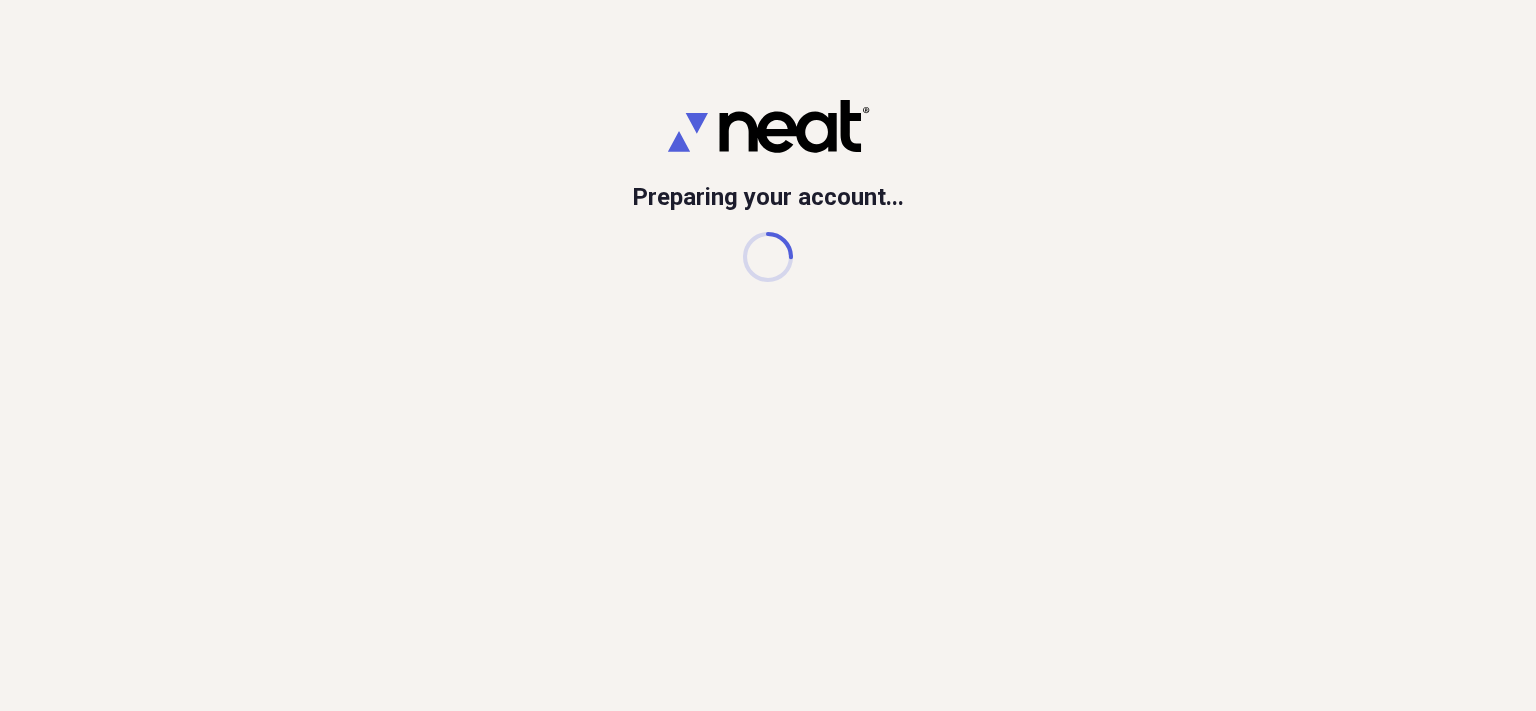 scroll, scrollTop: 0, scrollLeft: 0, axis: both 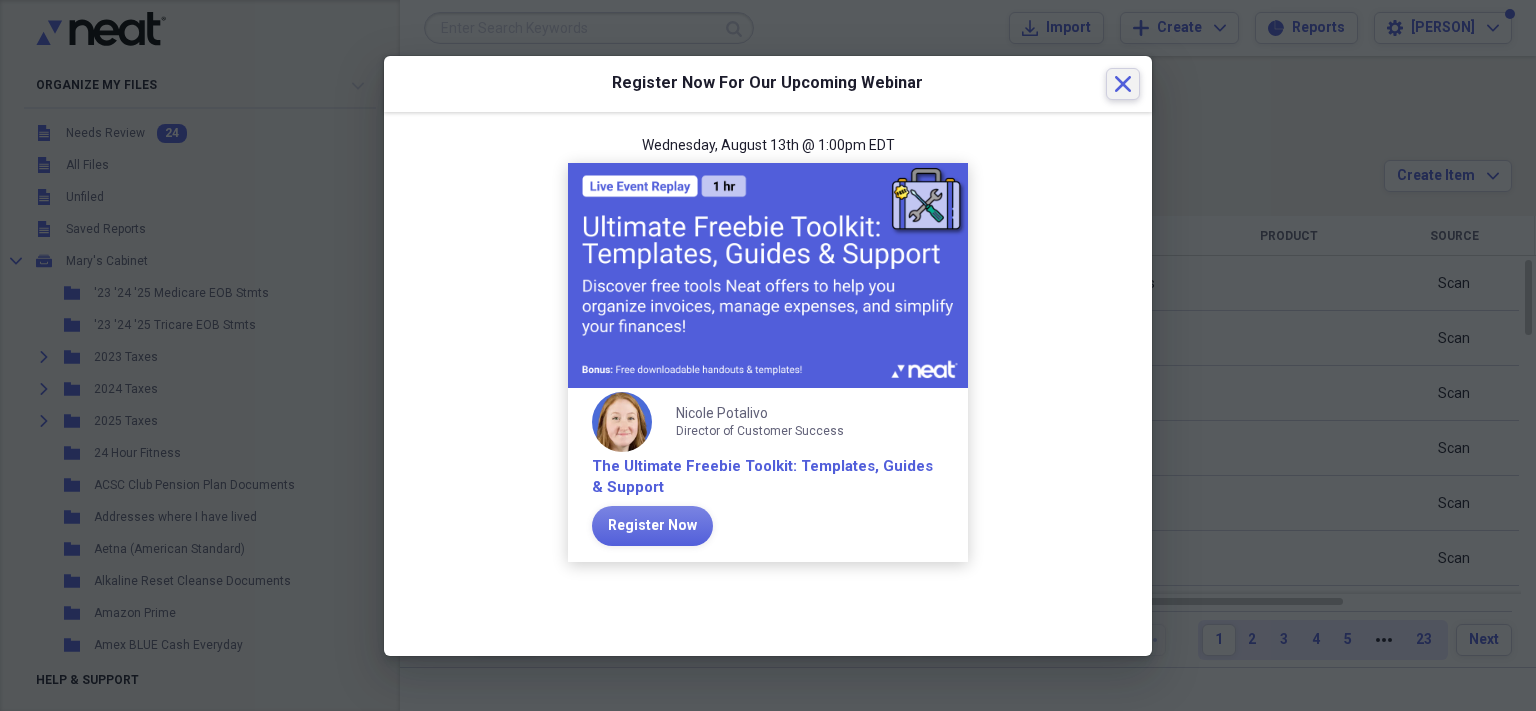 click 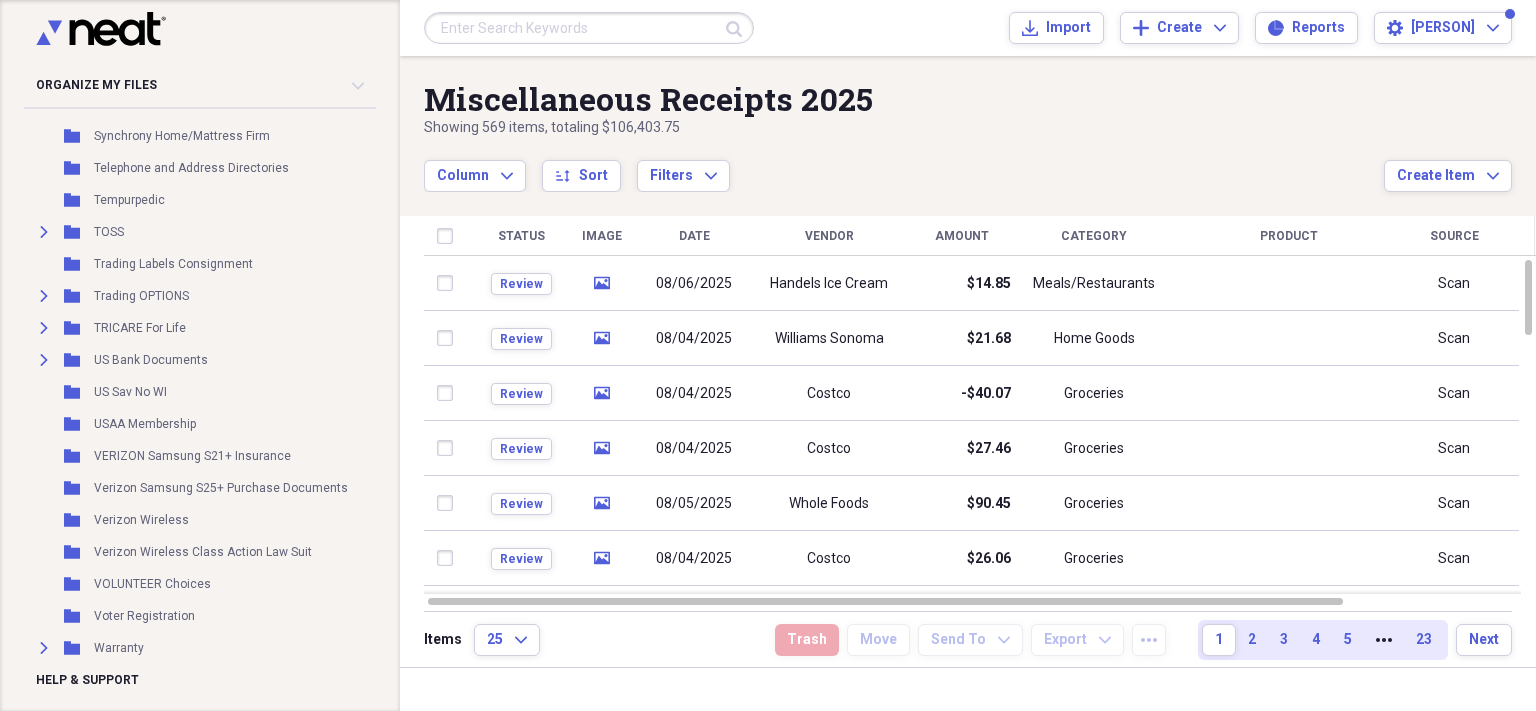 scroll, scrollTop: 3068, scrollLeft: 0, axis: vertical 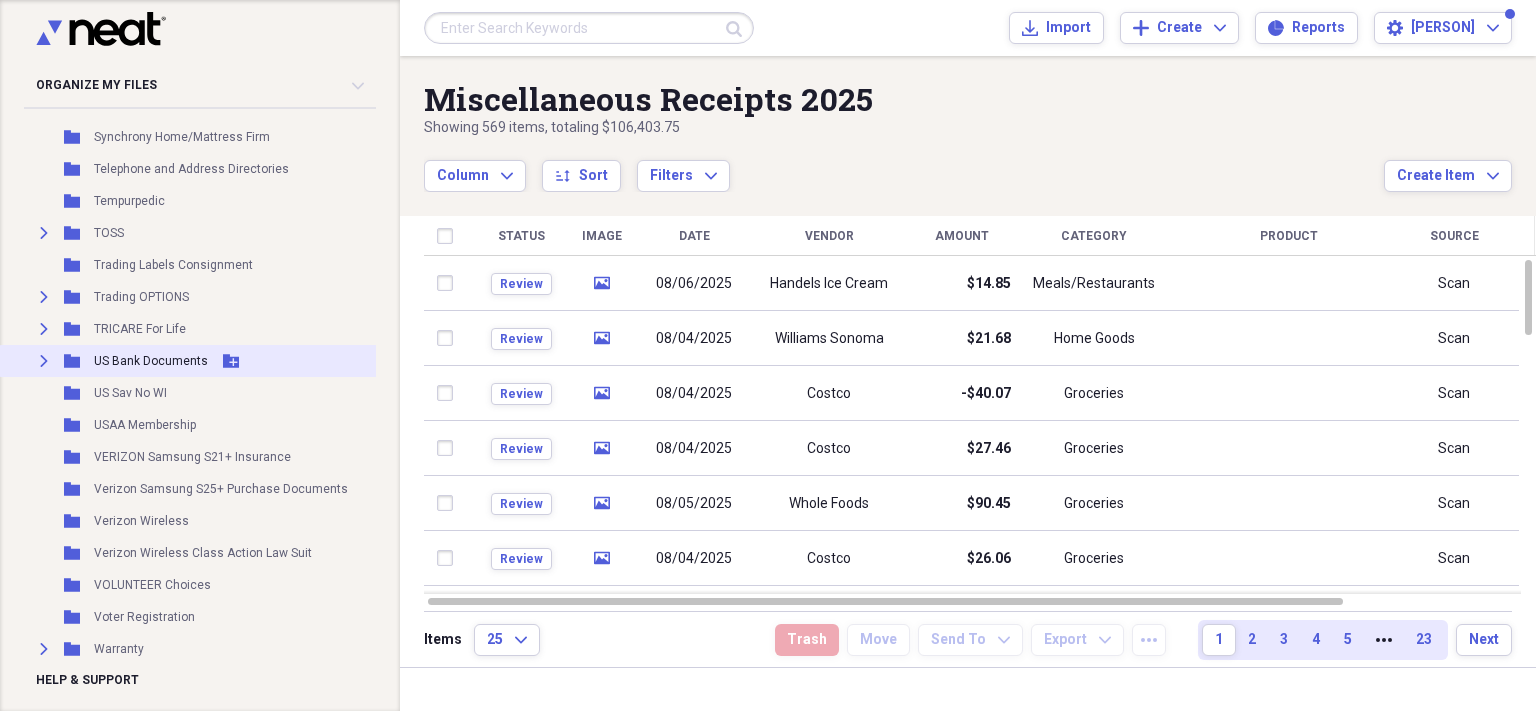 click 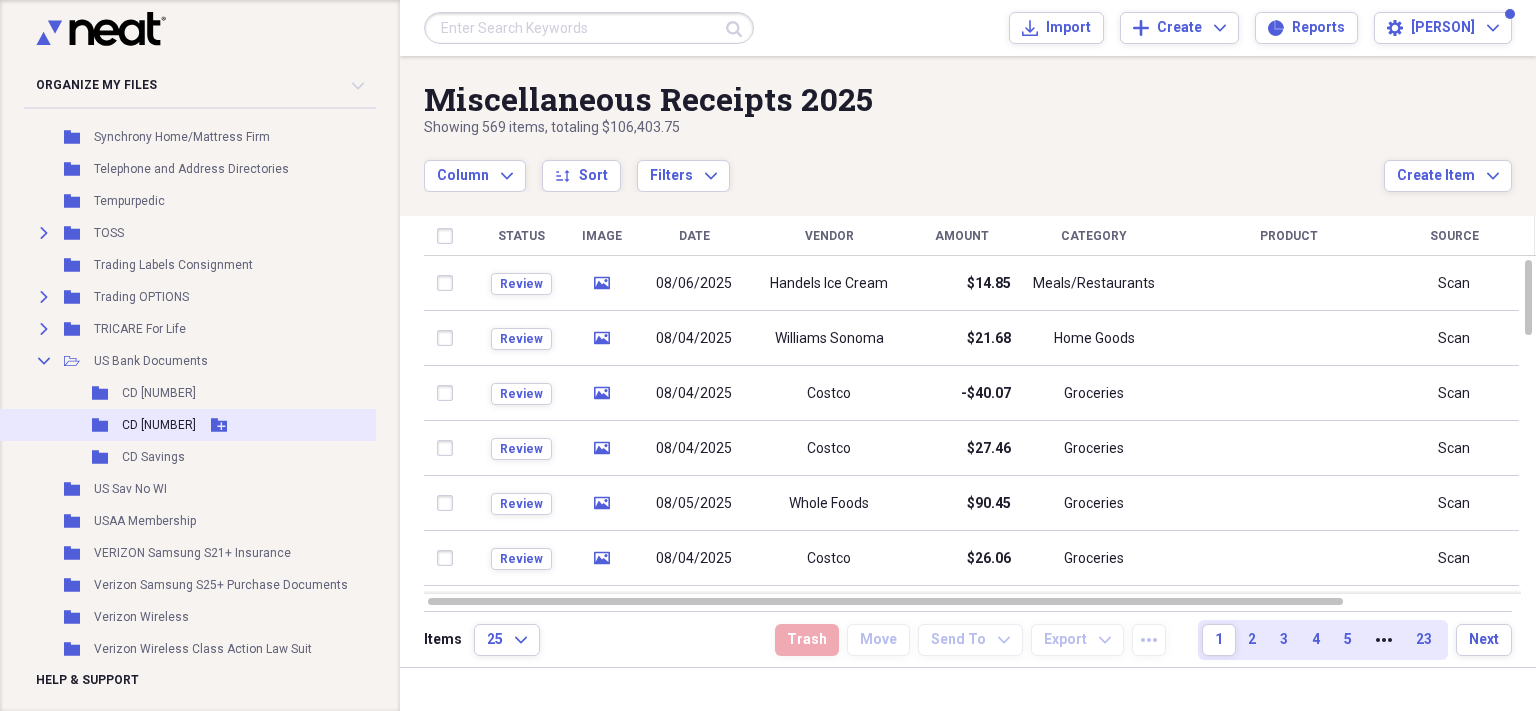 click on "CD [NUMBER]" at bounding box center (159, 425) 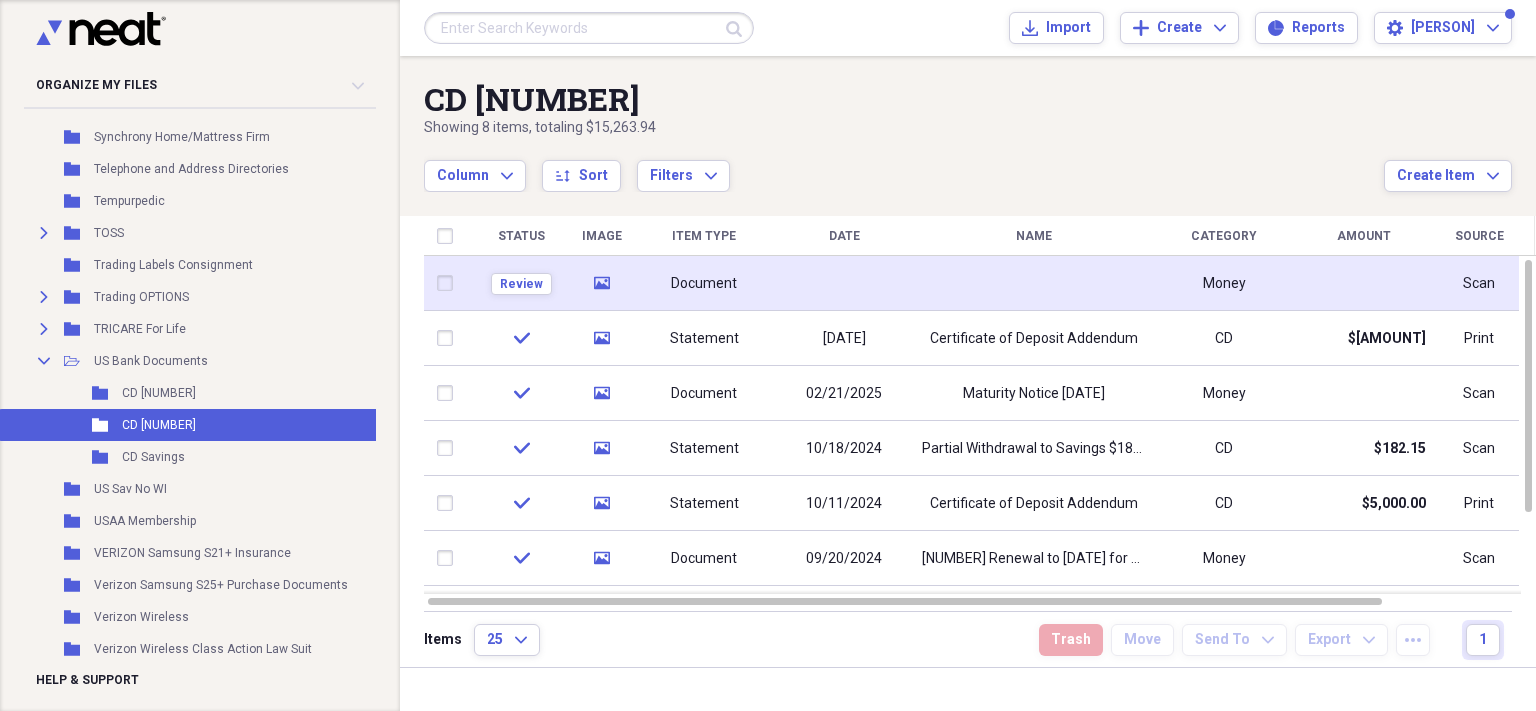 click on "Document" at bounding box center [704, 284] 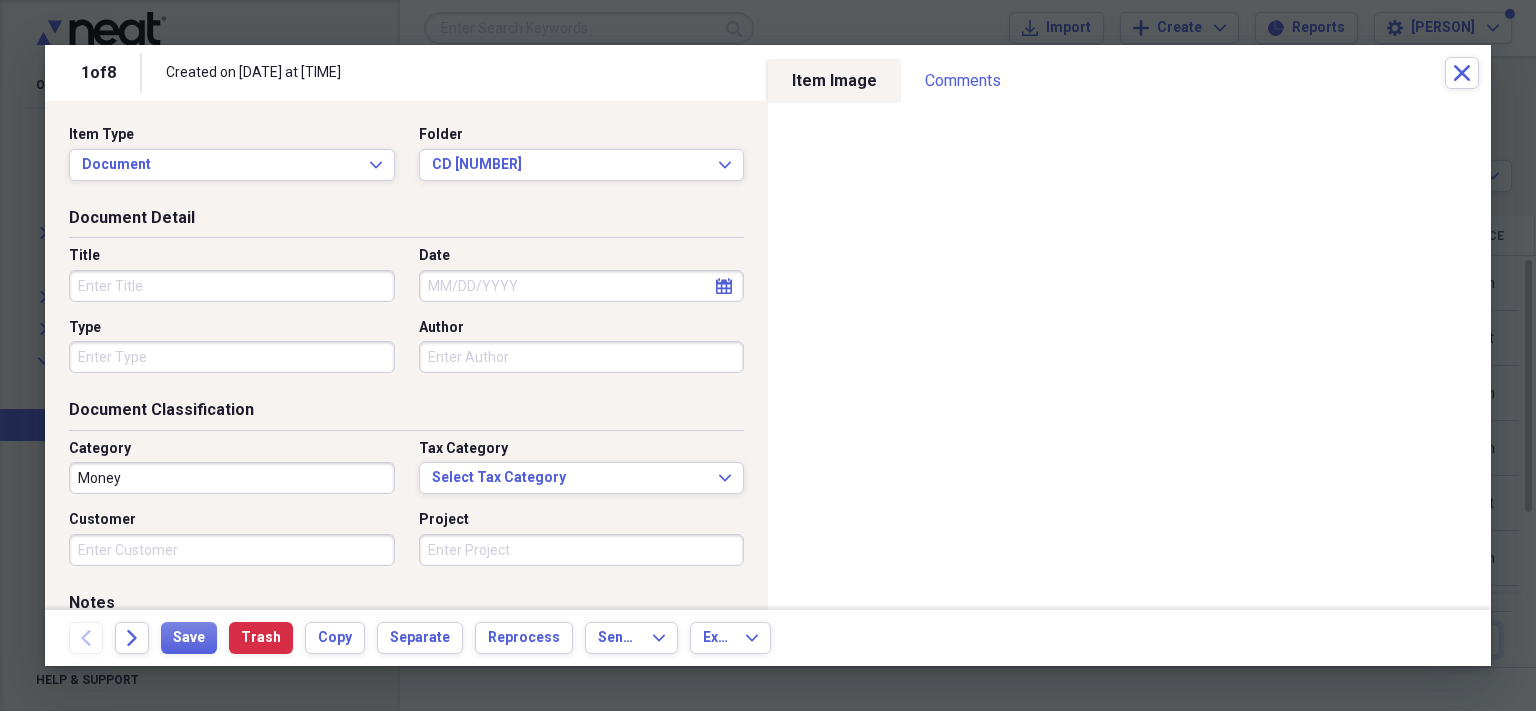 click on "Type" at bounding box center [232, 357] 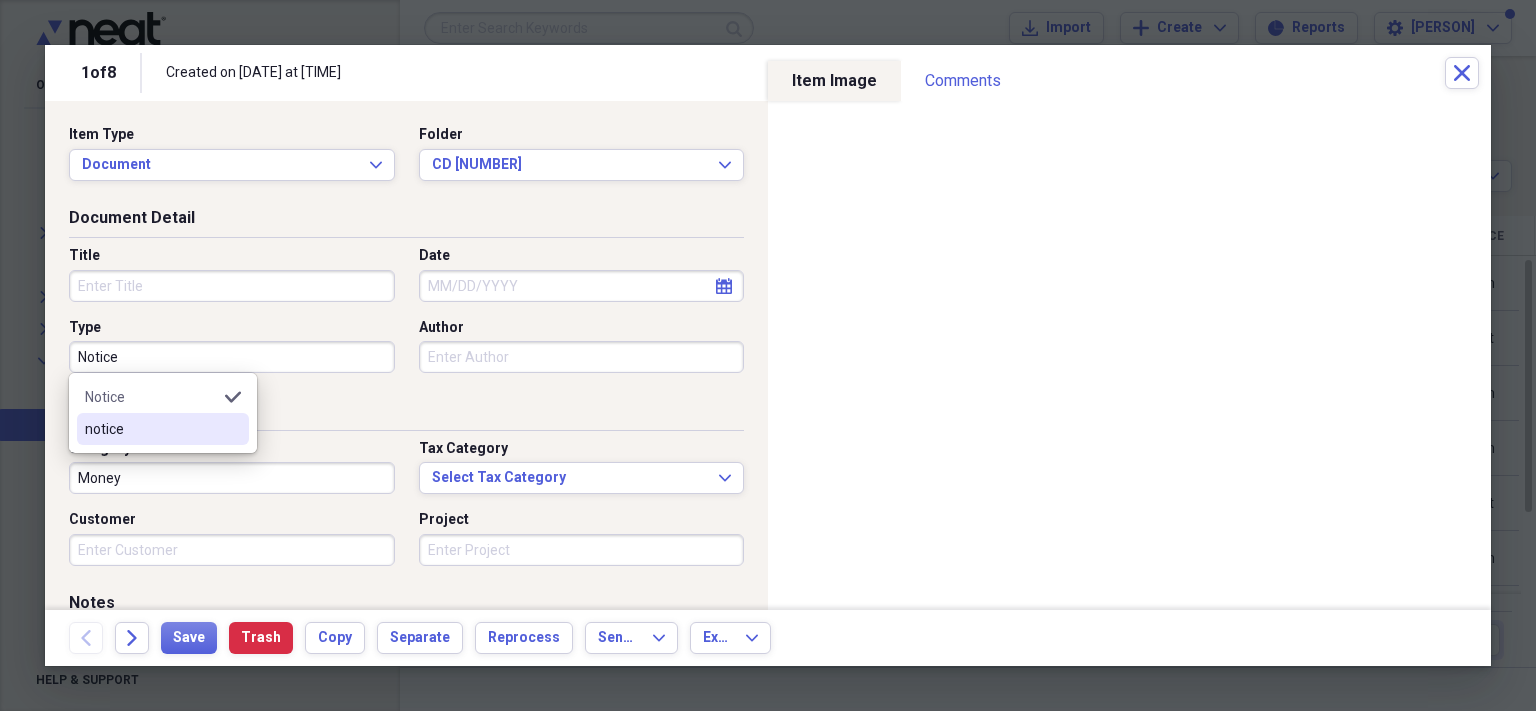 click on "notice" at bounding box center (151, 429) 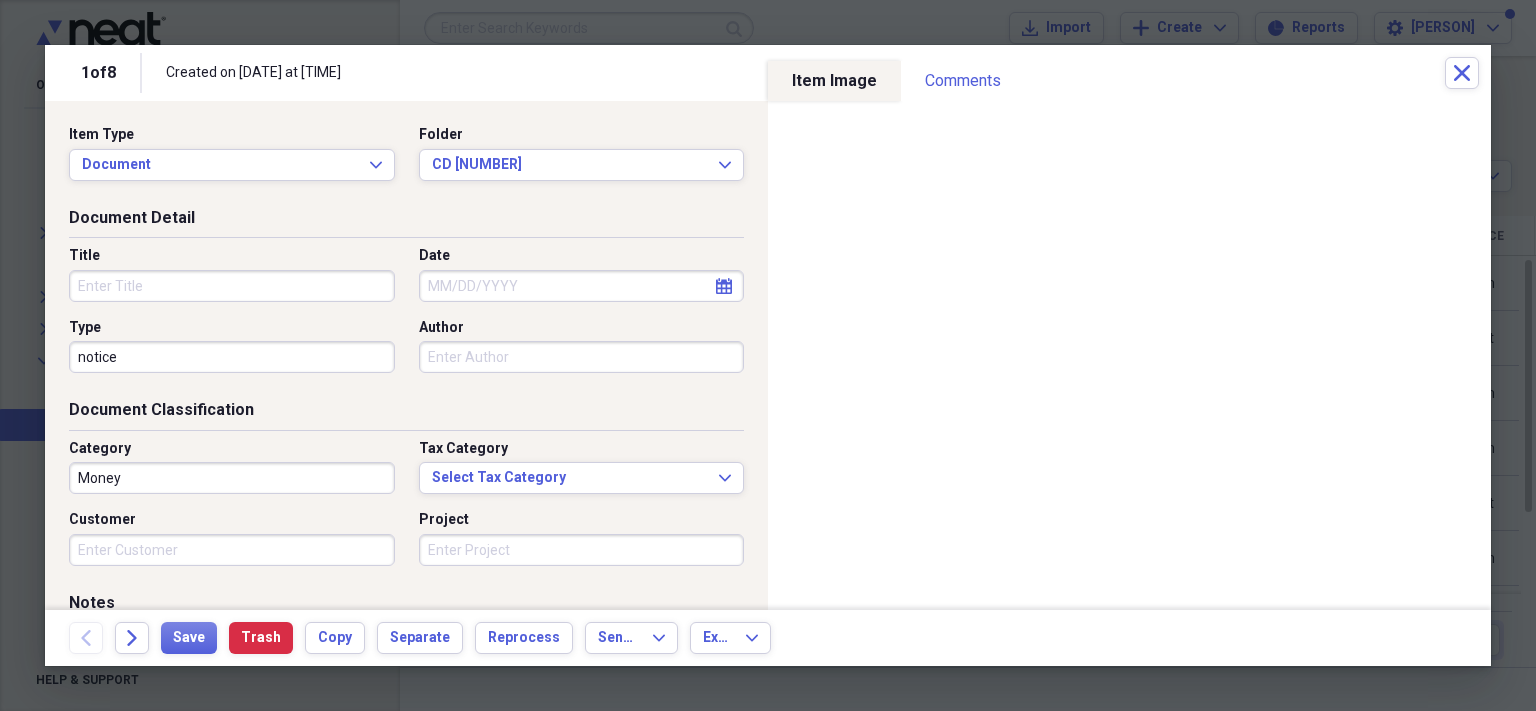 click on "calendar Calendar" at bounding box center [724, 286] 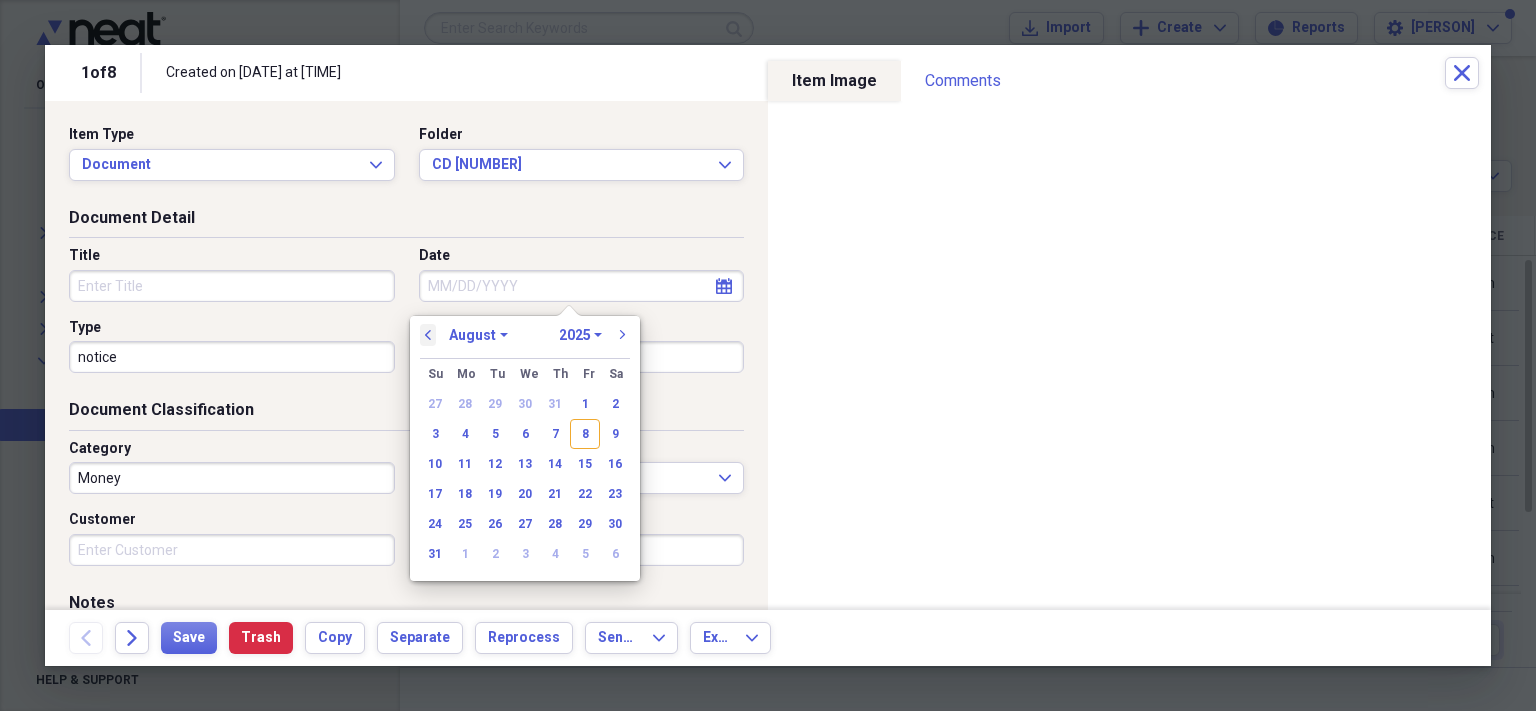 click on "previous" at bounding box center (428, 335) 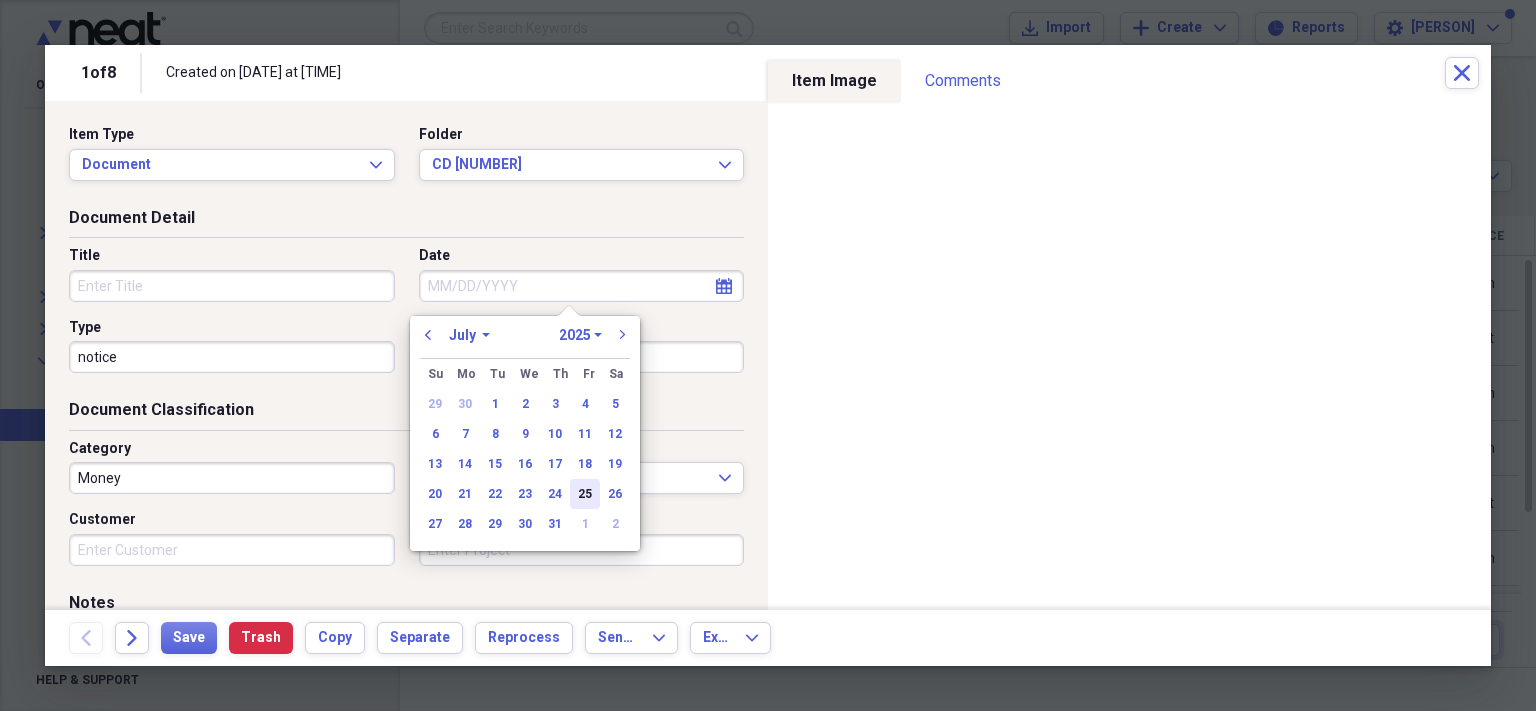 click on "25" at bounding box center (585, 494) 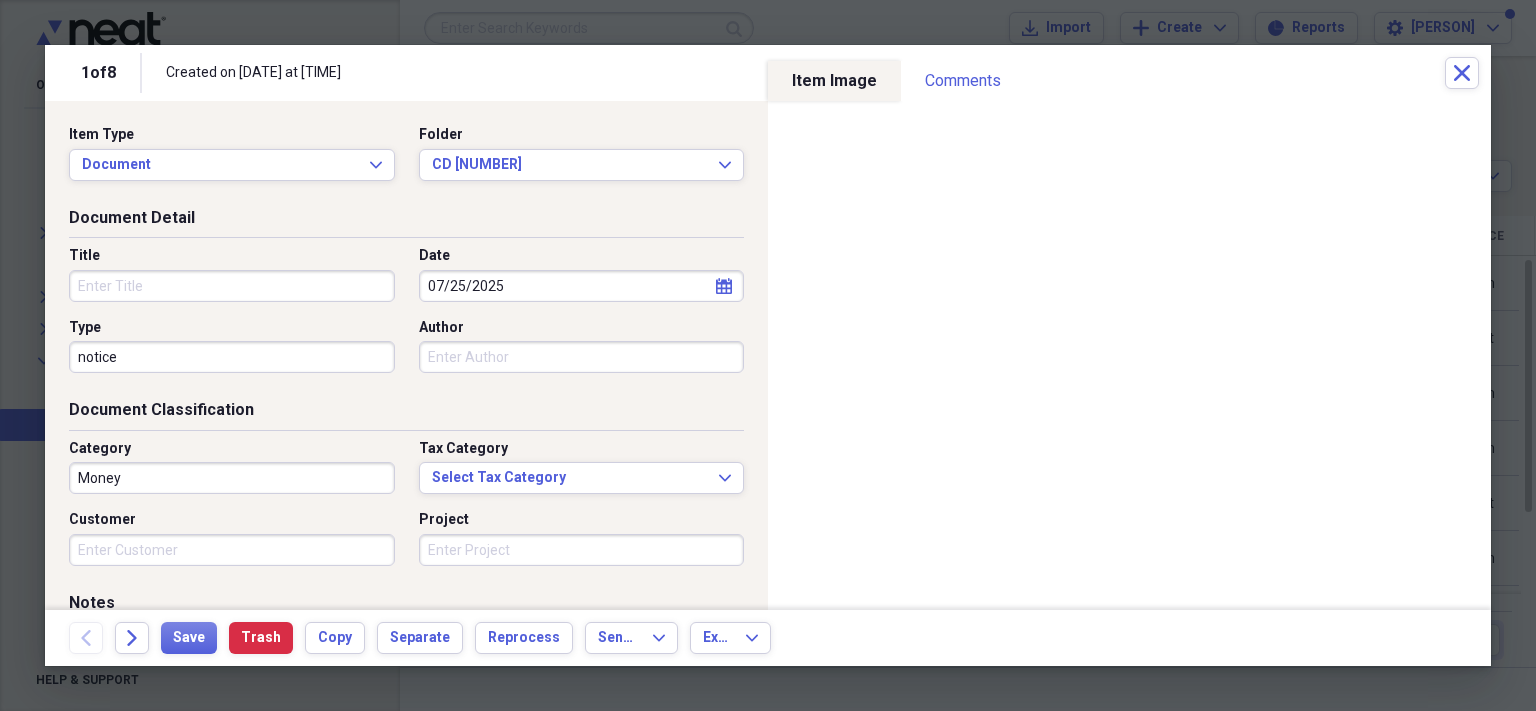 click on "Title" at bounding box center [232, 286] 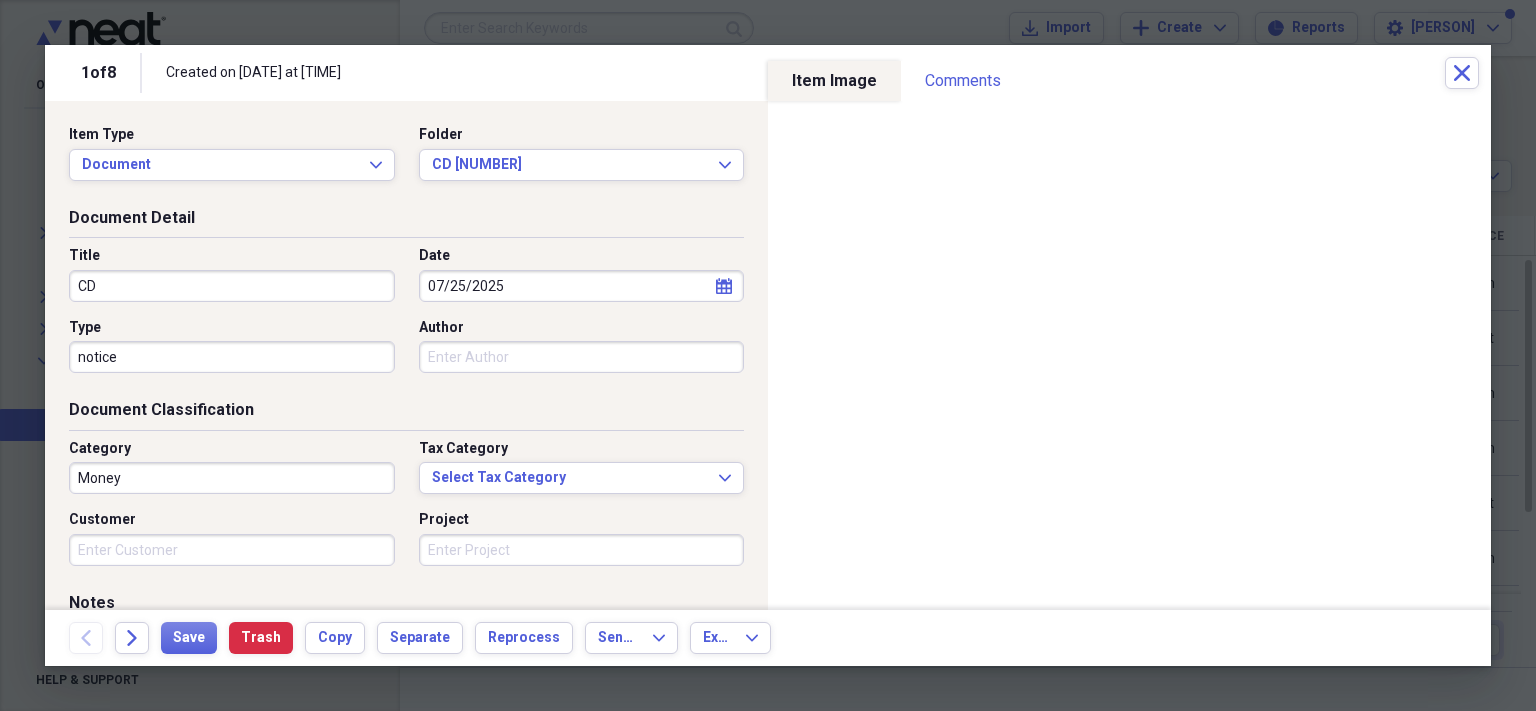type on "C" 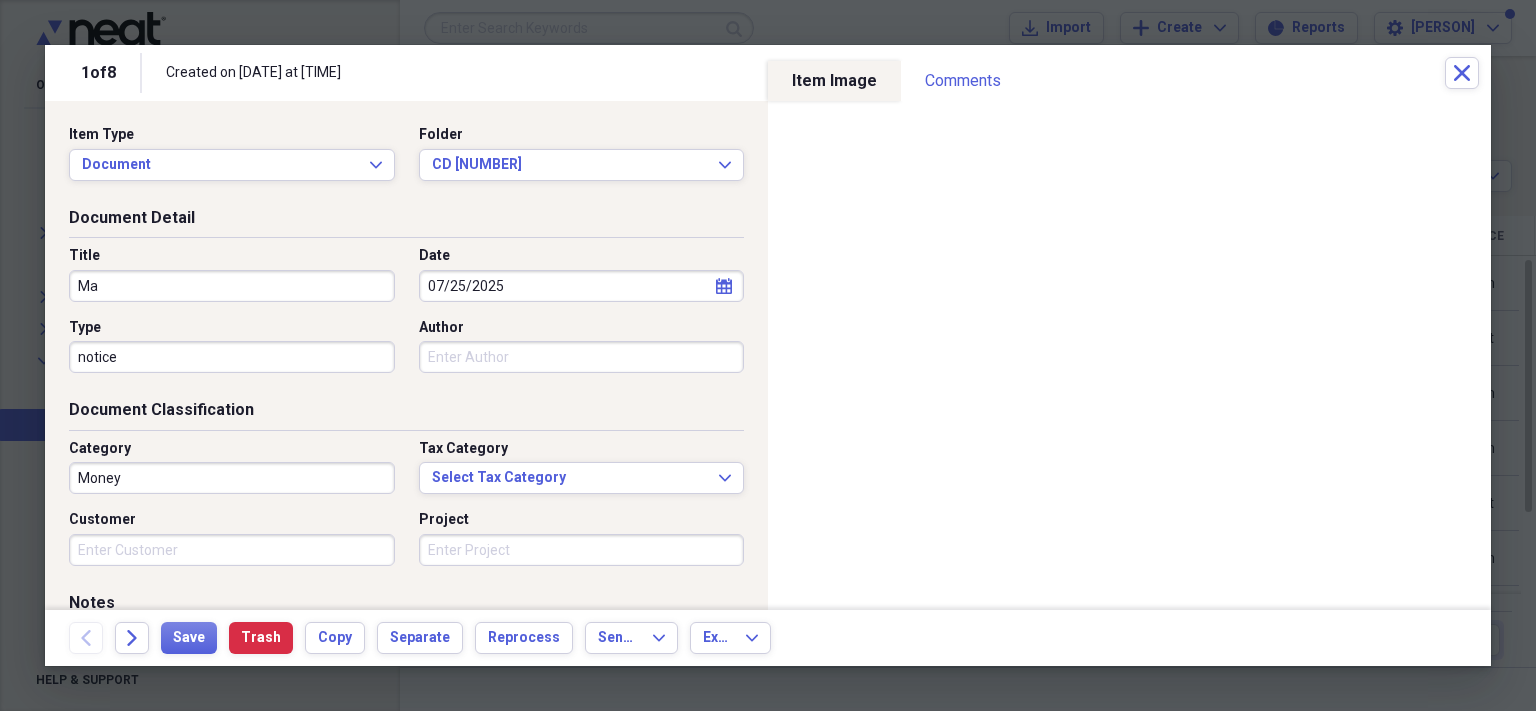 type on "M" 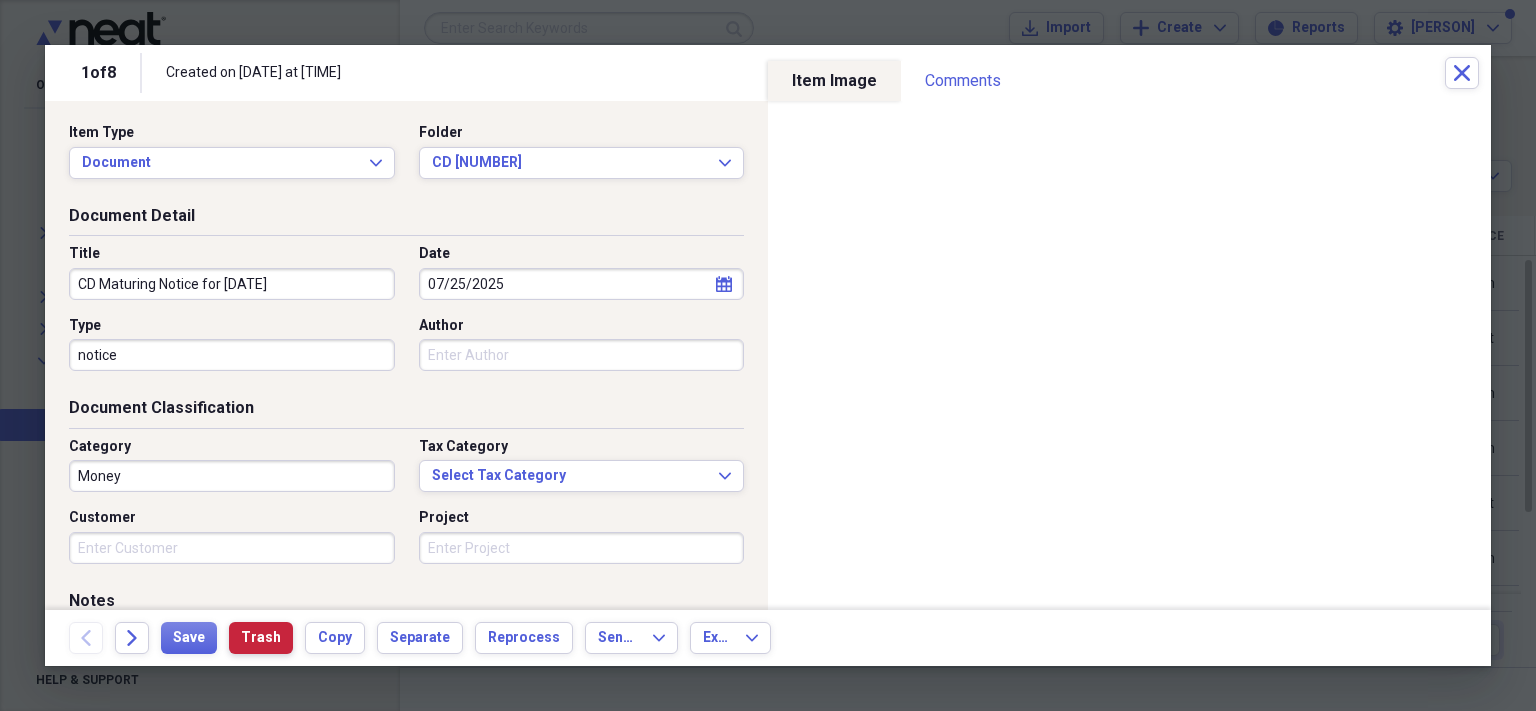 scroll, scrollTop: 4, scrollLeft: 0, axis: vertical 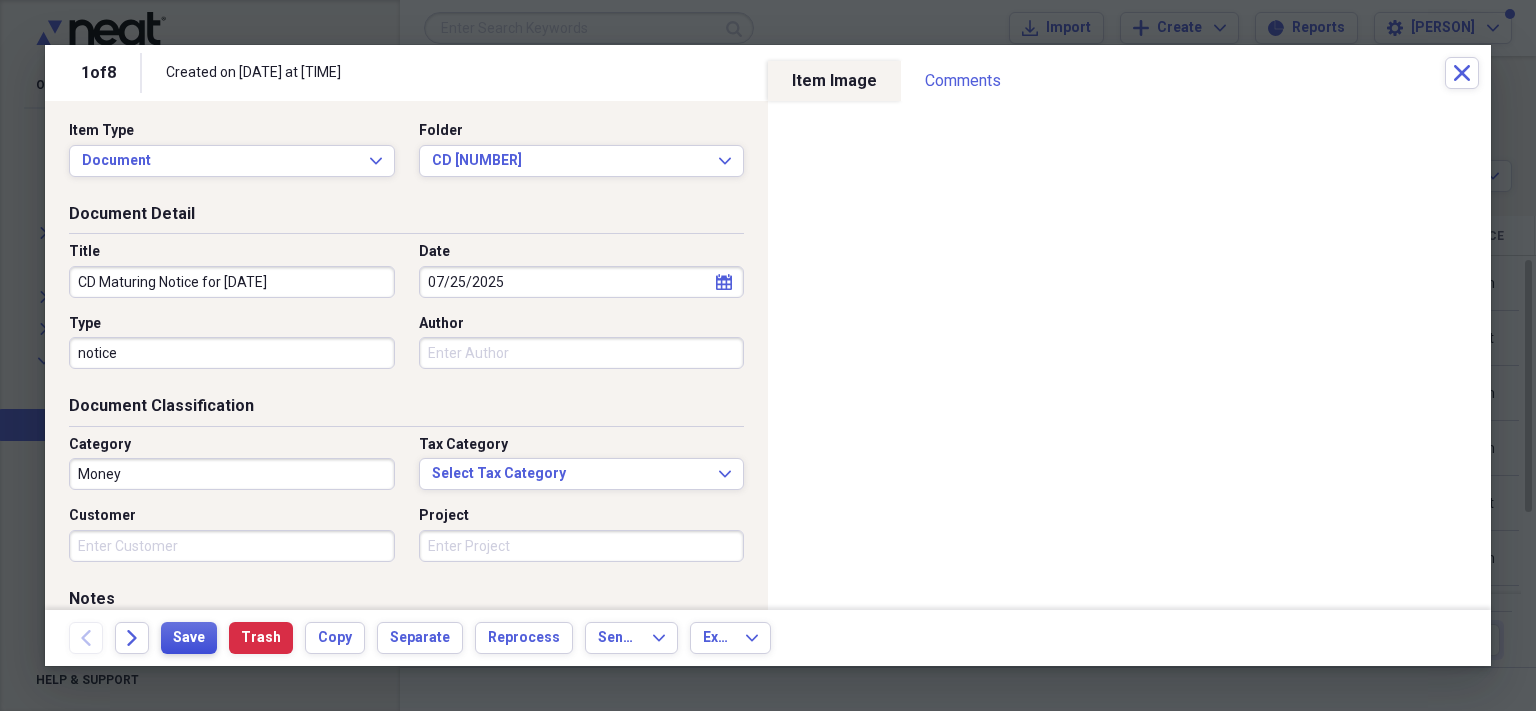 type on "CD Maturing Notice for [DATE]" 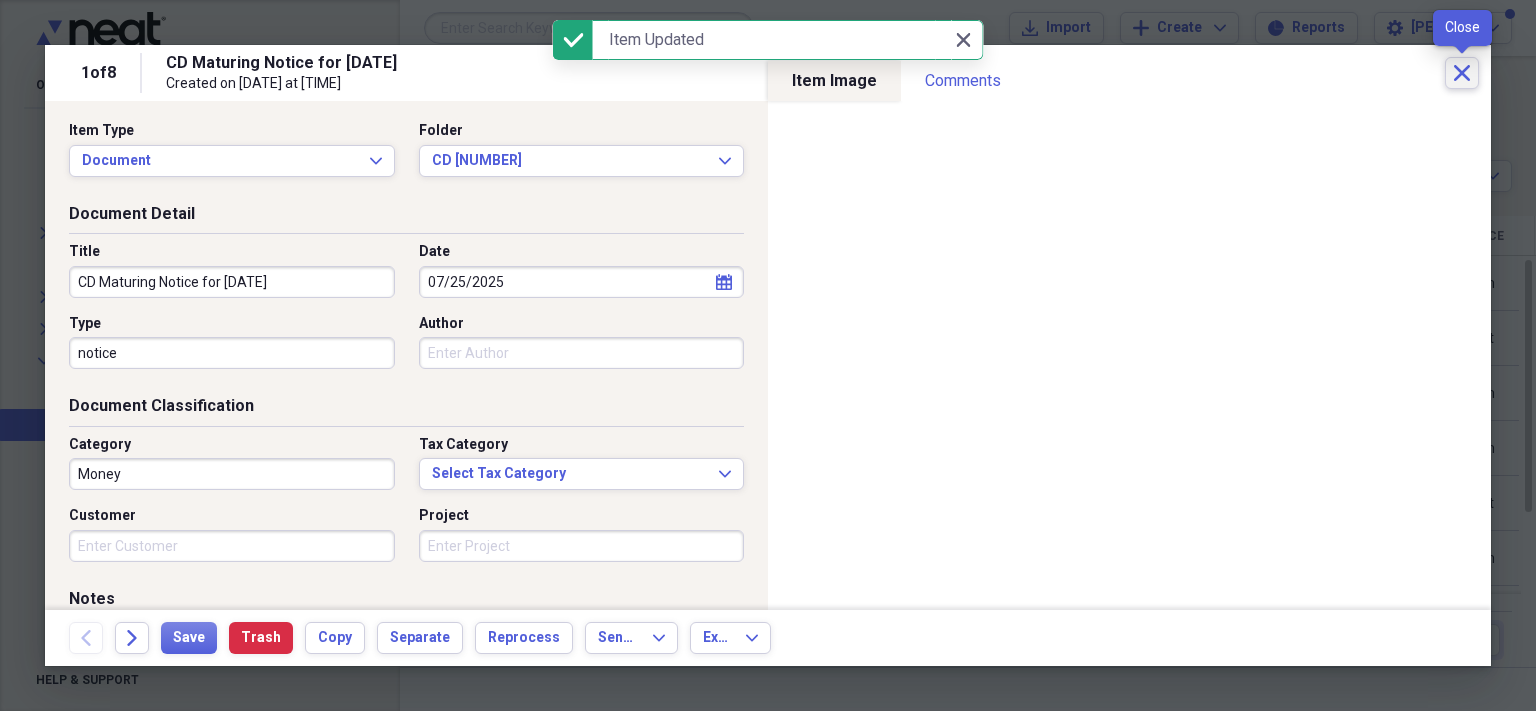 click 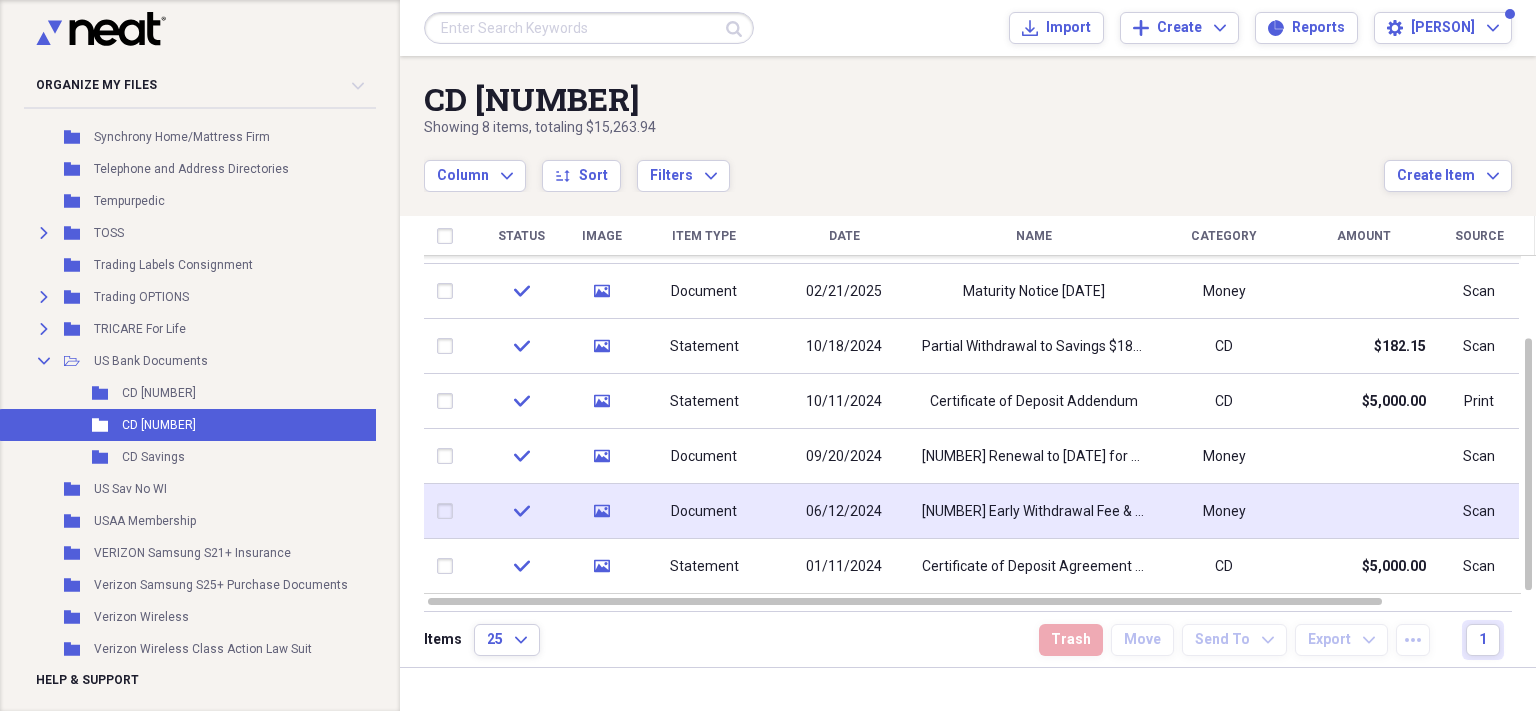 click on "[NUMBER] Early Withdrawal Fee & Penalty Changes" at bounding box center [1034, 512] 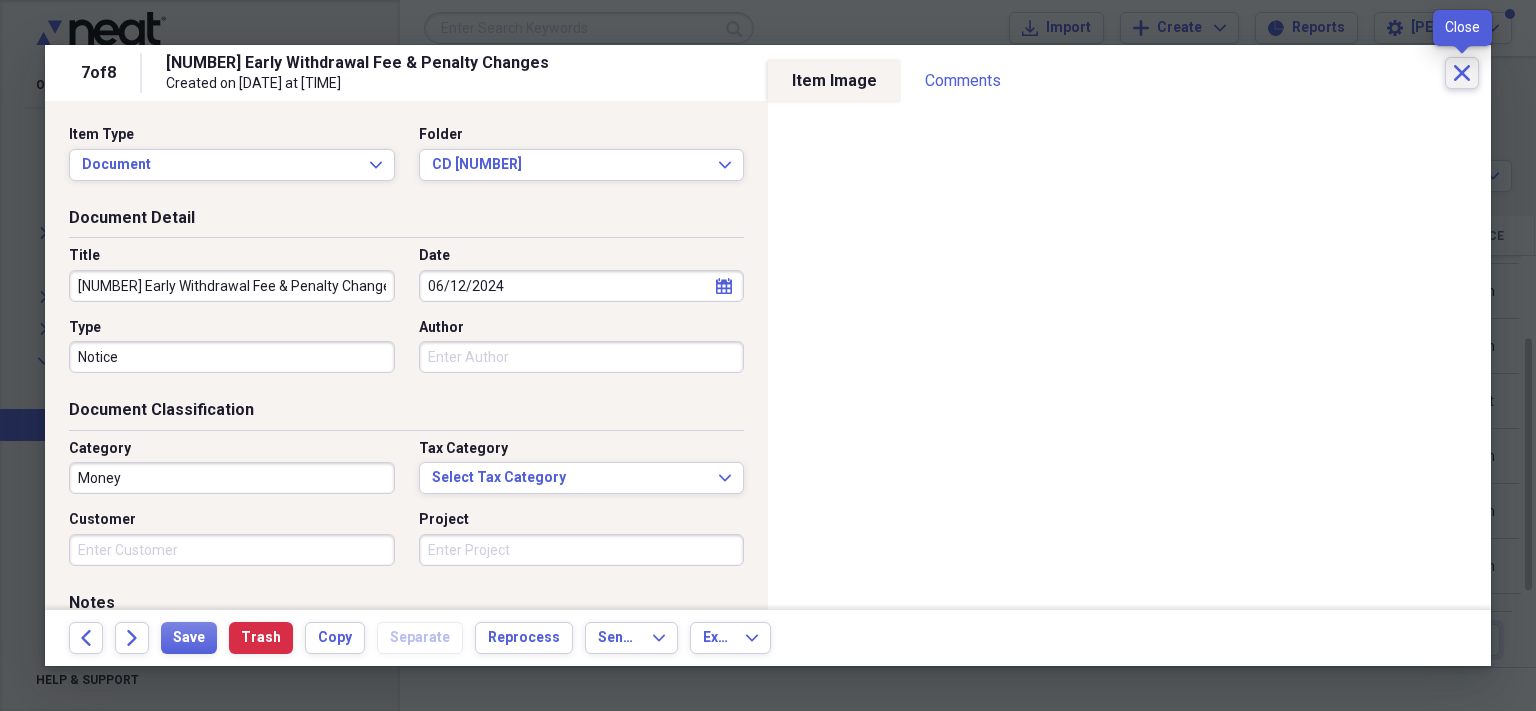 click 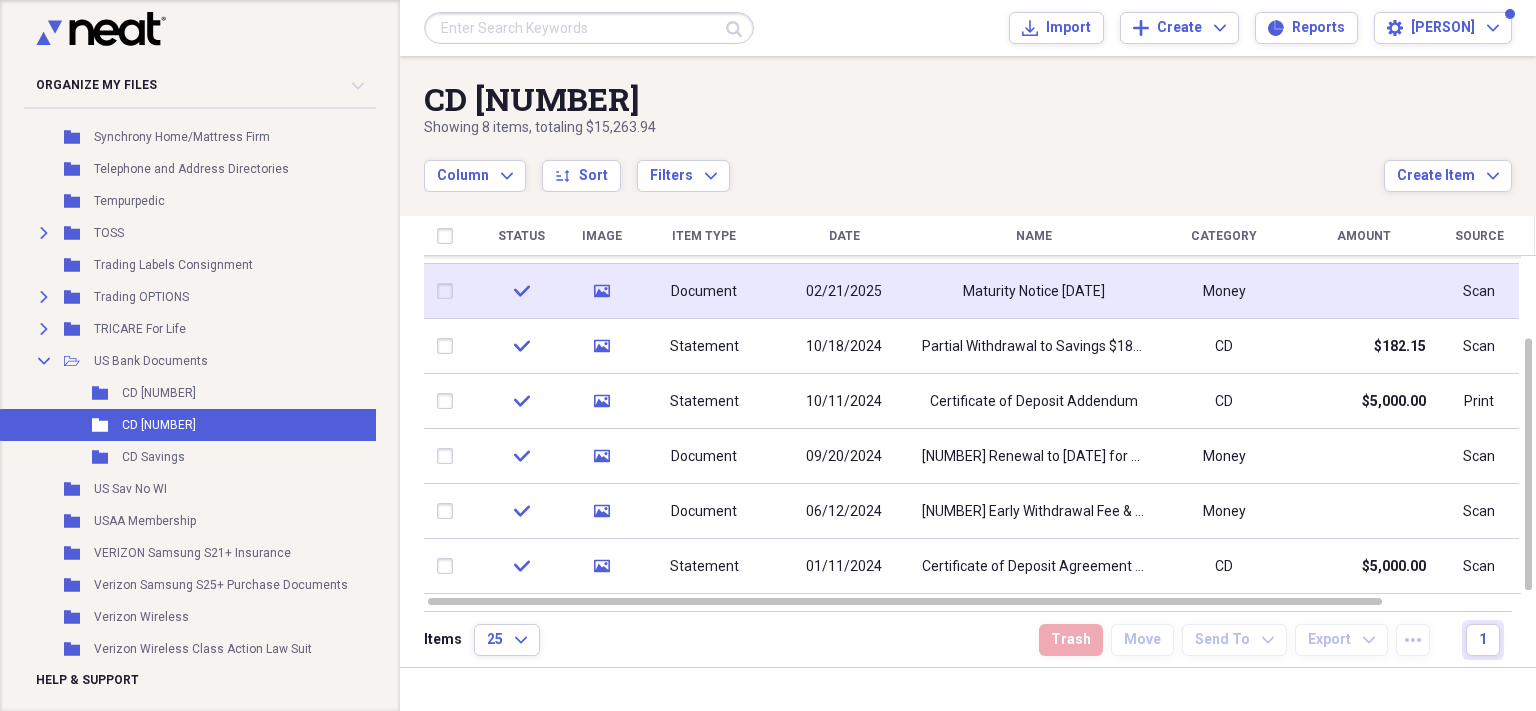 click on "Maturity Notice [DATE]" at bounding box center [1034, 292] 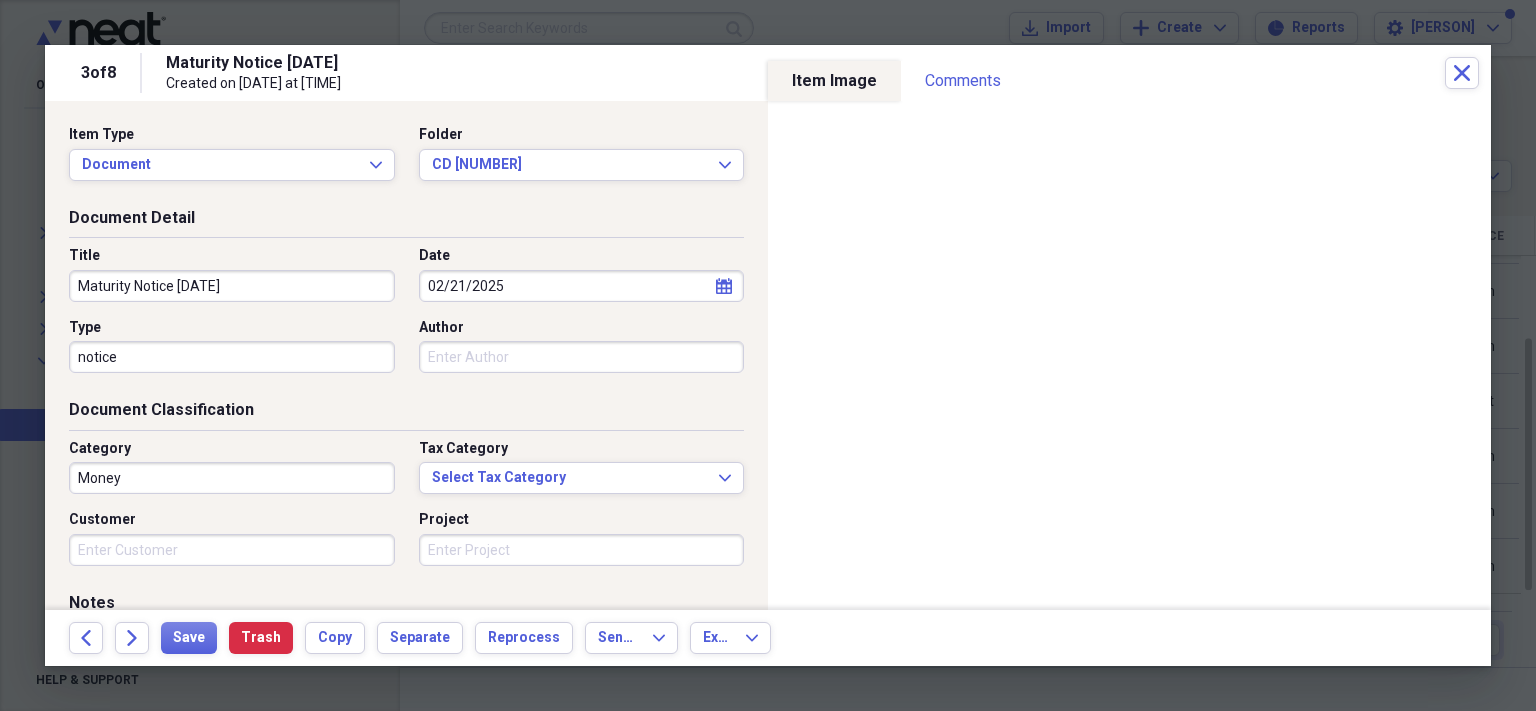 click on "Maturity Notice [DATE]" at bounding box center (232, 286) 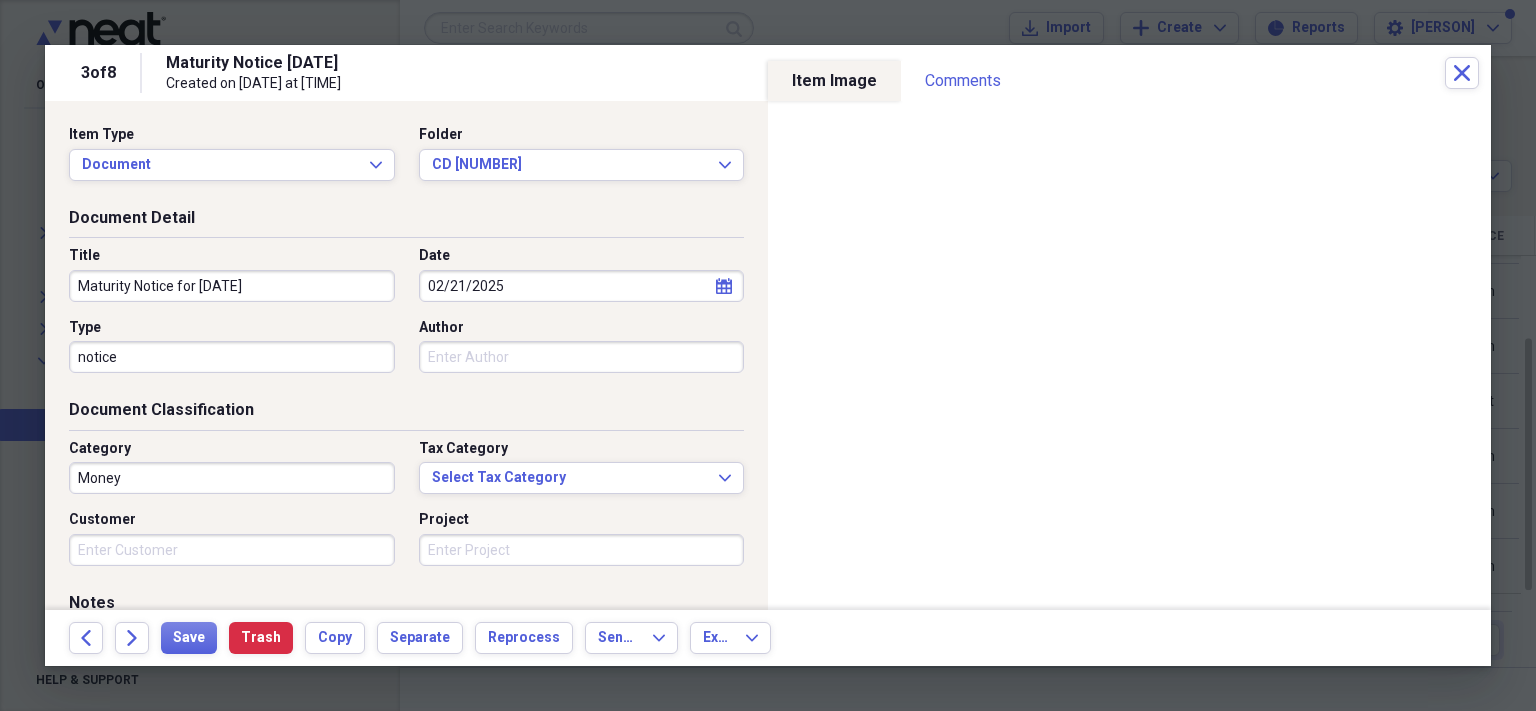 type on "Maturity Notice for [DATE]" 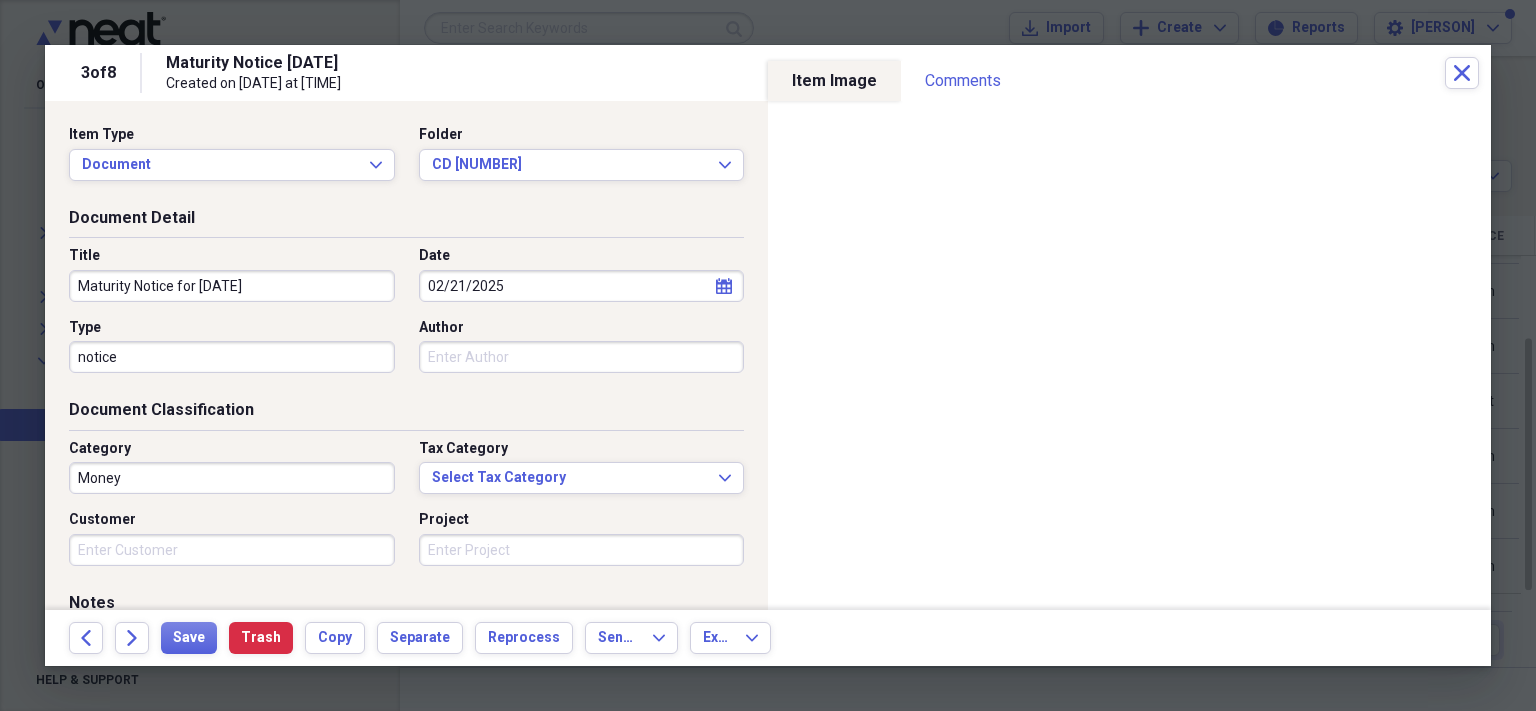 scroll, scrollTop: 0, scrollLeft: 0, axis: both 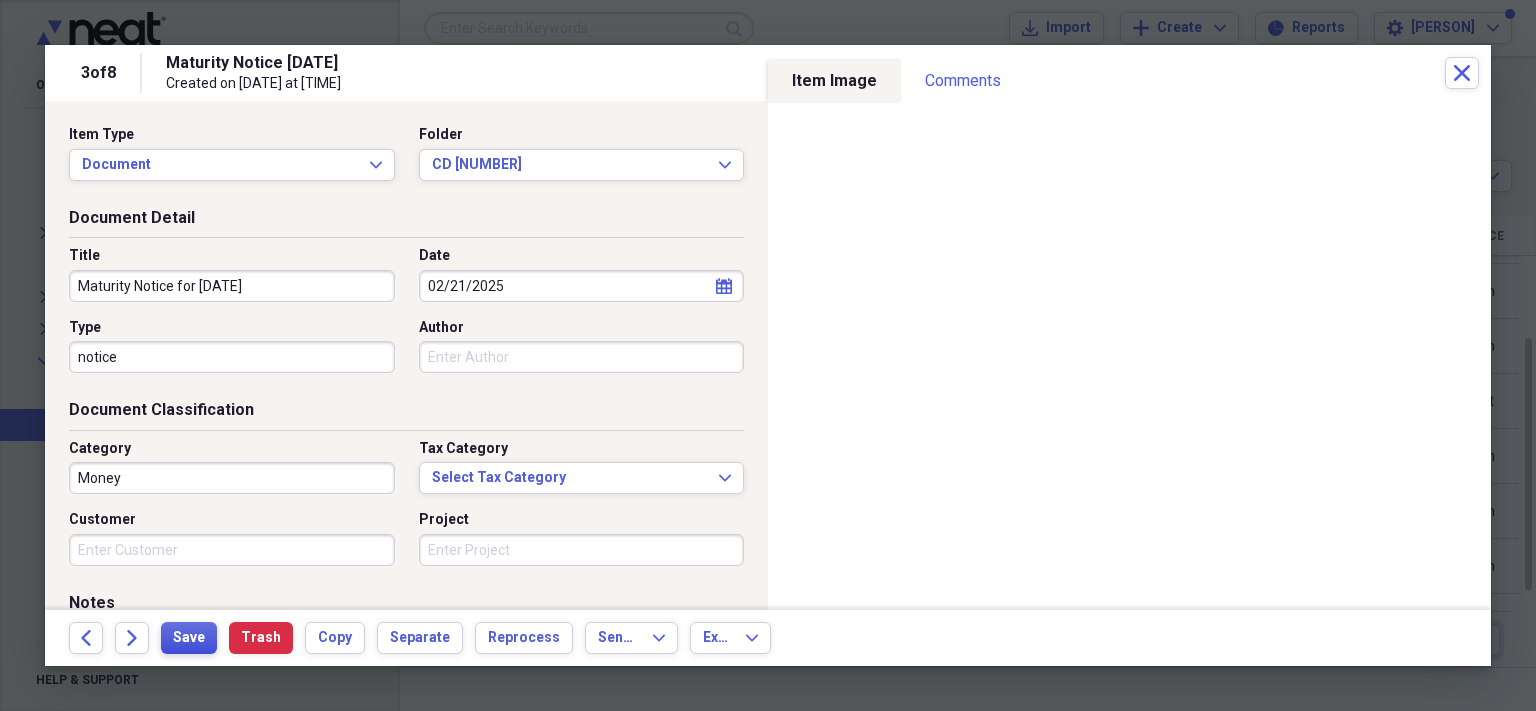 click on "Save" at bounding box center [189, 638] 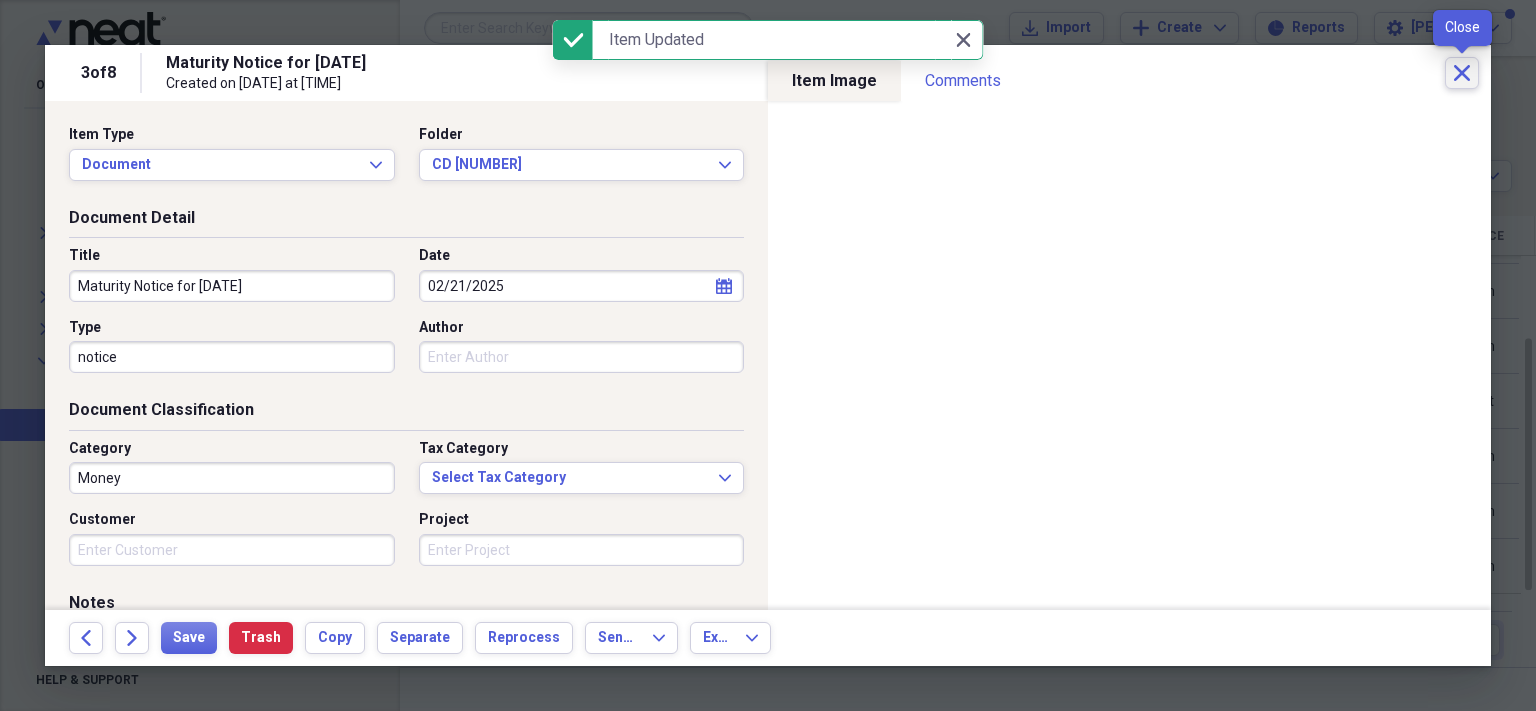 click on "Close" at bounding box center (1462, 73) 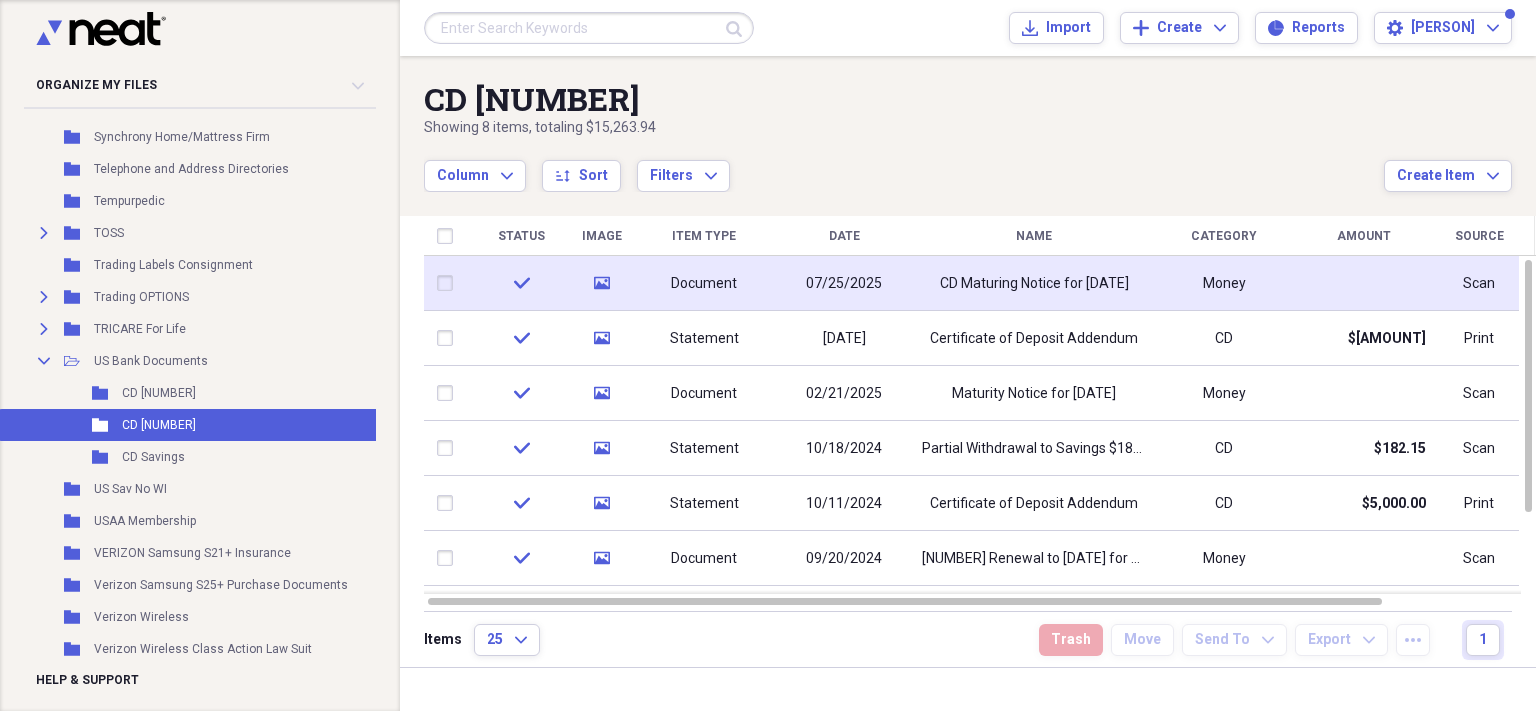 click on "CD Maturing Notice for [DATE]" at bounding box center [1034, 284] 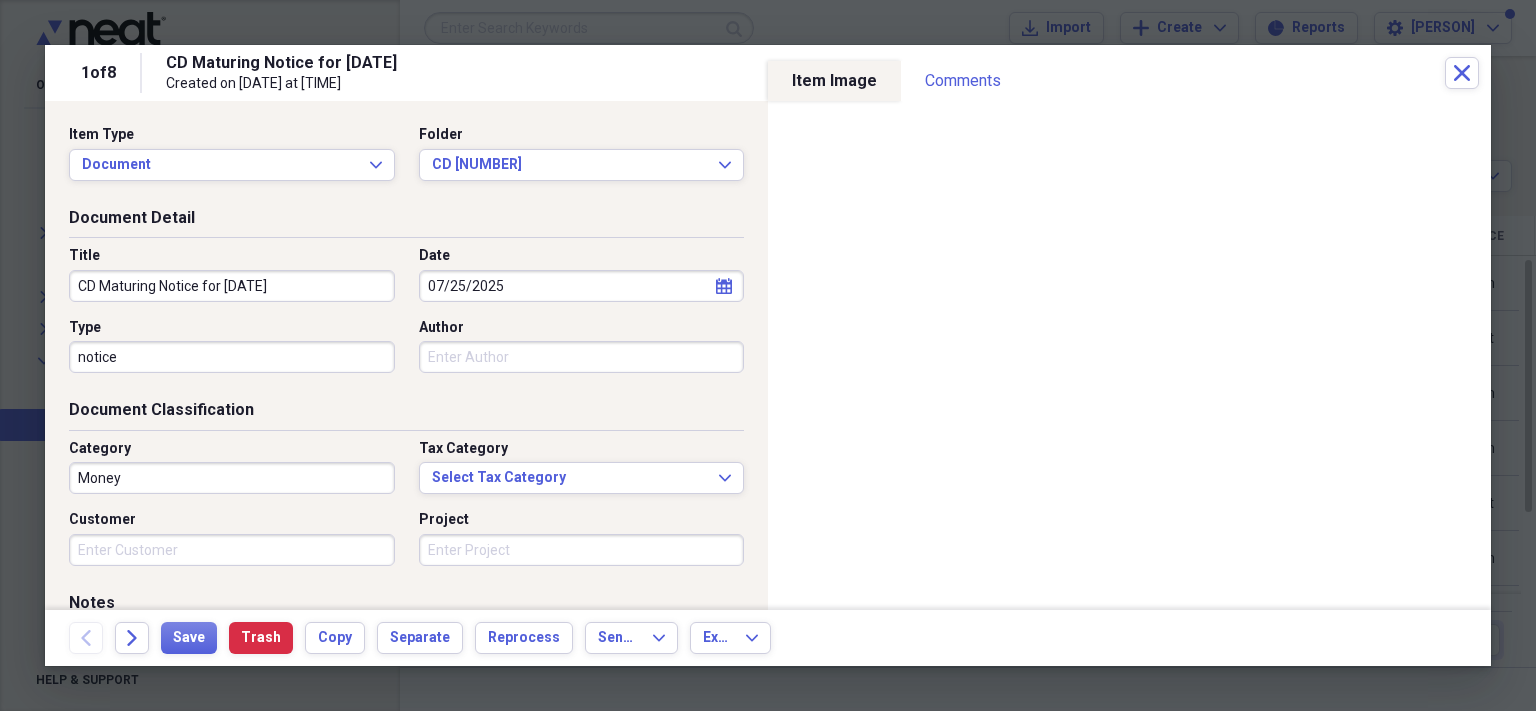 drag, startPoint x: 155, startPoint y: 286, endPoint x: 28, endPoint y: 284, distance: 127.01575 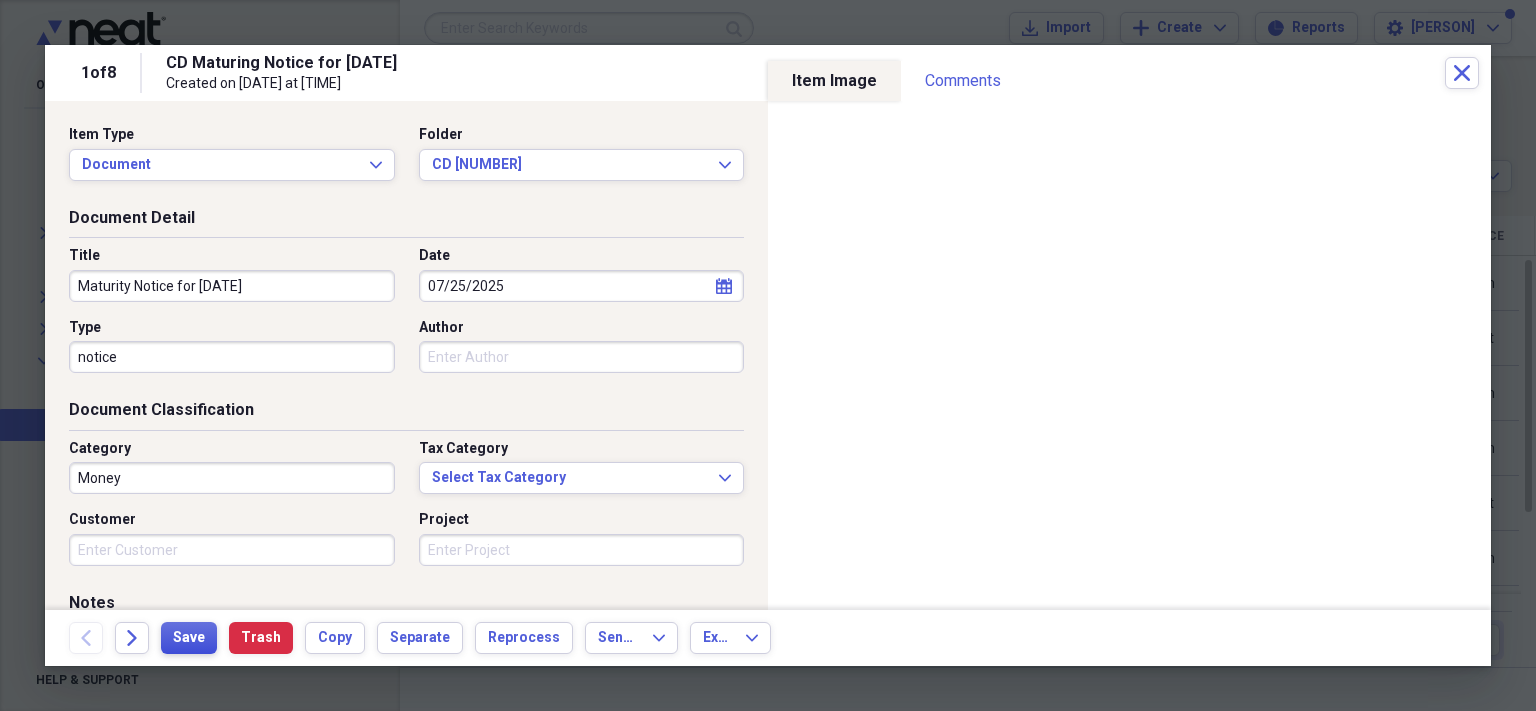 type on "Maturity Notice for [DATE]" 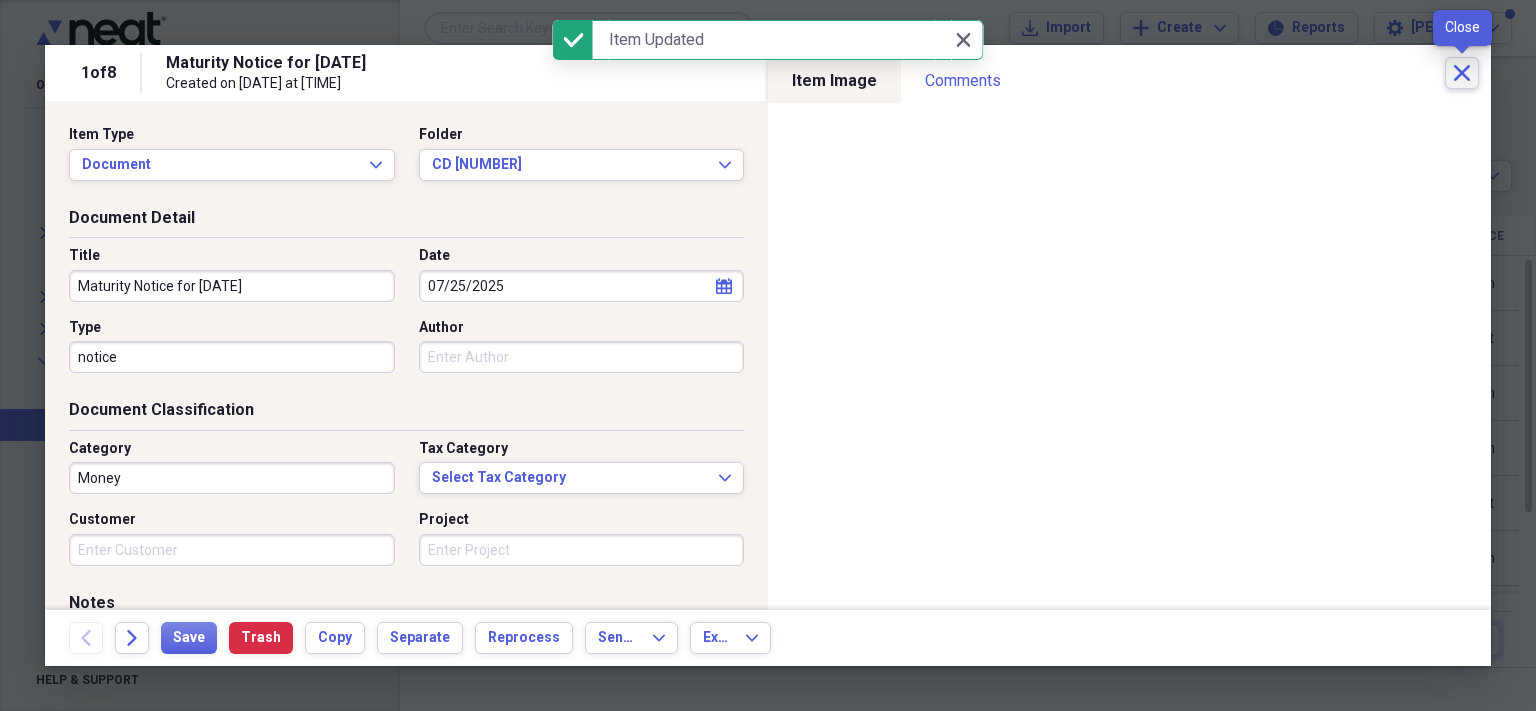 click on "Close" 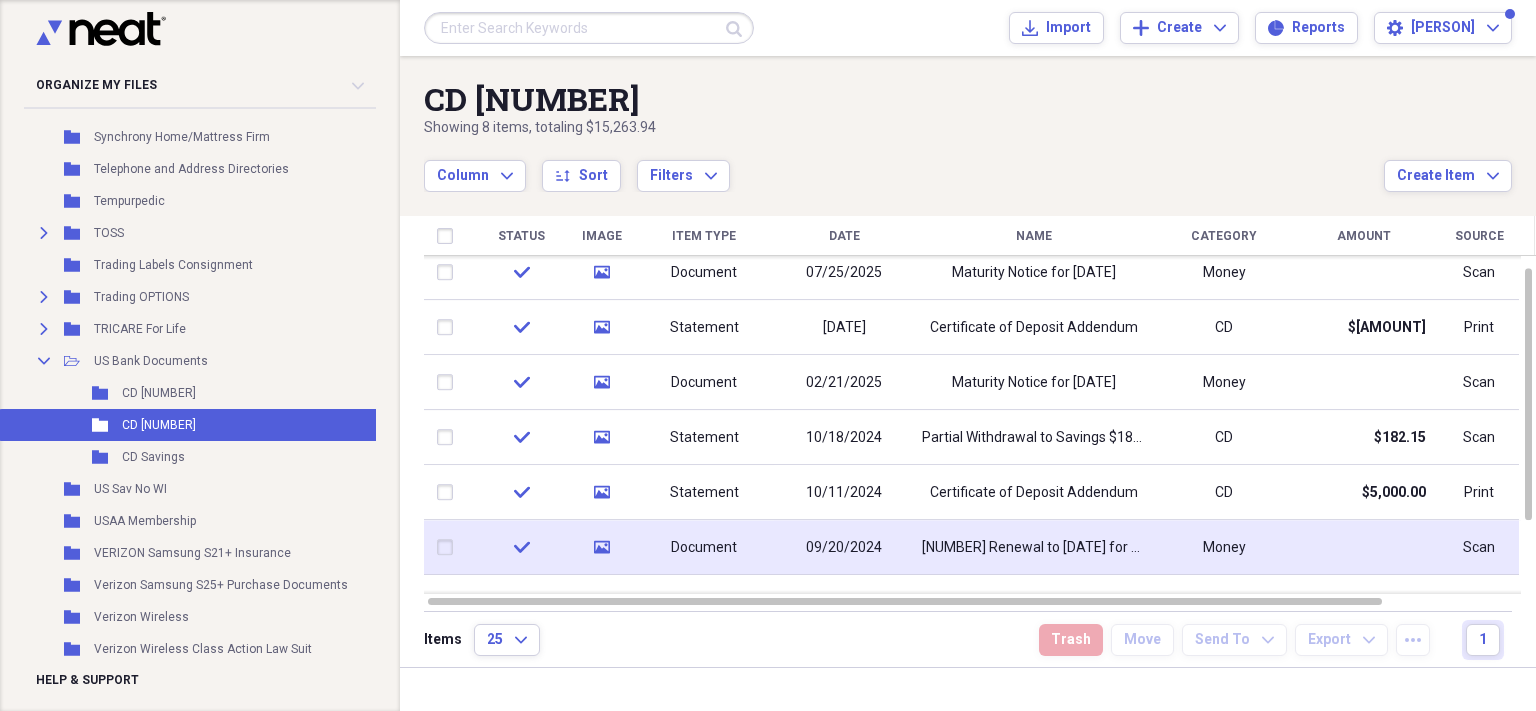 click on "[NUMBER] Renewal to [DATE] for $[AMOUNT]" at bounding box center (1034, 548) 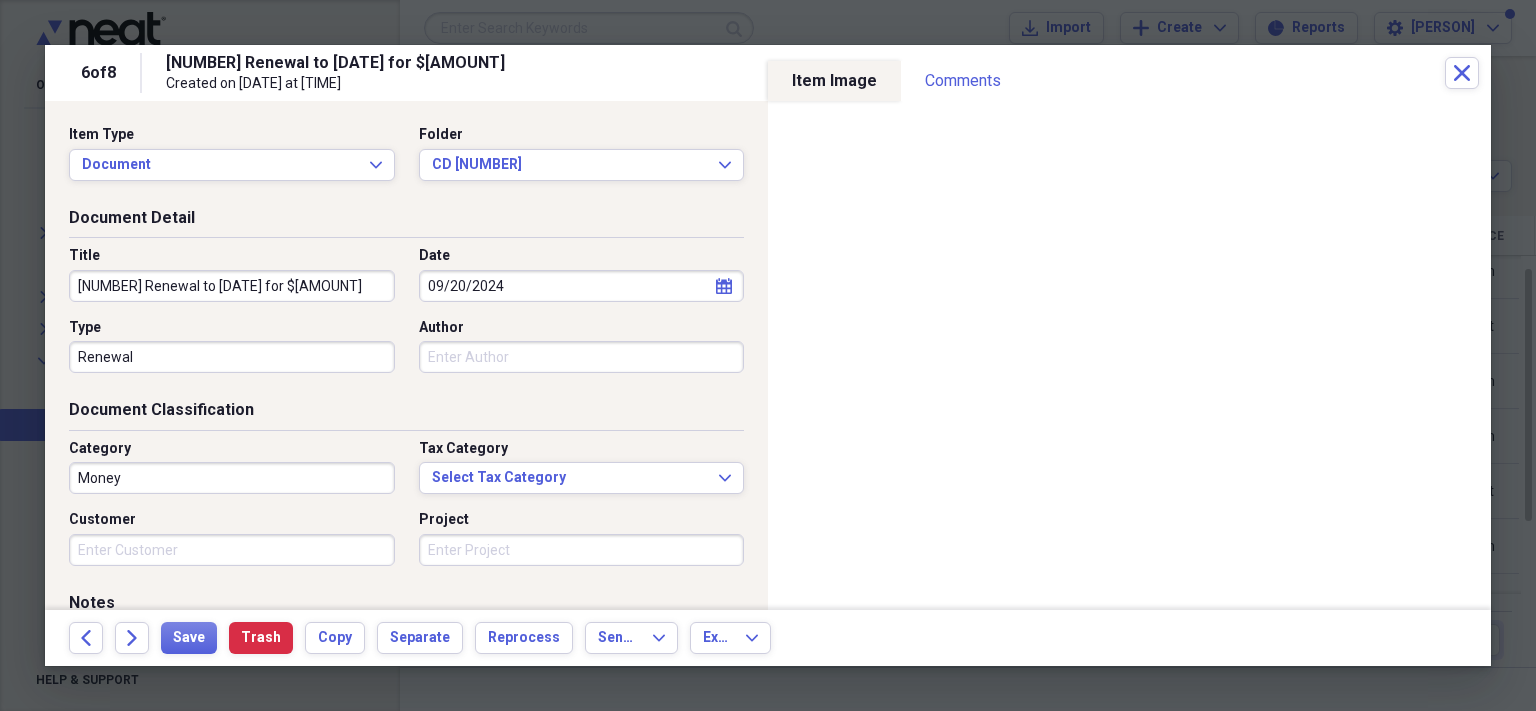drag, startPoint x: 179, startPoint y: 286, endPoint x: 21, endPoint y: 274, distance: 158.45505 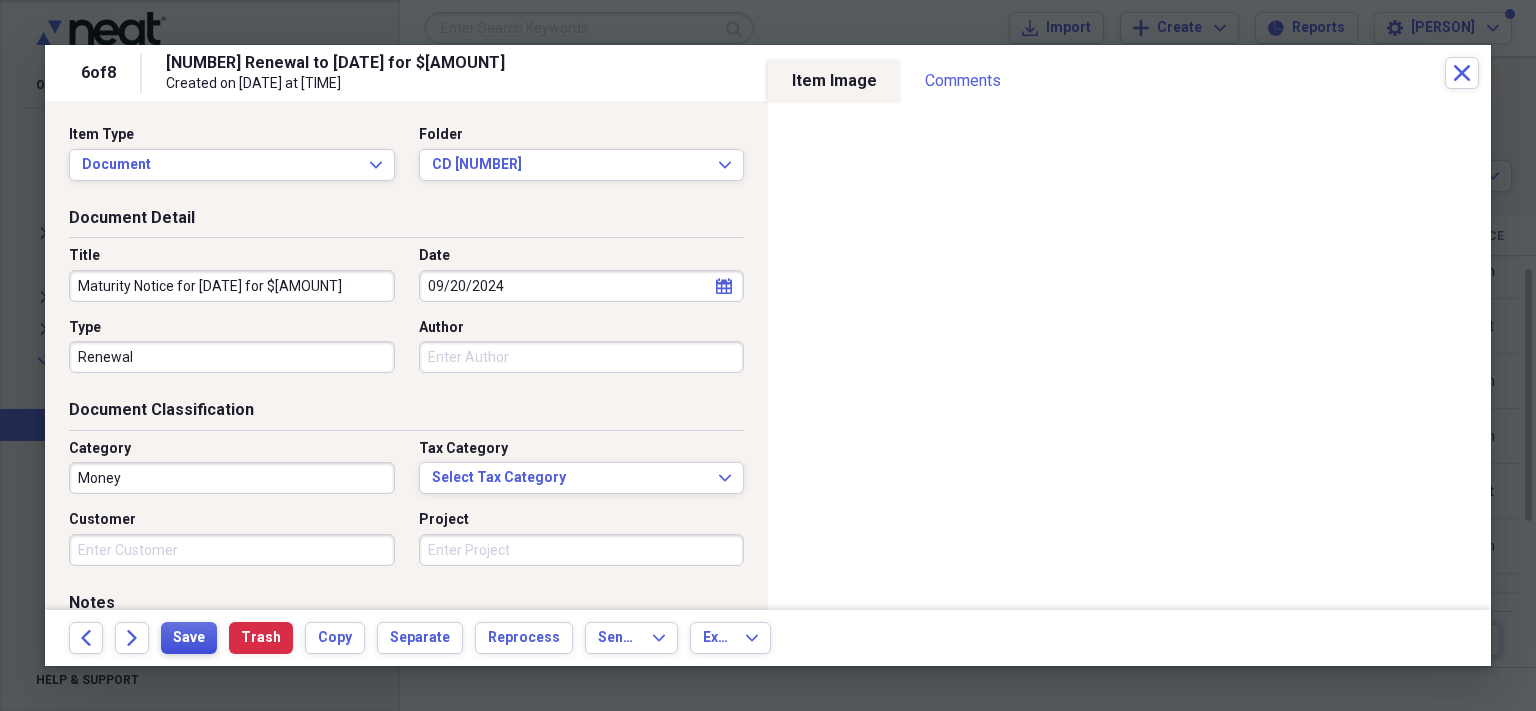 type on "Maturity Notice for [DATE] for $[AMOUNT]" 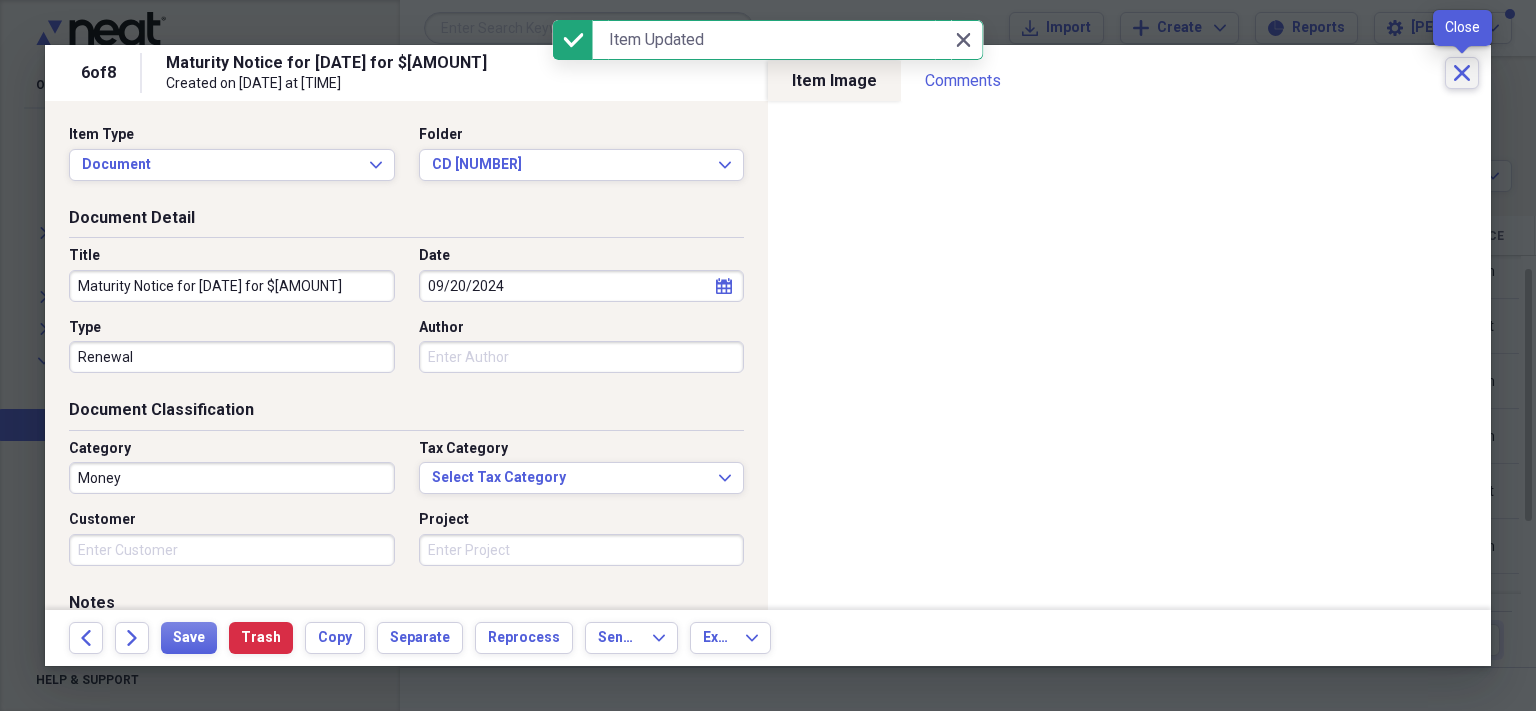 click on "Close" 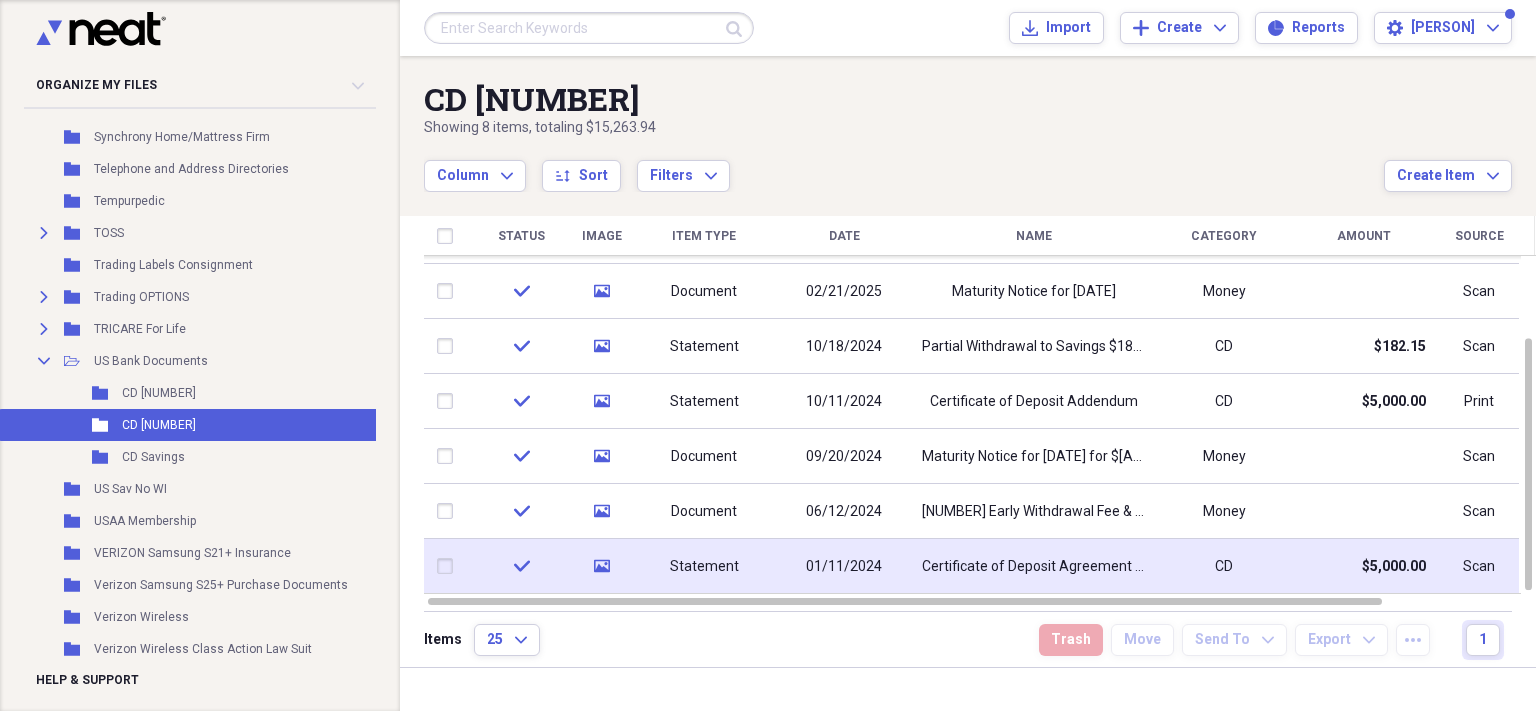click on "Certificate of Deposit Agreement & Receipt" at bounding box center (1034, 567) 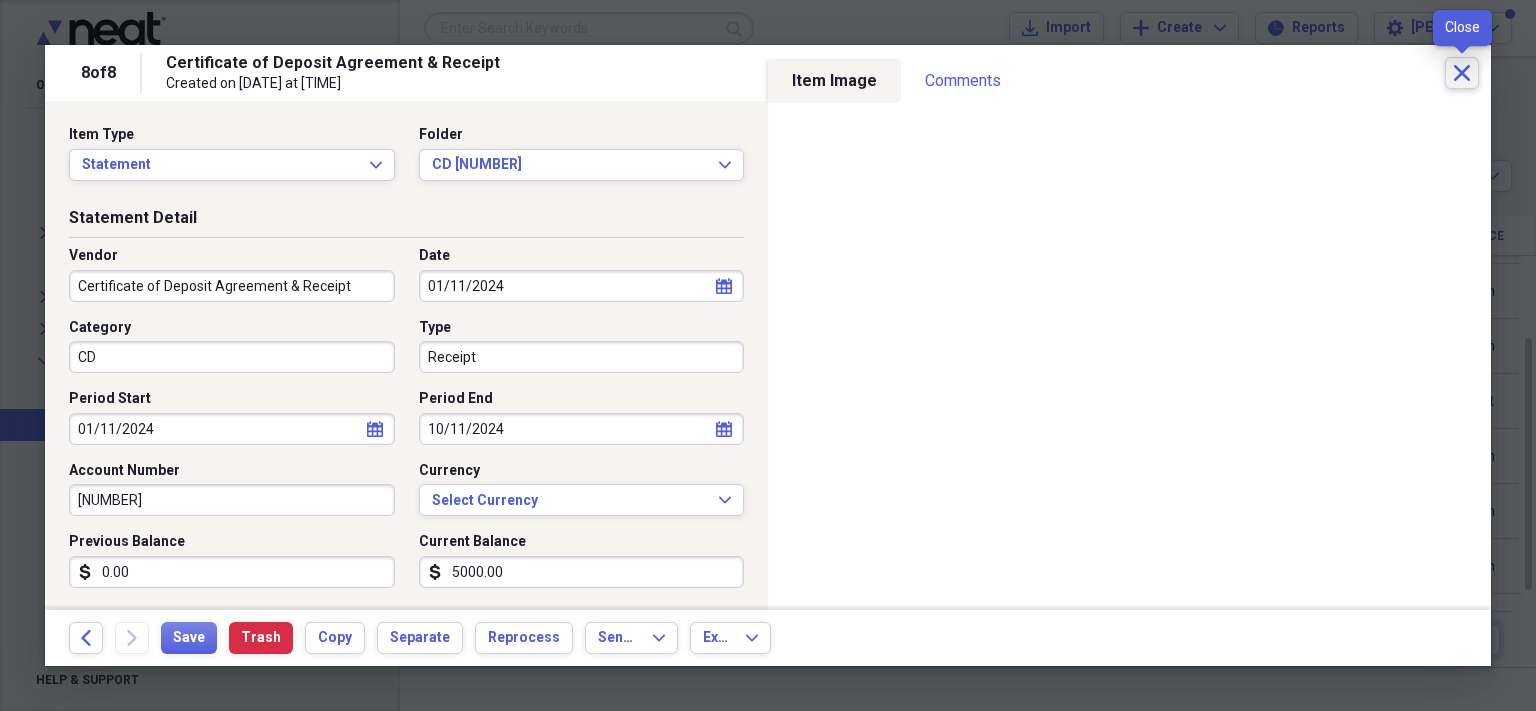 click on "Close" at bounding box center (1462, 73) 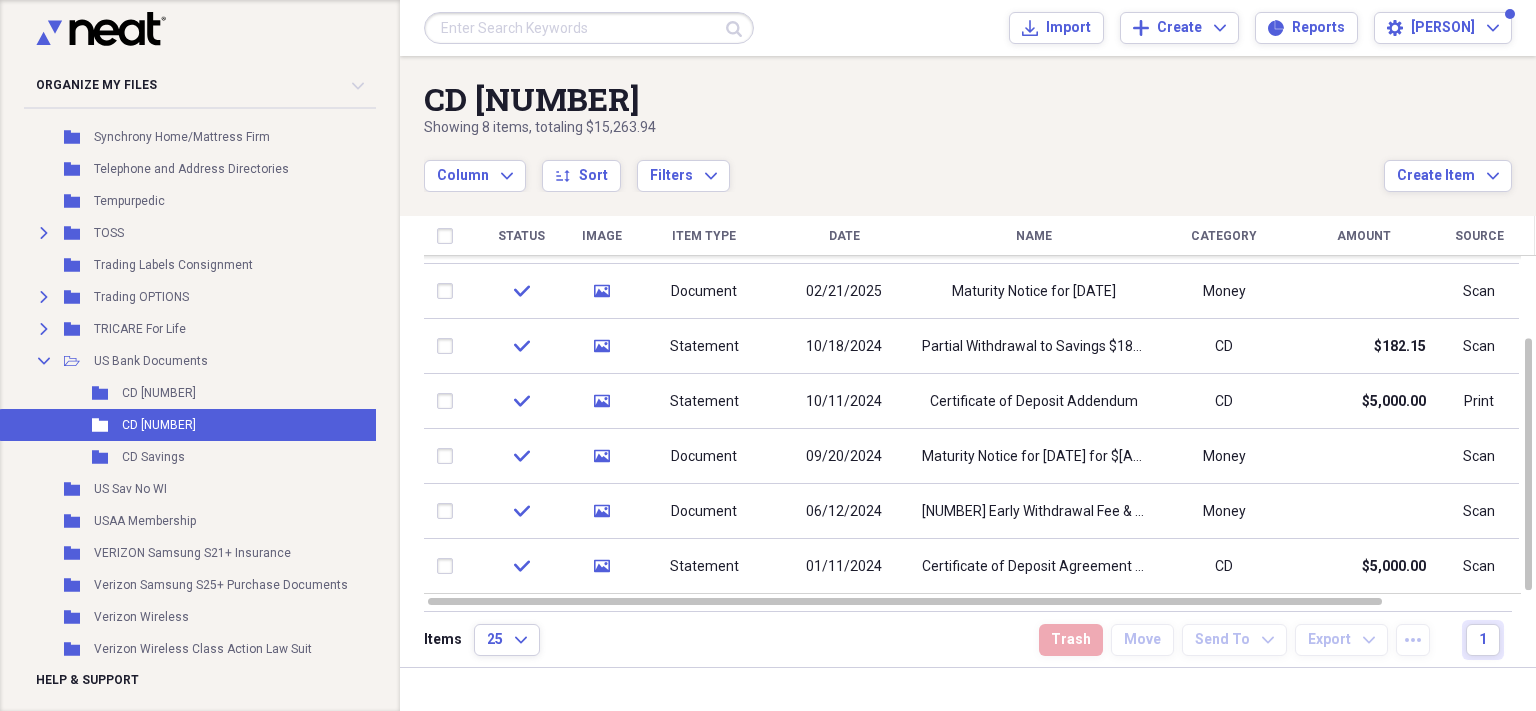 click on "Name" at bounding box center (1034, 236) 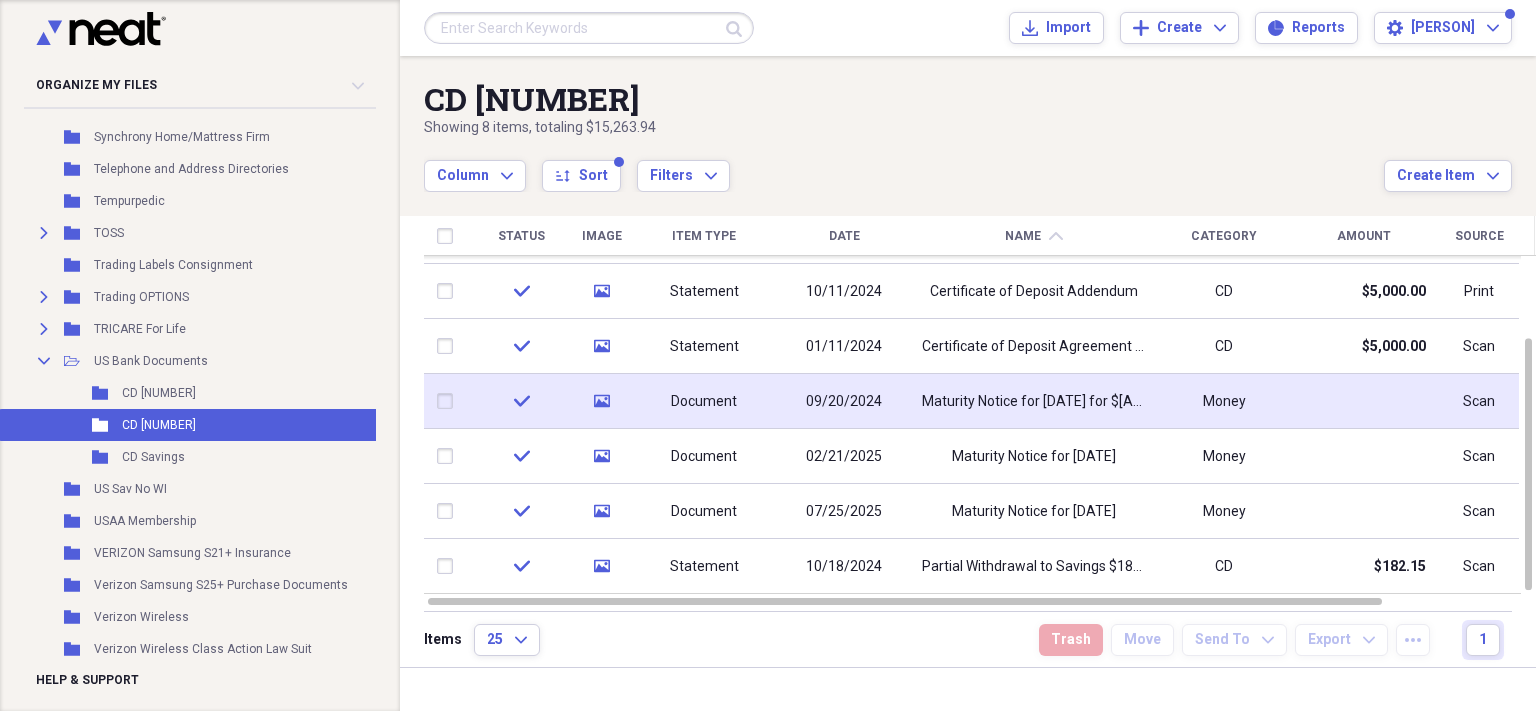 click on "Maturity Notice for [DATE] for $[AMOUNT]" at bounding box center [1034, 402] 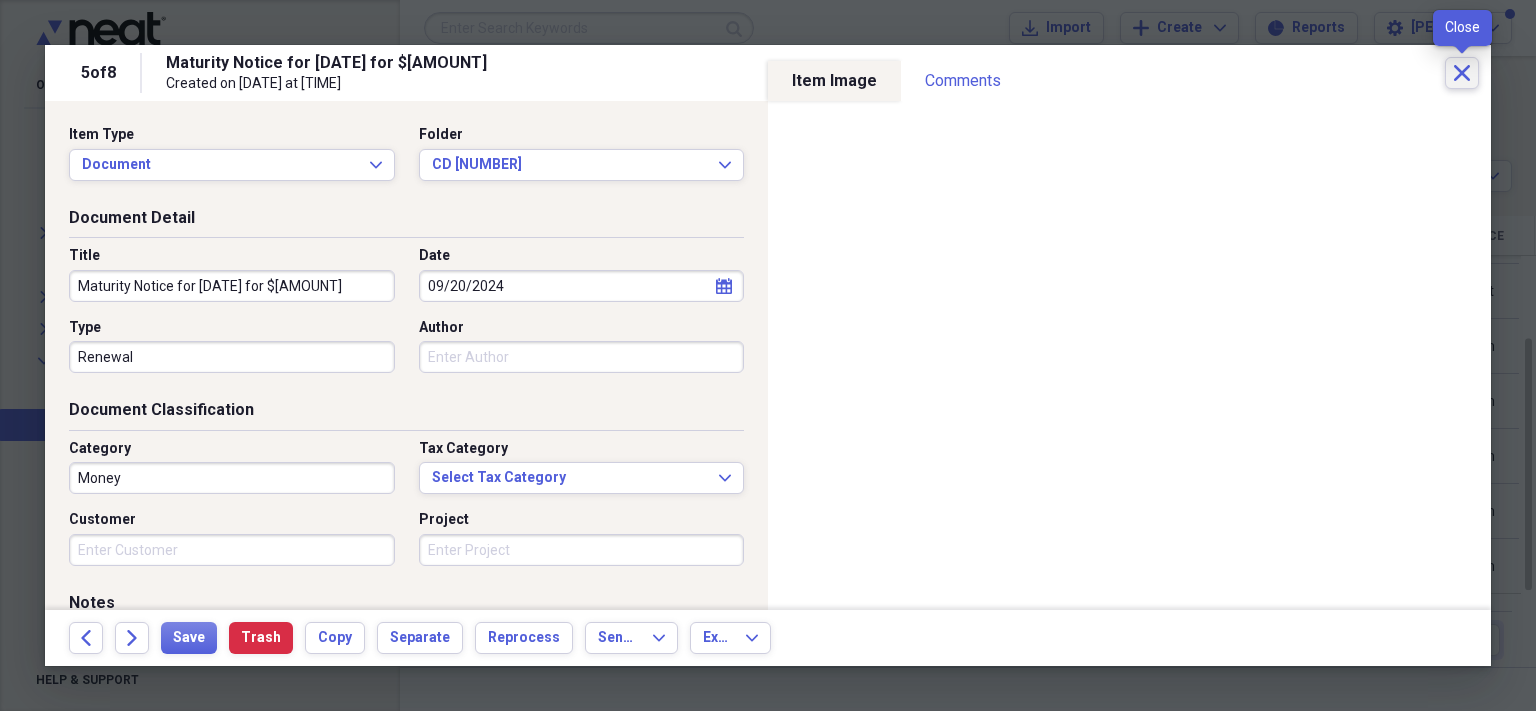 click on "Close" 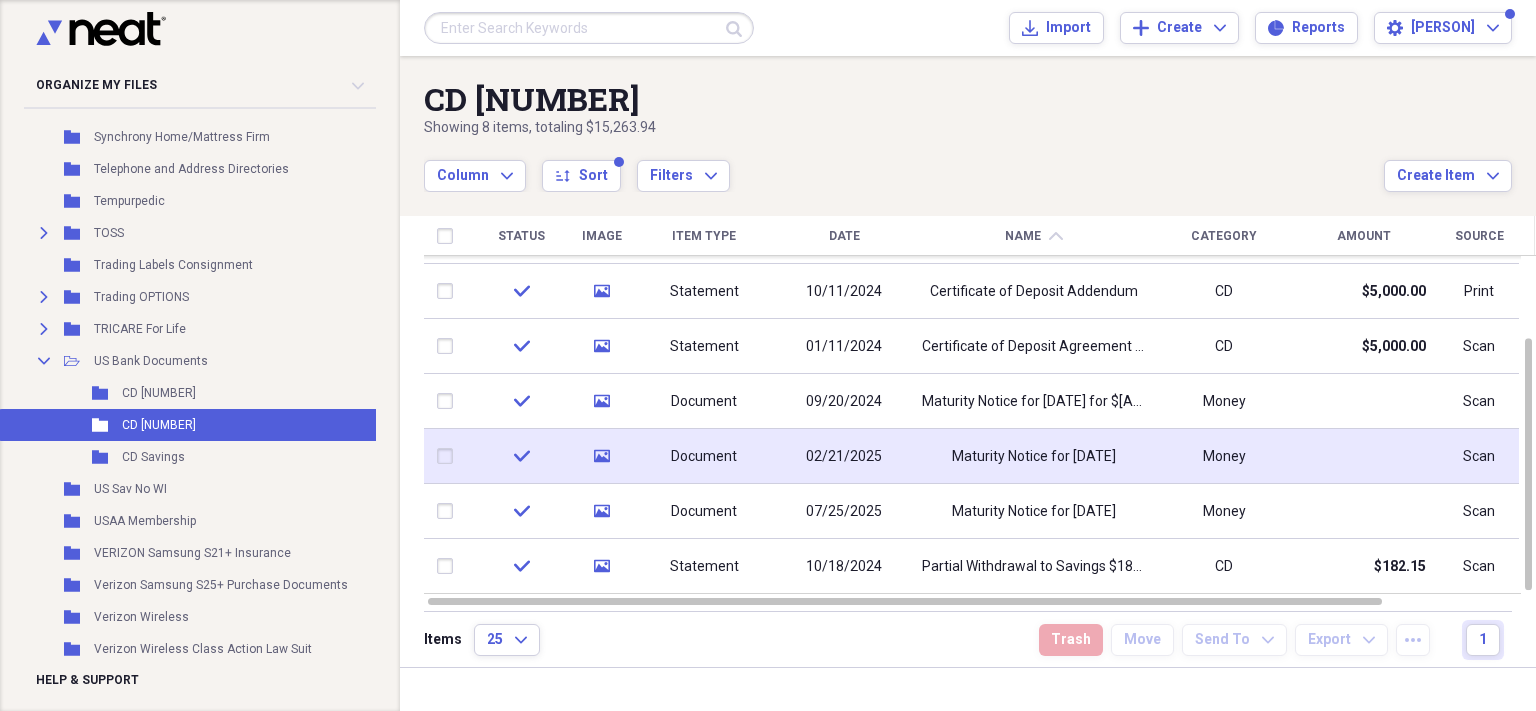 click on "Maturity Notice for [DATE]" at bounding box center (1034, 457) 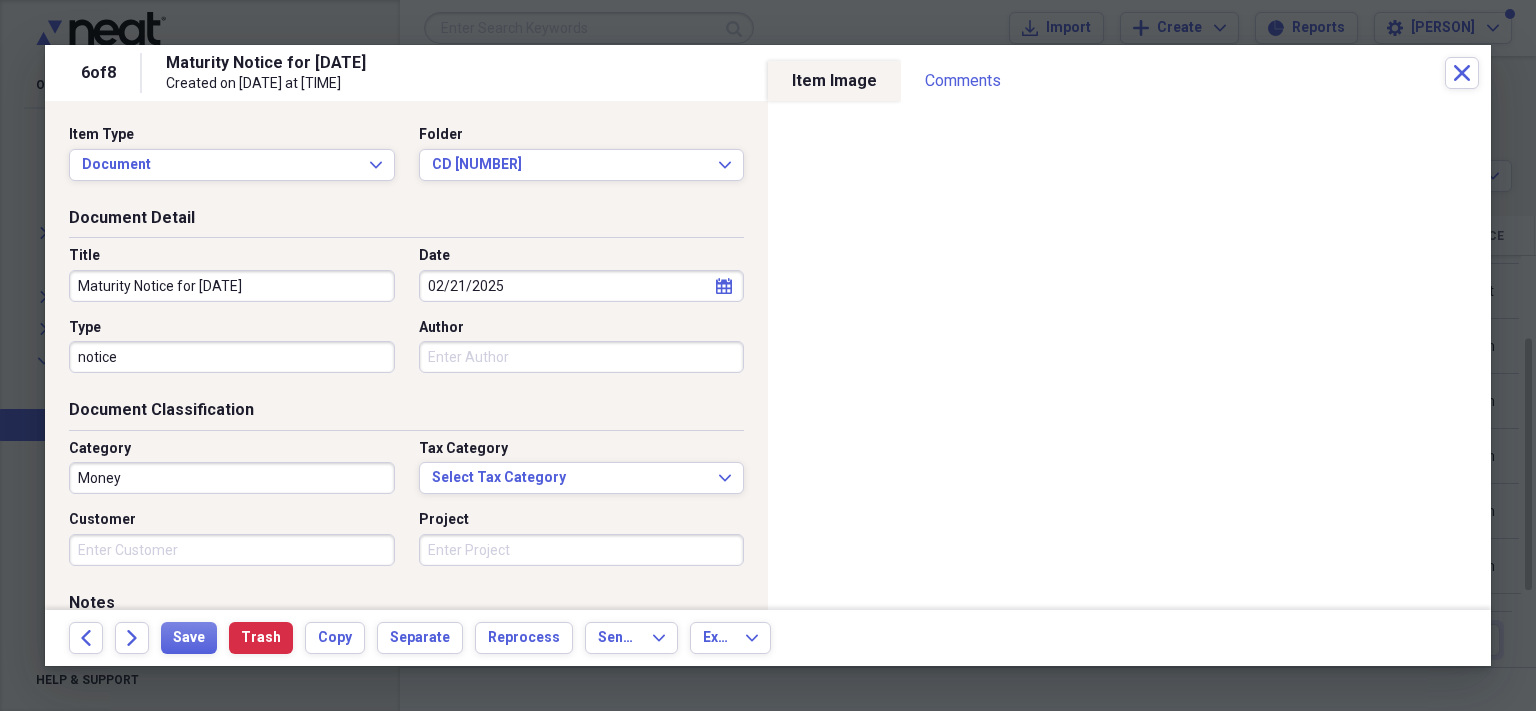 click on "Maturity Notice for [DATE]" at bounding box center (232, 286) 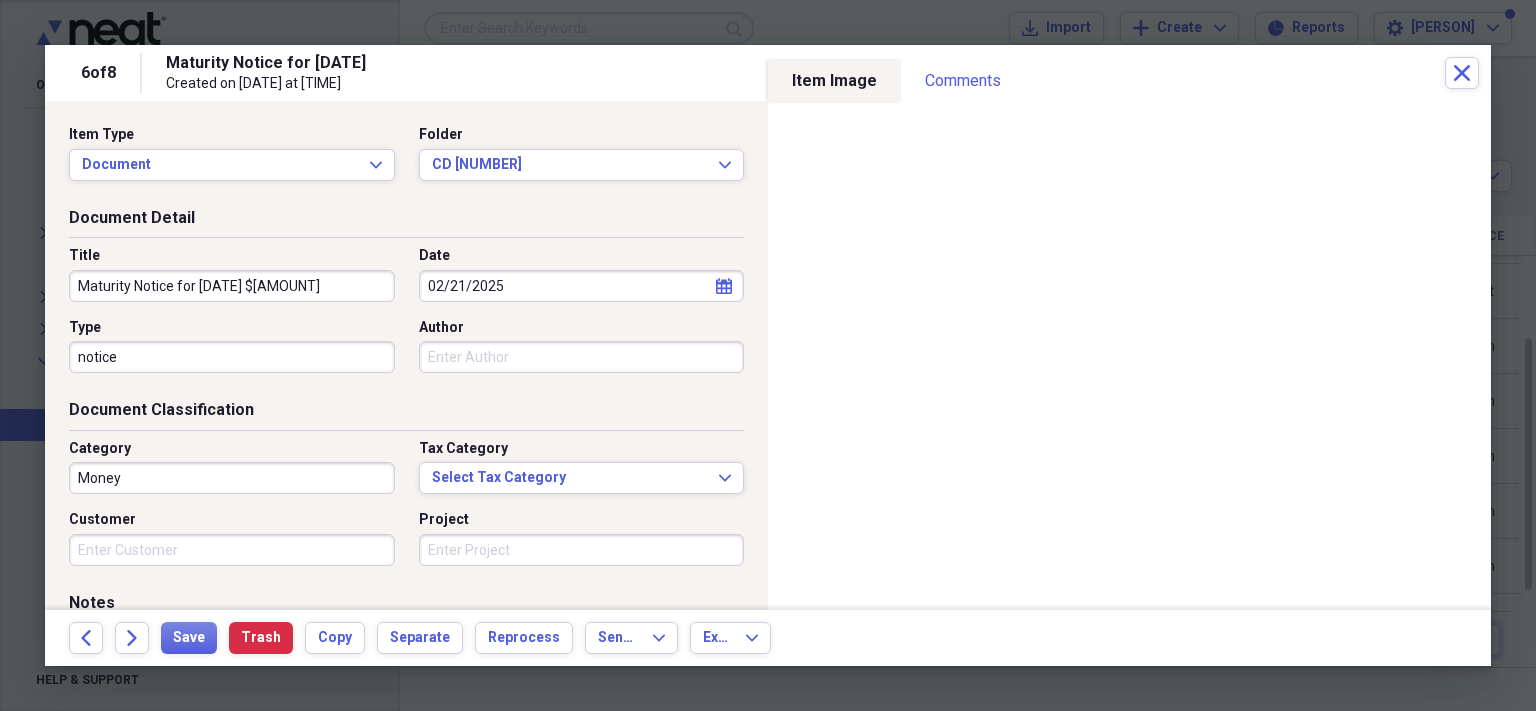 type on "Maturity Notice for [DATE] $[AMOUNT]" 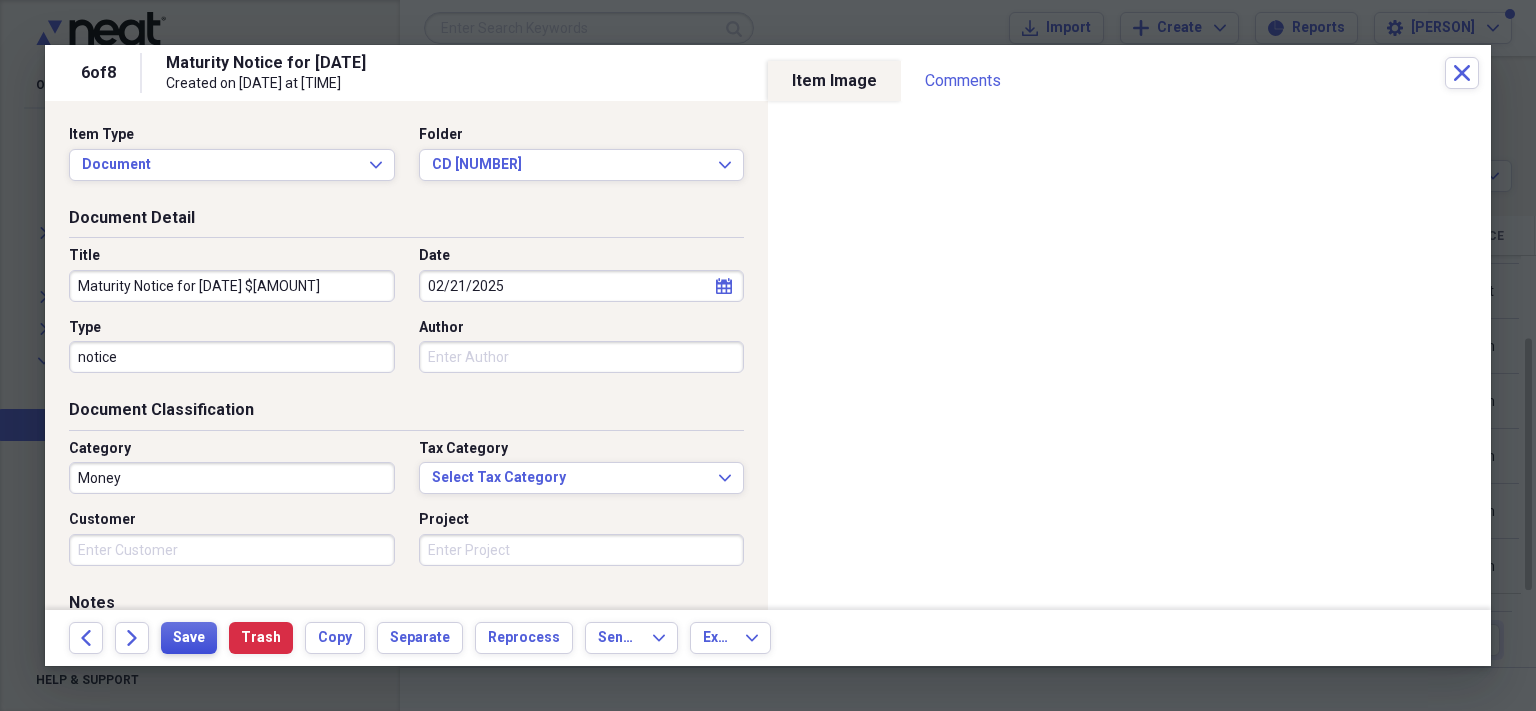 click on "Save" at bounding box center [189, 638] 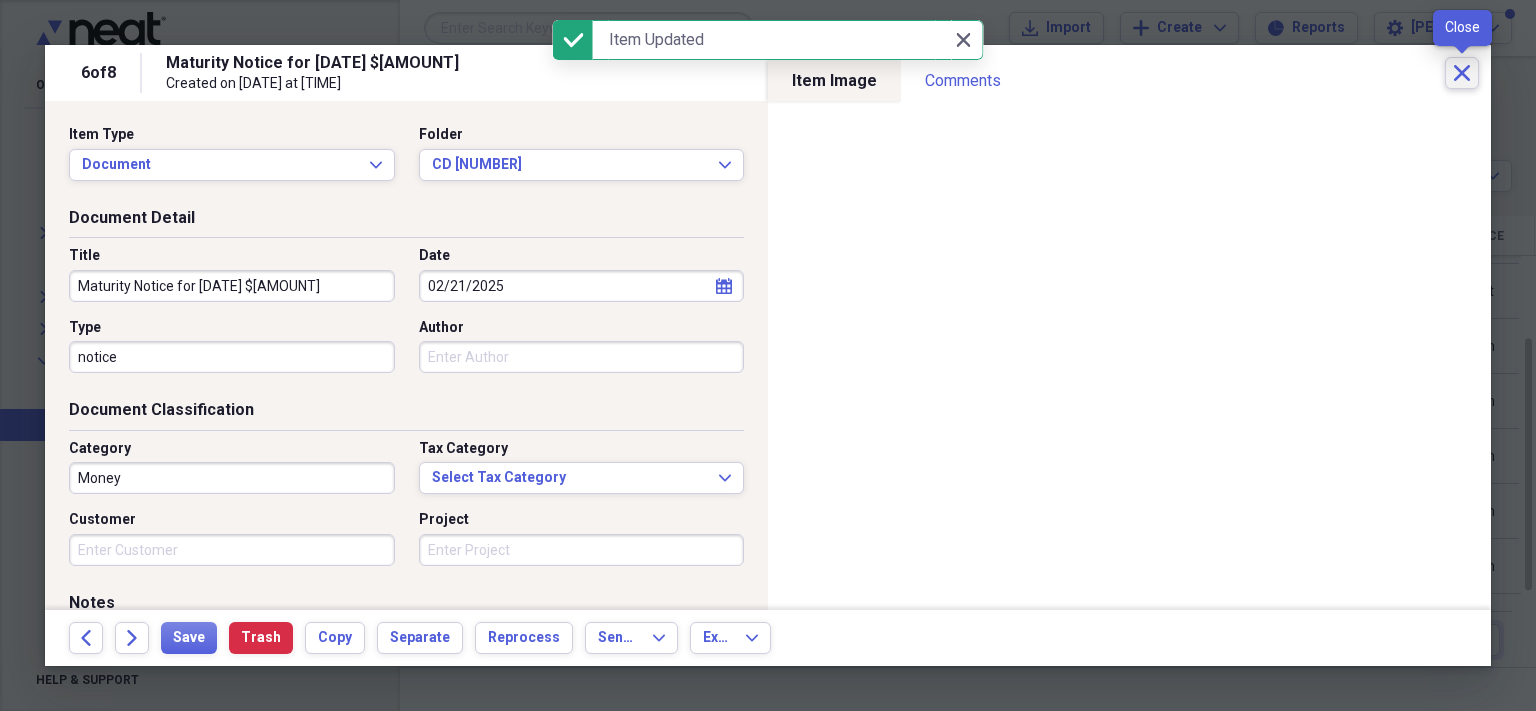 click on "Close" at bounding box center [1462, 73] 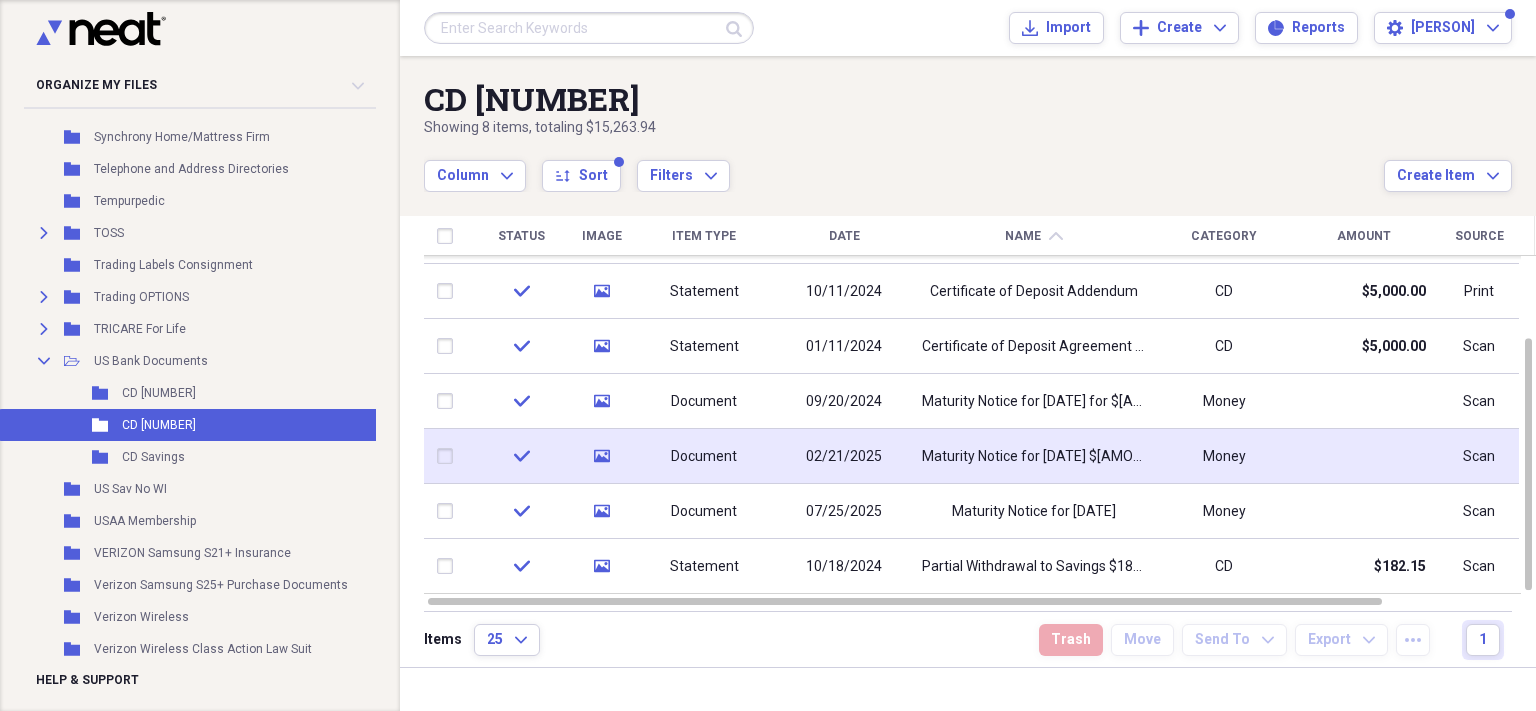 click on "Maturity Notice for [DATE] $[AMOUNT]" at bounding box center [1034, 457] 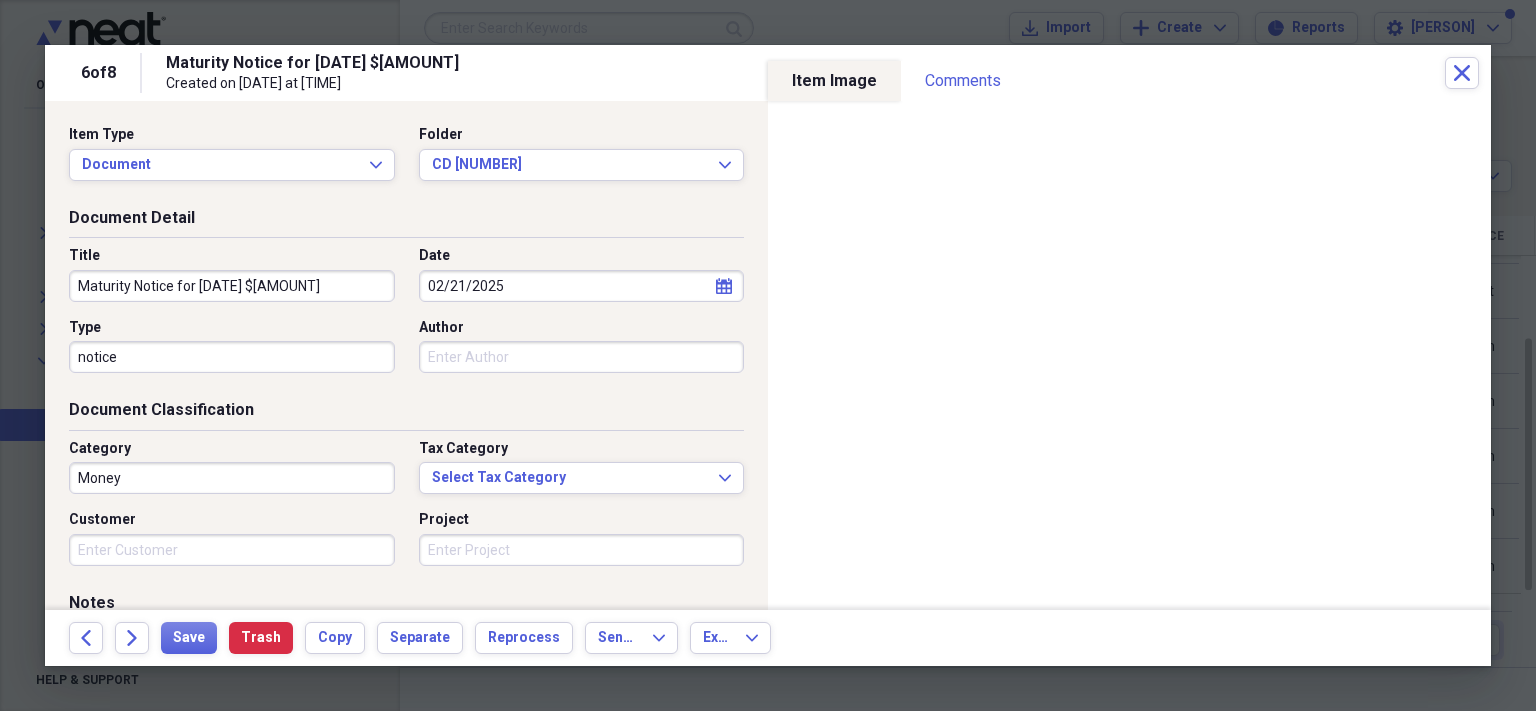 click on "Maturity Notice for [DATE] $[AMOUNT]" at bounding box center (232, 286) 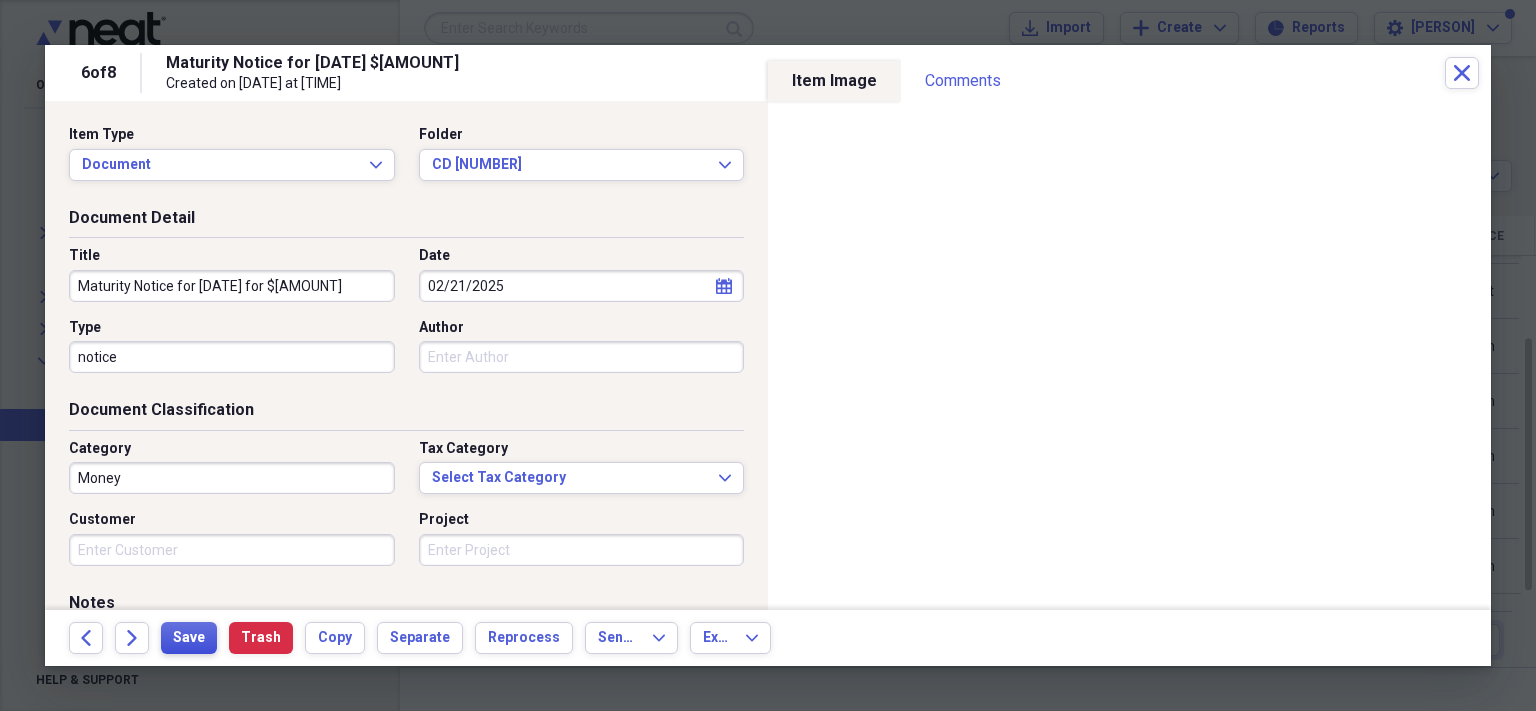 click on "Save" at bounding box center [189, 638] 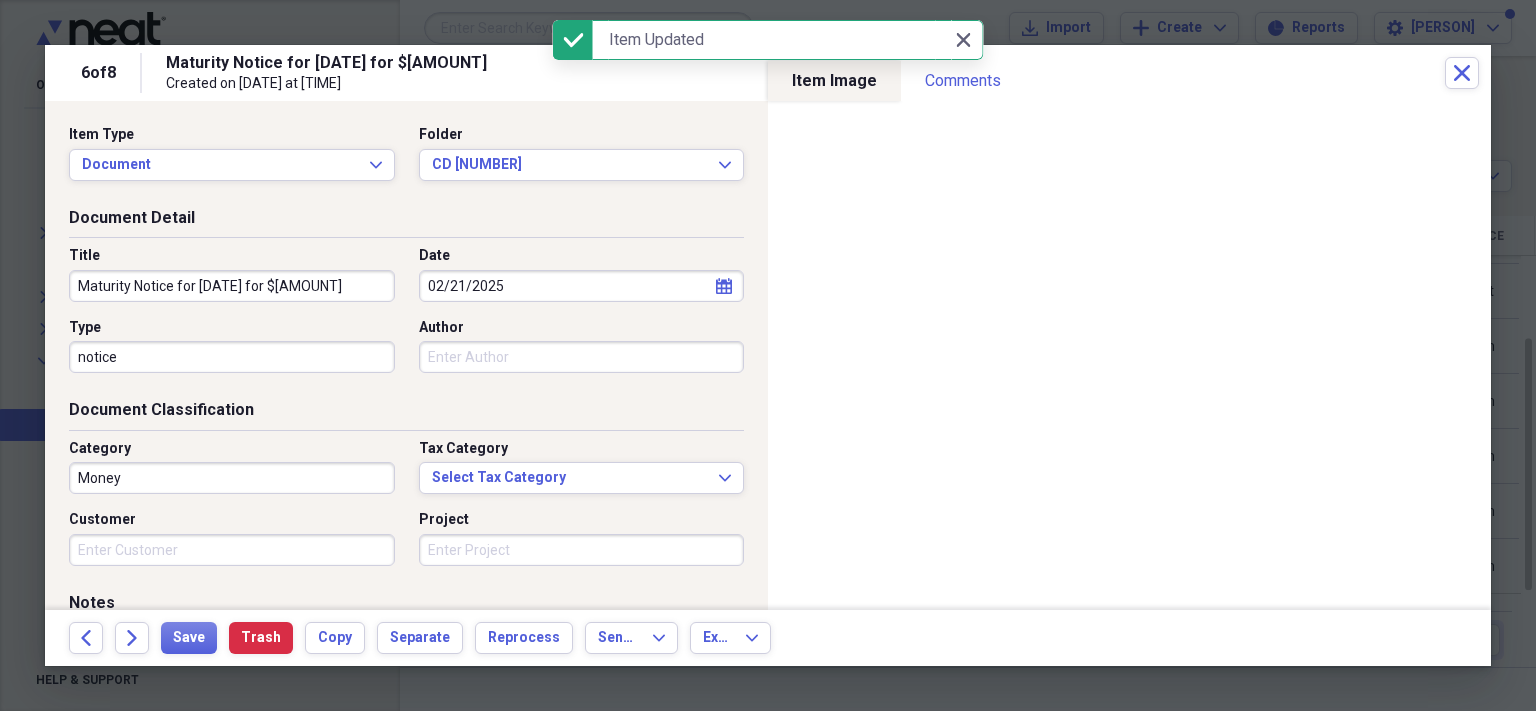 click on "Maturity Notice for [DATE] for $[AMOUNT]" at bounding box center [232, 286] 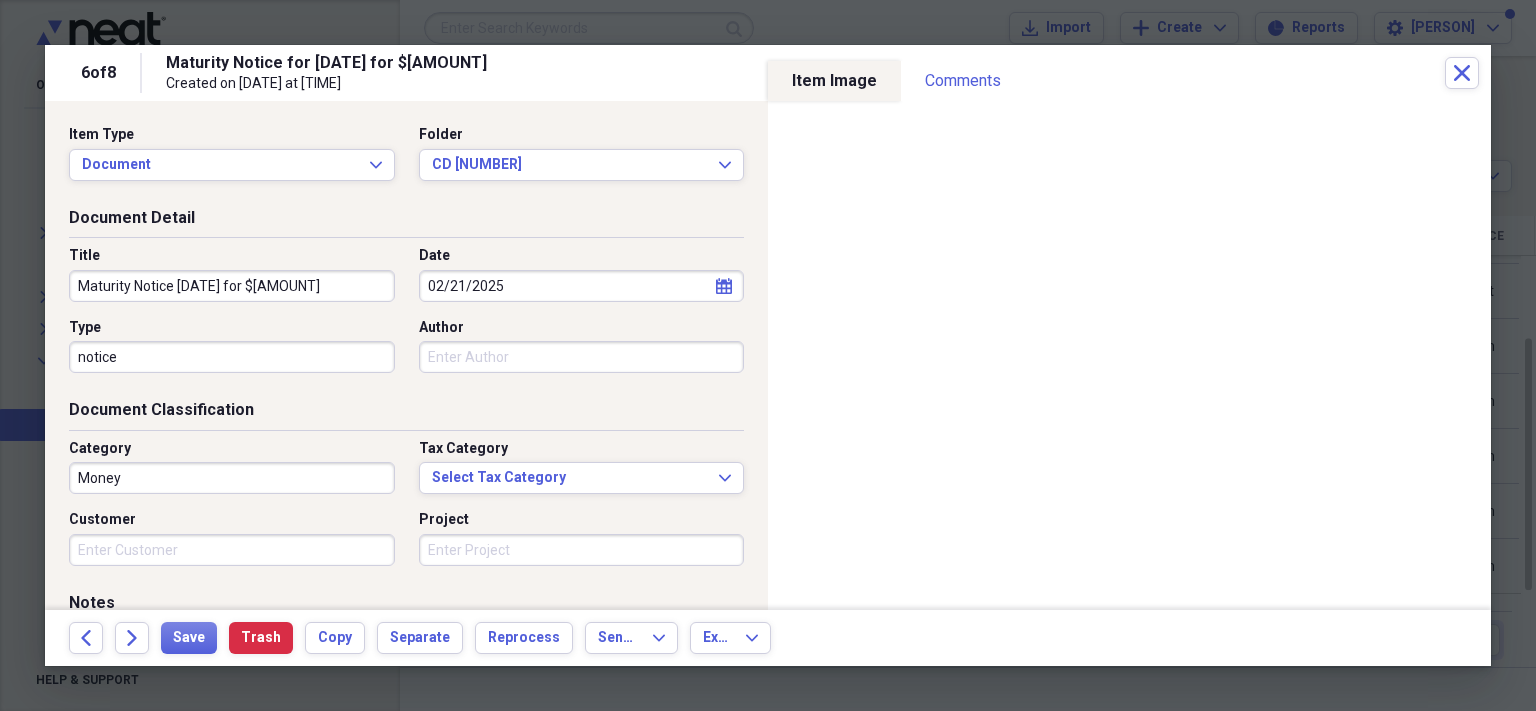 click on "Maturity Notice [DATE] for $[AMOUNT]" at bounding box center (232, 286) 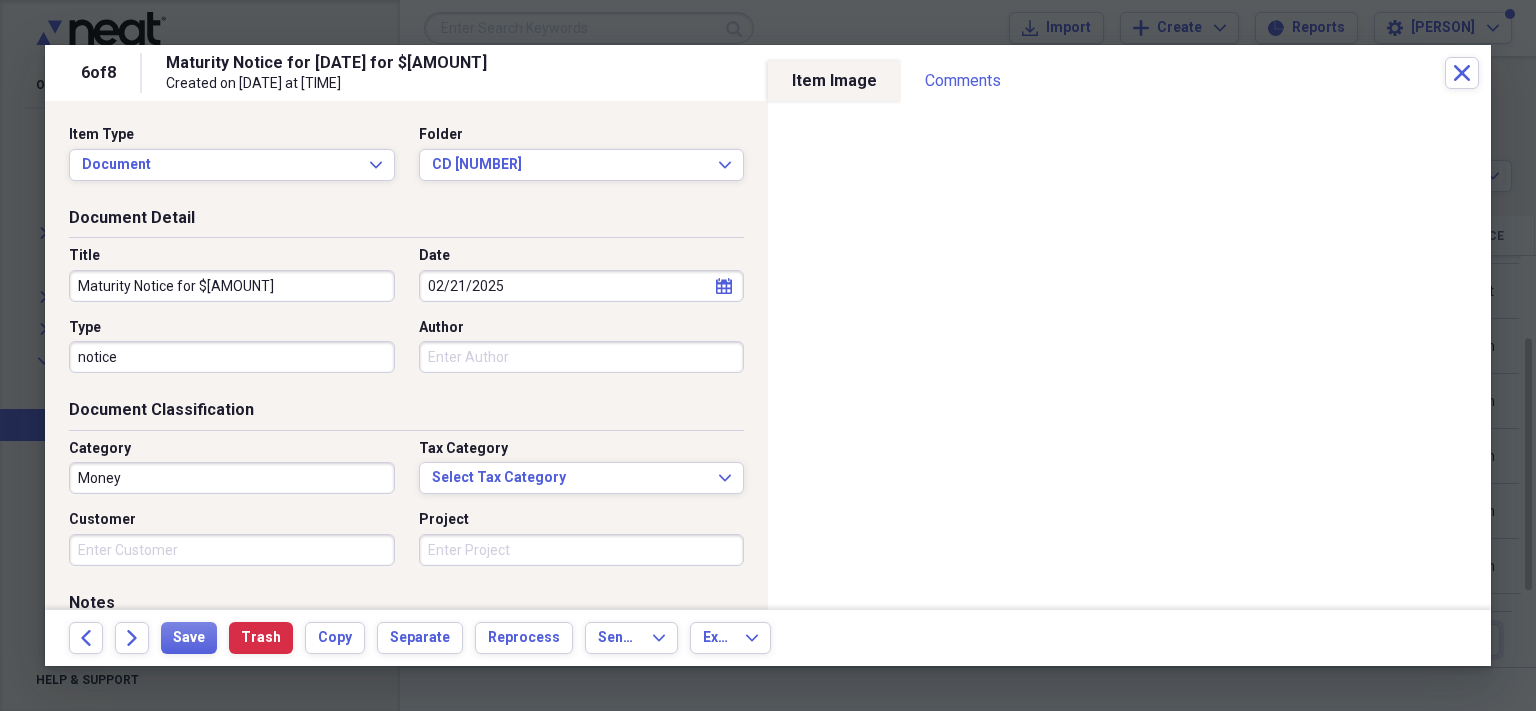 type on "Maturity Notice for $[AMOUNT]" 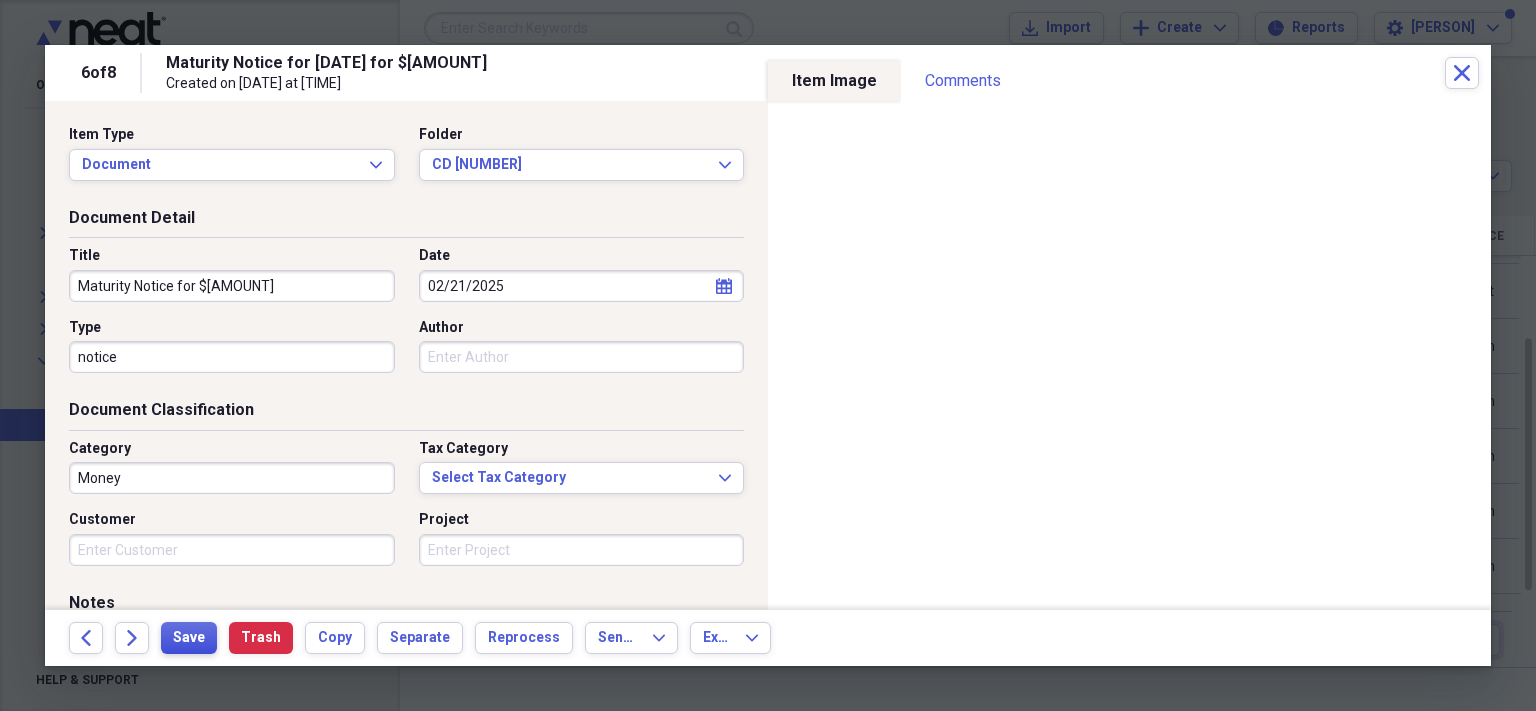 click on "Save" at bounding box center [189, 638] 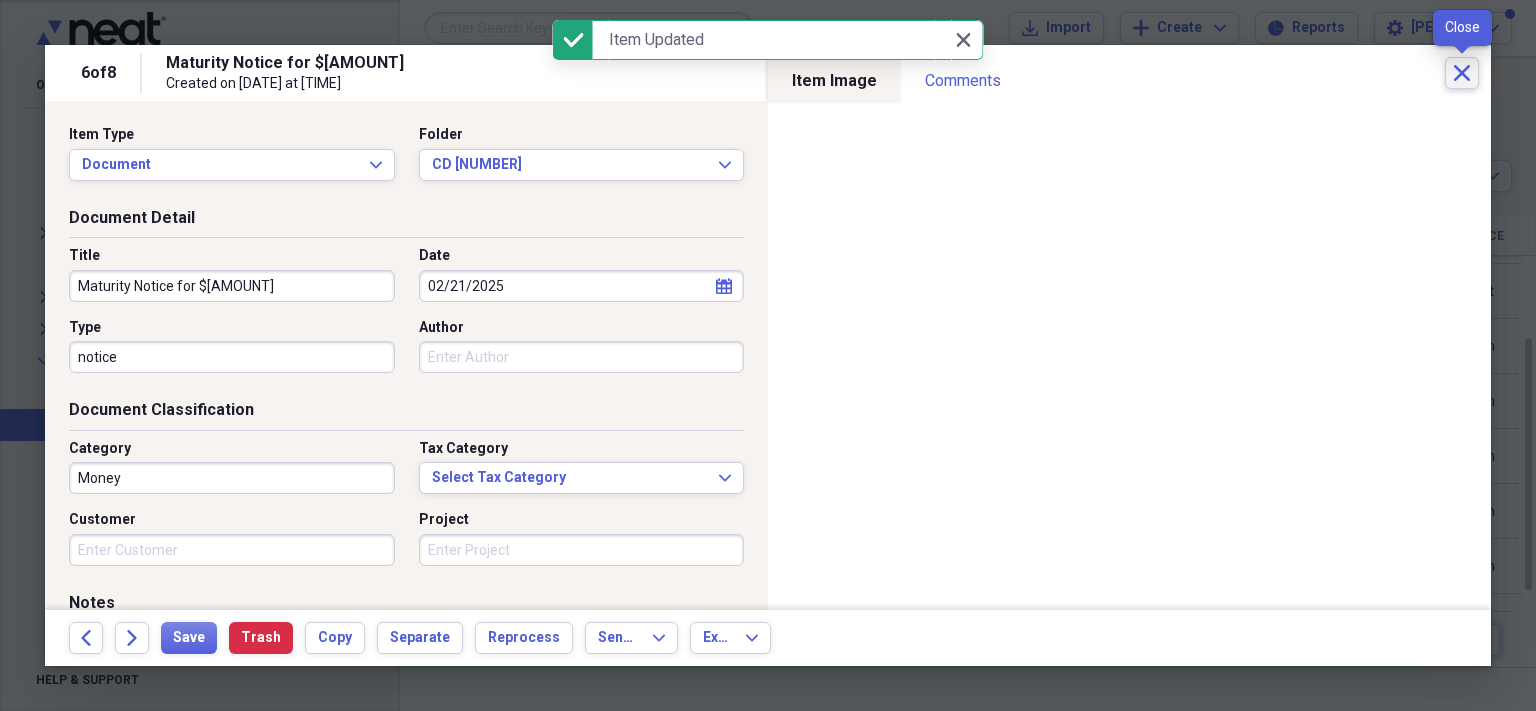 click on "Close" 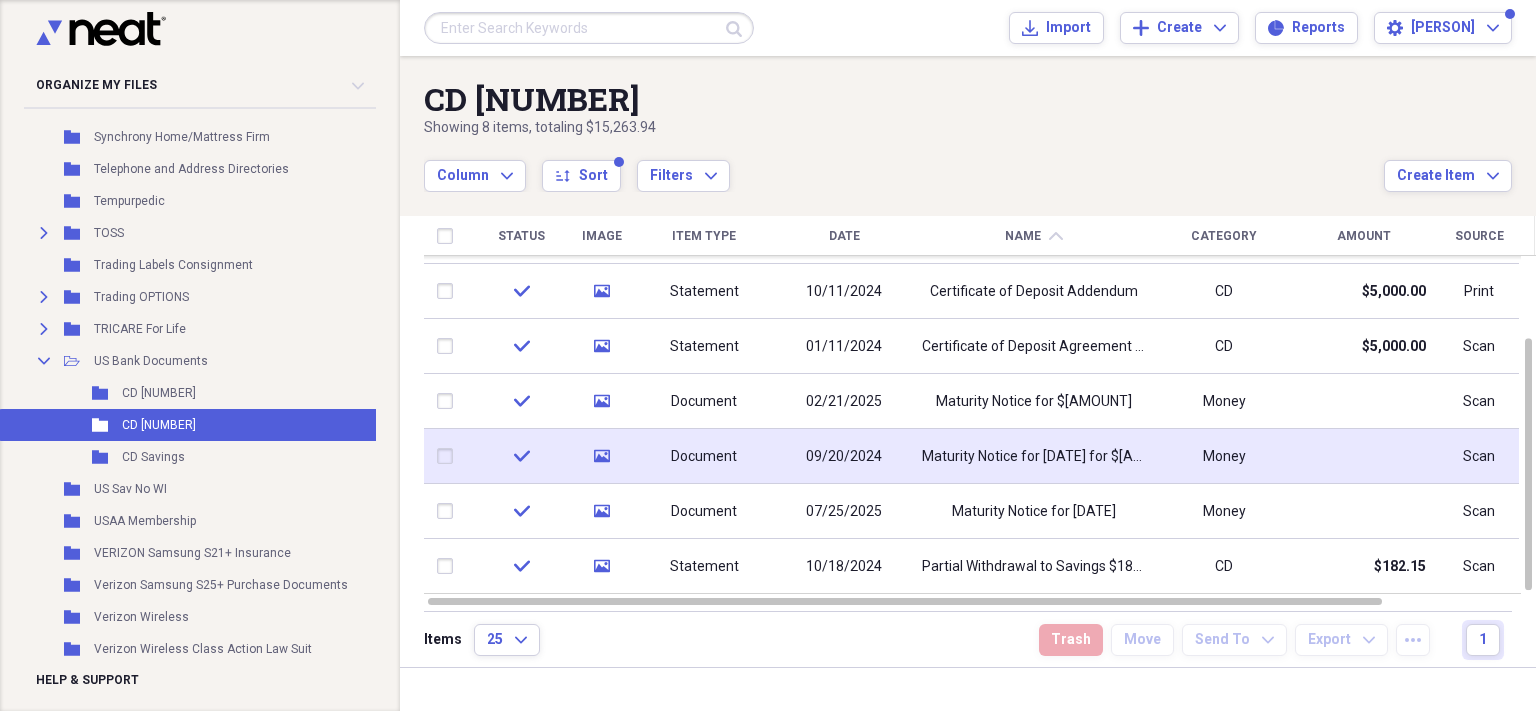 click on "Maturity Notice for [DATE] for $[AMOUNT]" at bounding box center (1034, 457) 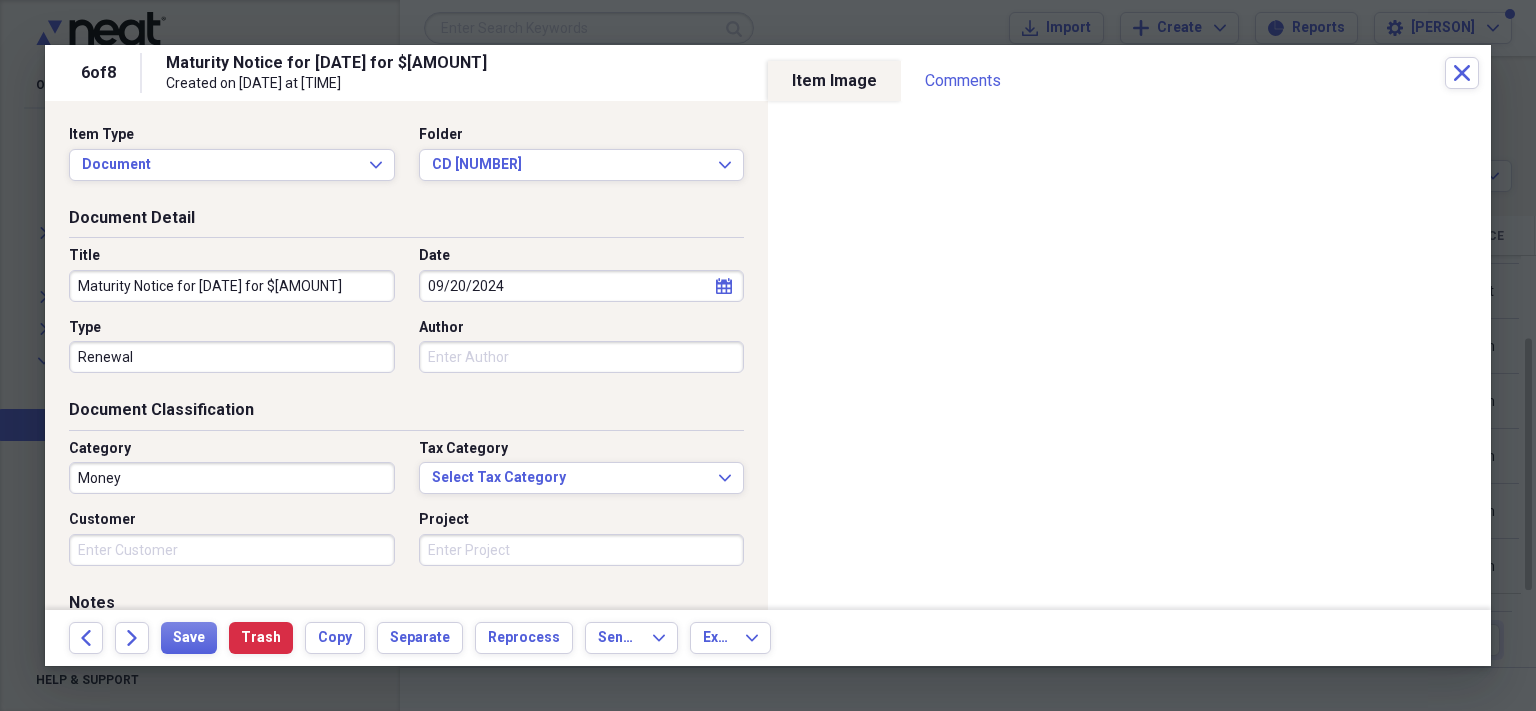 click on "calendar" 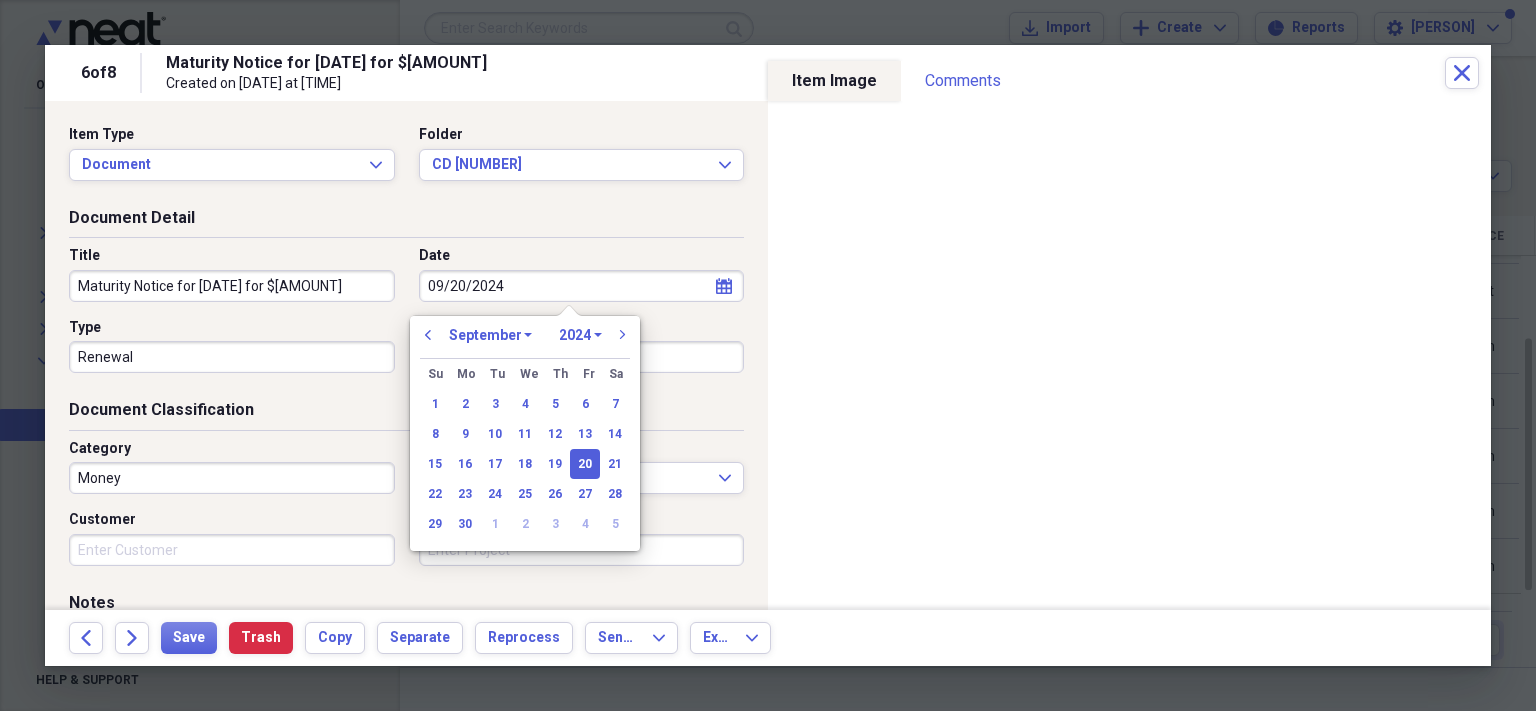 click on "Title Maturity Notice for [DATE] for $[AMOUNT] Date [DATE] calendar Calendar Type Renewal Author" at bounding box center [406, 317] 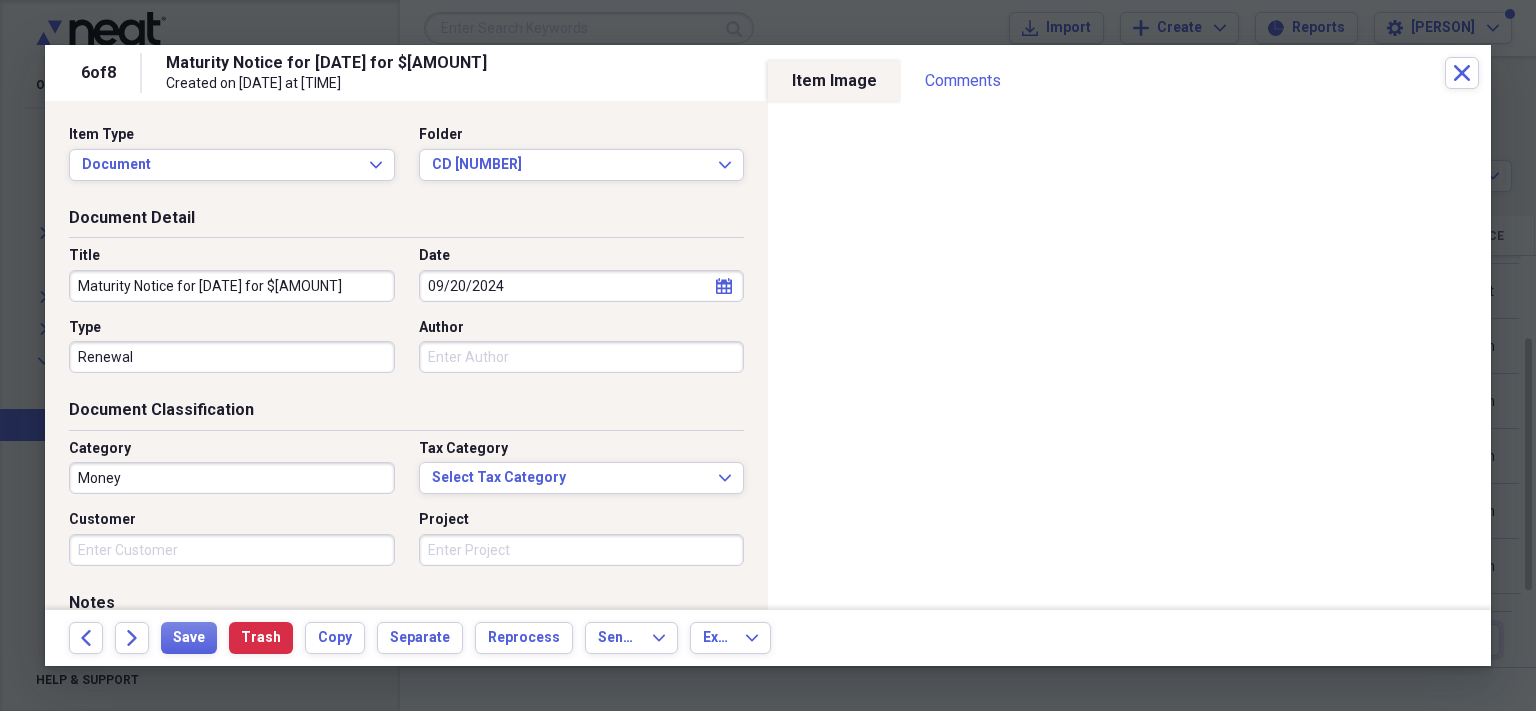 click on "Maturity Notice for [DATE] for $[AMOUNT]" at bounding box center [232, 286] 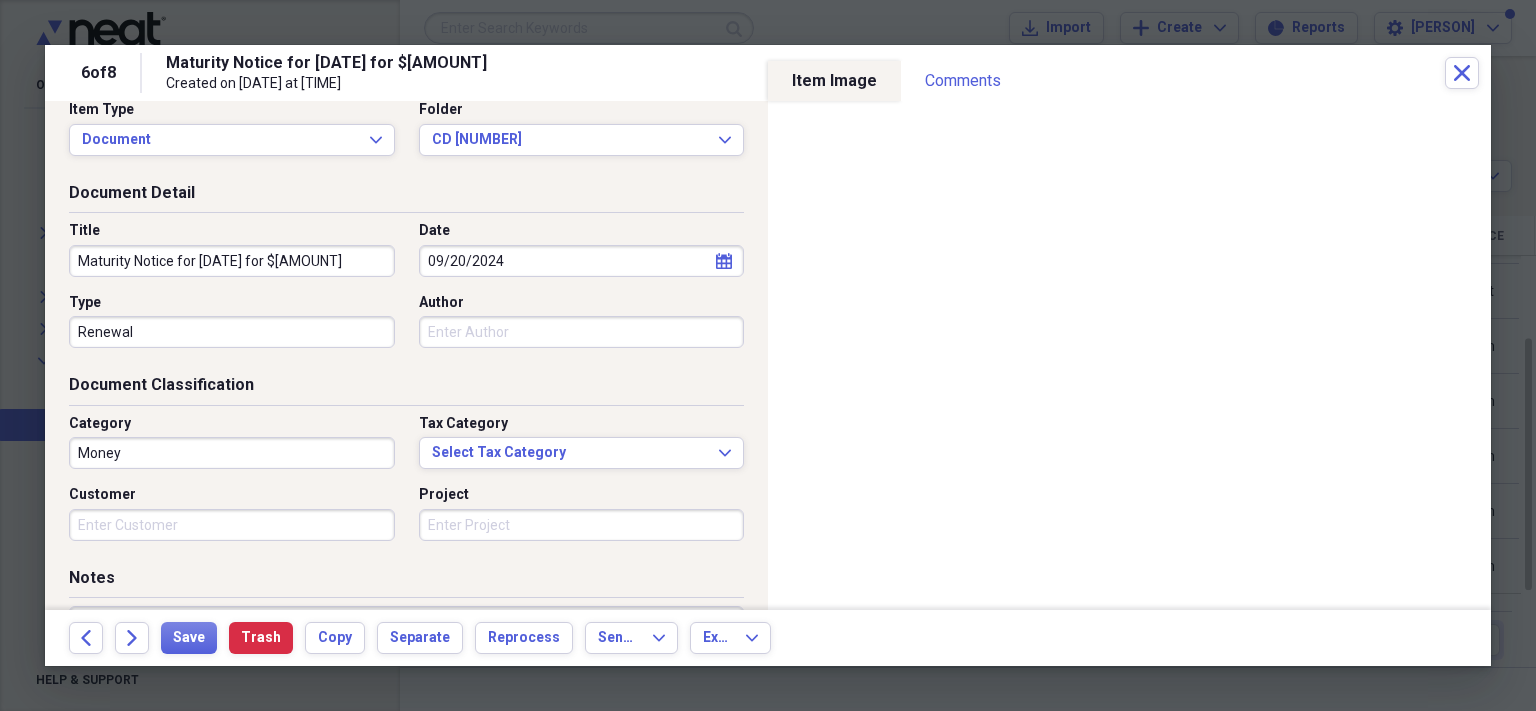 click on "calendar" 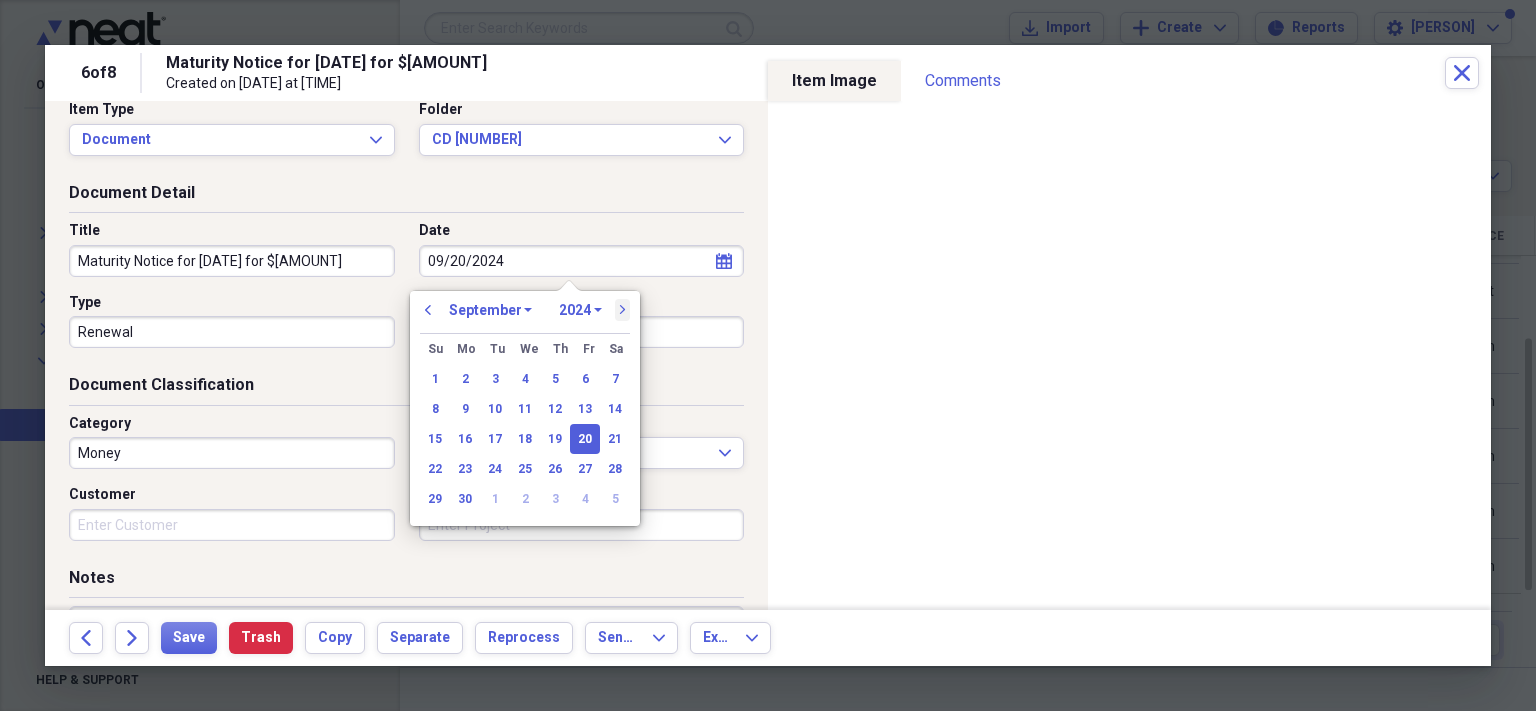click on "next" at bounding box center (623, 310) 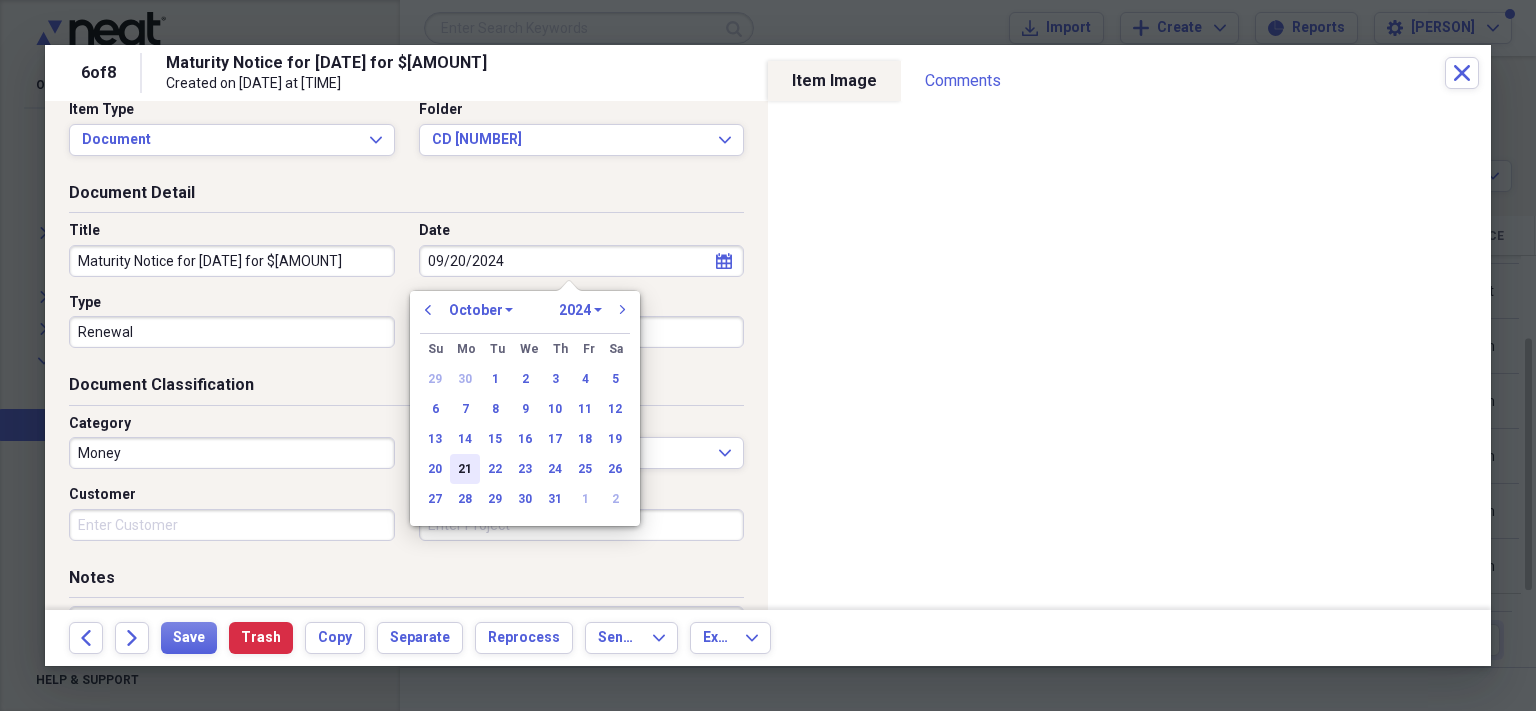 click on "21" at bounding box center (465, 469) 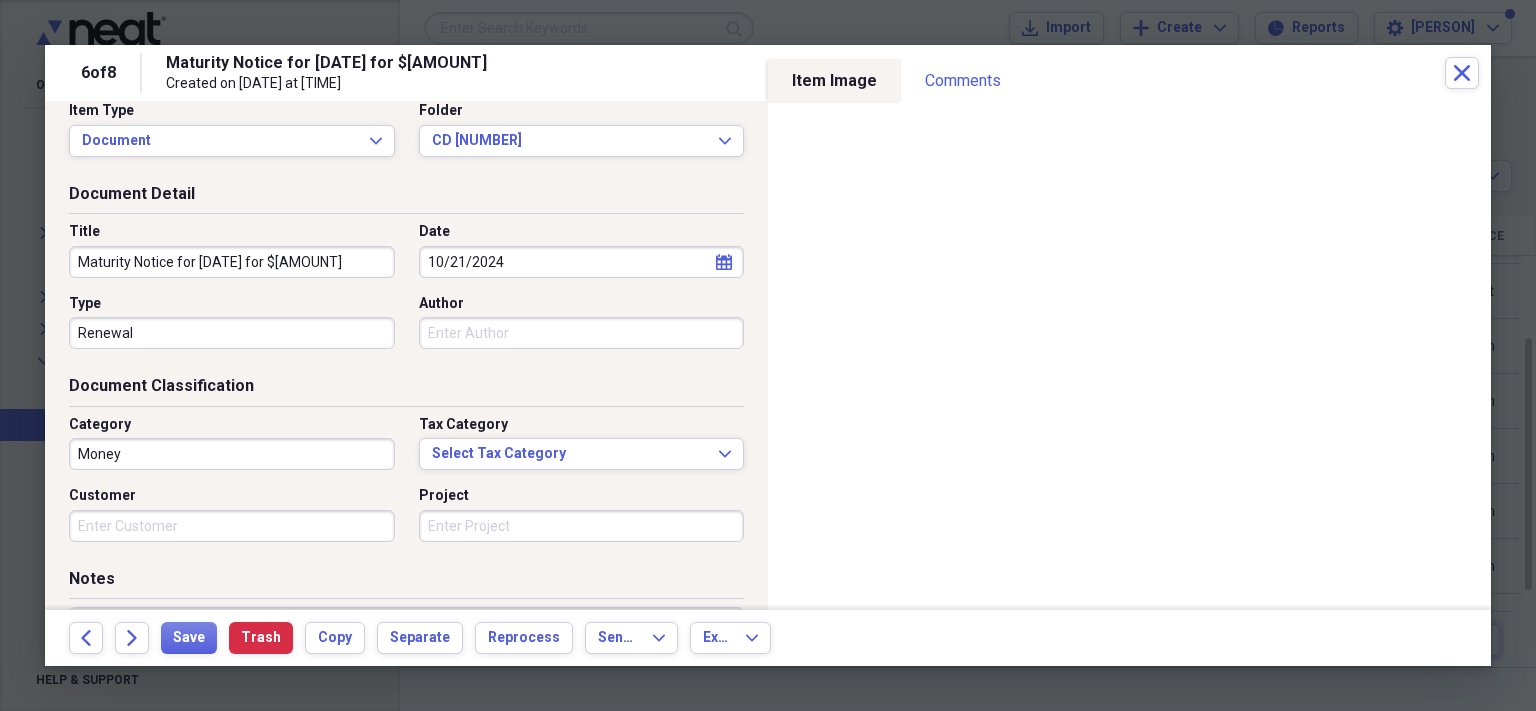 click on "Maturity Notice for [DATE] for $[AMOUNT]" at bounding box center [232, 262] 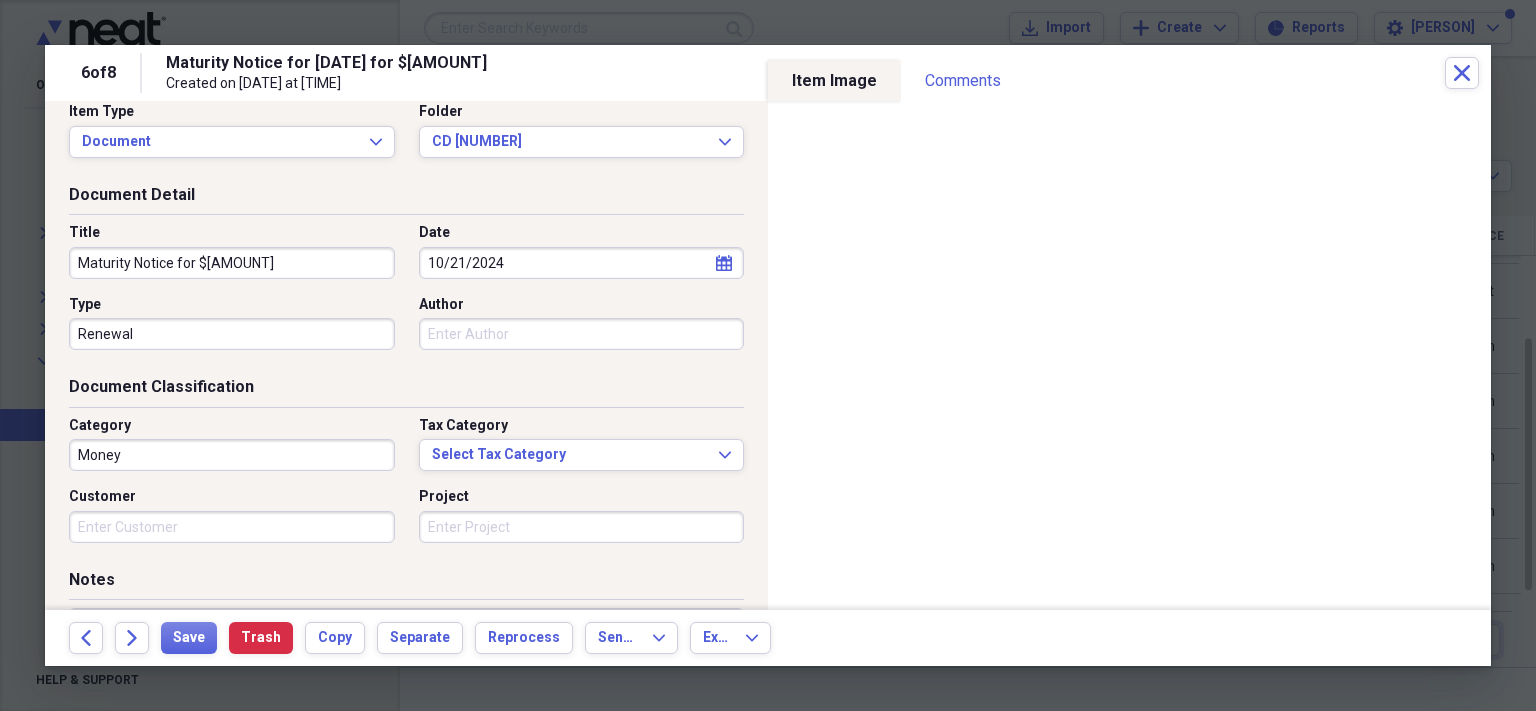 type on "Maturity Notice for $[AMOUNT]" 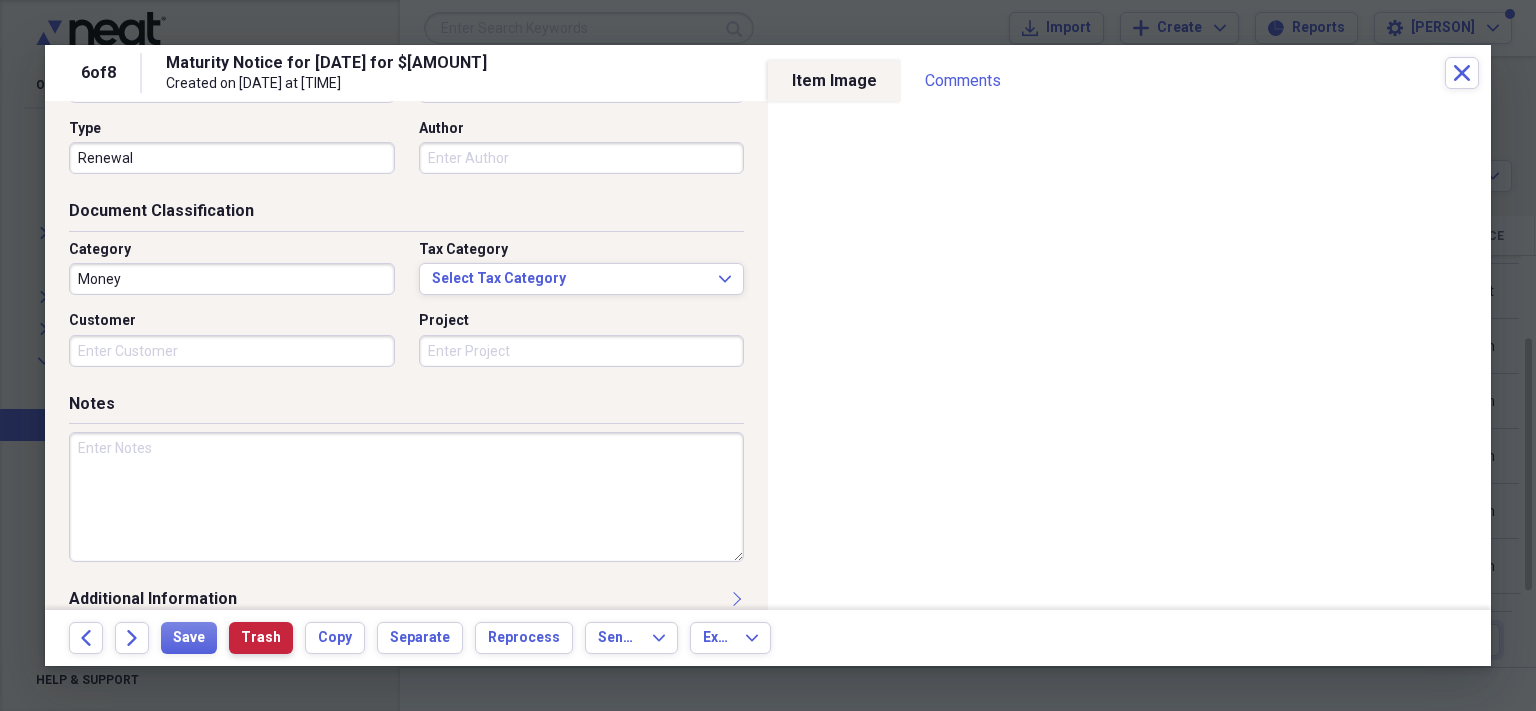 scroll, scrollTop: 200, scrollLeft: 0, axis: vertical 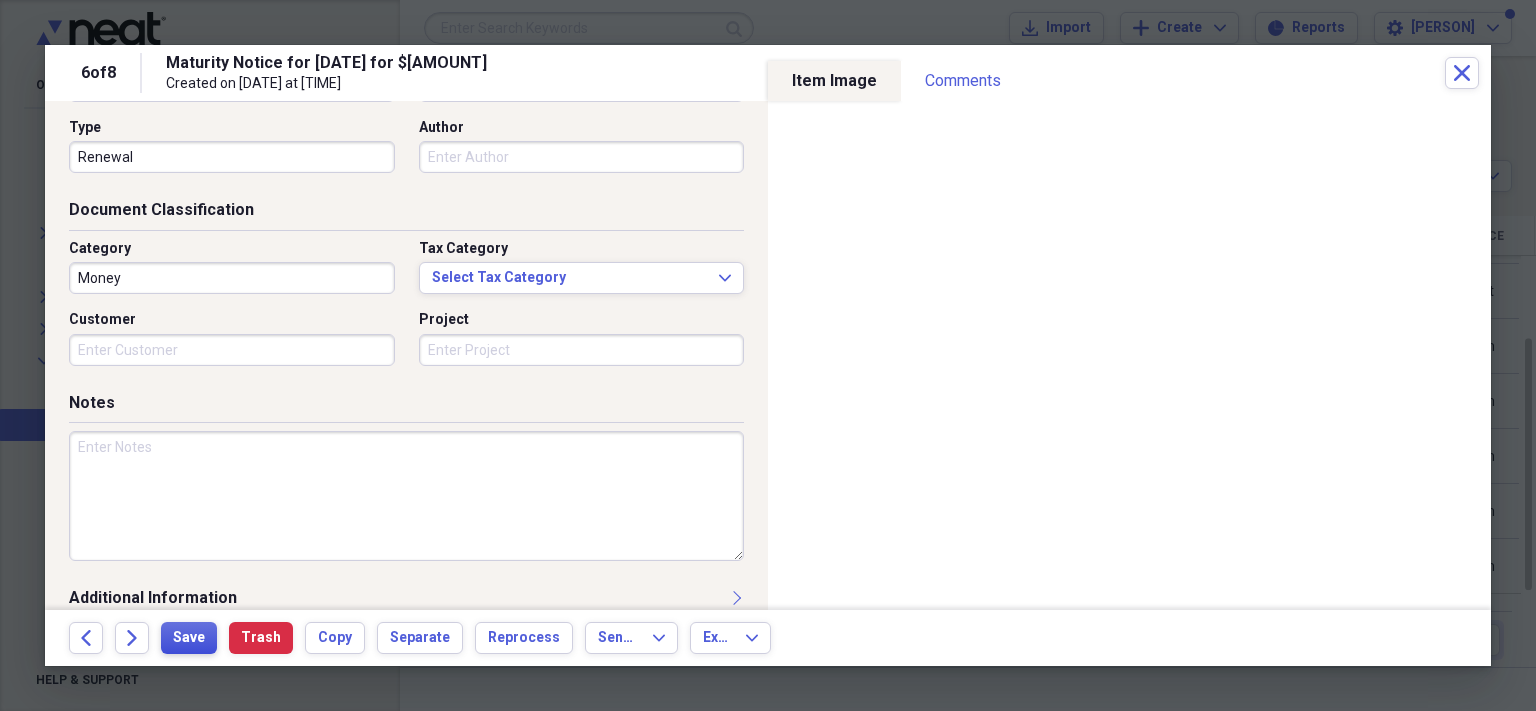 click on "Save" at bounding box center [189, 638] 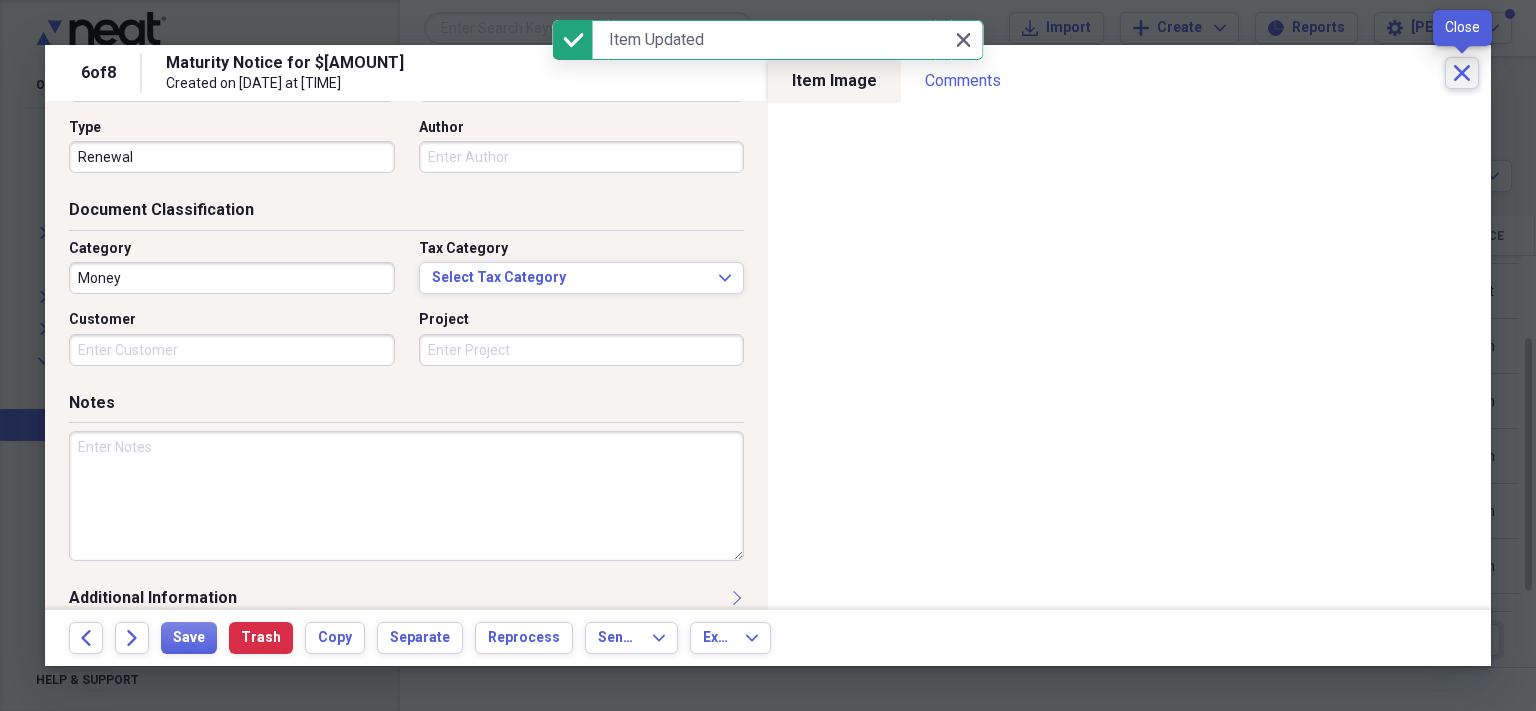 click on "Close" 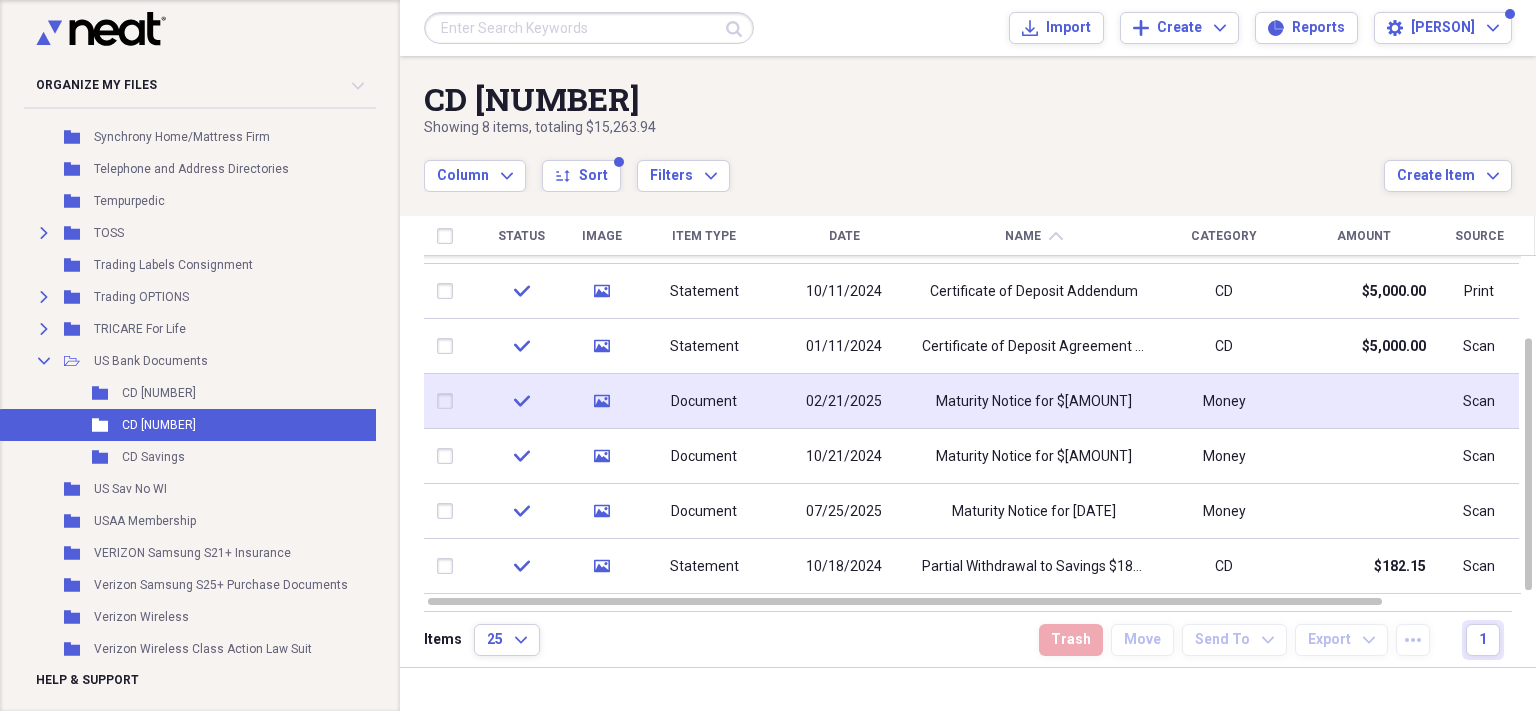 click on "02/21/2025" at bounding box center (844, 402) 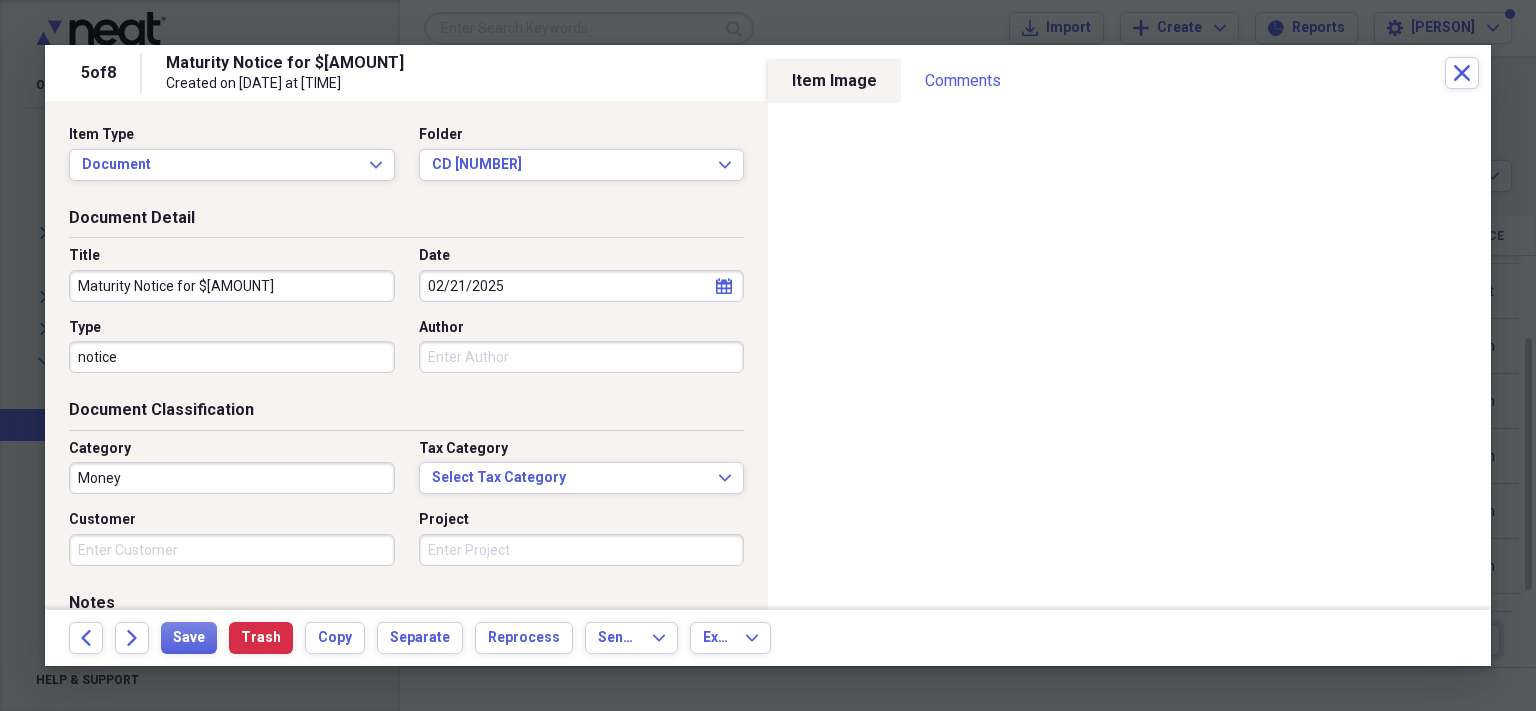 click 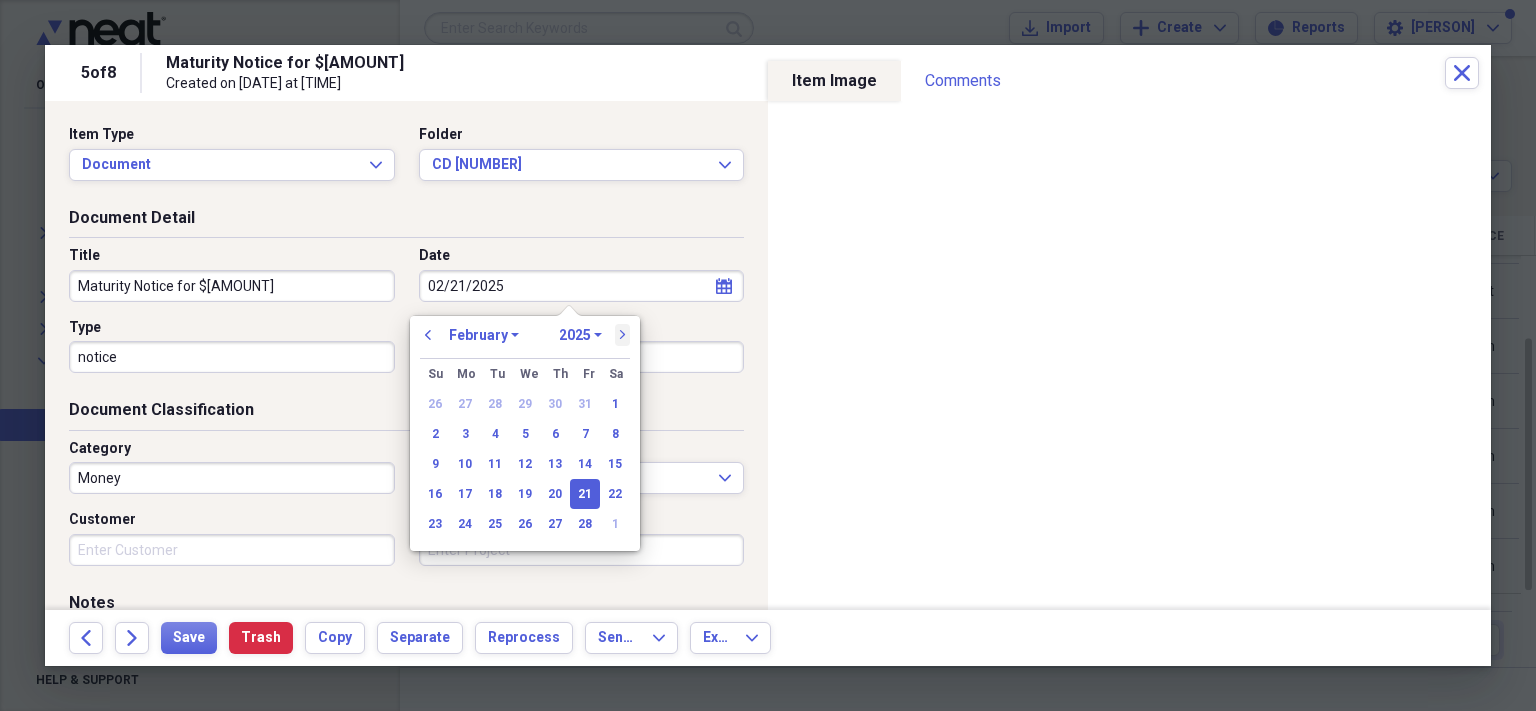 click on "next" at bounding box center (623, 335) 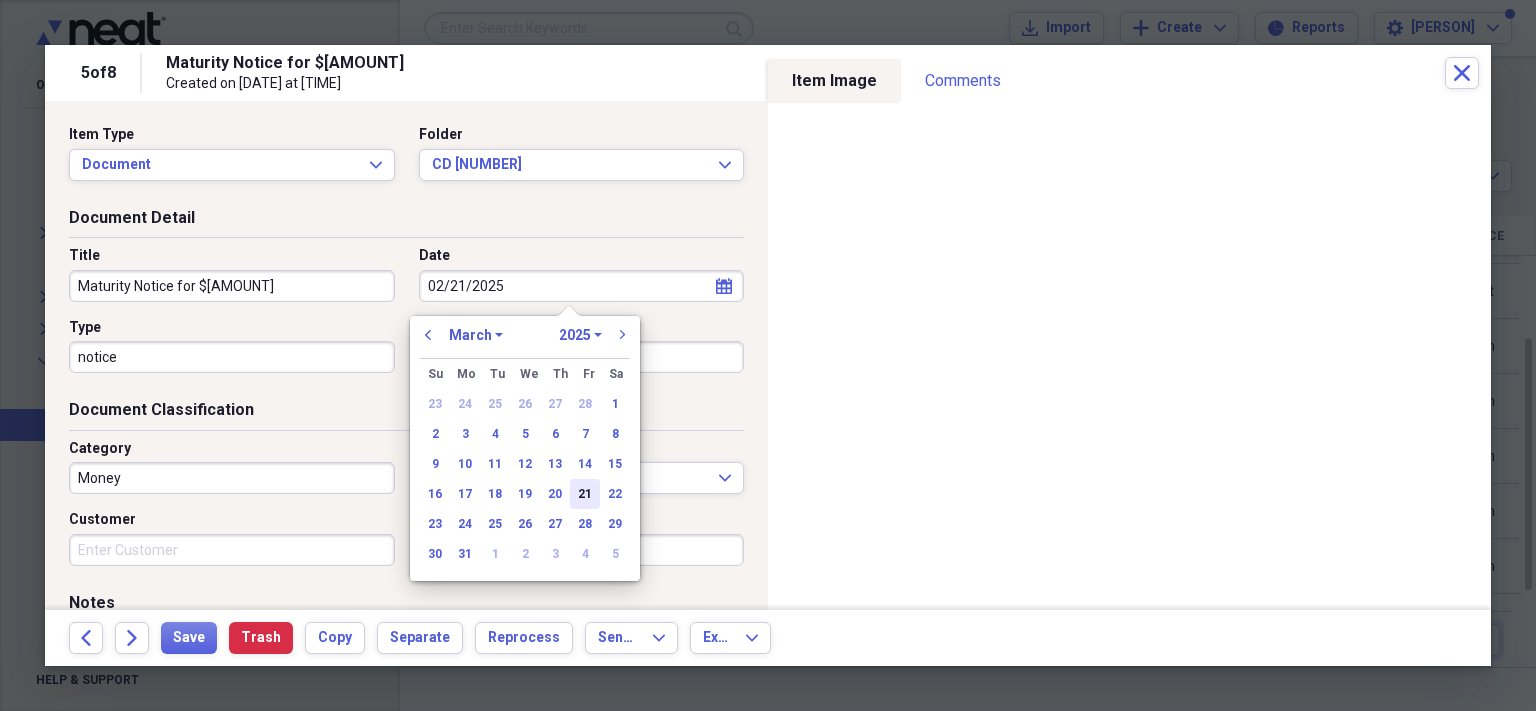 click on "21" at bounding box center [585, 494] 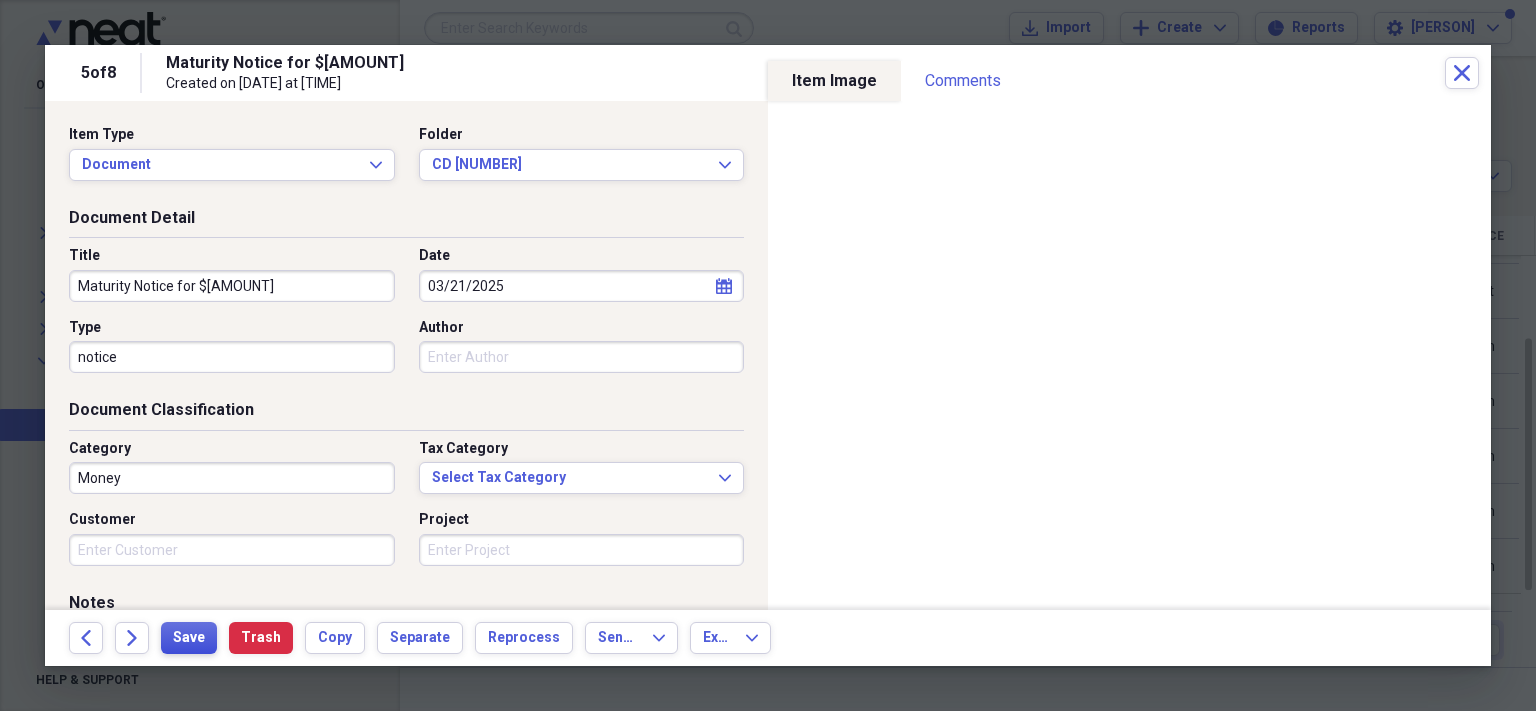 click on "Save" at bounding box center (189, 638) 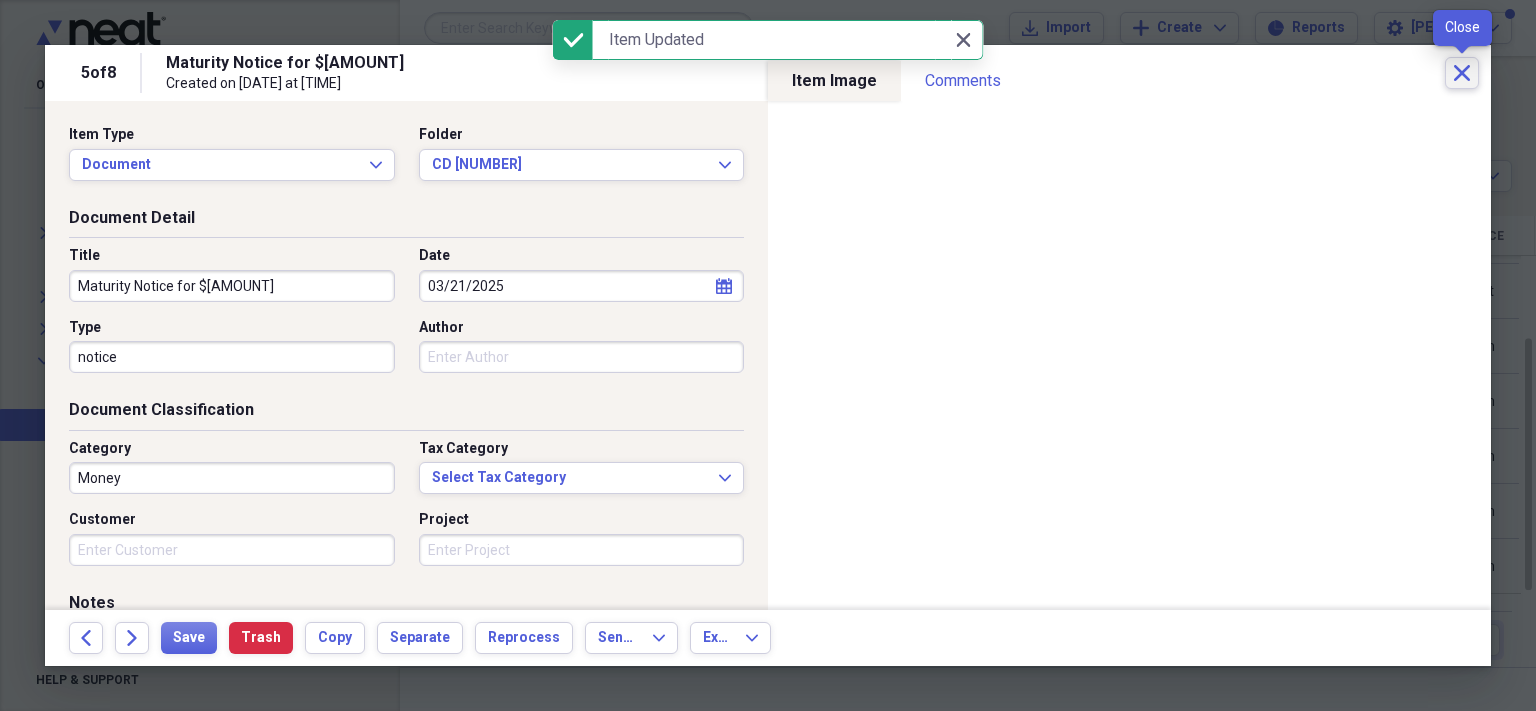 click on "Close" at bounding box center [1462, 73] 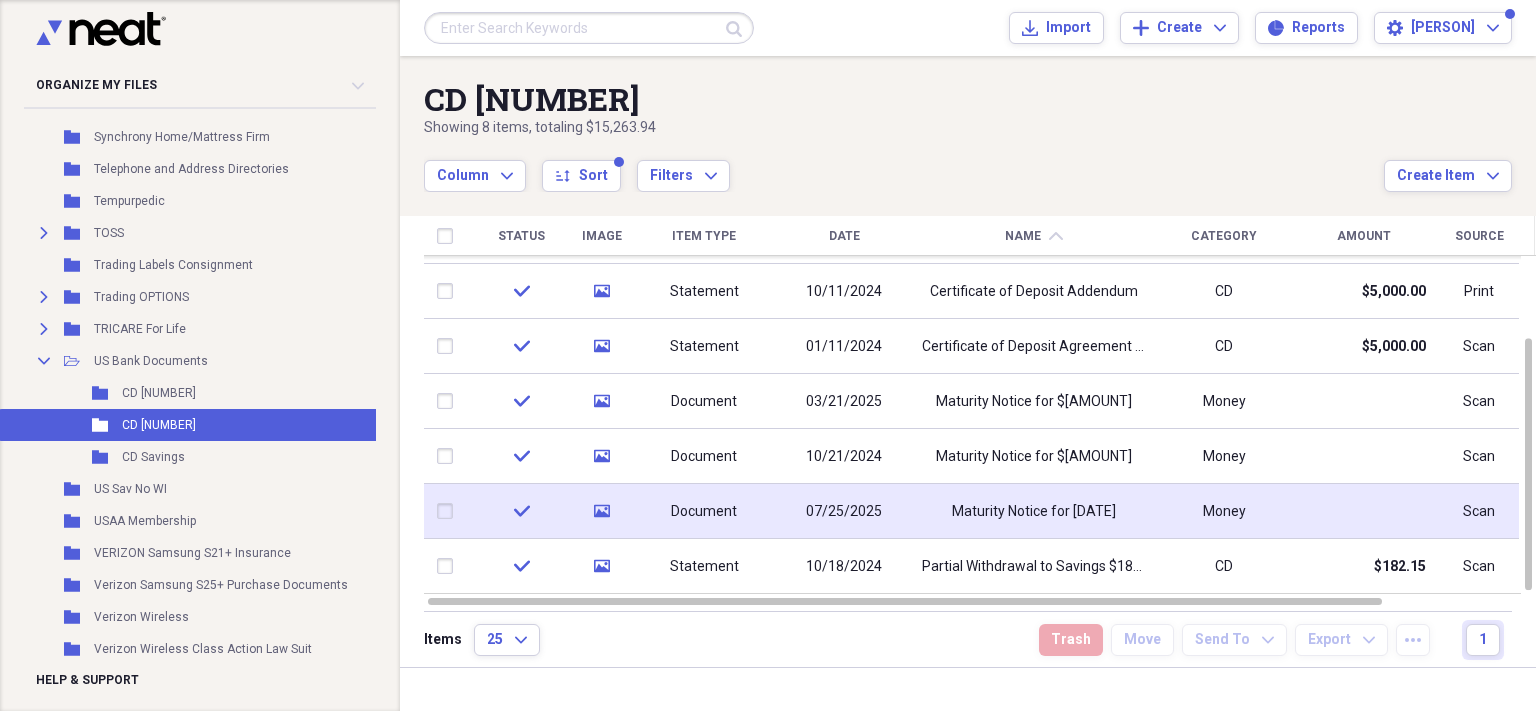 click on "Maturity Notice for [DATE]" at bounding box center (1034, 512) 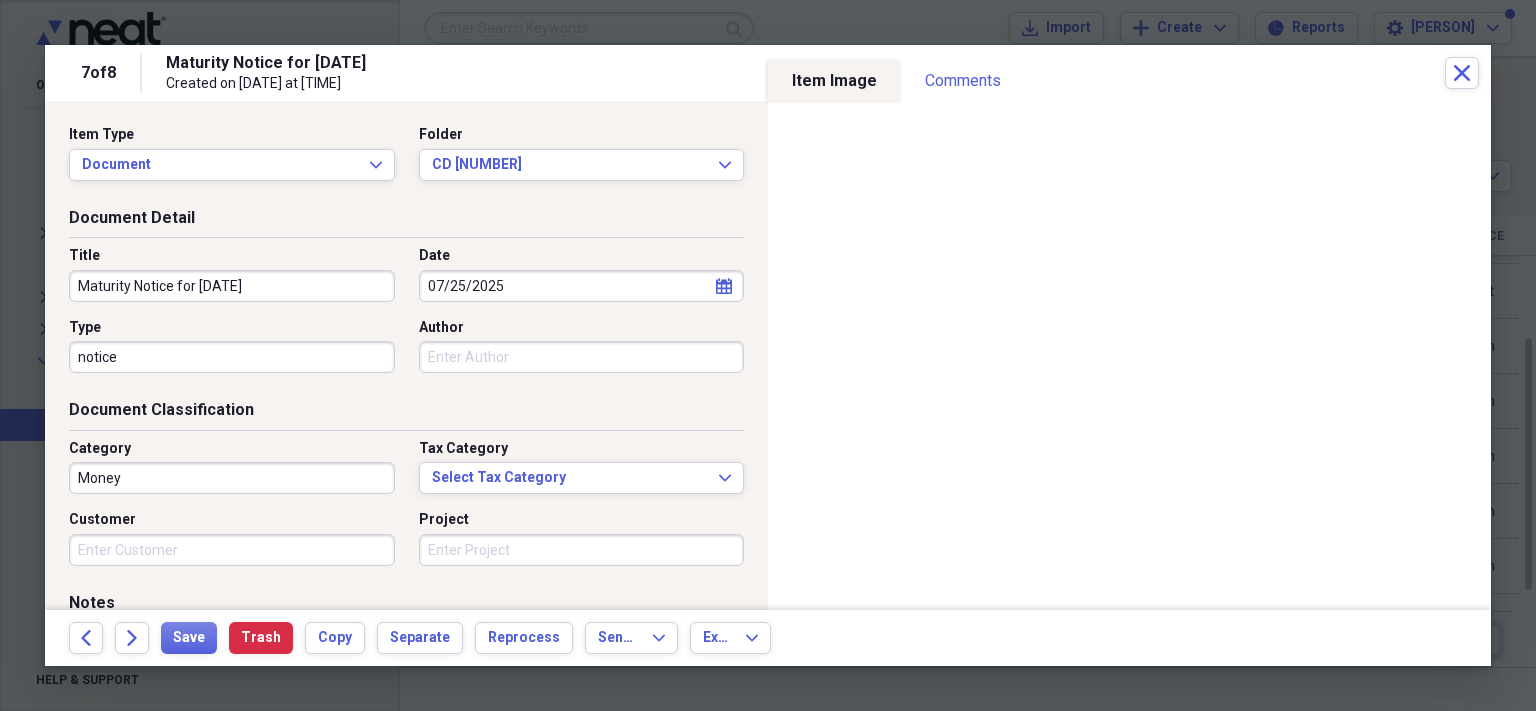 click 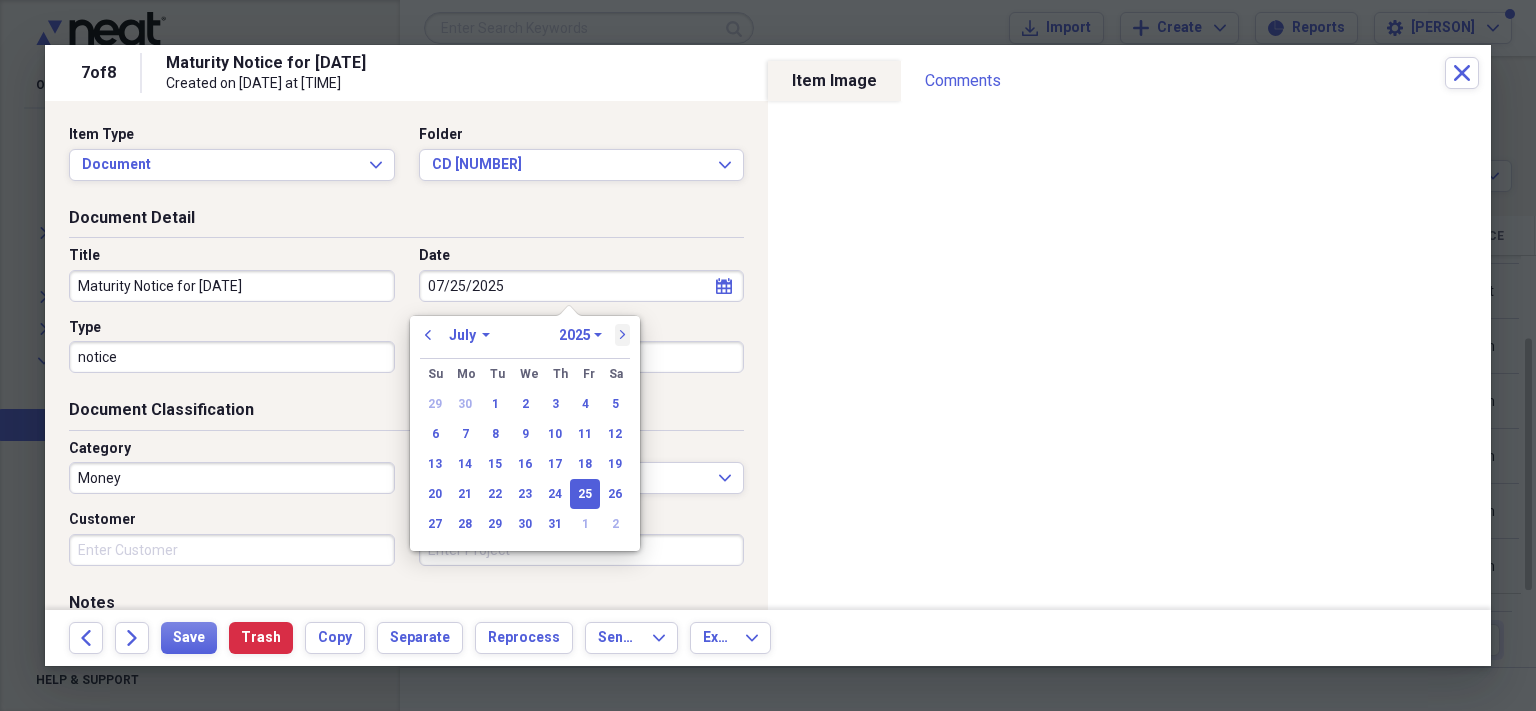 click on "next" at bounding box center (623, 335) 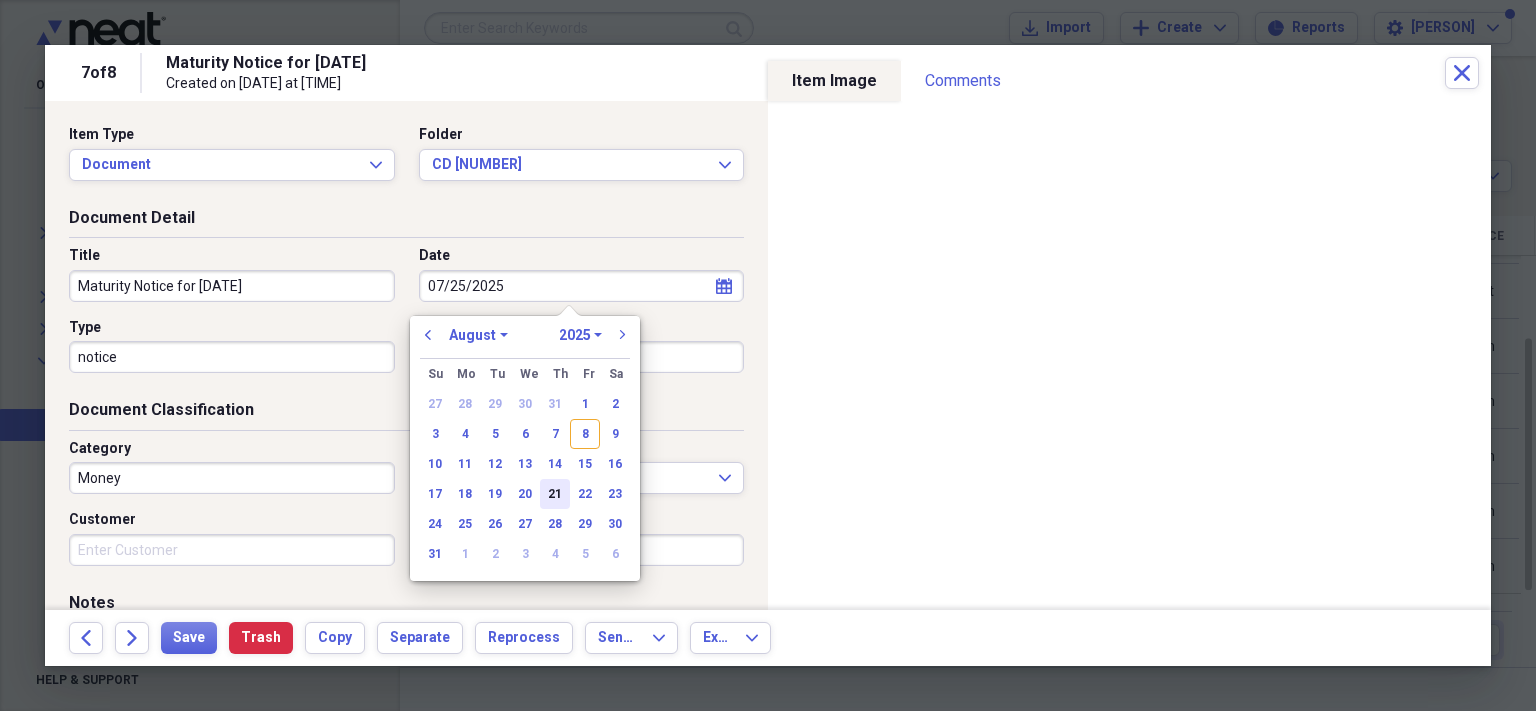 click on "21" at bounding box center [555, 494] 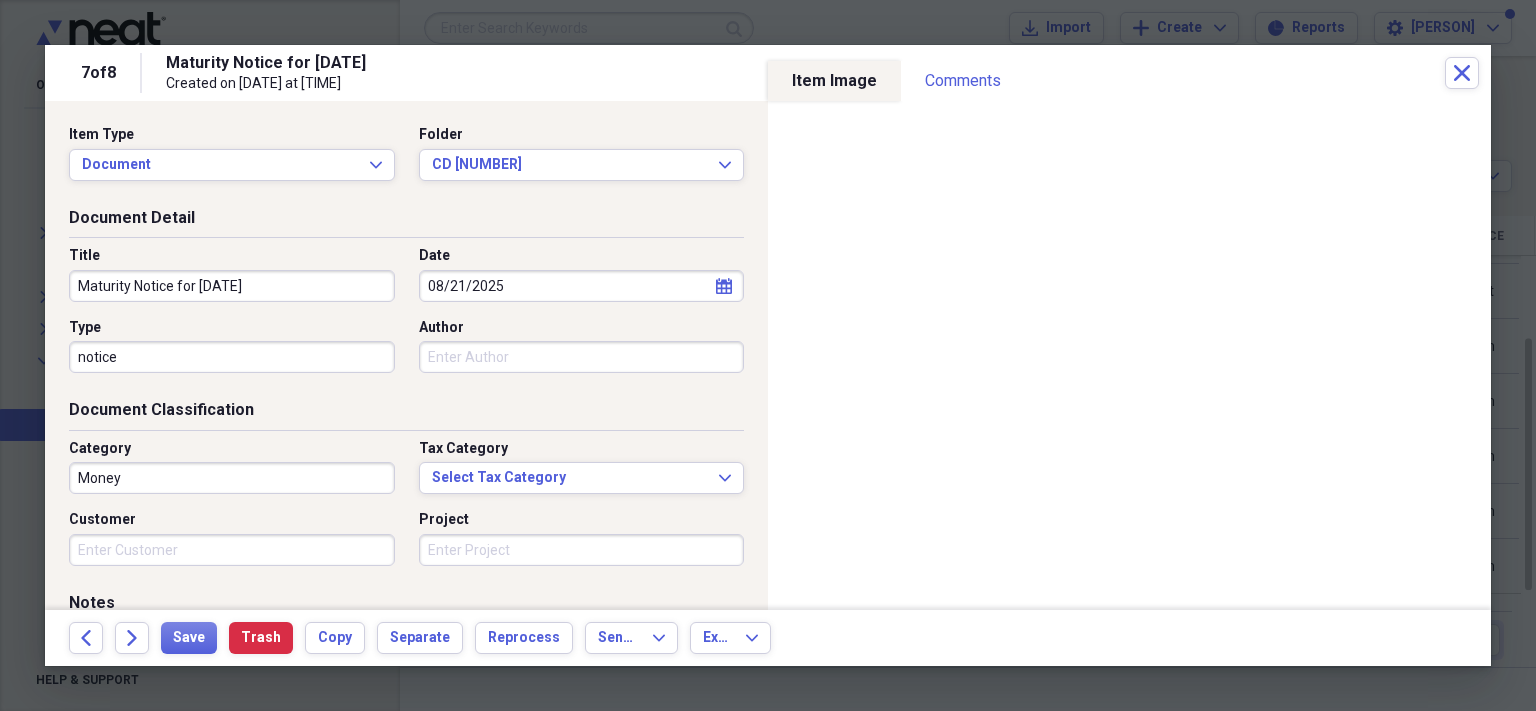 click on "Maturity Notice for [DATE]" at bounding box center (232, 286) 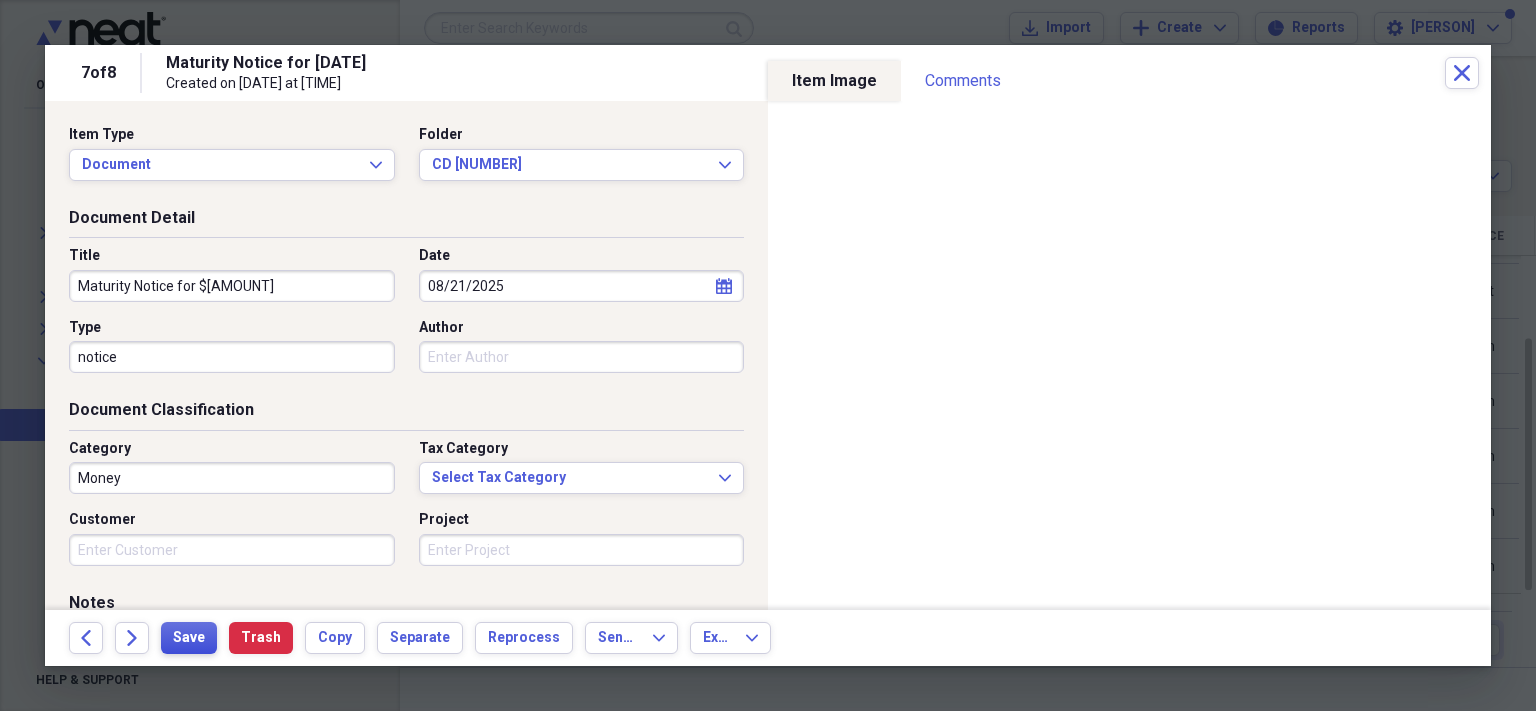 type on "Maturity Notice for $[AMOUNT]" 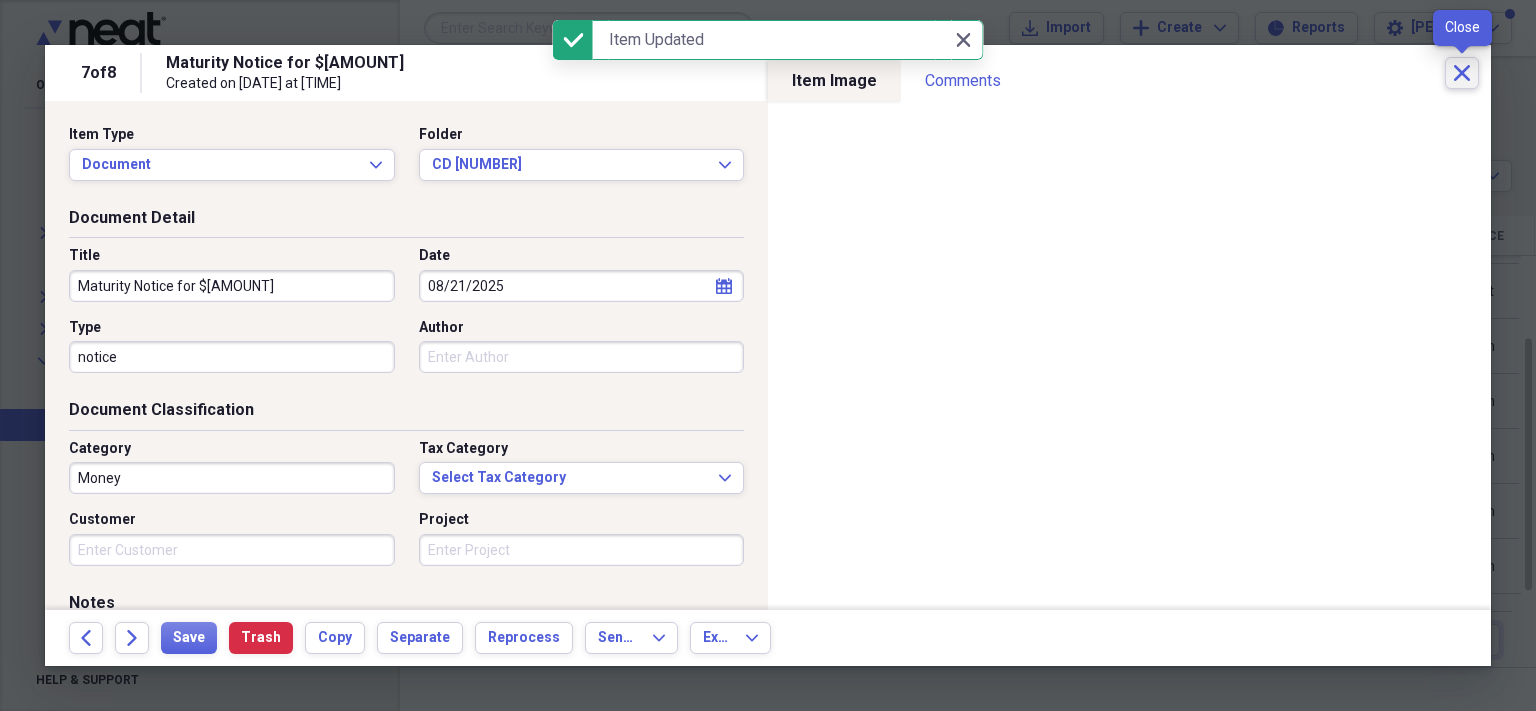 click on "Close" 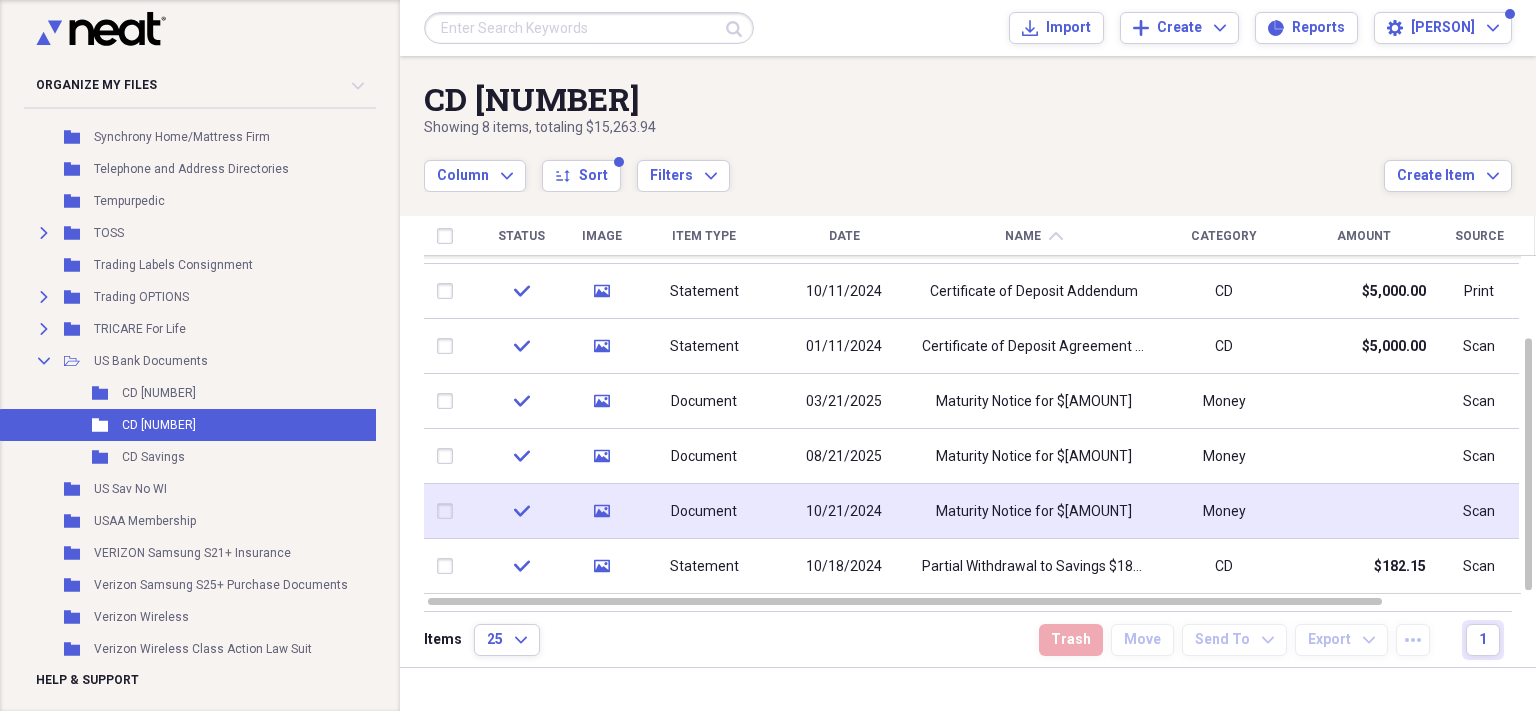 click on "10/21/2024" at bounding box center [844, 512] 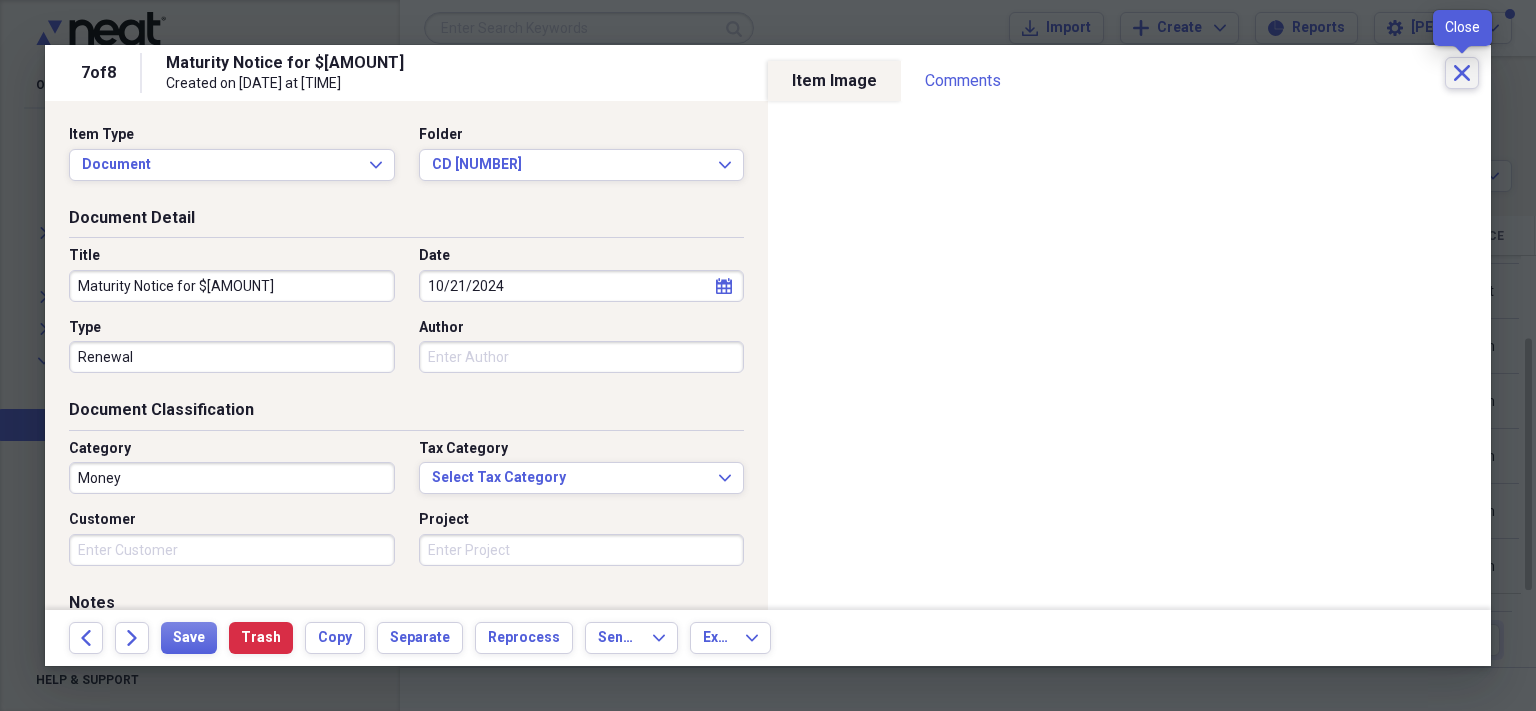 click on "Close" 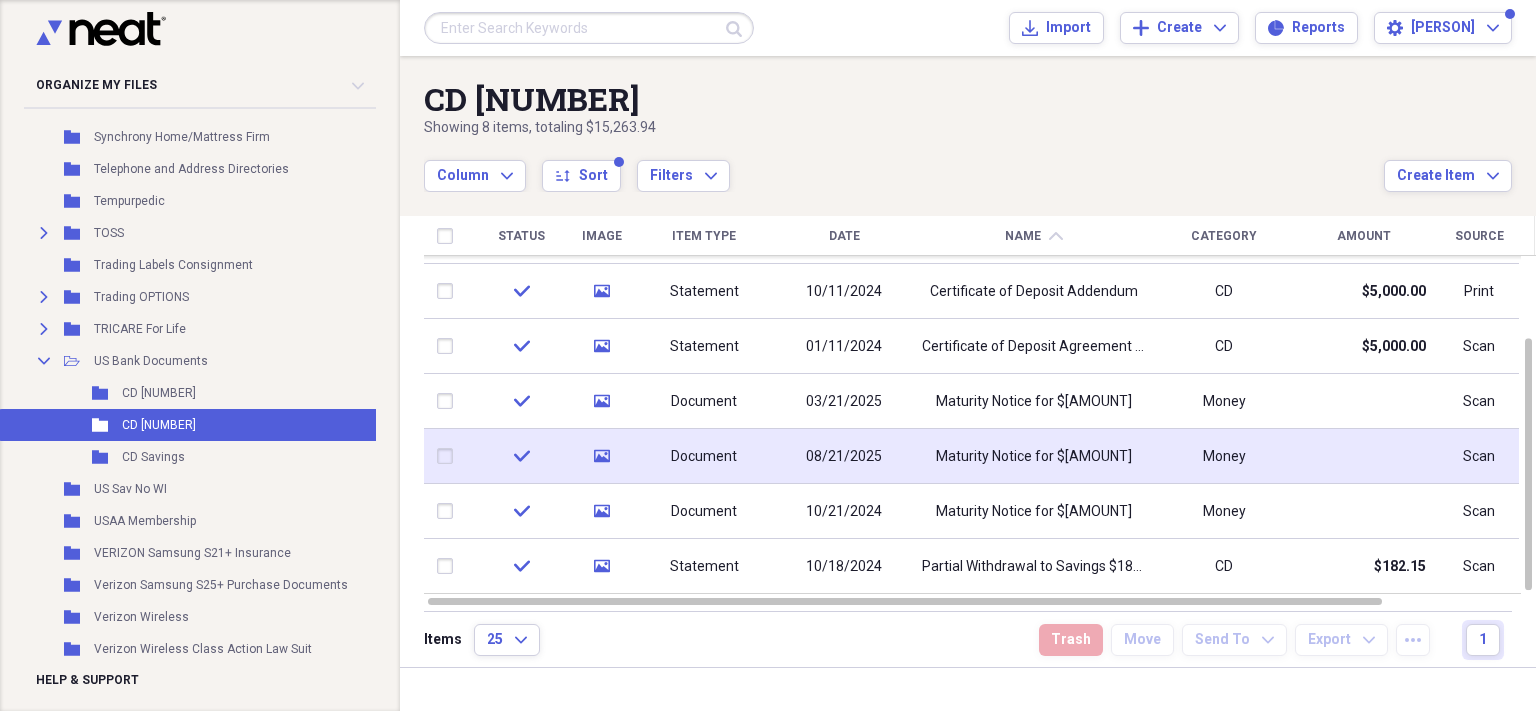click on "Maturity Notice for $[AMOUNT]" at bounding box center [1034, 457] 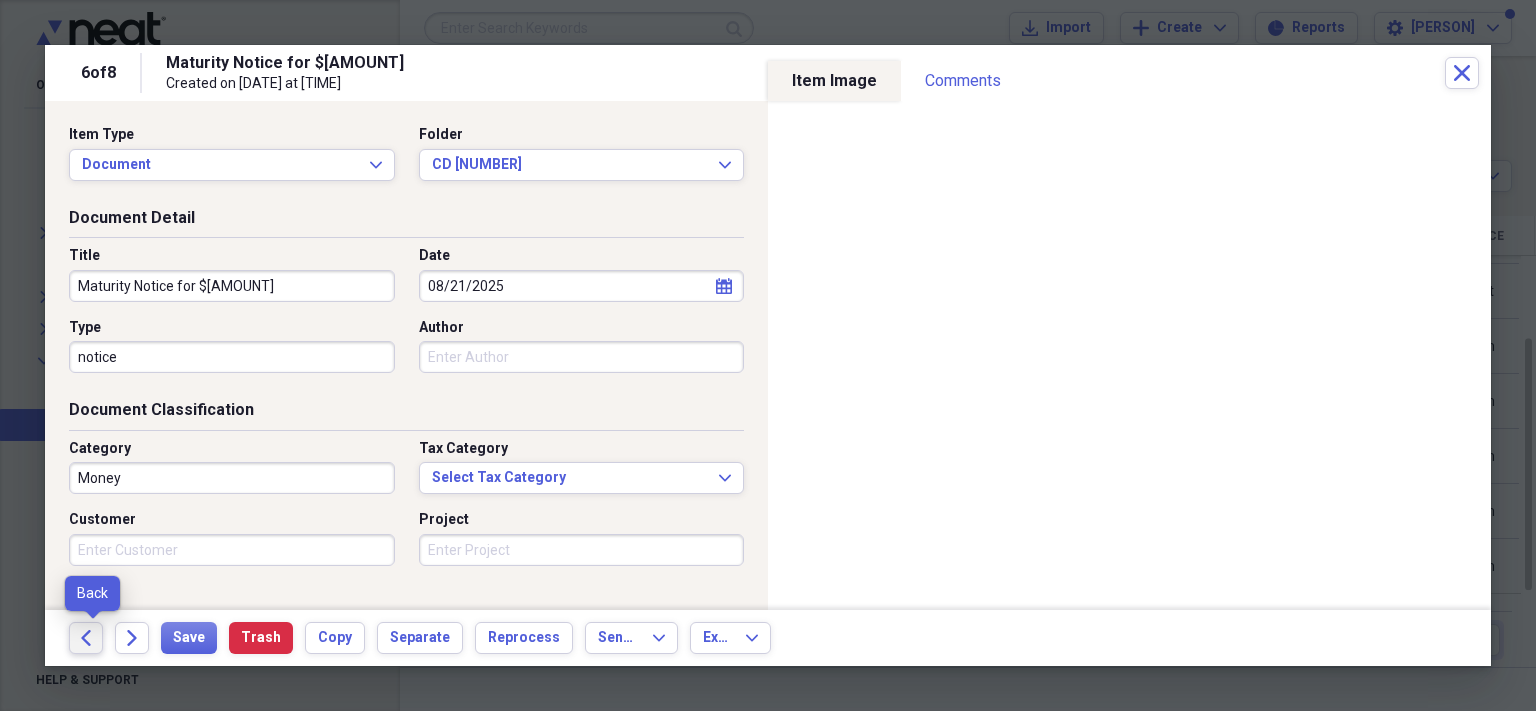 click on "Back" 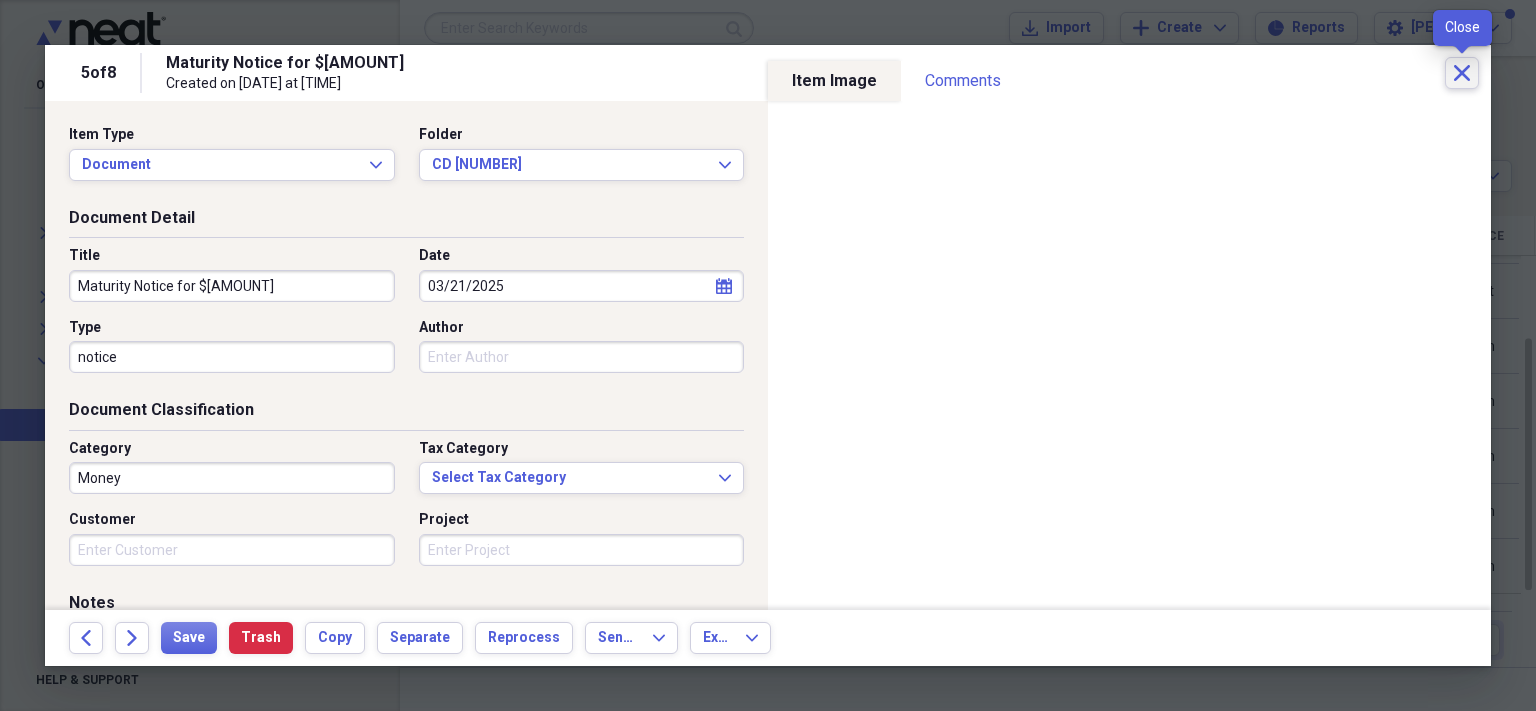 click 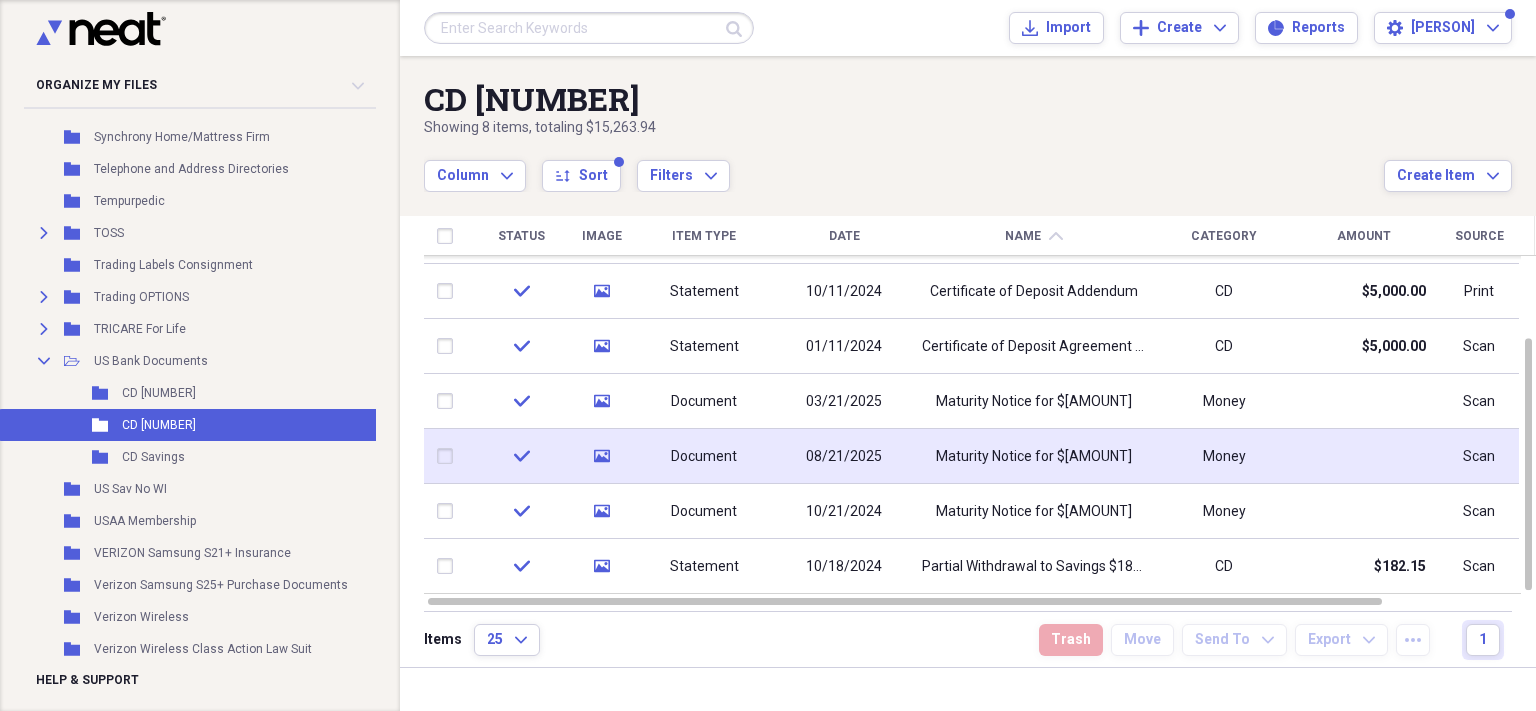 click on "Maturity Notice for $[AMOUNT]" at bounding box center (1034, 457) 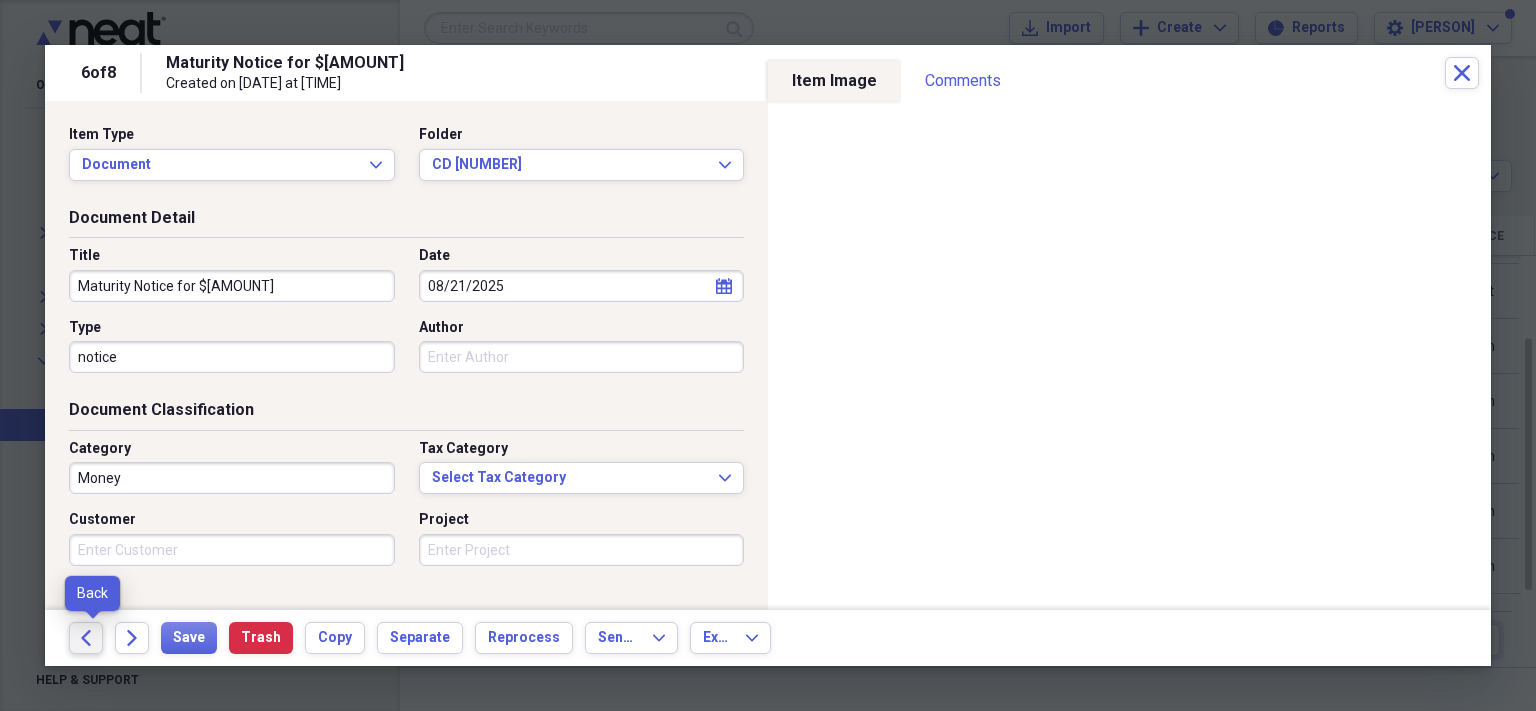 click on "Back" 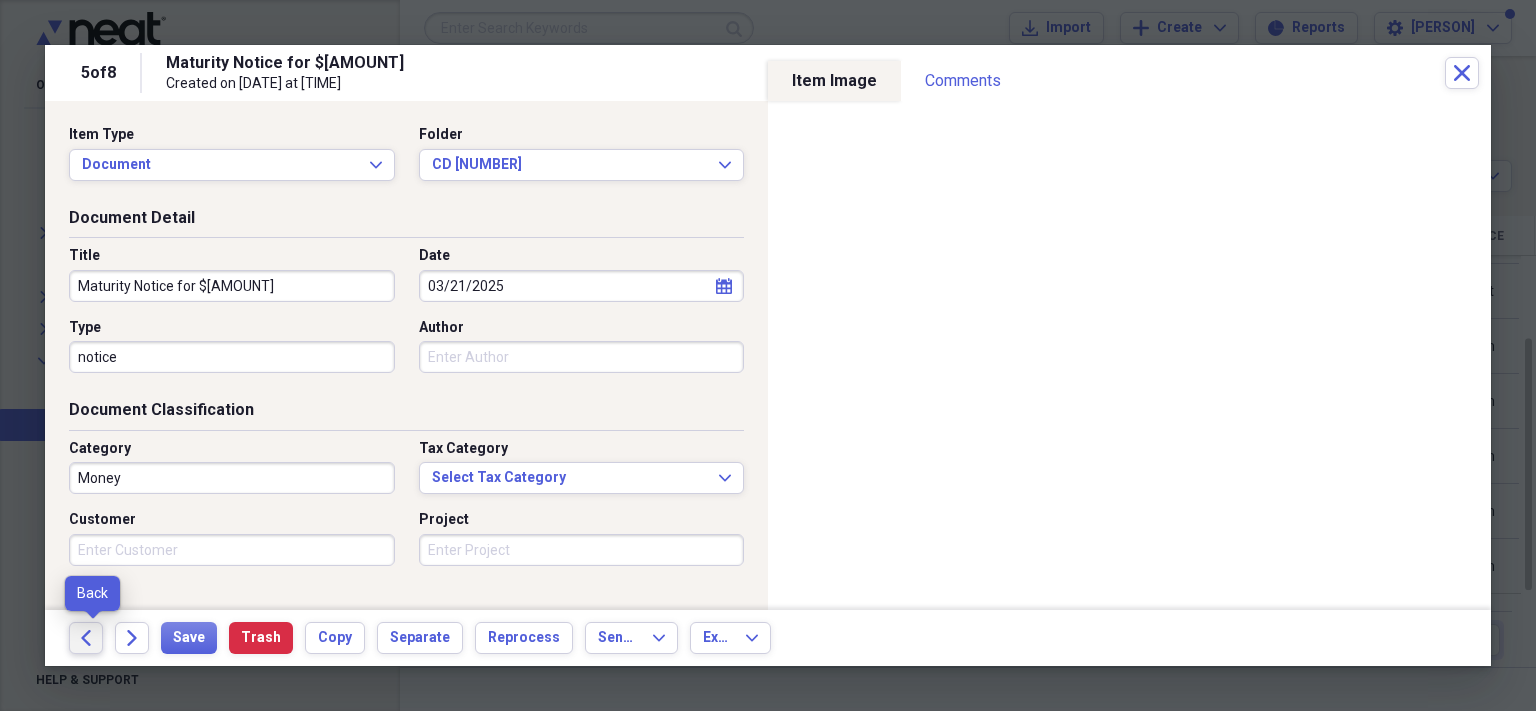 click on "Back" 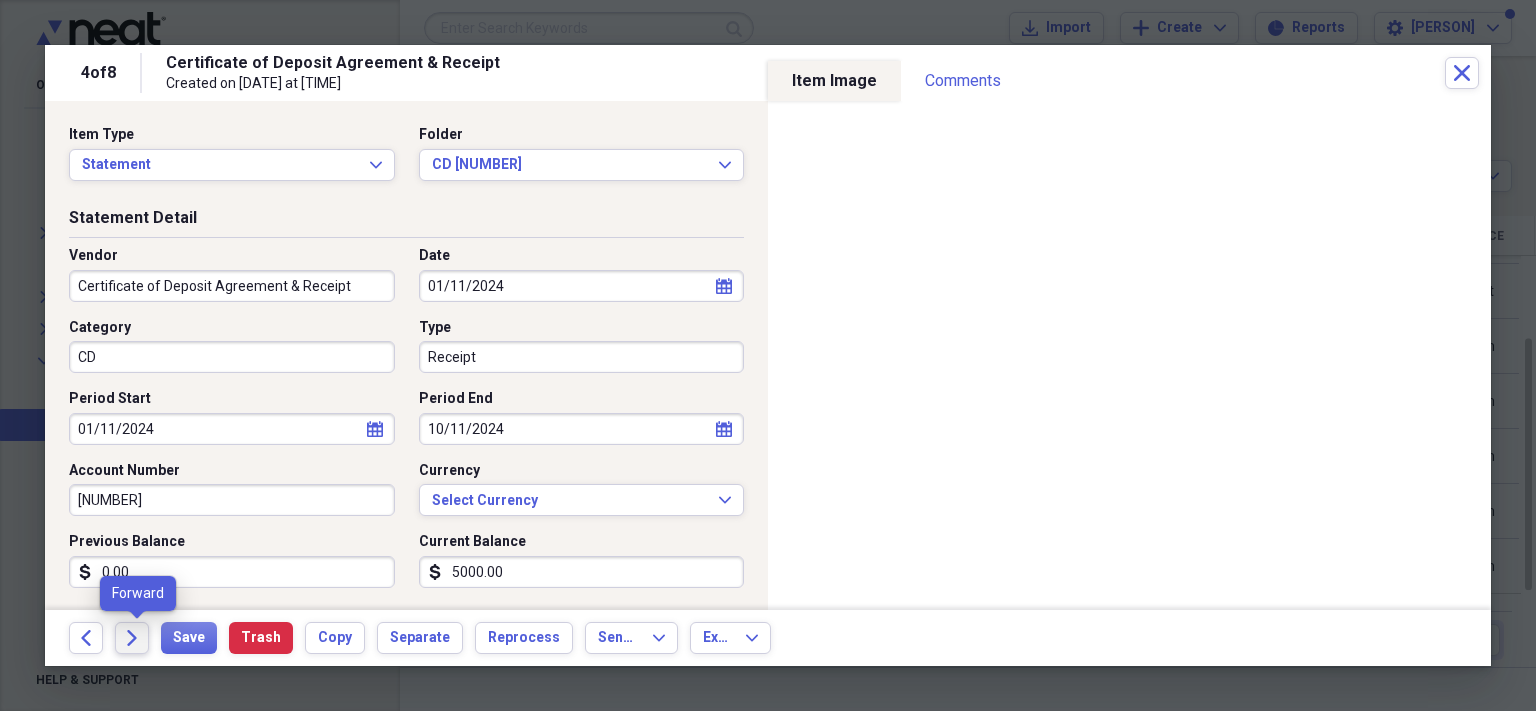 click on "Forward" 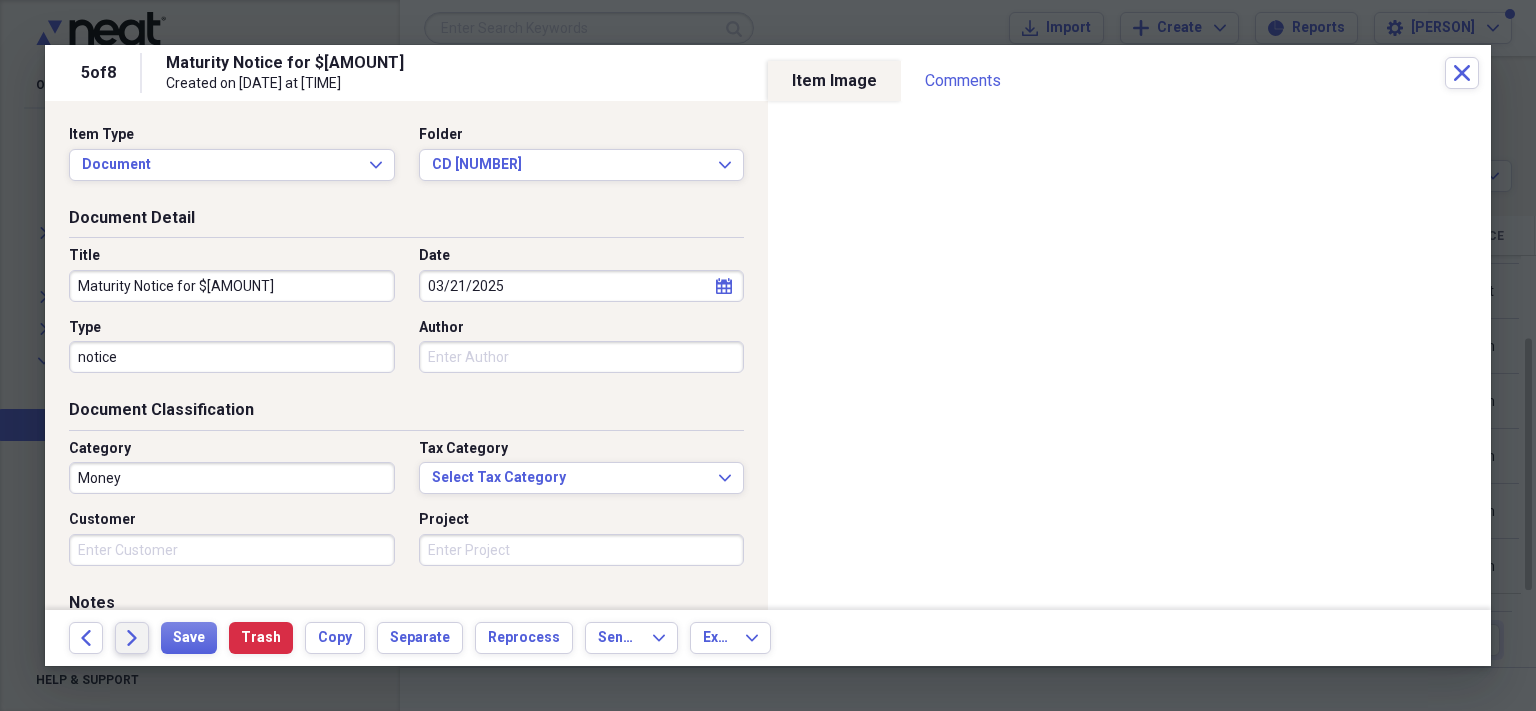 click on "Forward" 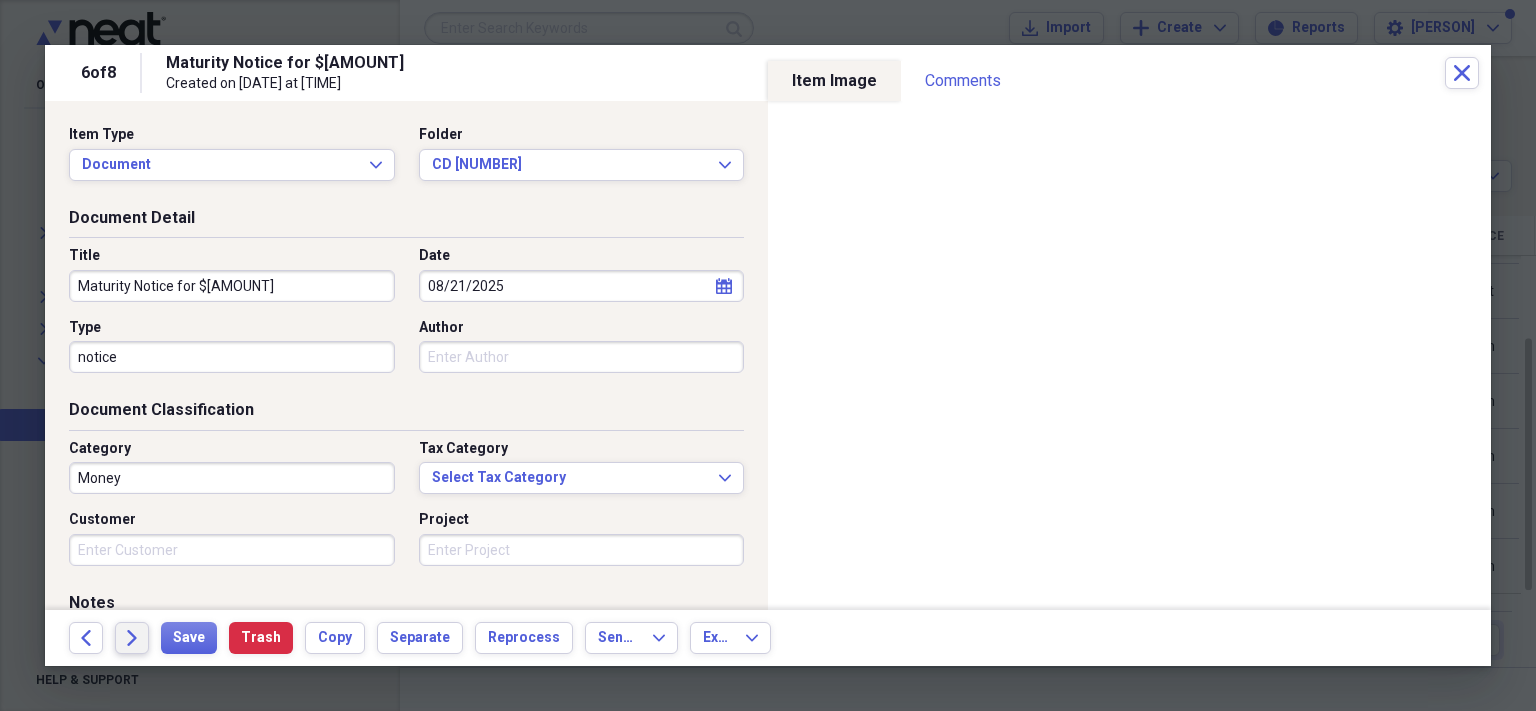click on "Forward" 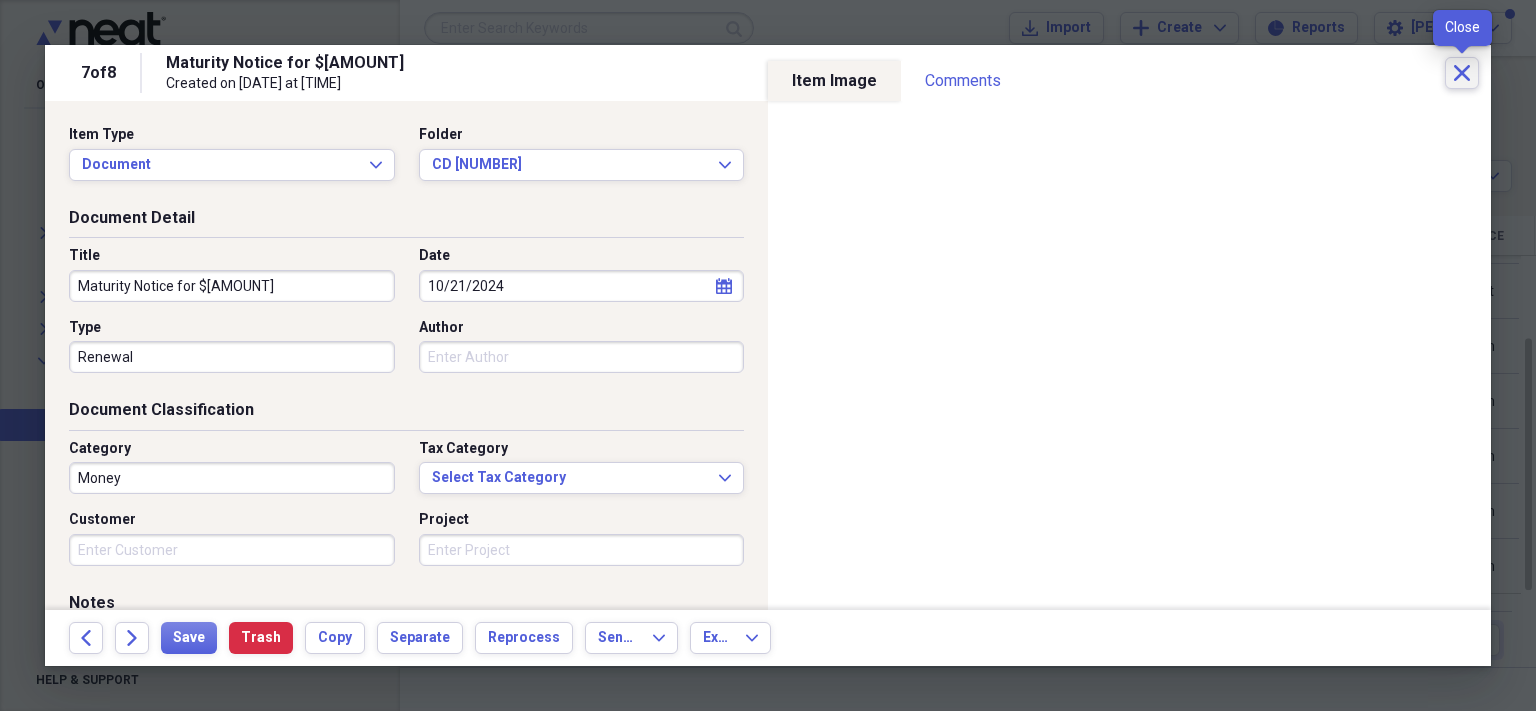 click 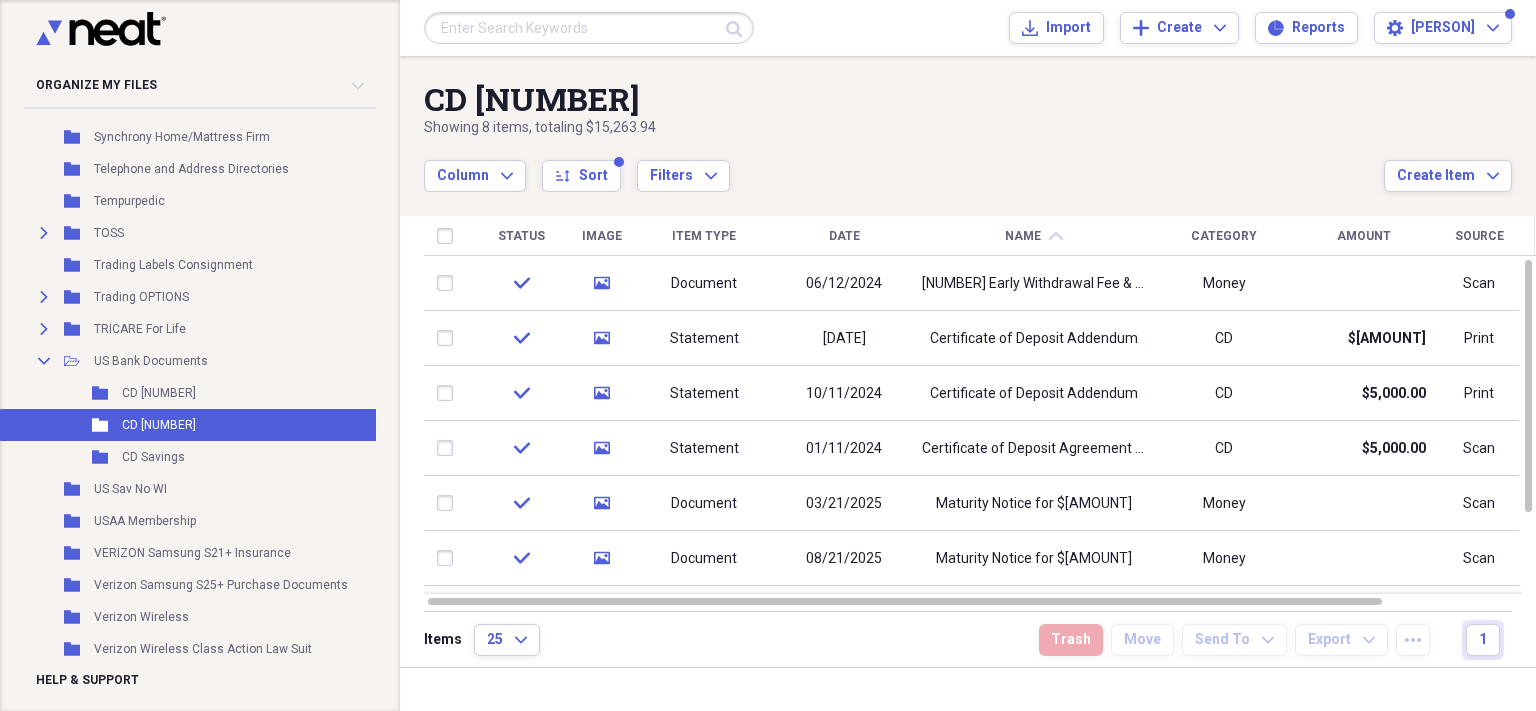 click on "Date" at bounding box center [844, 236] 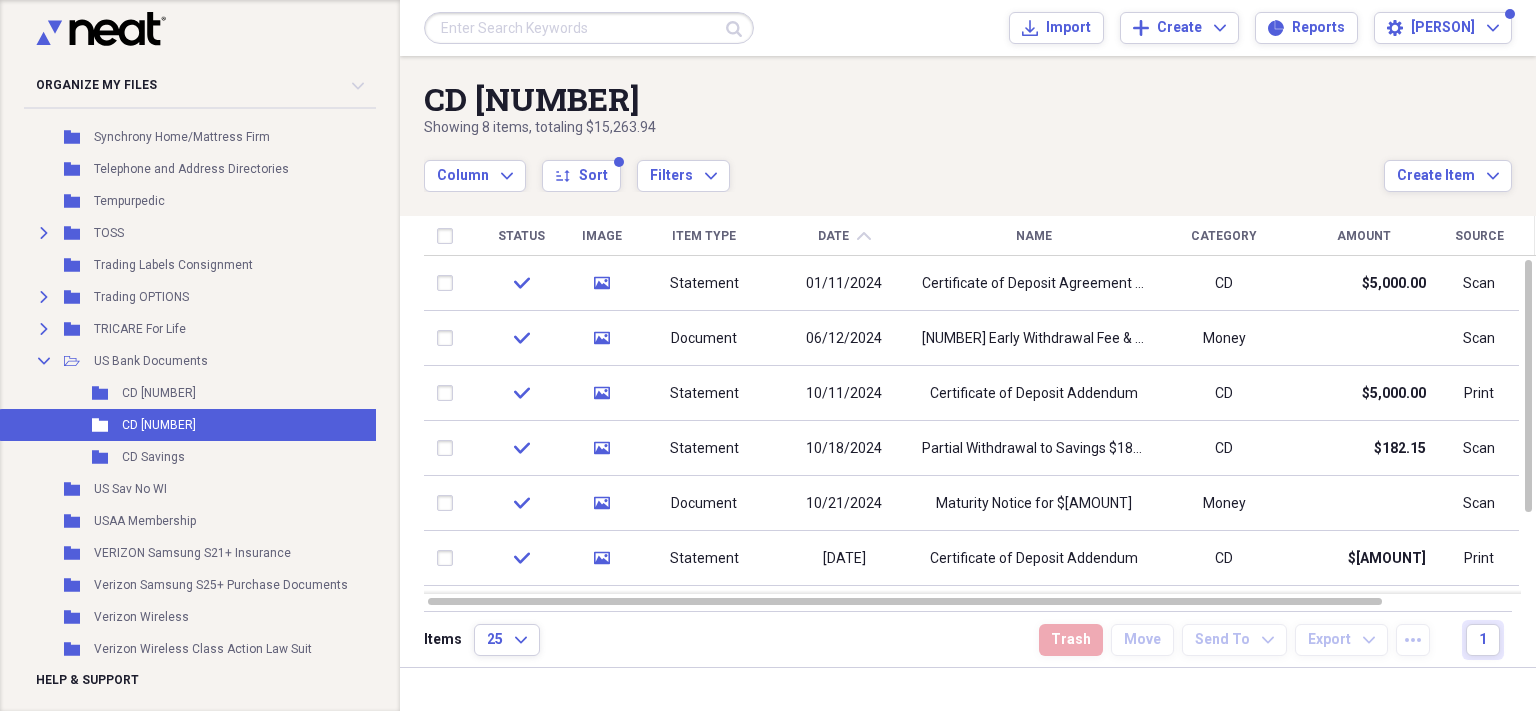 click on "Date chevron-up" at bounding box center (844, 236) 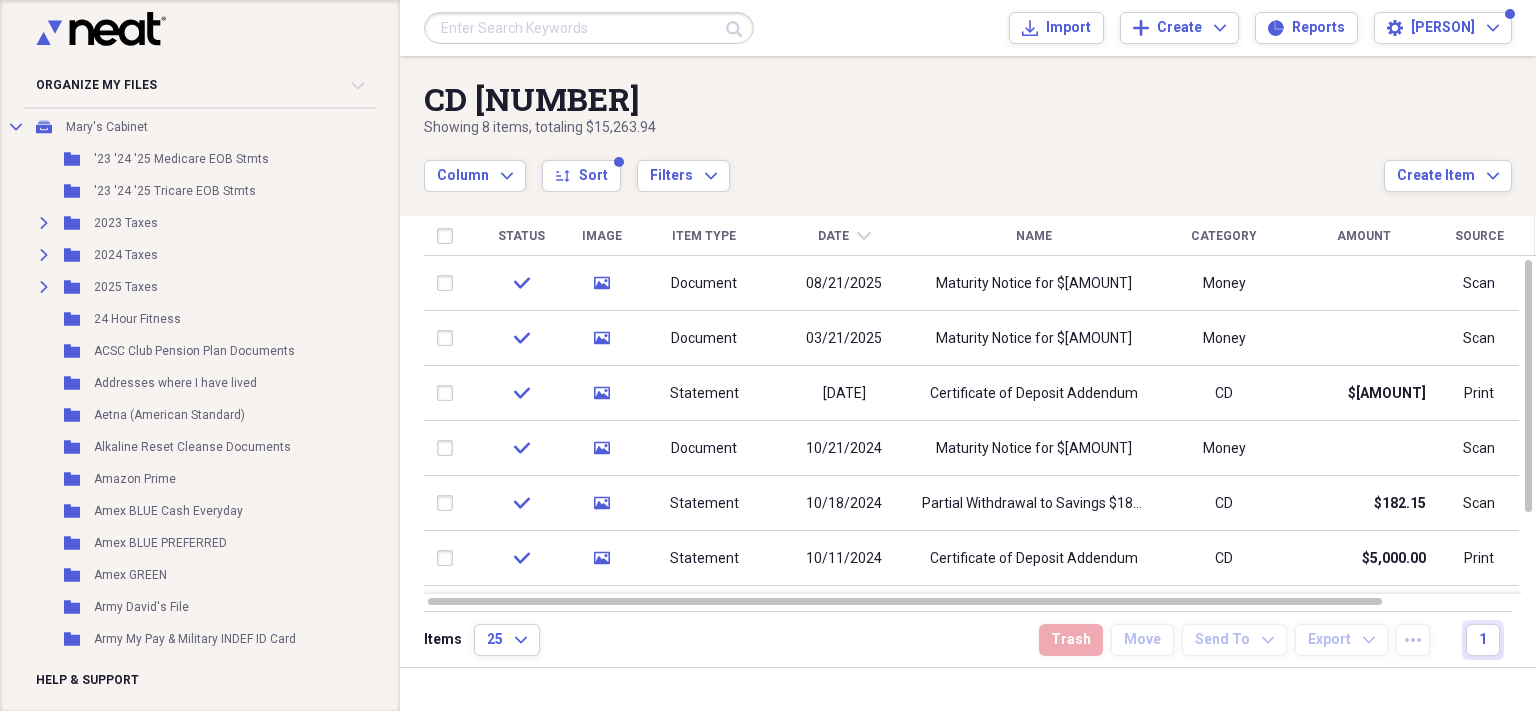 scroll, scrollTop: 0, scrollLeft: 0, axis: both 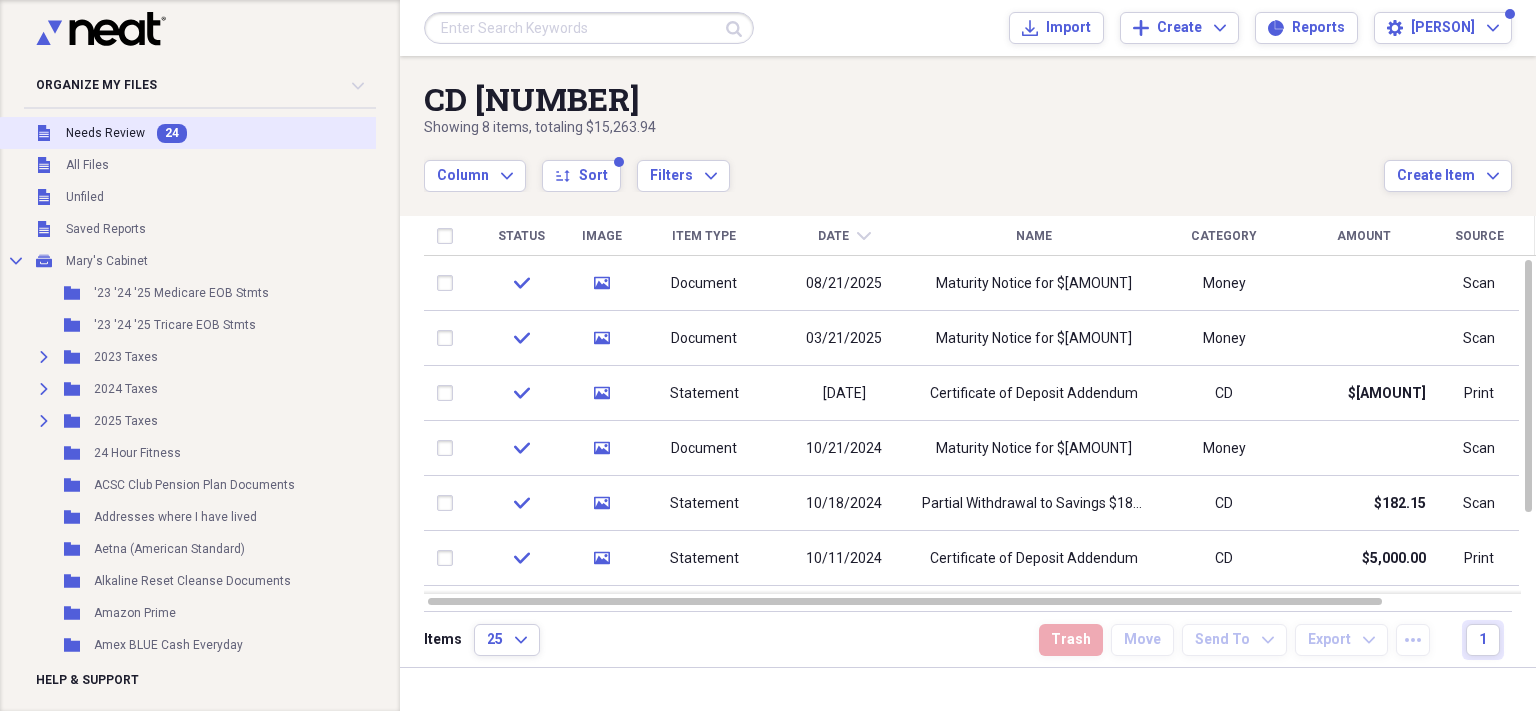 click on "Needs Review" at bounding box center (105, 133) 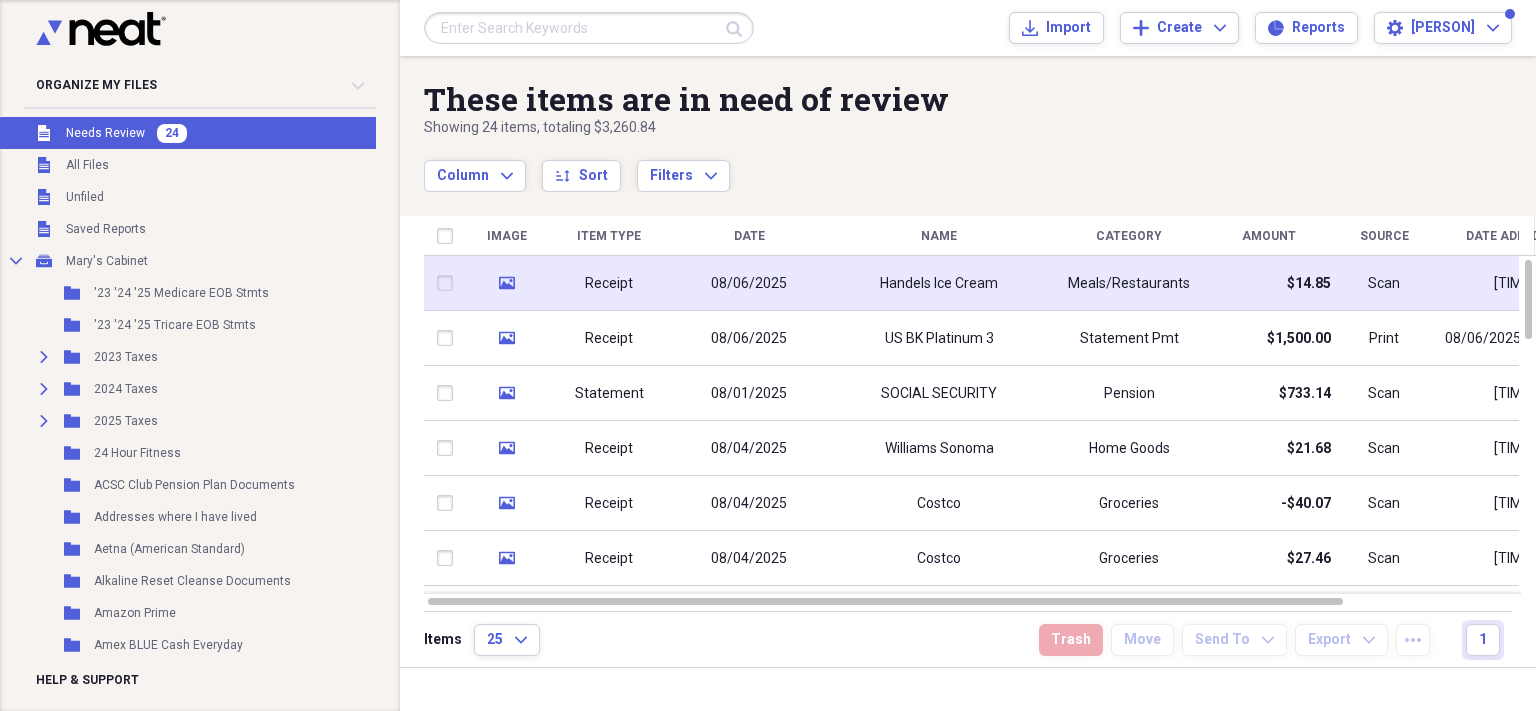 click on "Handels Ice Cream" at bounding box center [939, 284] 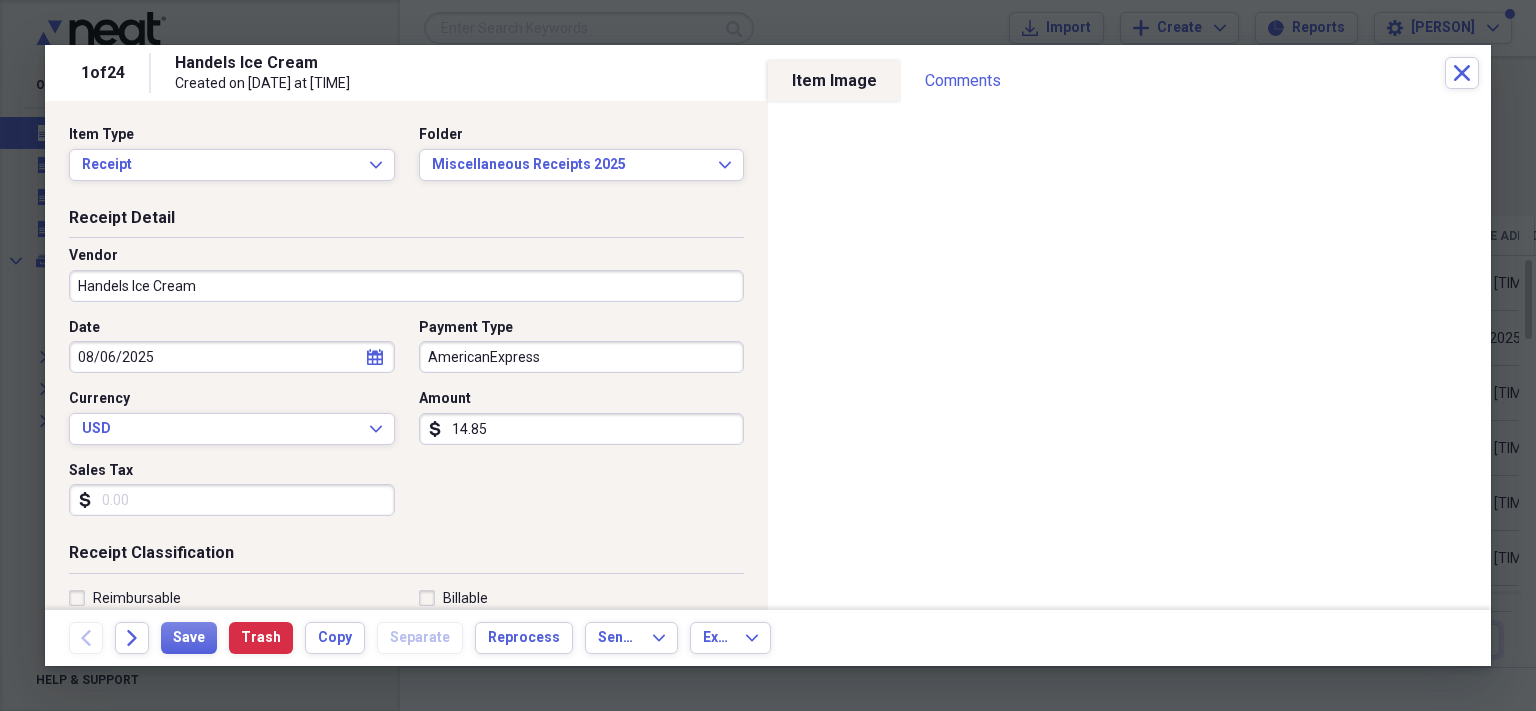 click on "AmericanExpress" at bounding box center (582, 357) 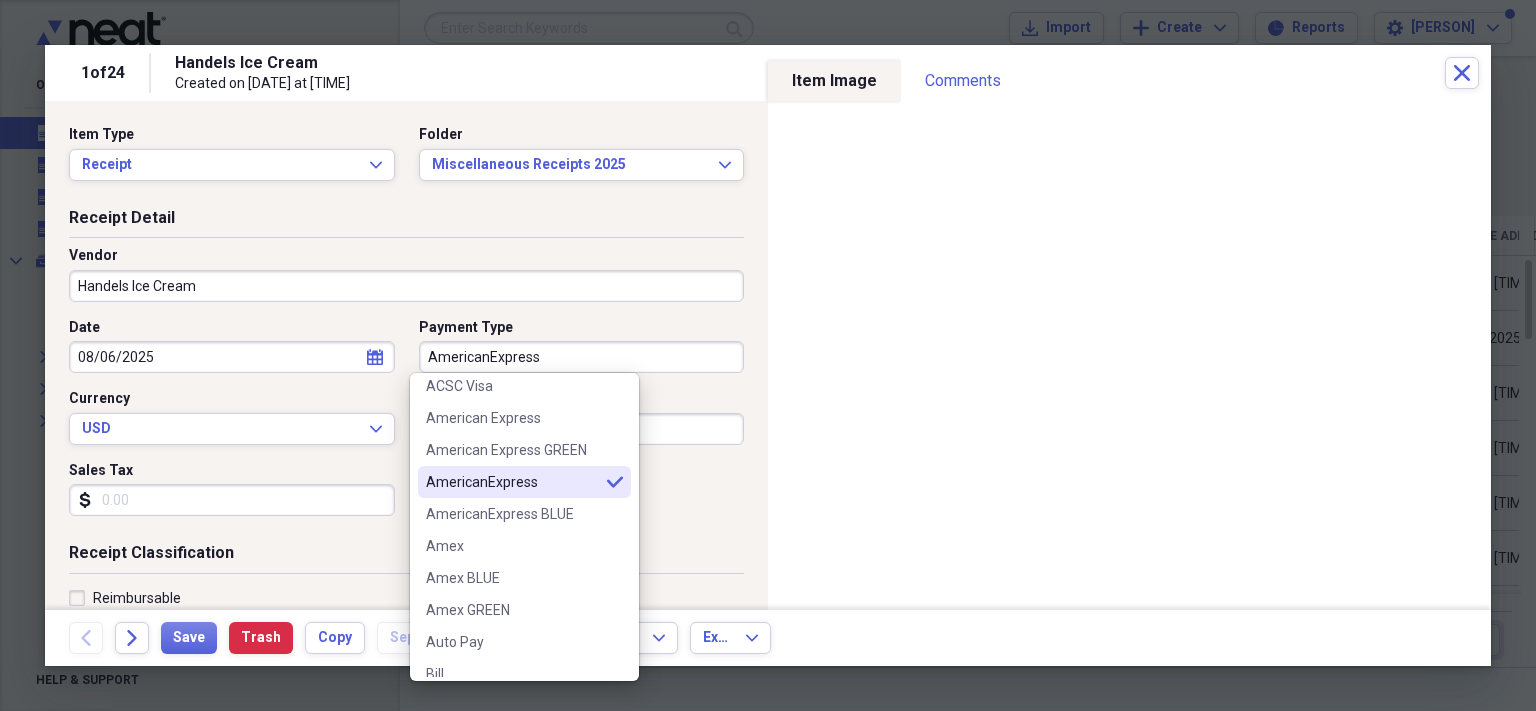 click on "Amex GREEN" at bounding box center [524, 610] 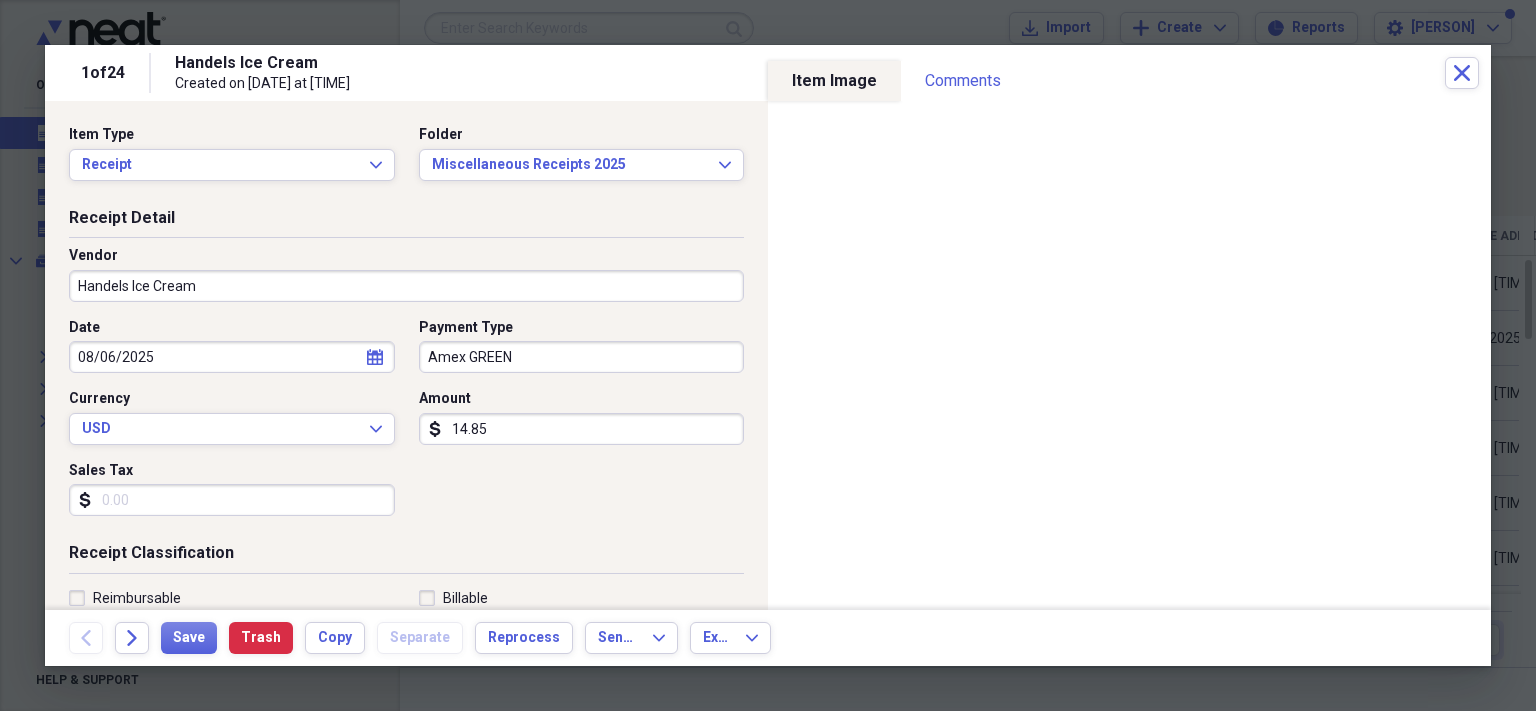 scroll, scrollTop: 172, scrollLeft: 0, axis: vertical 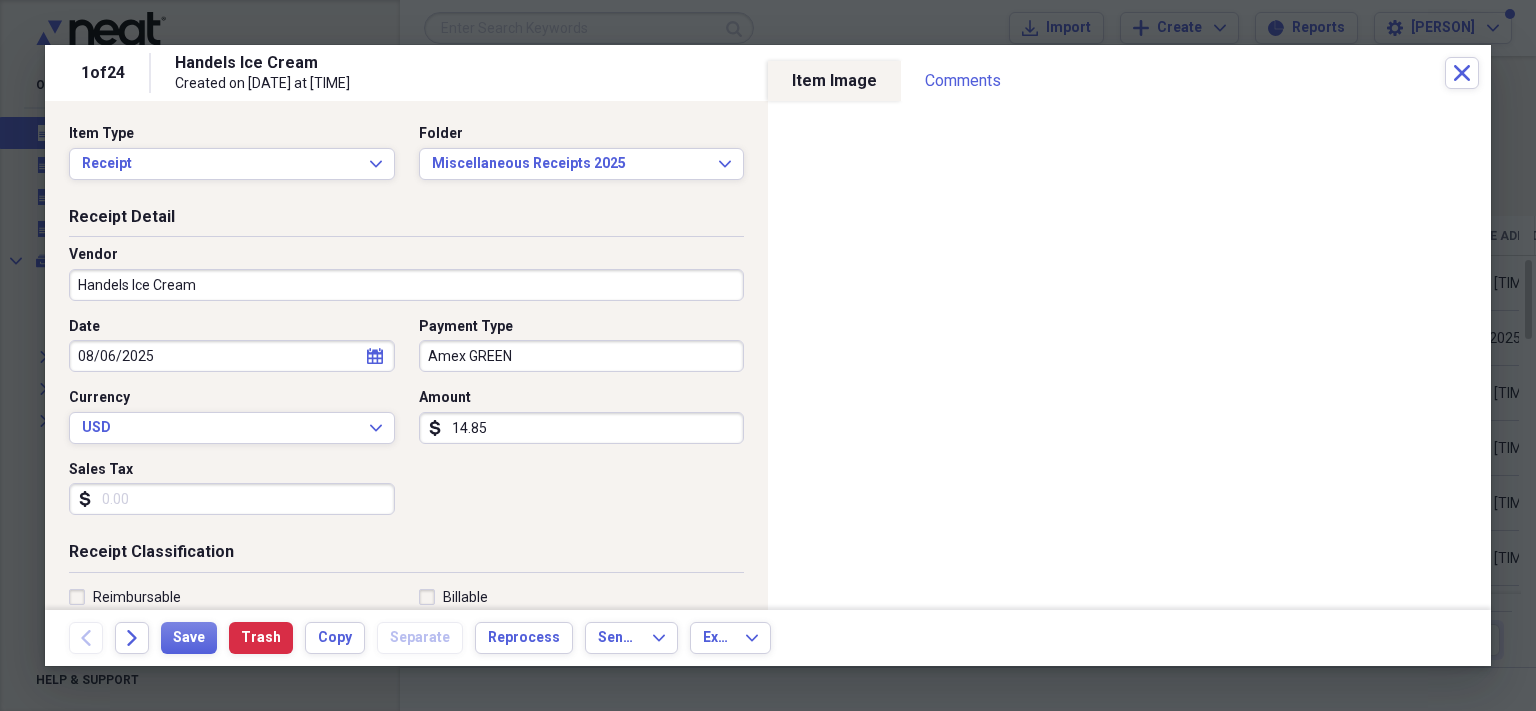 click on "14.85" at bounding box center [582, 428] 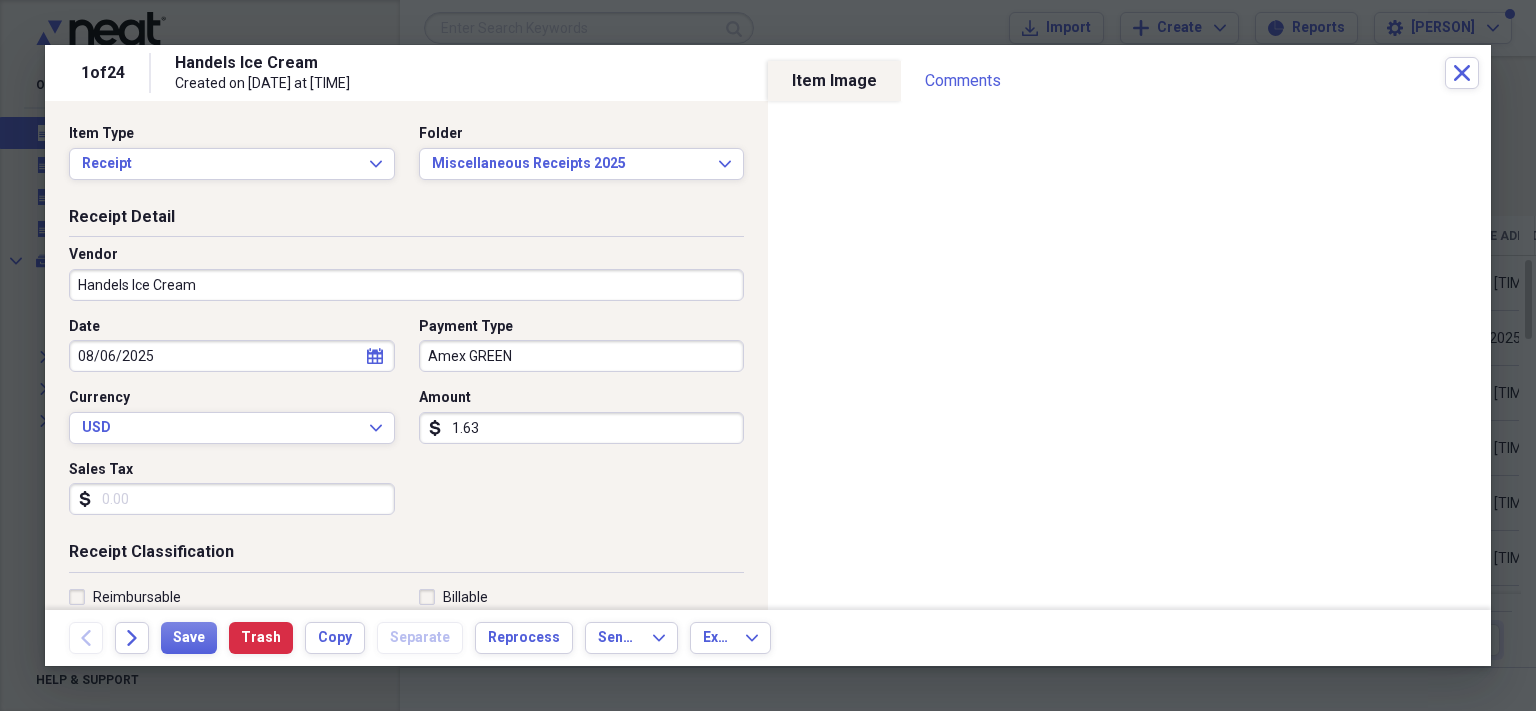 type on "16.33" 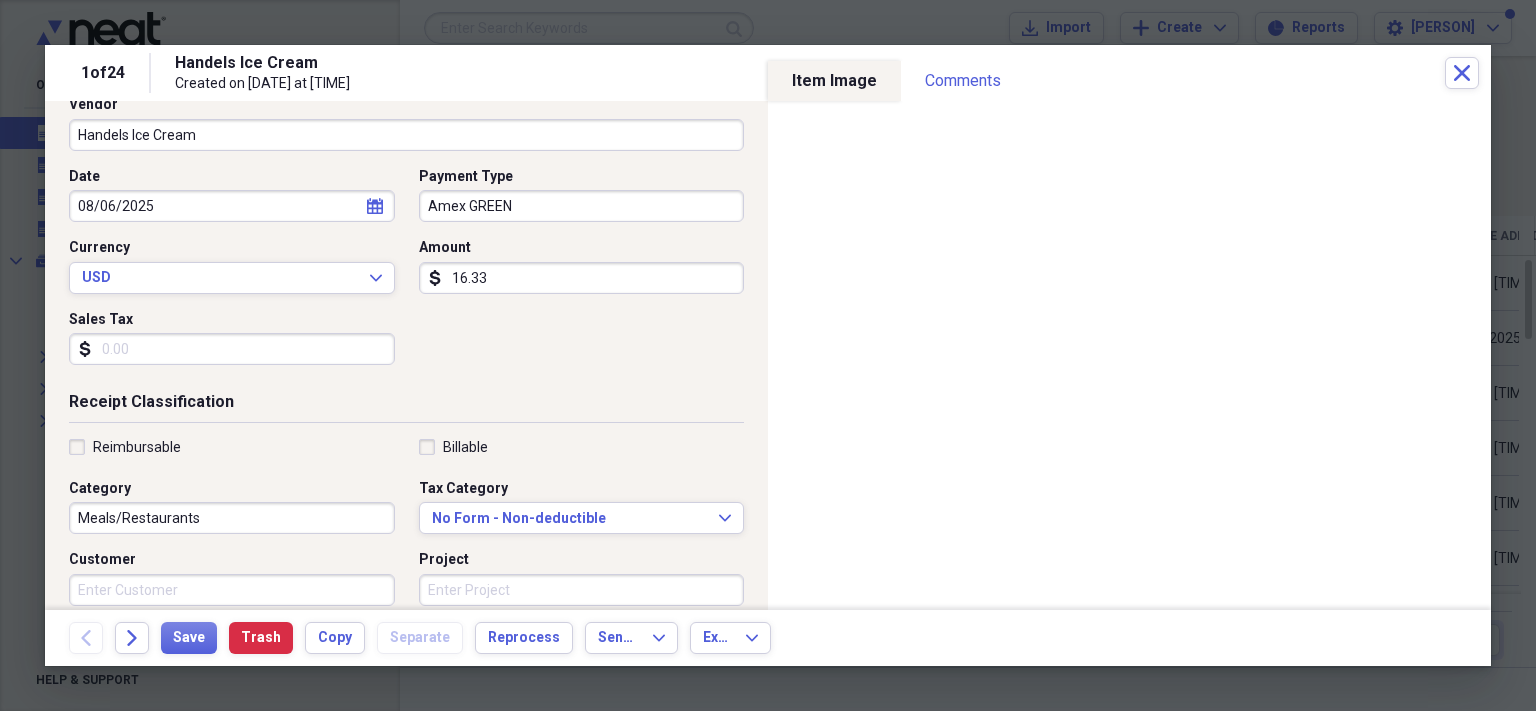 scroll, scrollTop: 152, scrollLeft: 0, axis: vertical 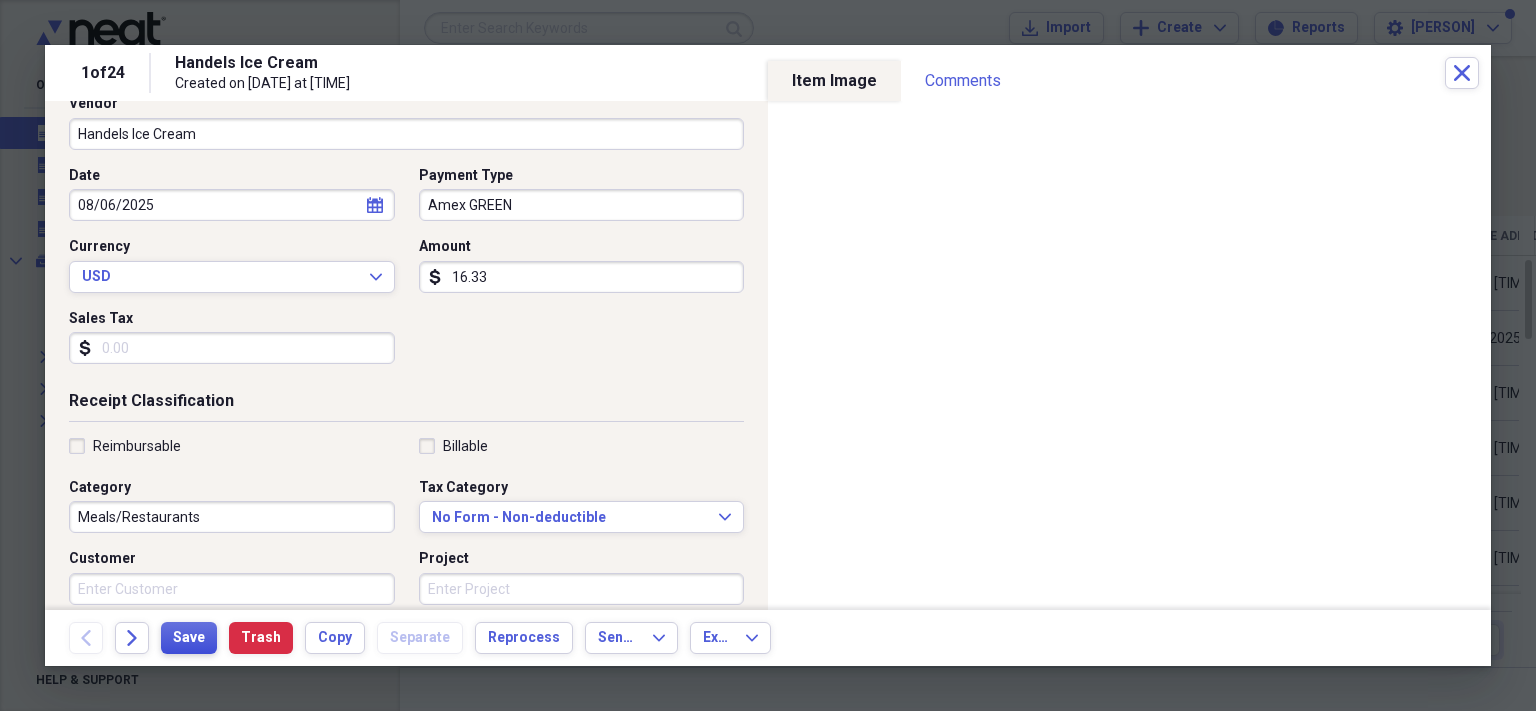 click on "Save" at bounding box center (189, 638) 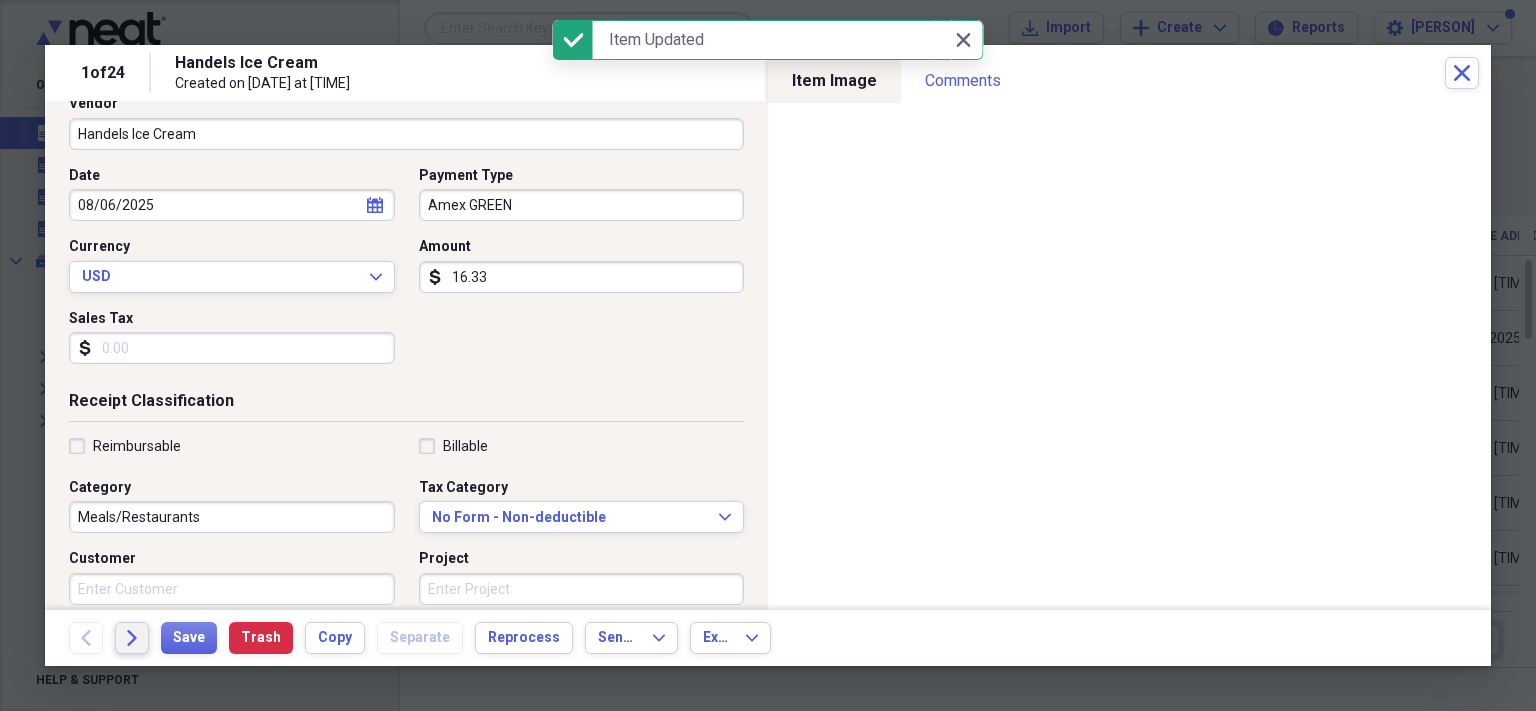 click 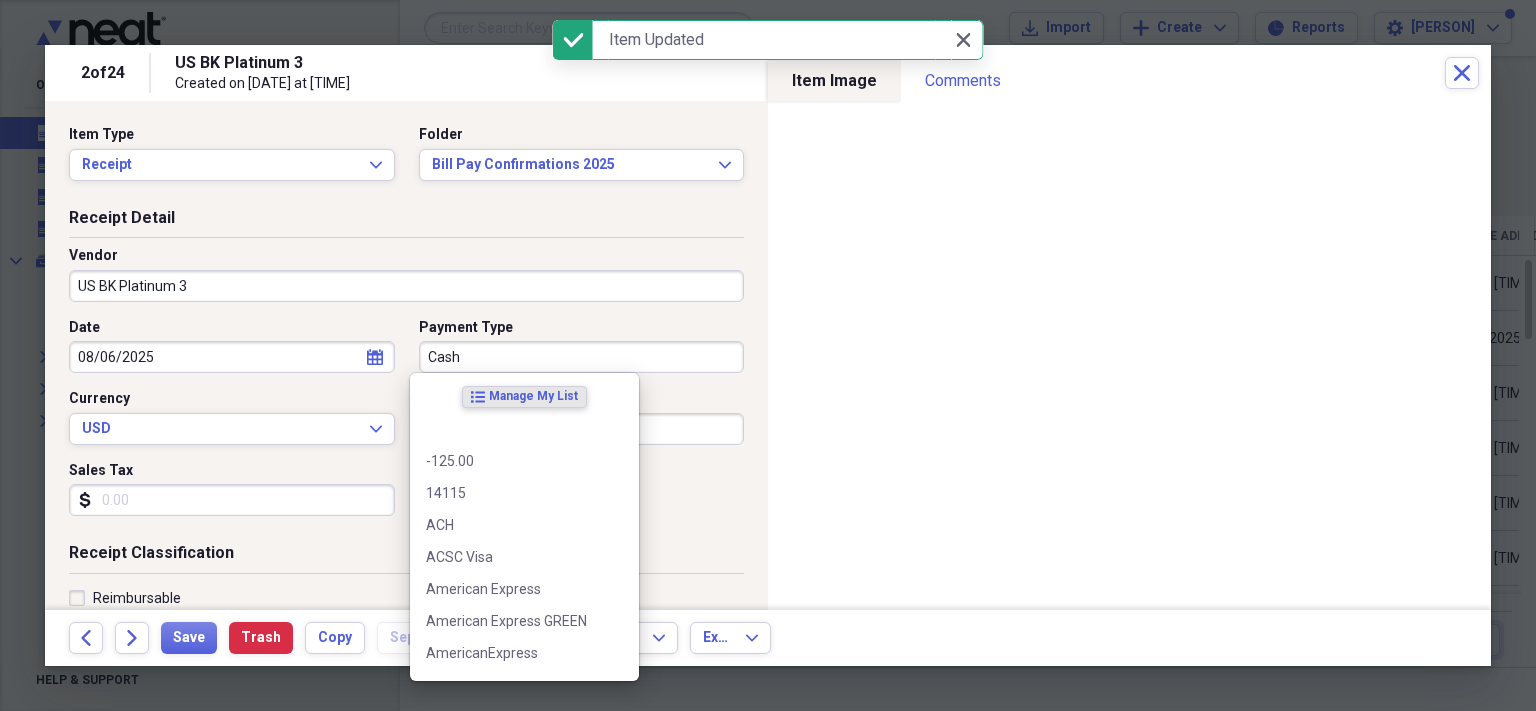 click on "Cash" at bounding box center [582, 357] 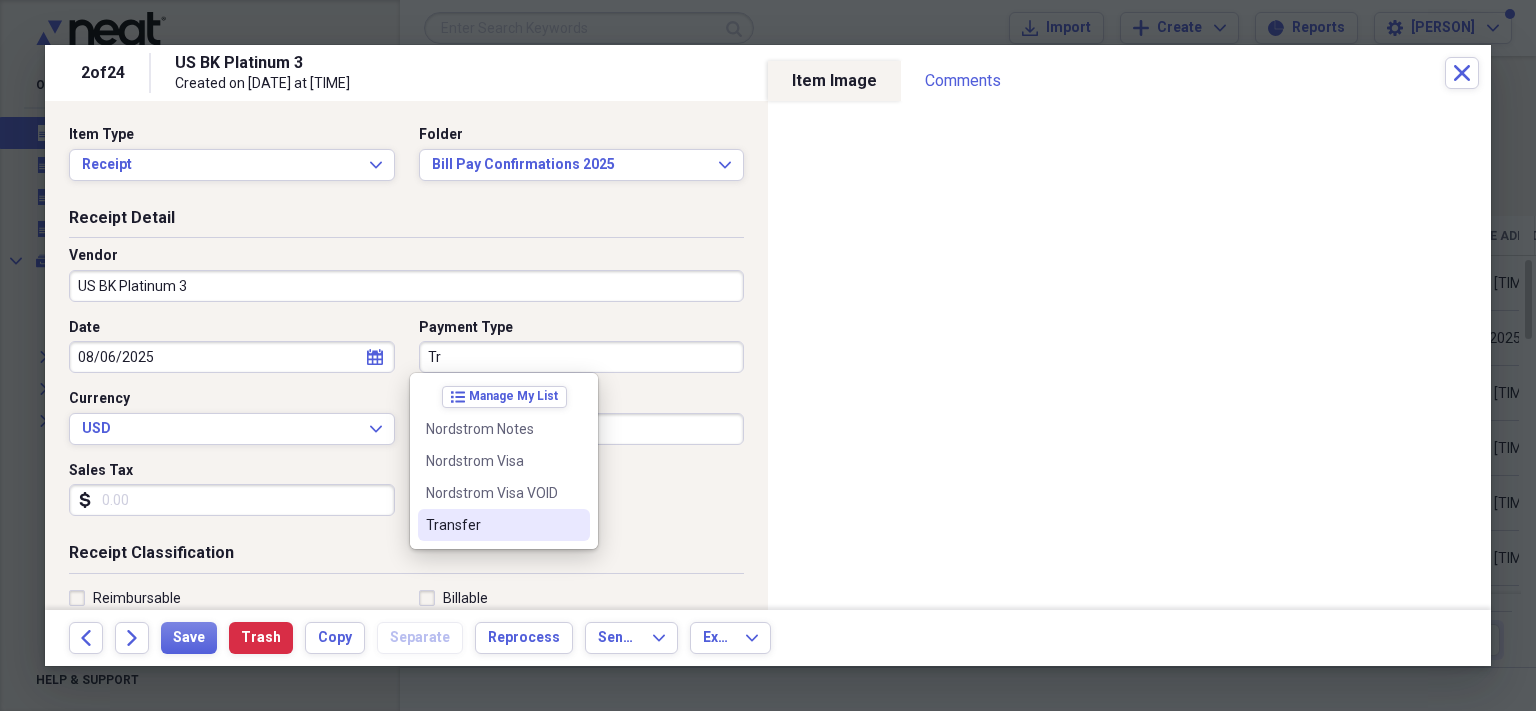 click on "Transfer" at bounding box center [492, 525] 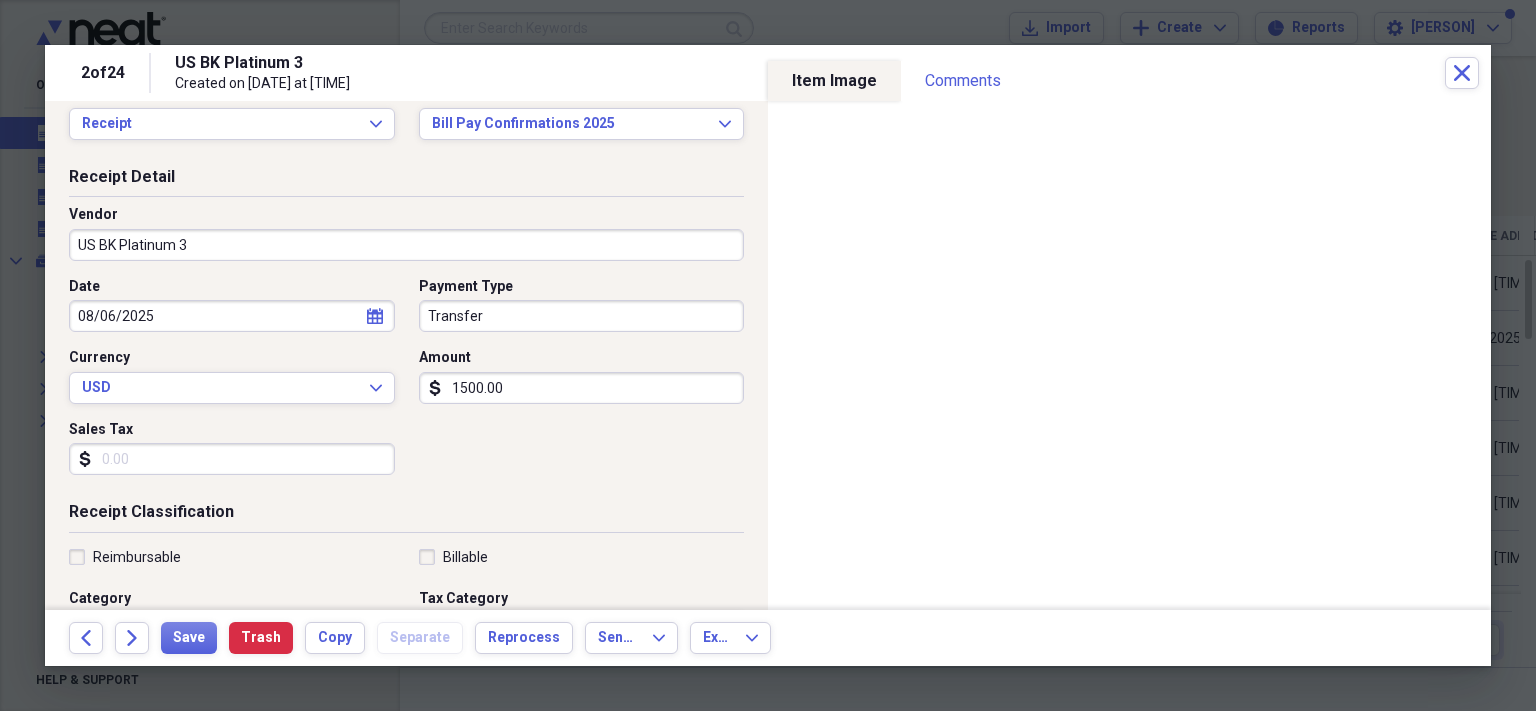 scroll, scrollTop: 0, scrollLeft: 0, axis: both 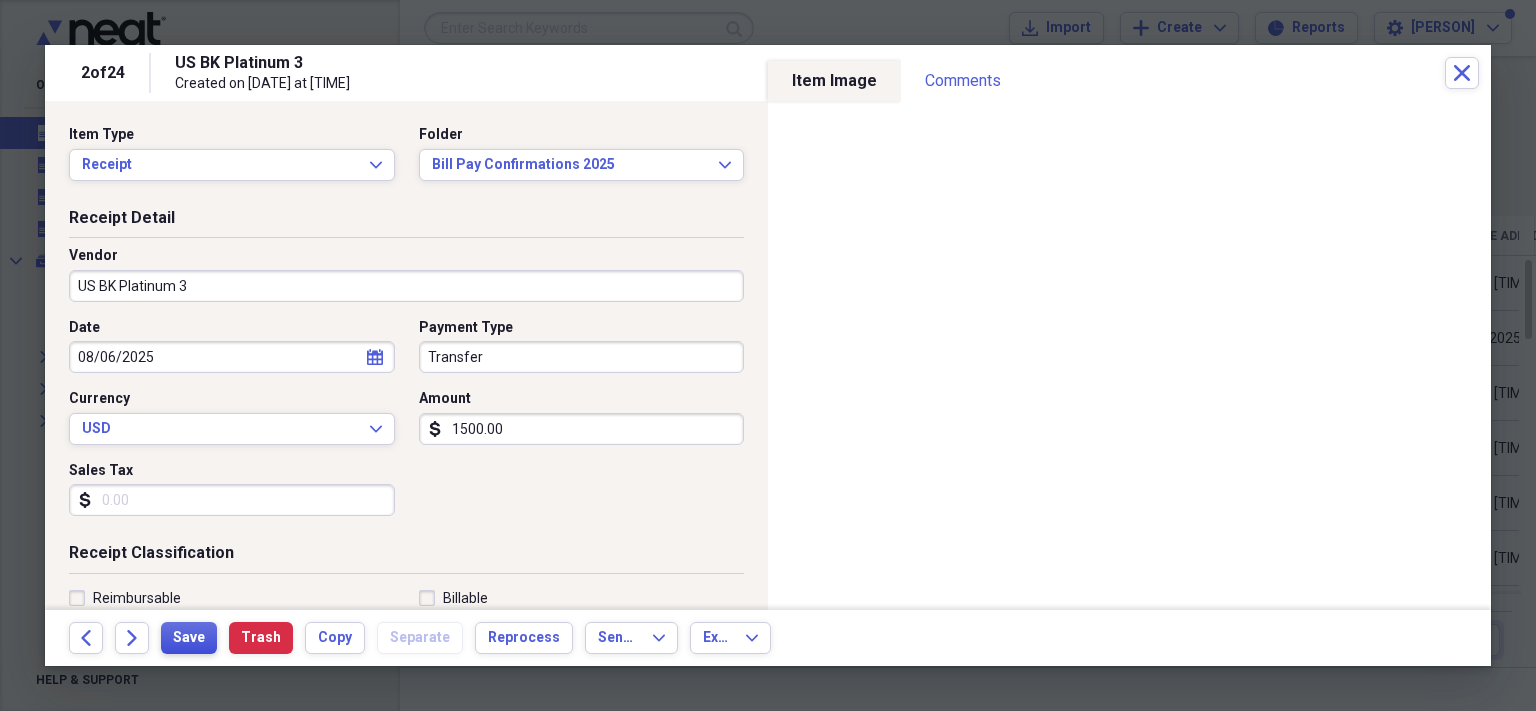 click on "Save" at bounding box center (189, 638) 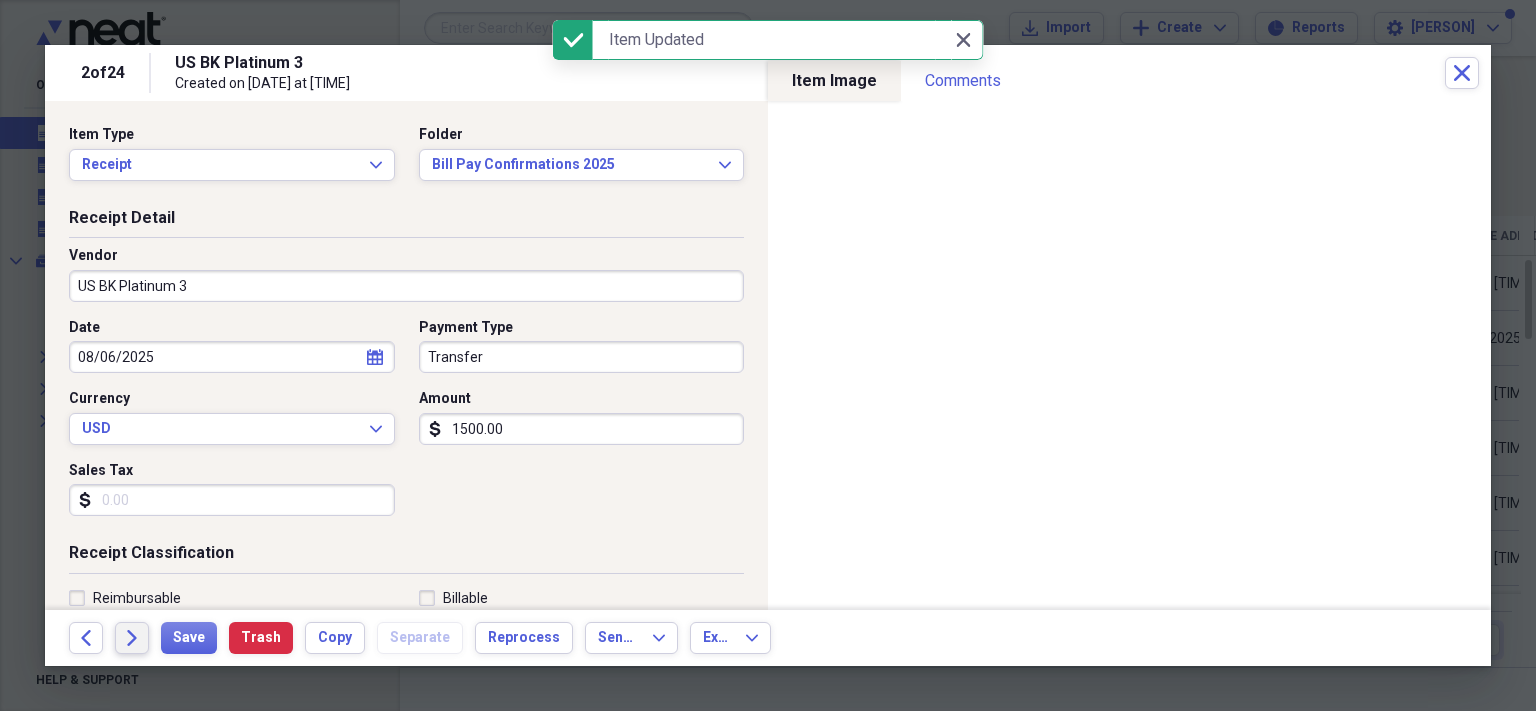click 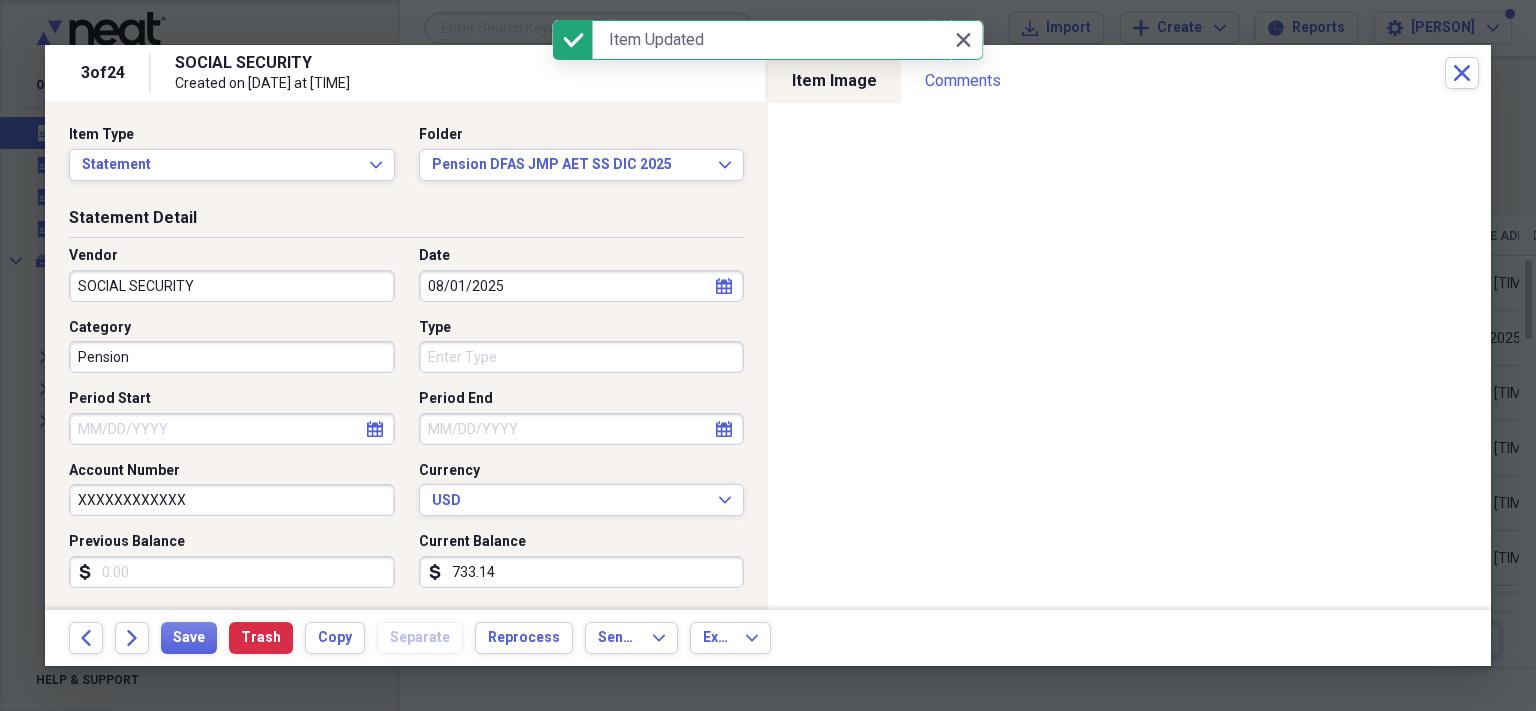 click on "SOCIAL SECURITY" at bounding box center [232, 286] 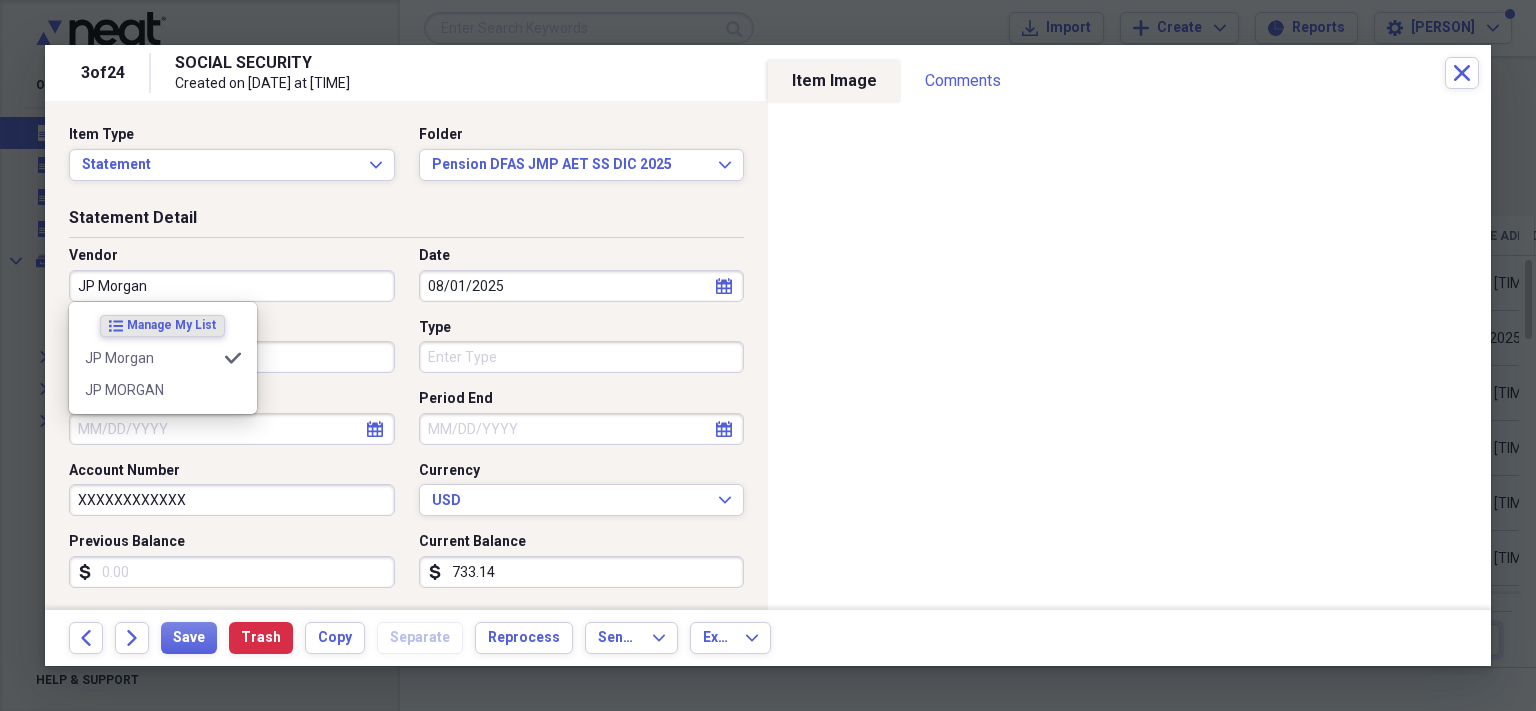 type on "JP Morgan" 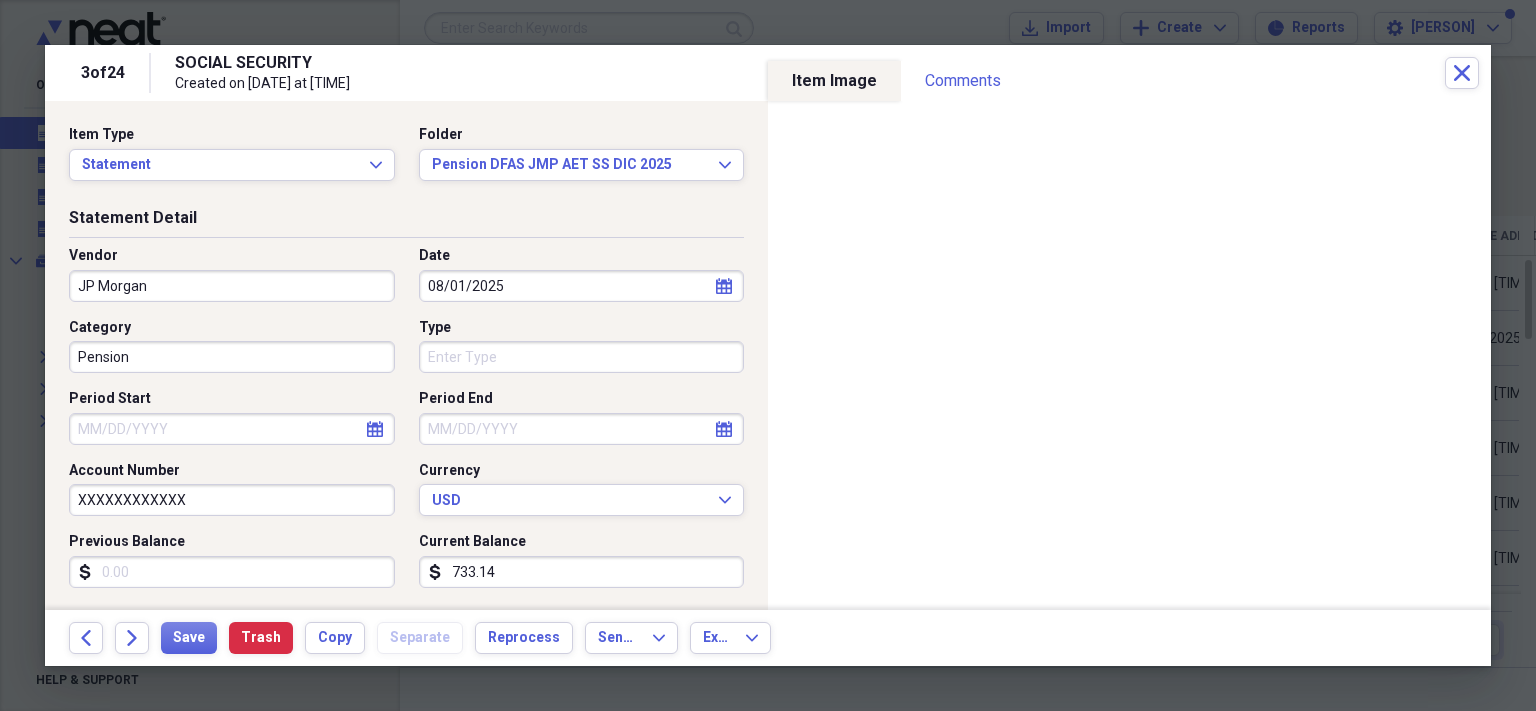 click on "Type" at bounding box center (582, 357) 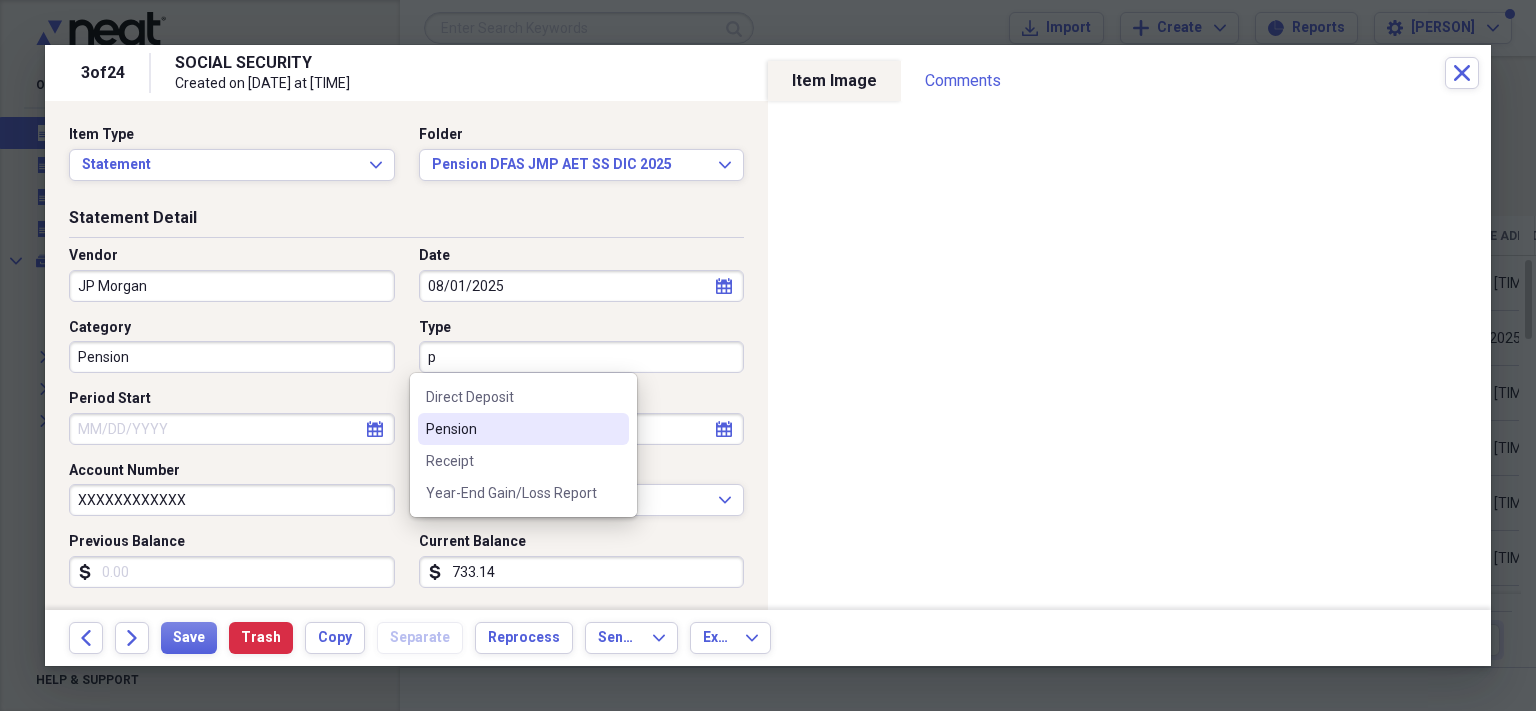 click on "Pension" at bounding box center [523, 429] 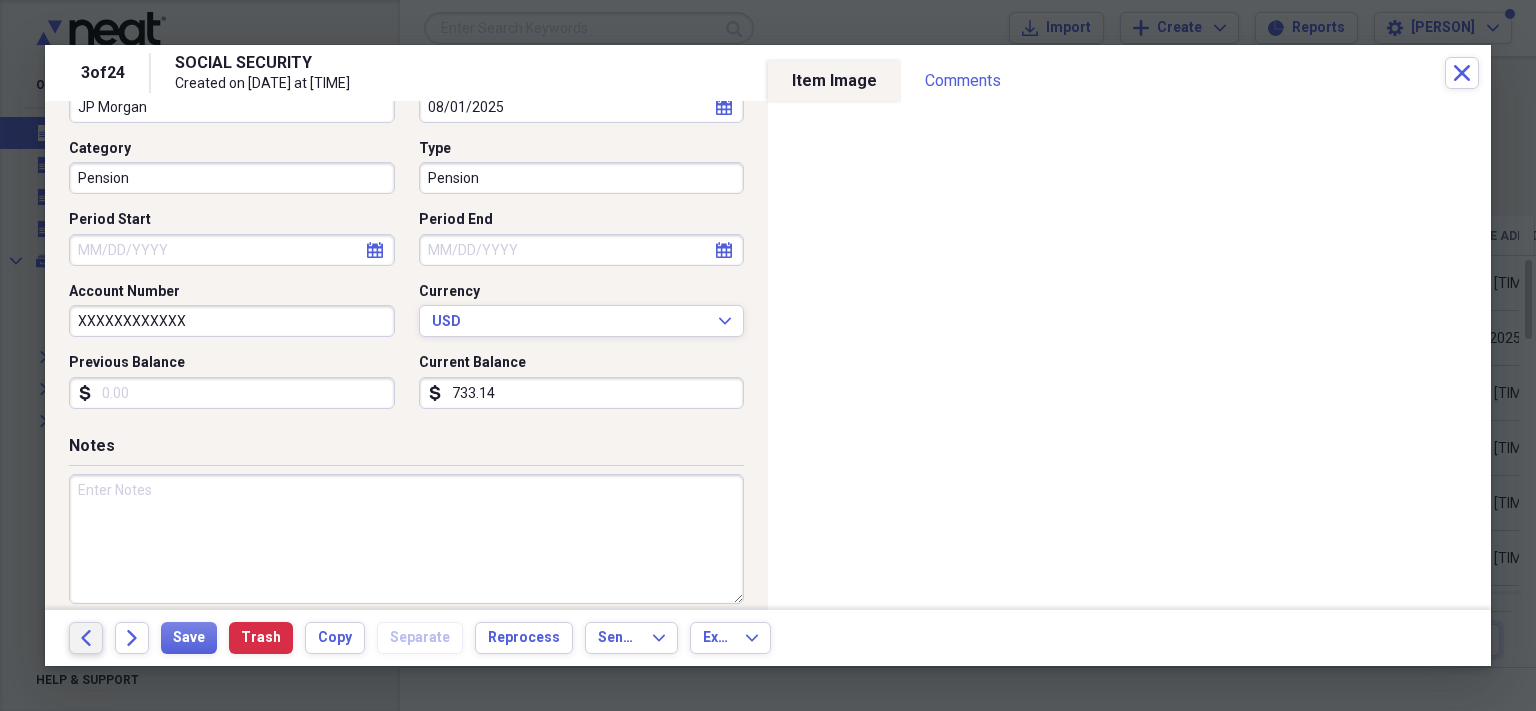 scroll, scrollTop: 178, scrollLeft: 0, axis: vertical 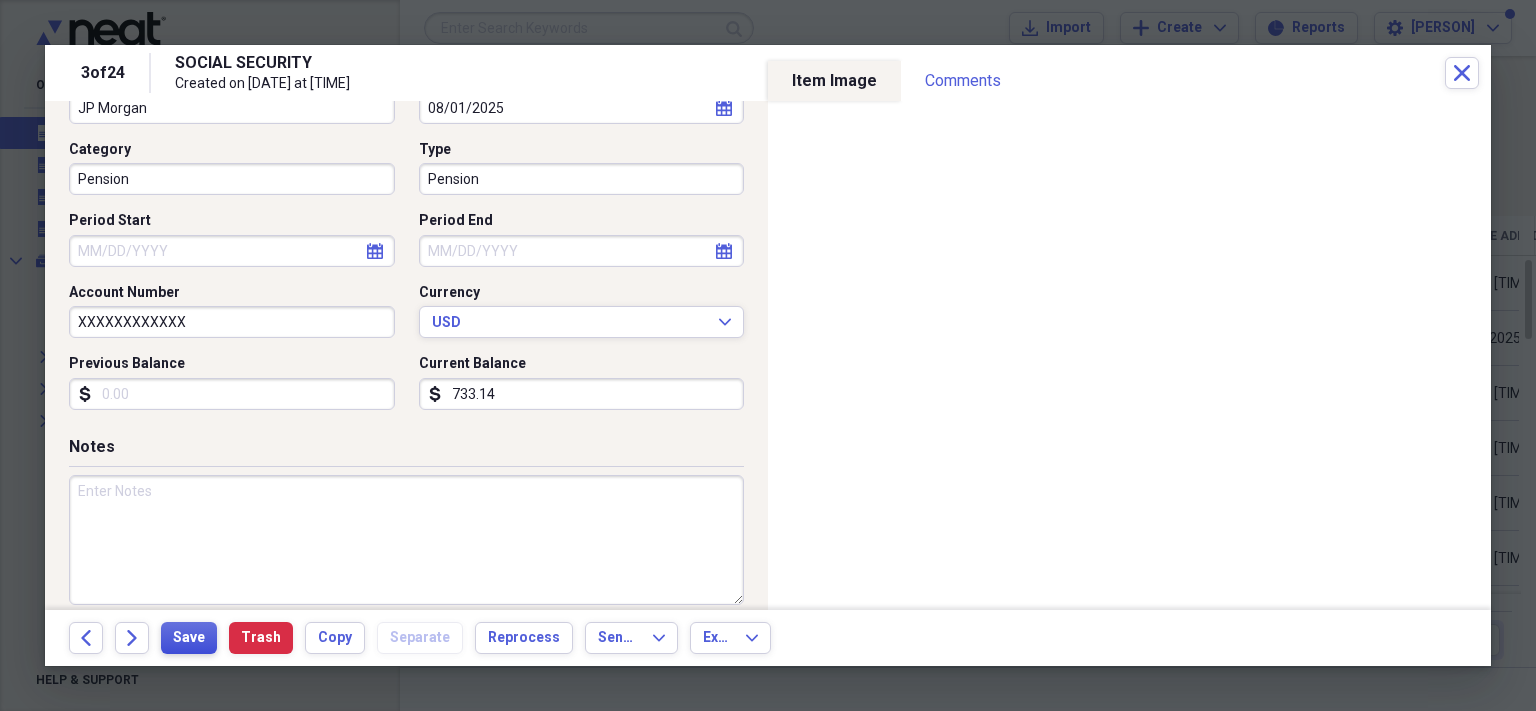click on "Save" at bounding box center (189, 638) 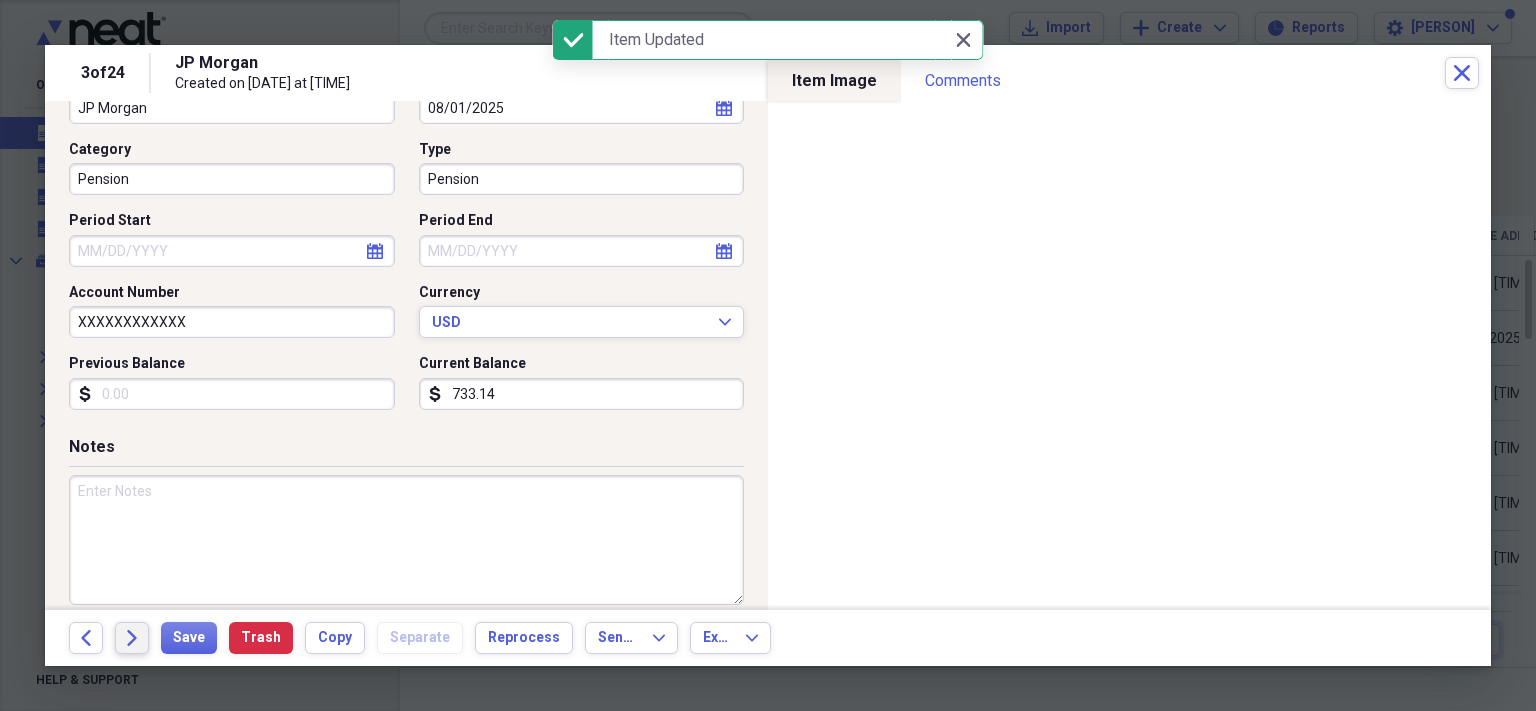 click on "Forward" 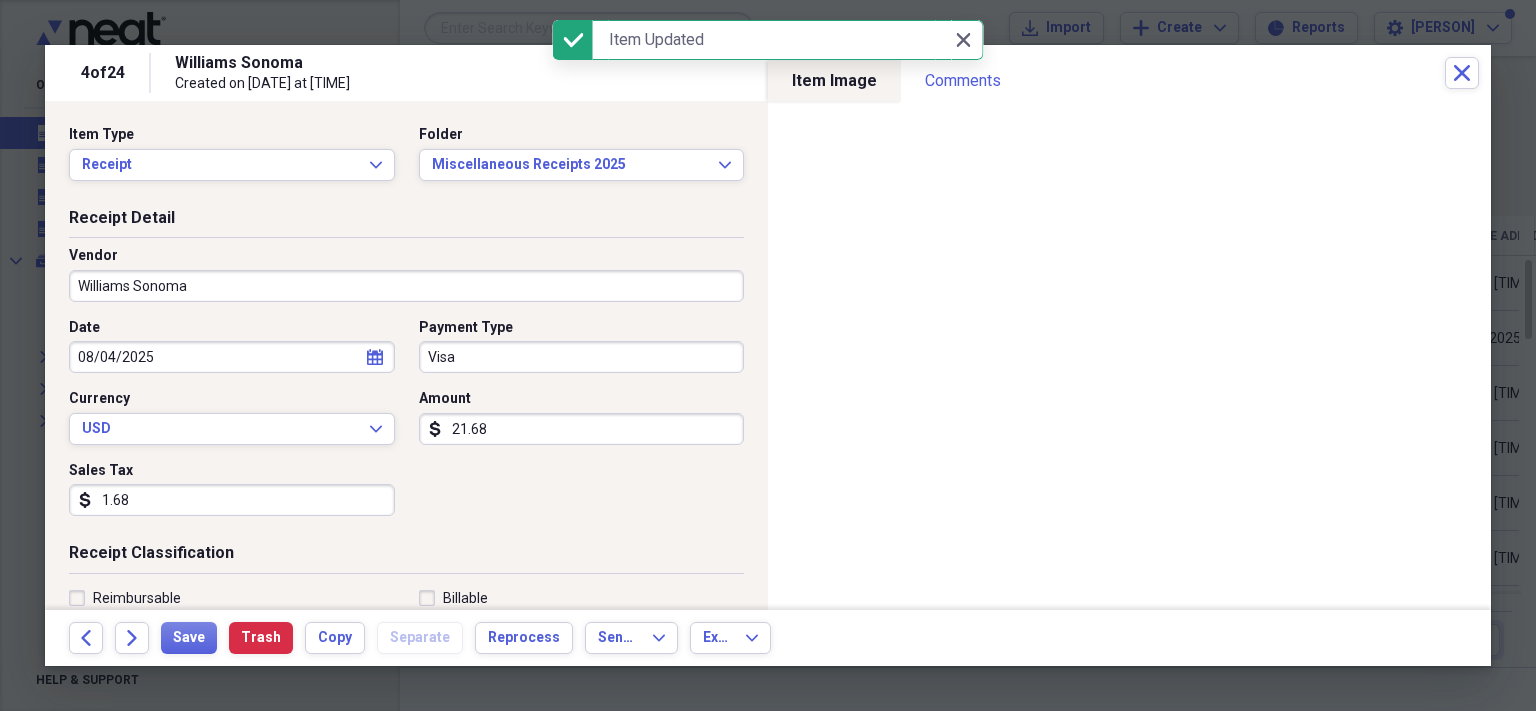 click on "Visa" at bounding box center [582, 357] 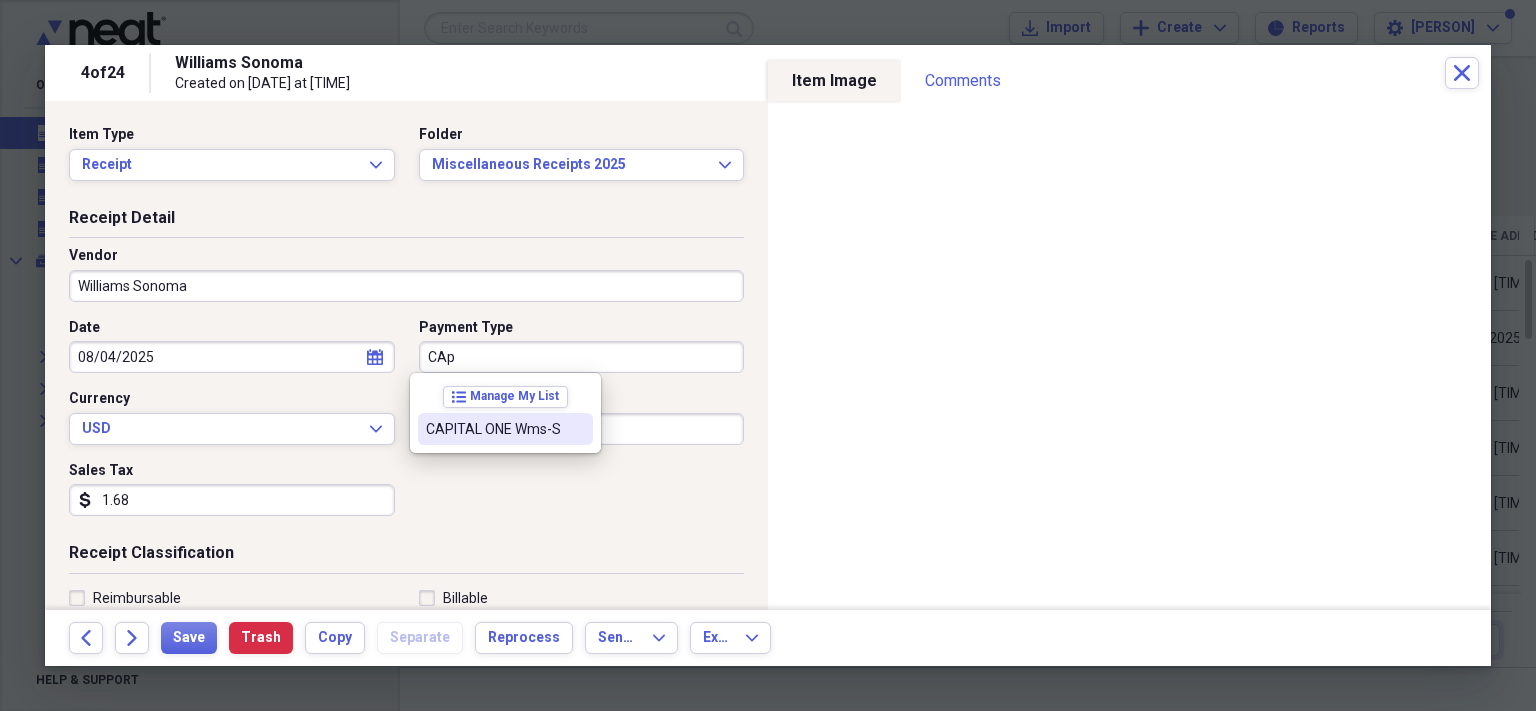 click on "CAPITAL ONE Wms-S" at bounding box center [493, 429] 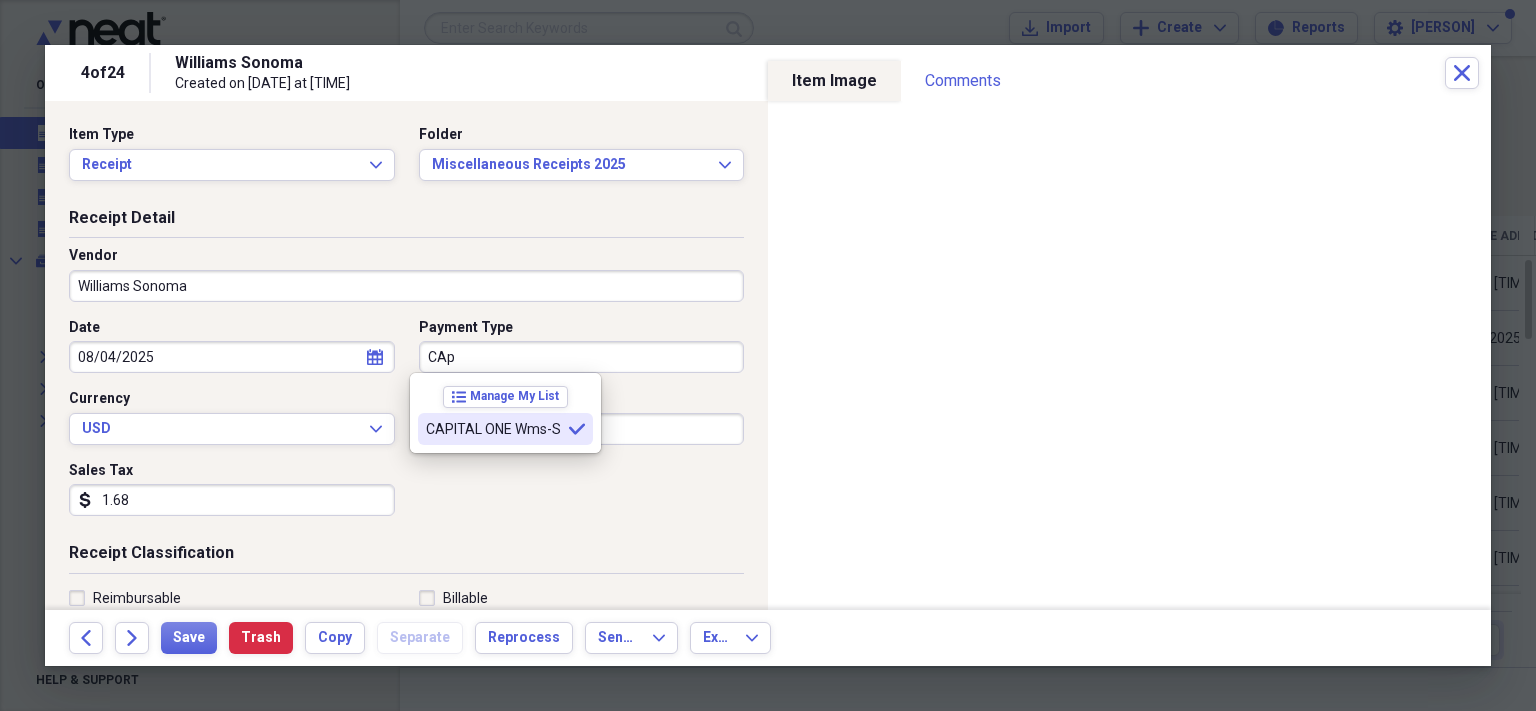 type on "CAPITAL ONE Wms-S" 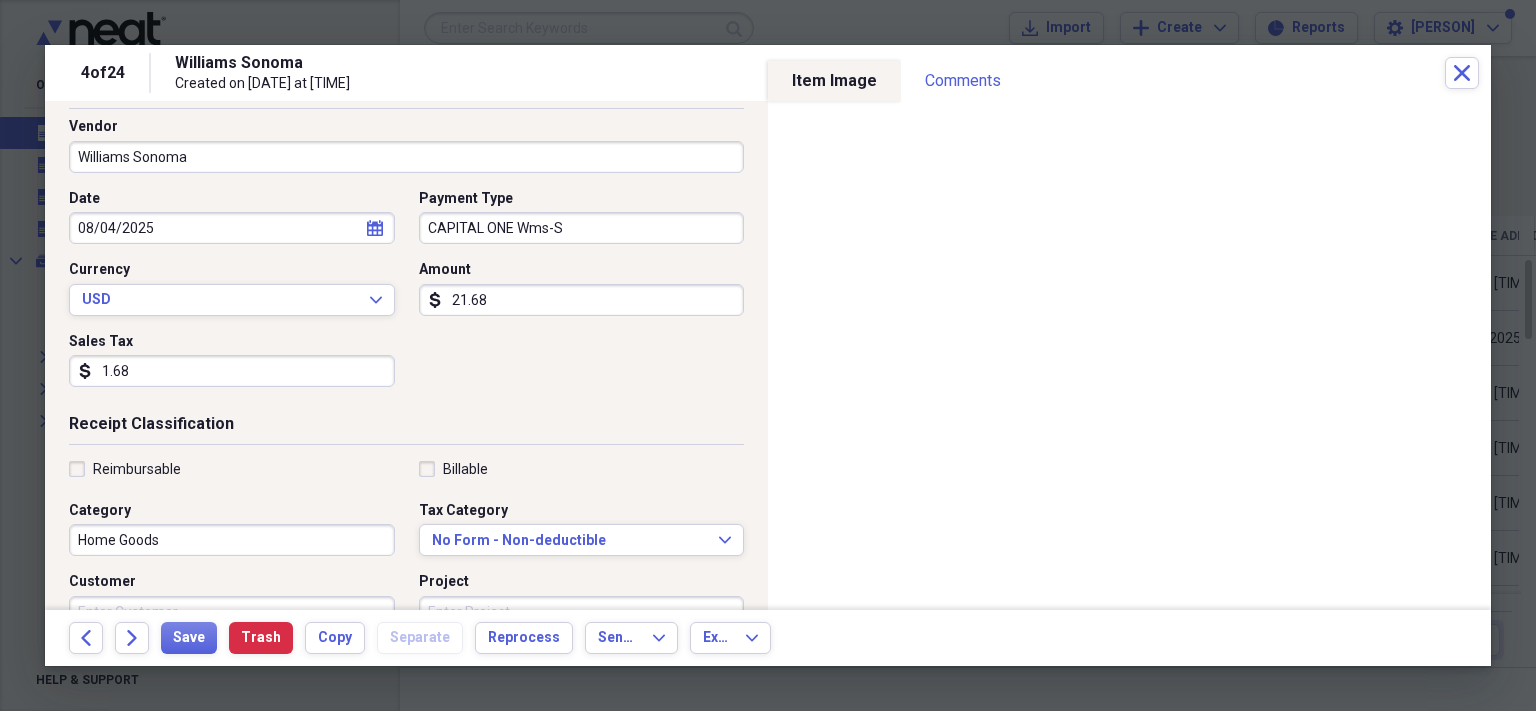 scroll, scrollTop: 130, scrollLeft: 0, axis: vertical 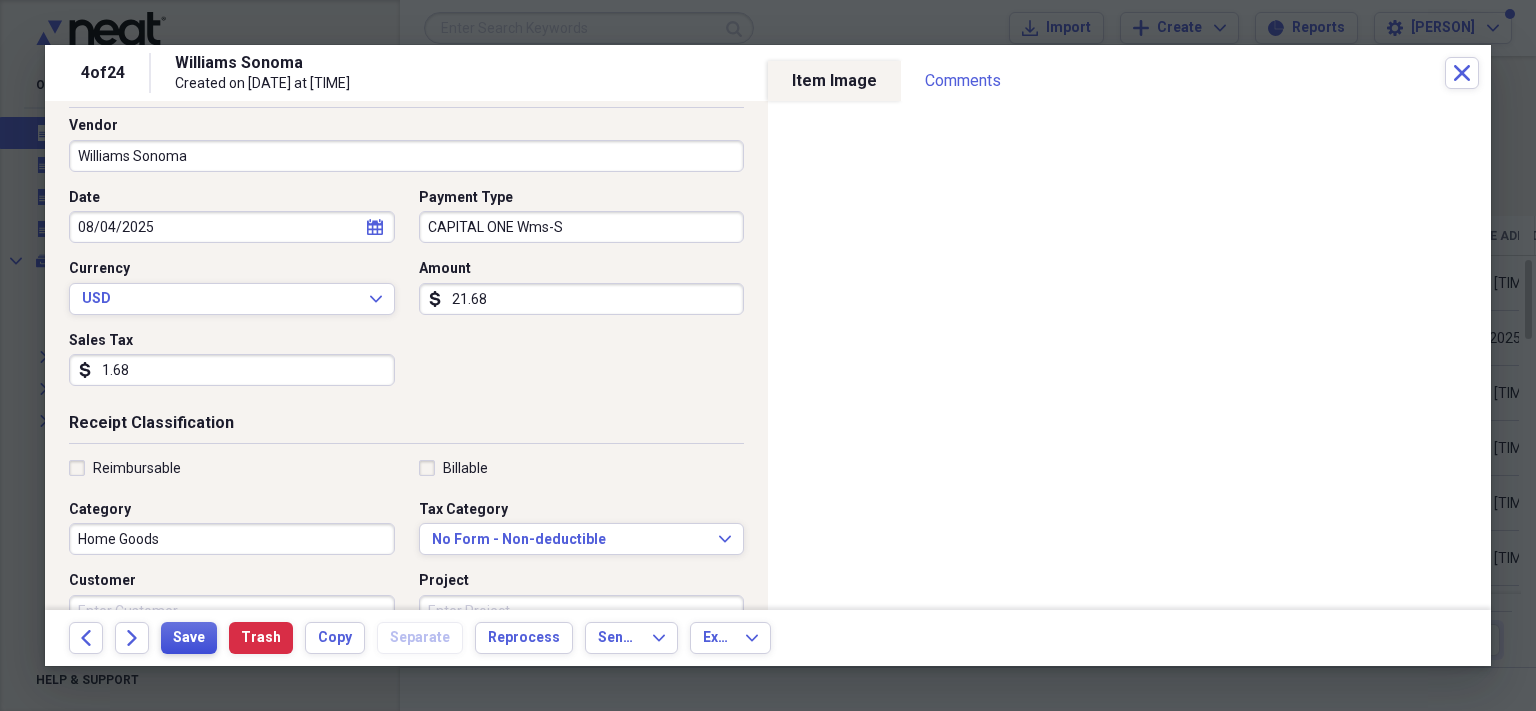drag, startPoint x: 183, startPoint y: 646, endPoint x: 163, endPoint y: 634, distance: 23.323807 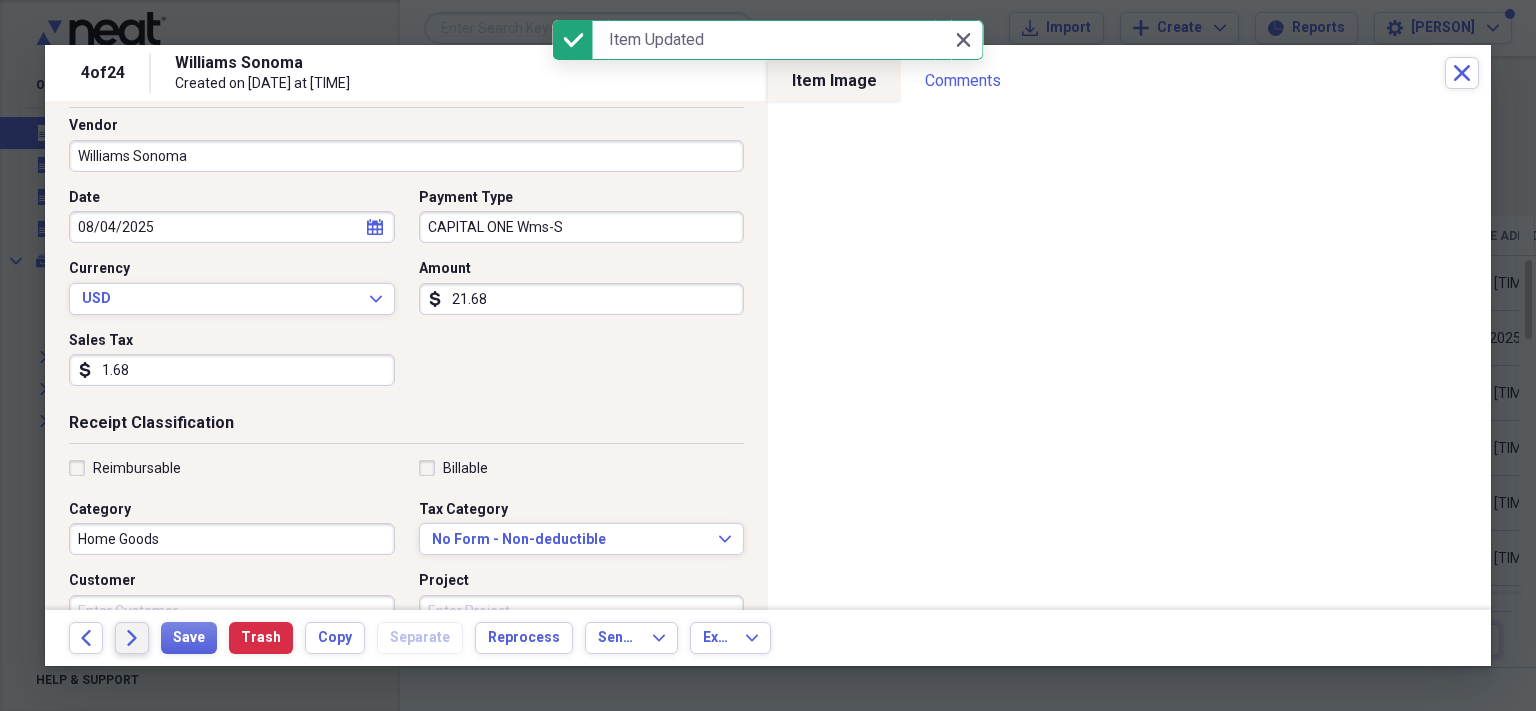 click on "Forward" at bounding box center (132, 638) 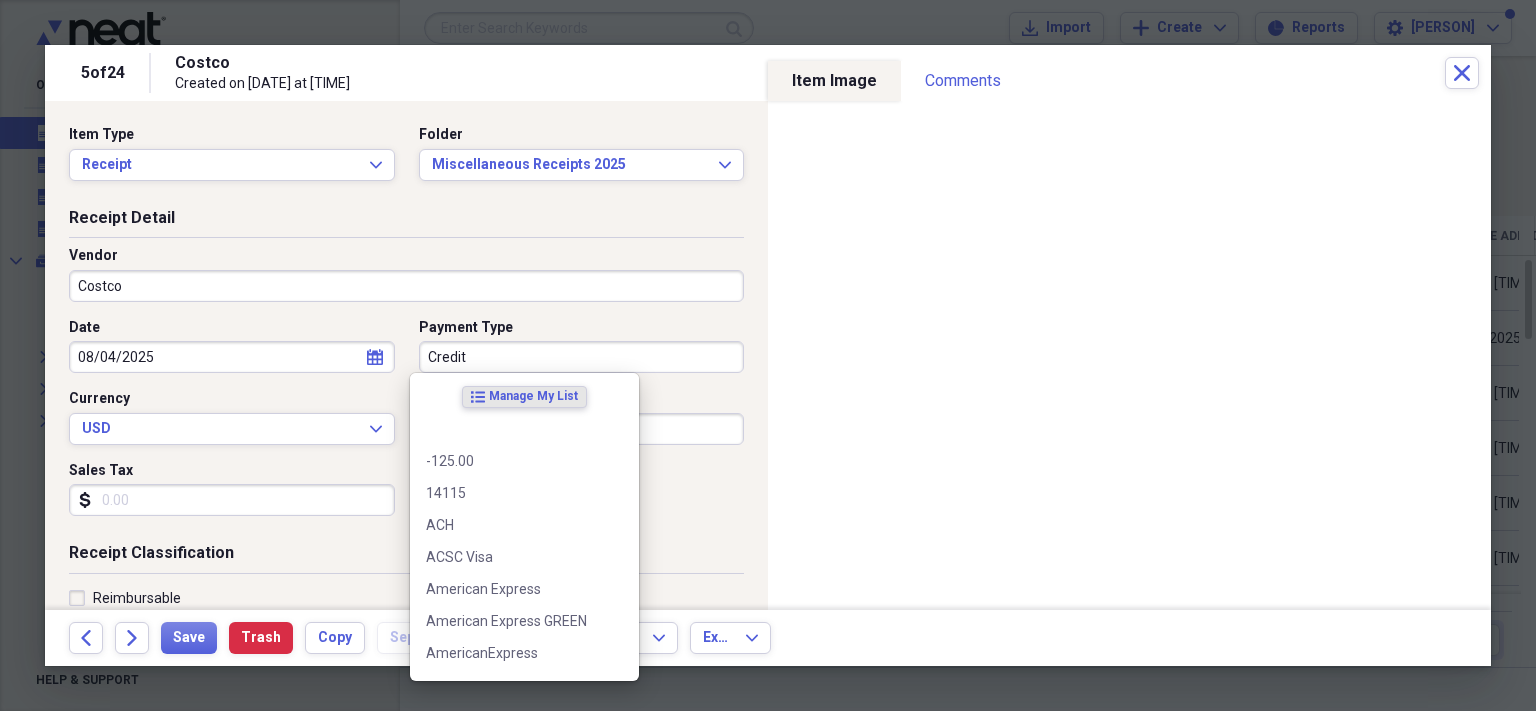 click on "Credit" at bounding box center (582, 357) 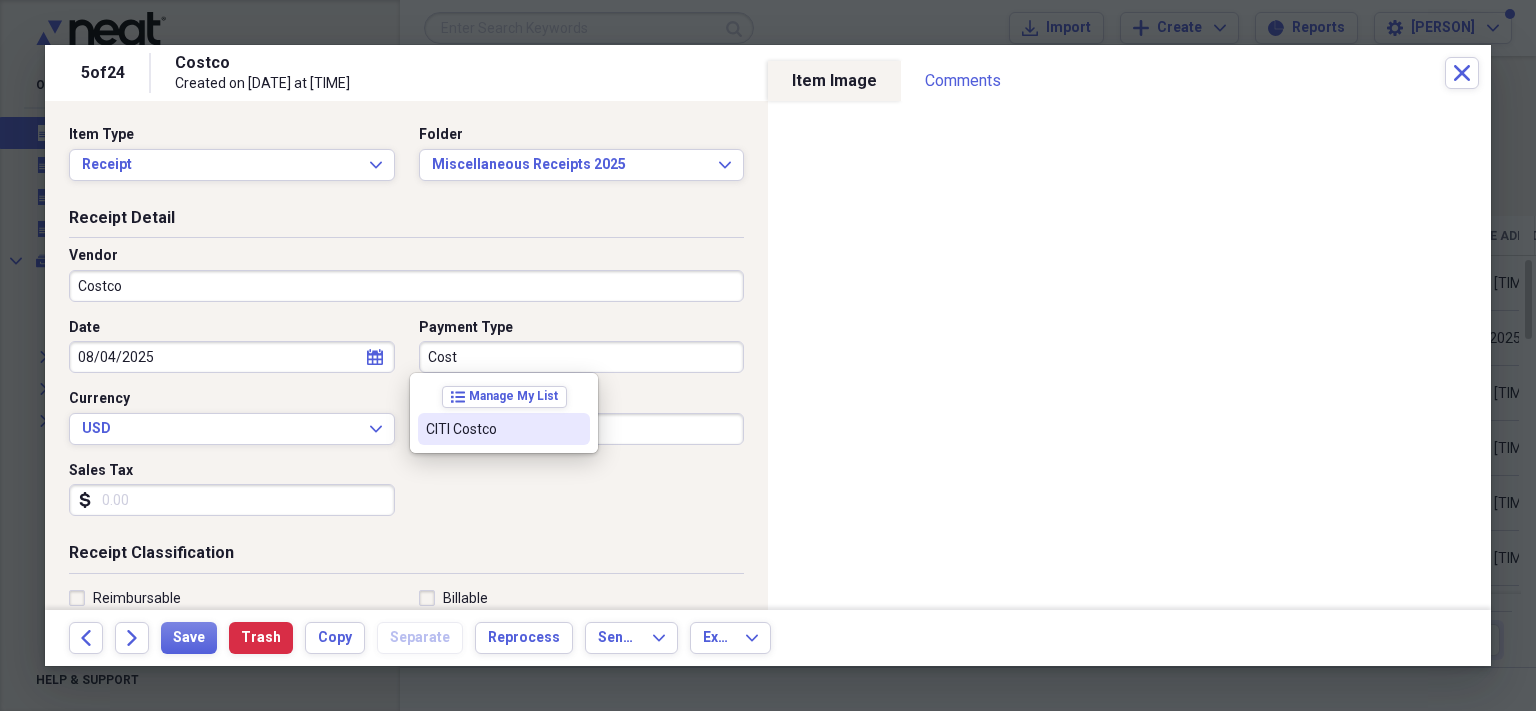 click on "CITI Costco" at bounding box center (492, 429) 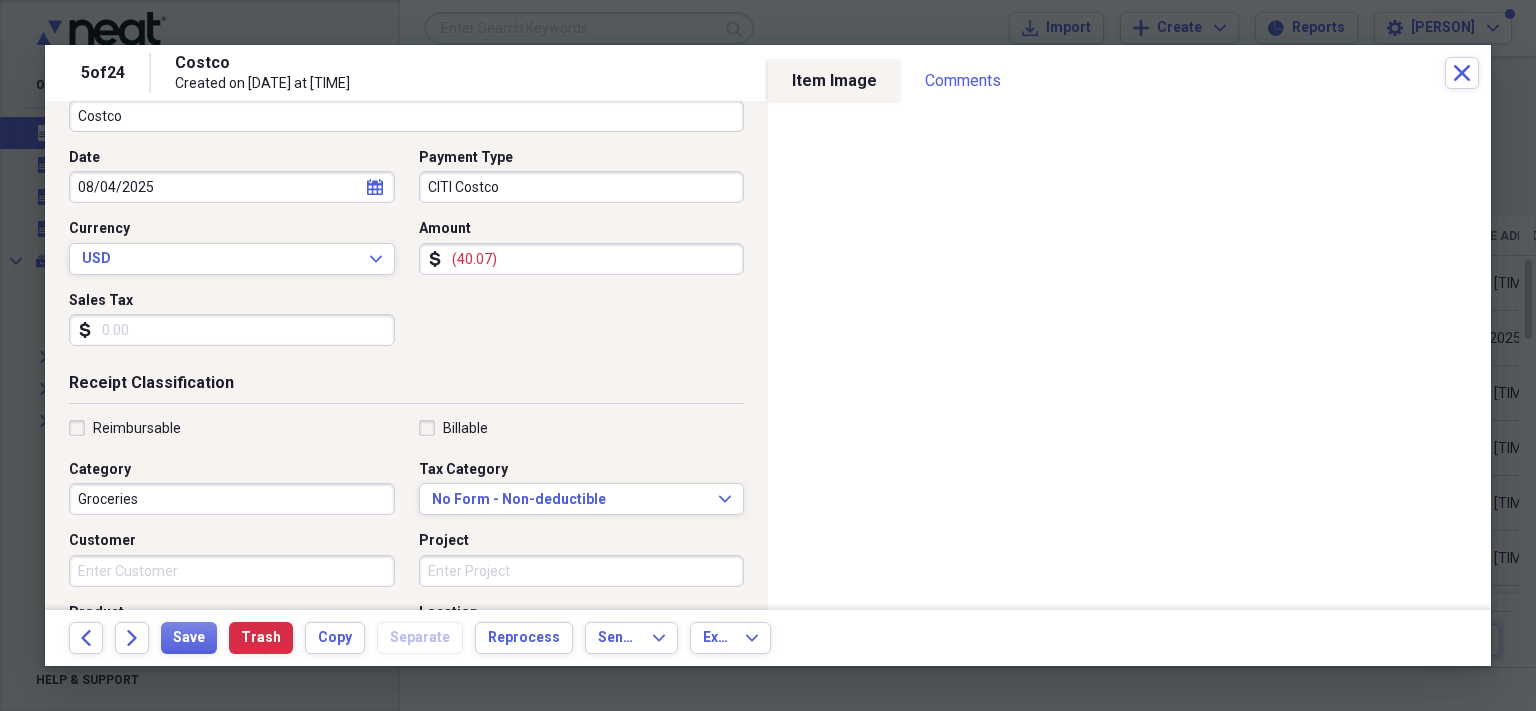 scroll, scrollTop: 171, scrollLeft: 0, axis: vertical 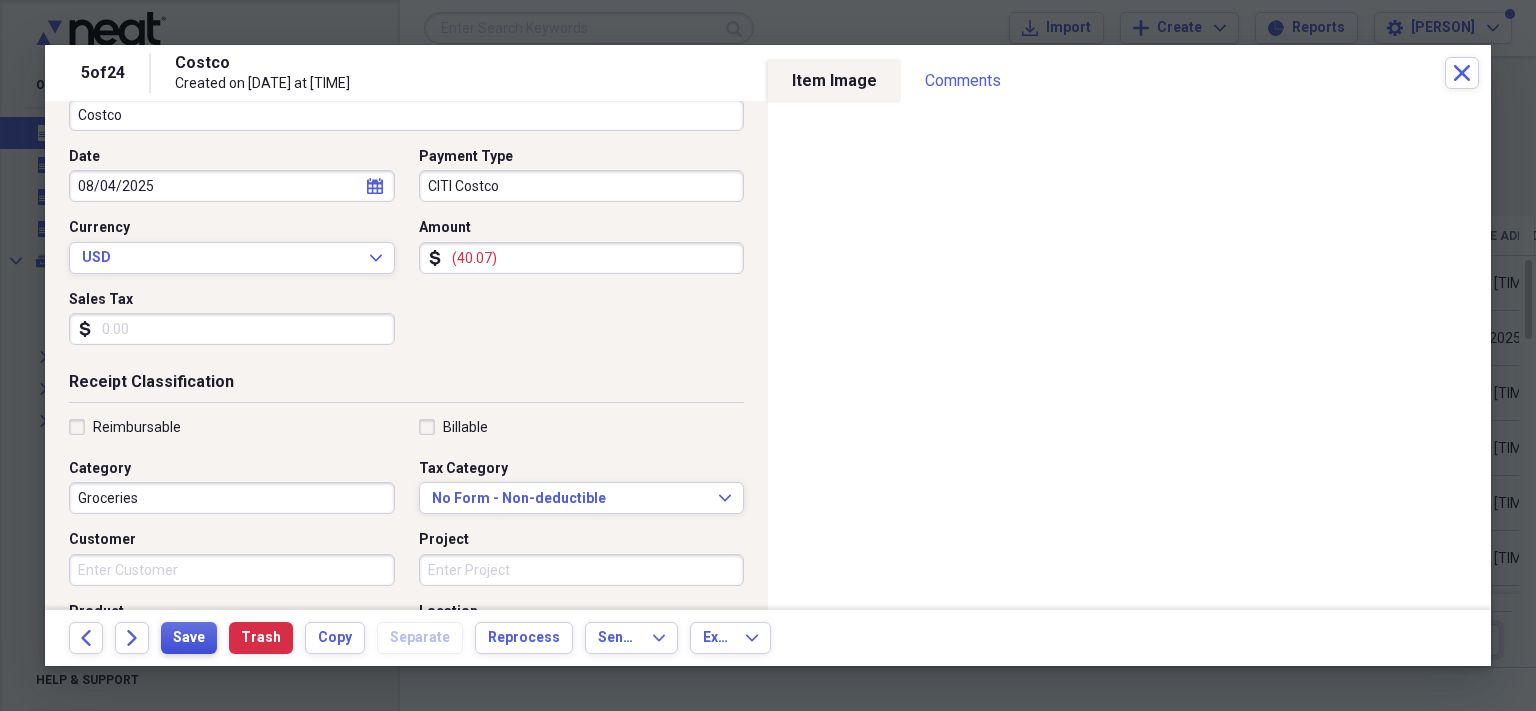 click on "Save" at bounding box center (189, 638) 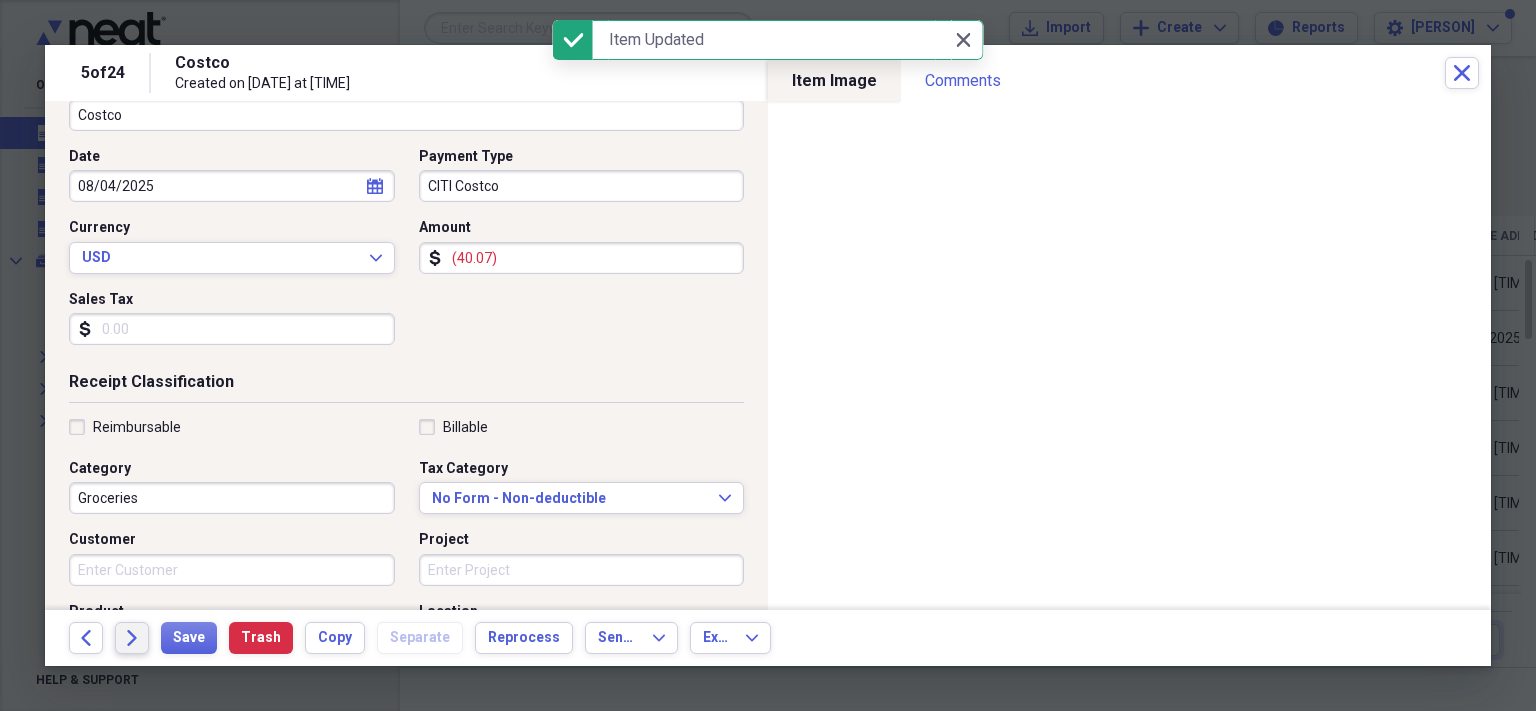 click on "Forward" 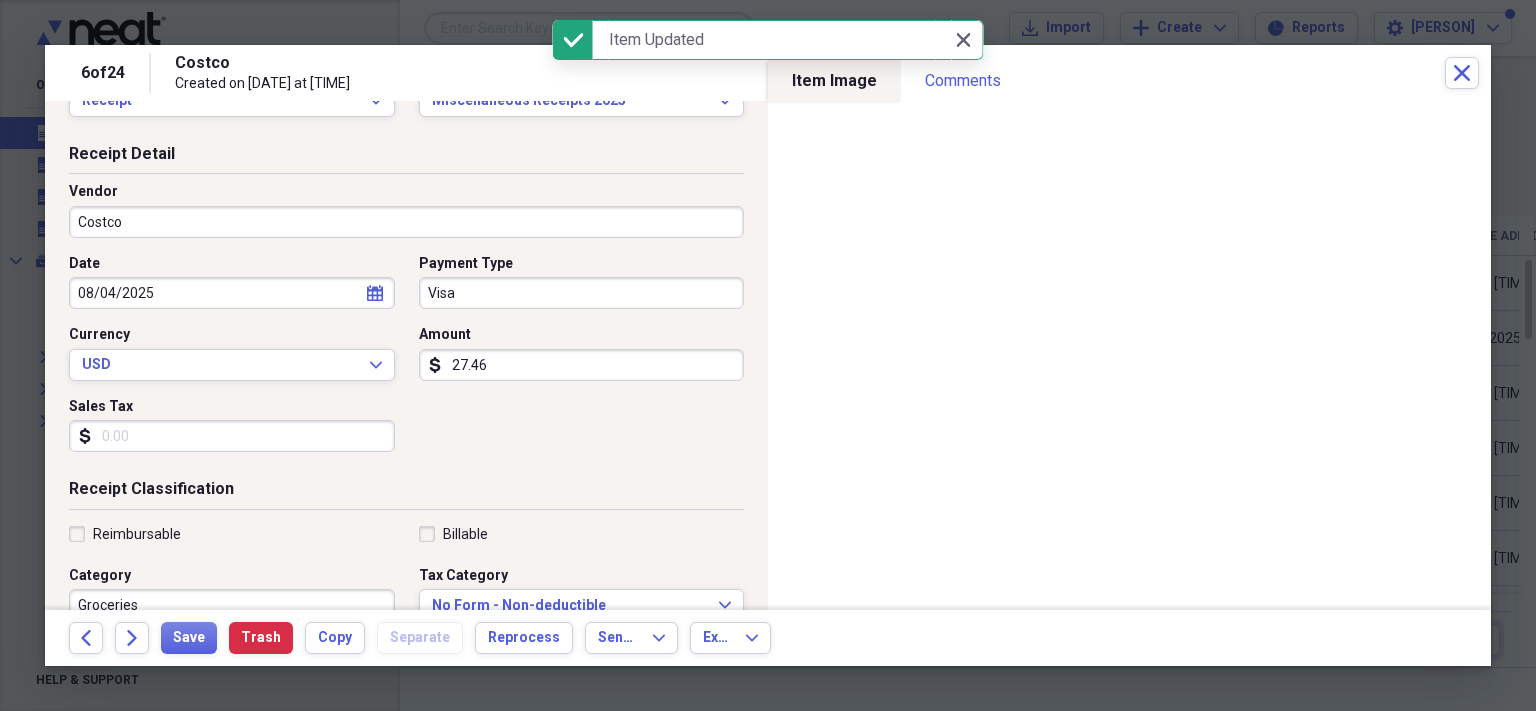 scroll, scrollTop: 65, scrollLeft: 0, axis: vertical 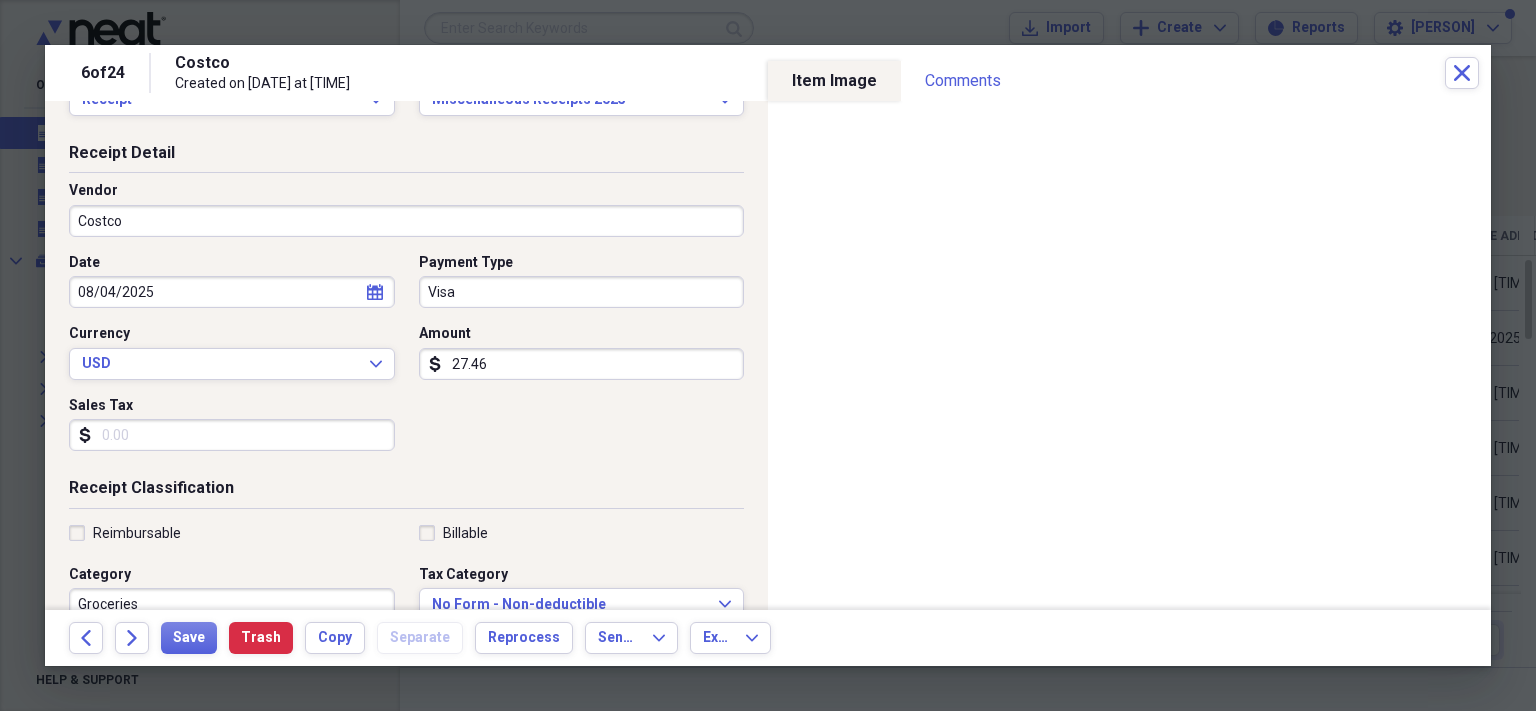 click on "Visa" at bounding box center [582, 292] 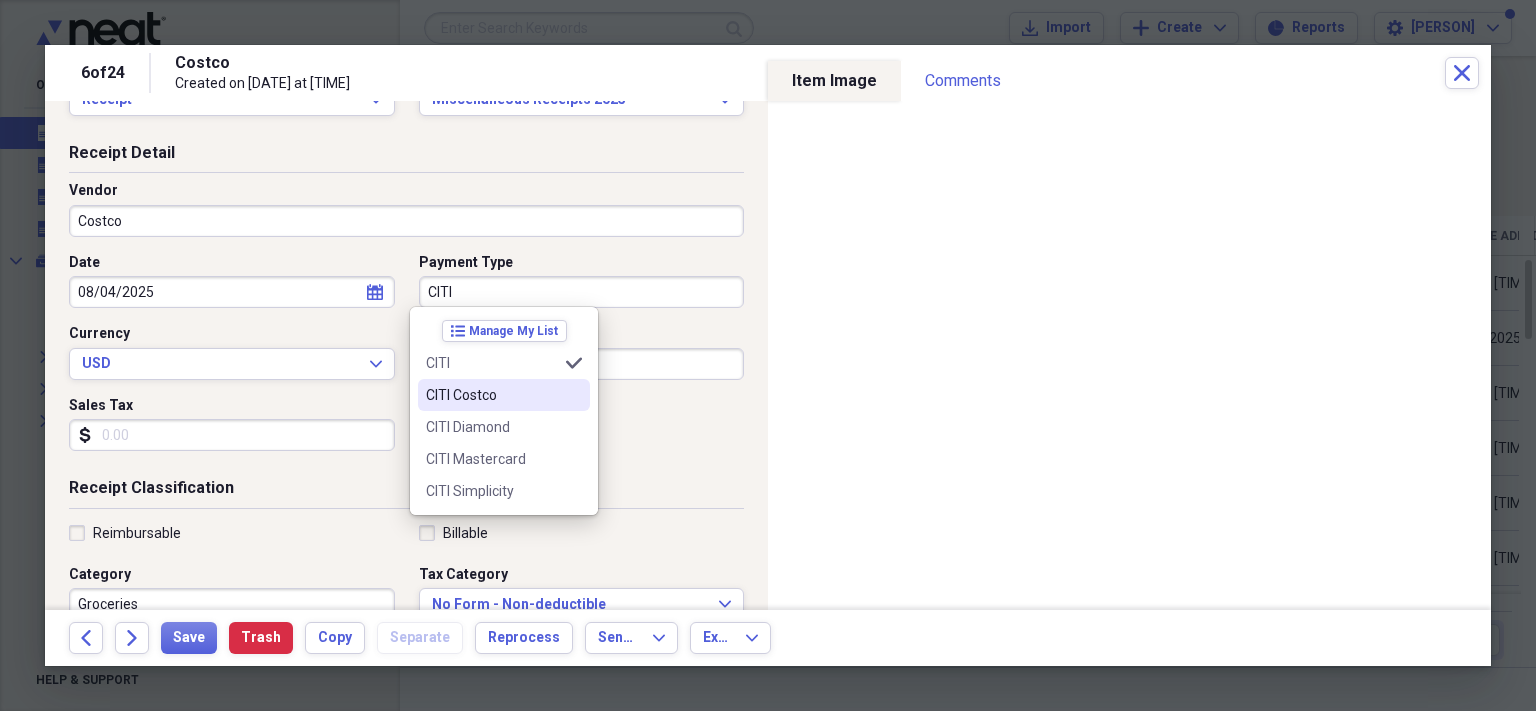 click on "CITI Costco" at bounding box center [504, 395] 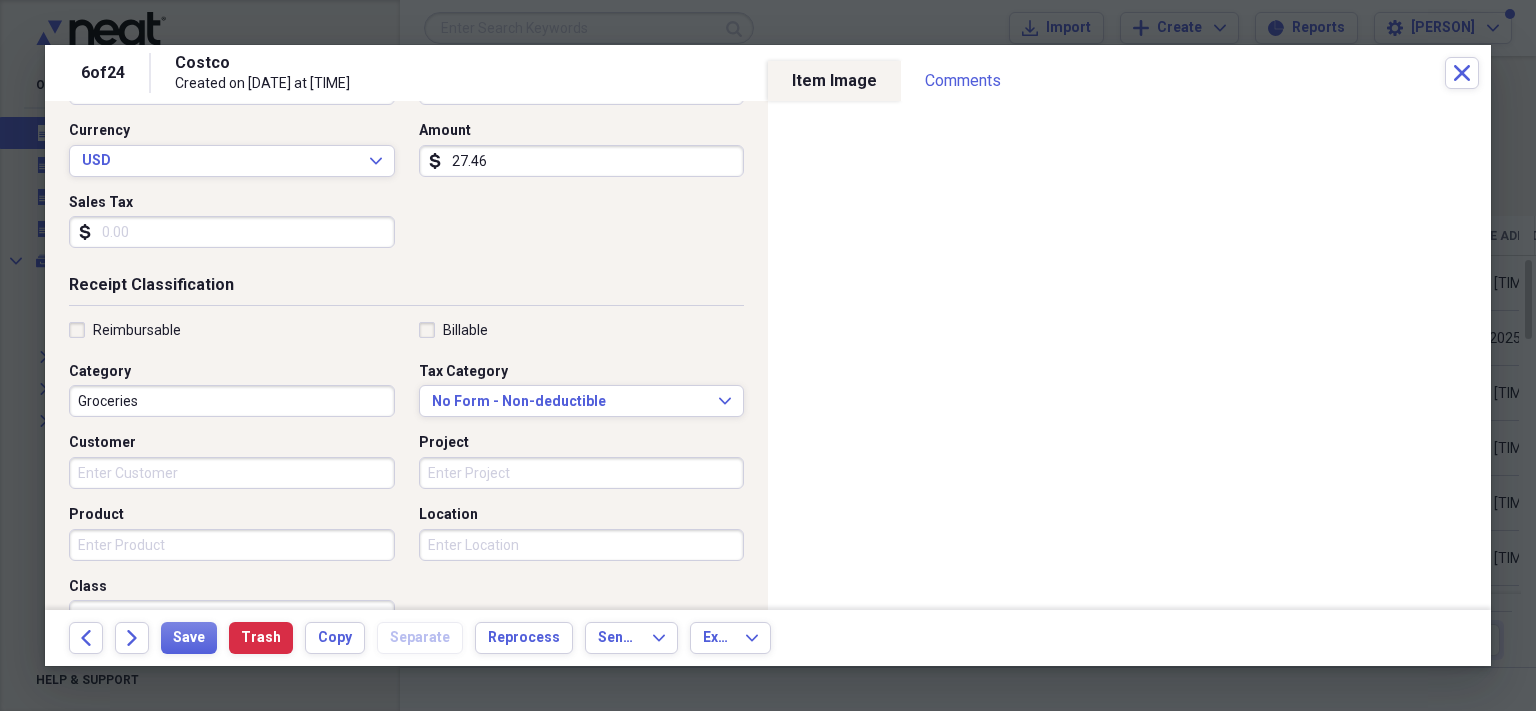 scroll, scrollTop: 268, scrollLeft: 0, axis: vertical 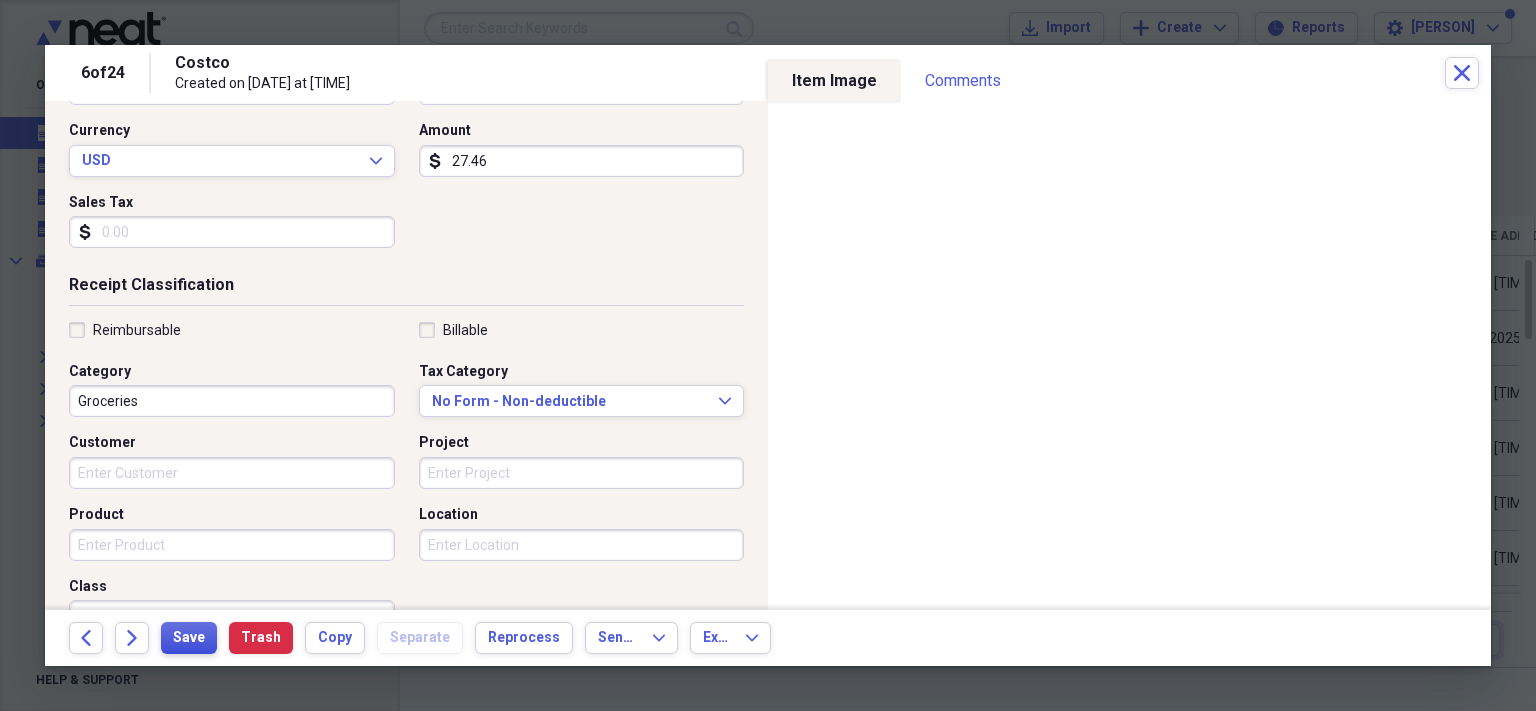 click on "Save" at bounding box center [189, 638] 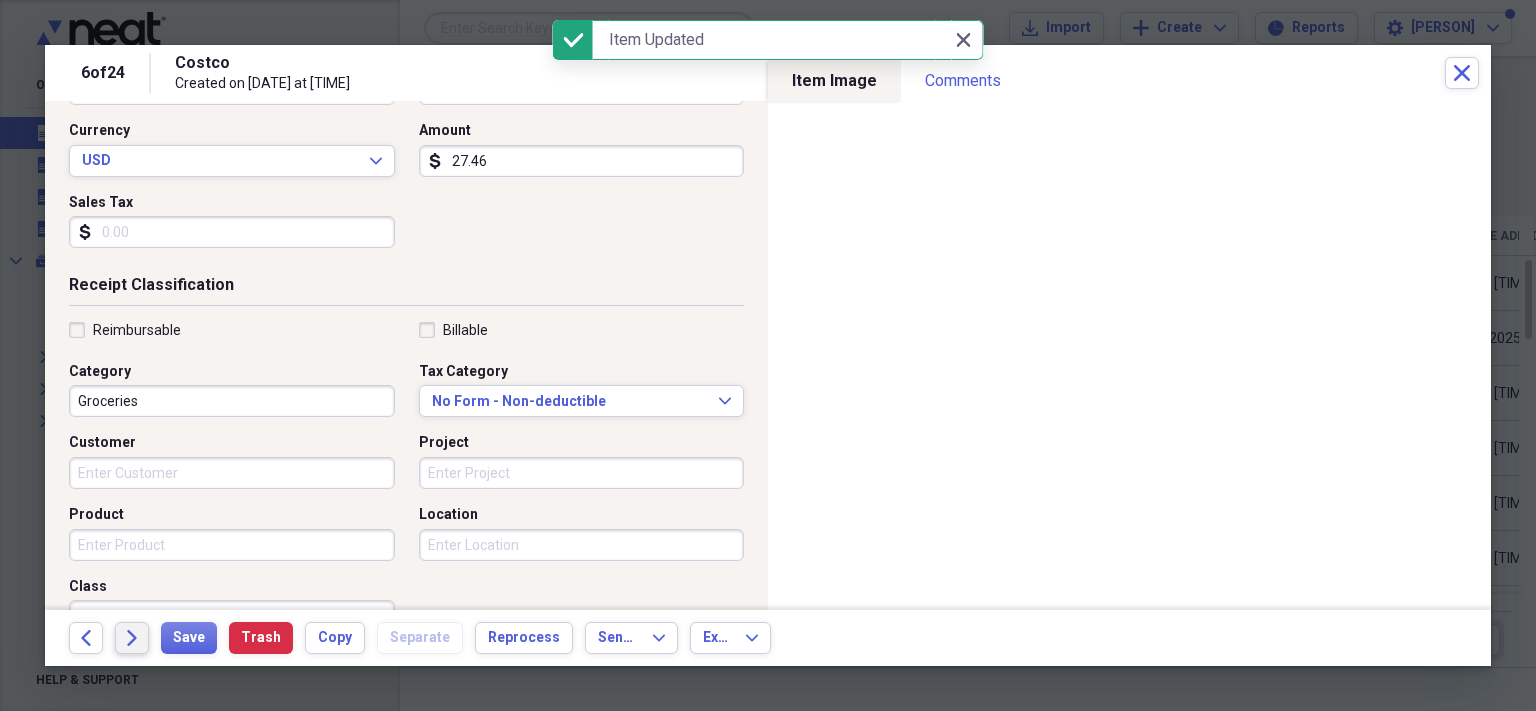 click on "Forward" at bounding box center [132, 638] 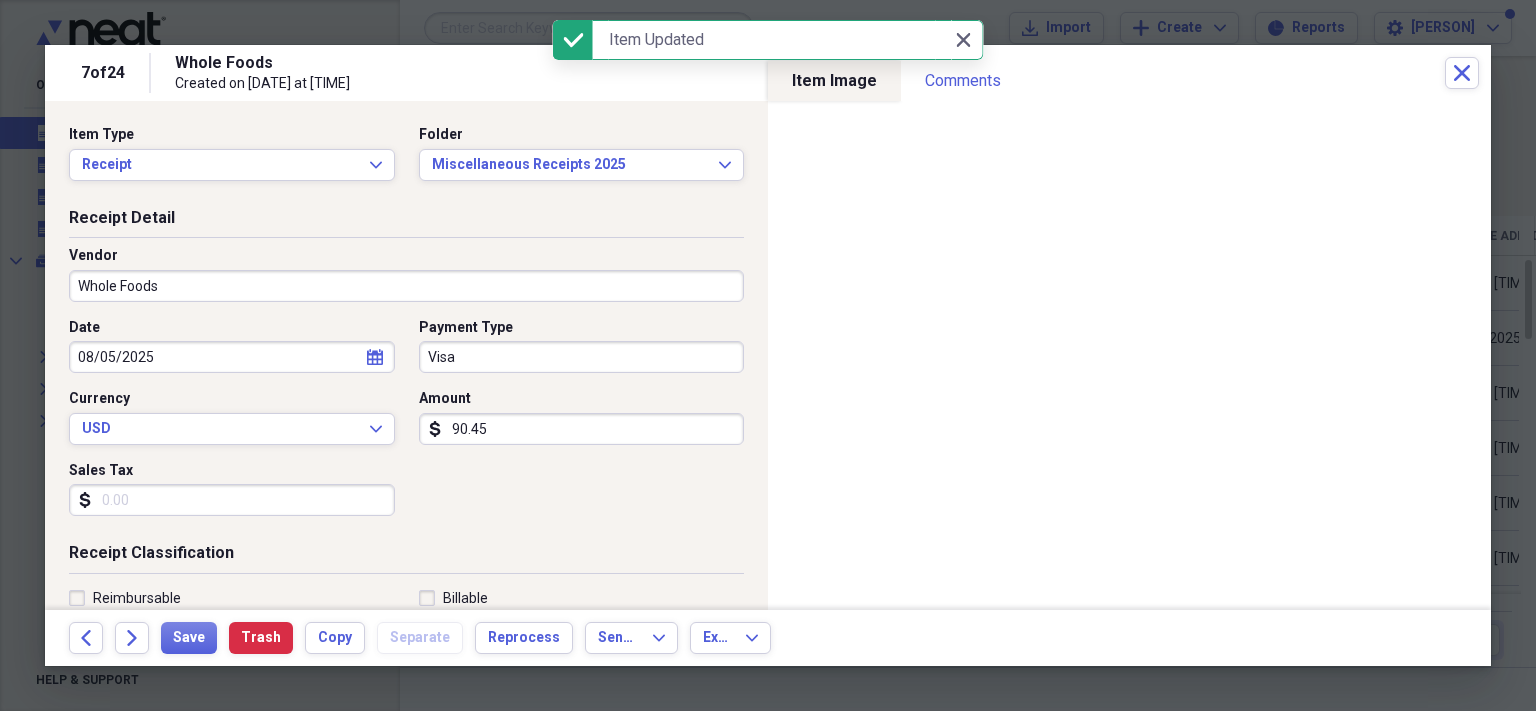 click on "Visa" at bounding box center (582, 357) 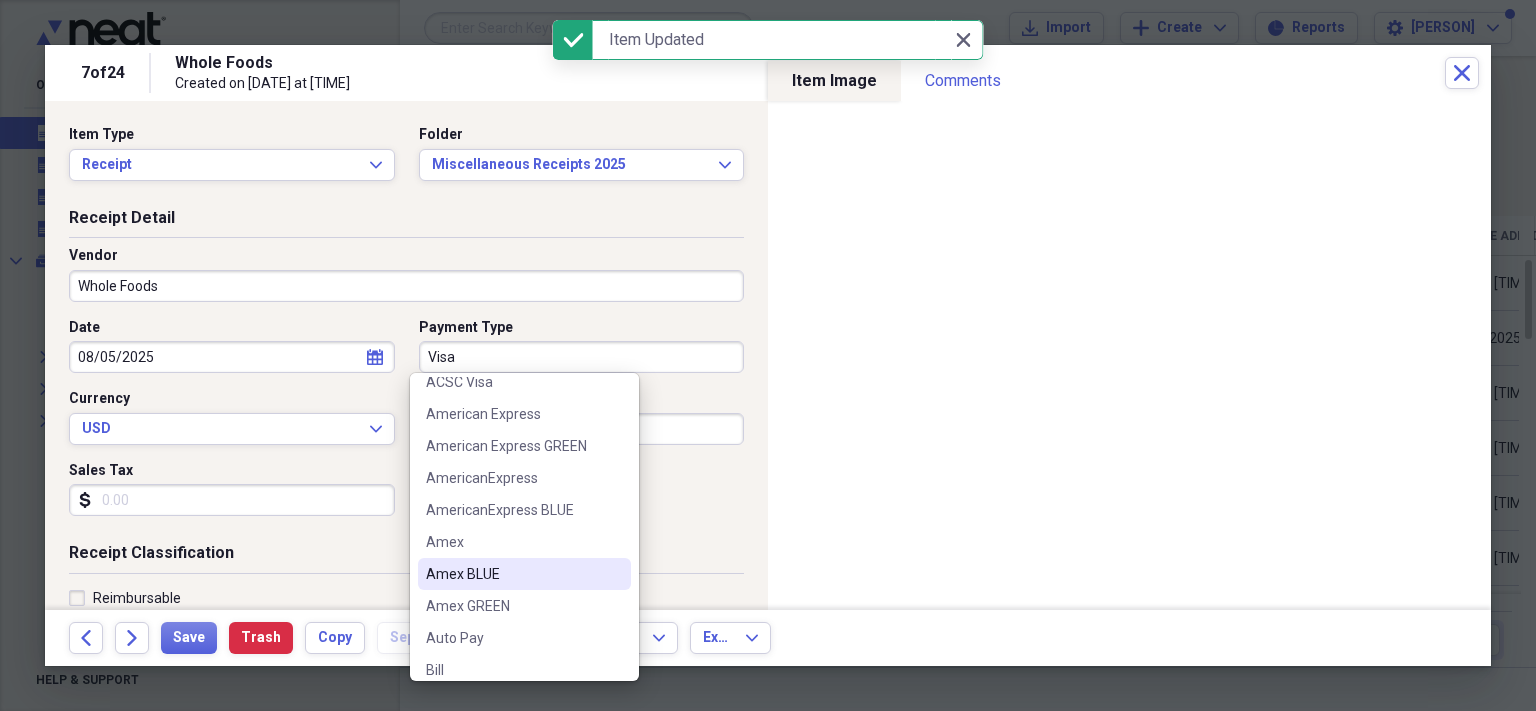 scroll, scrollTop: 176, scrollLeft: 0, axis: vertical 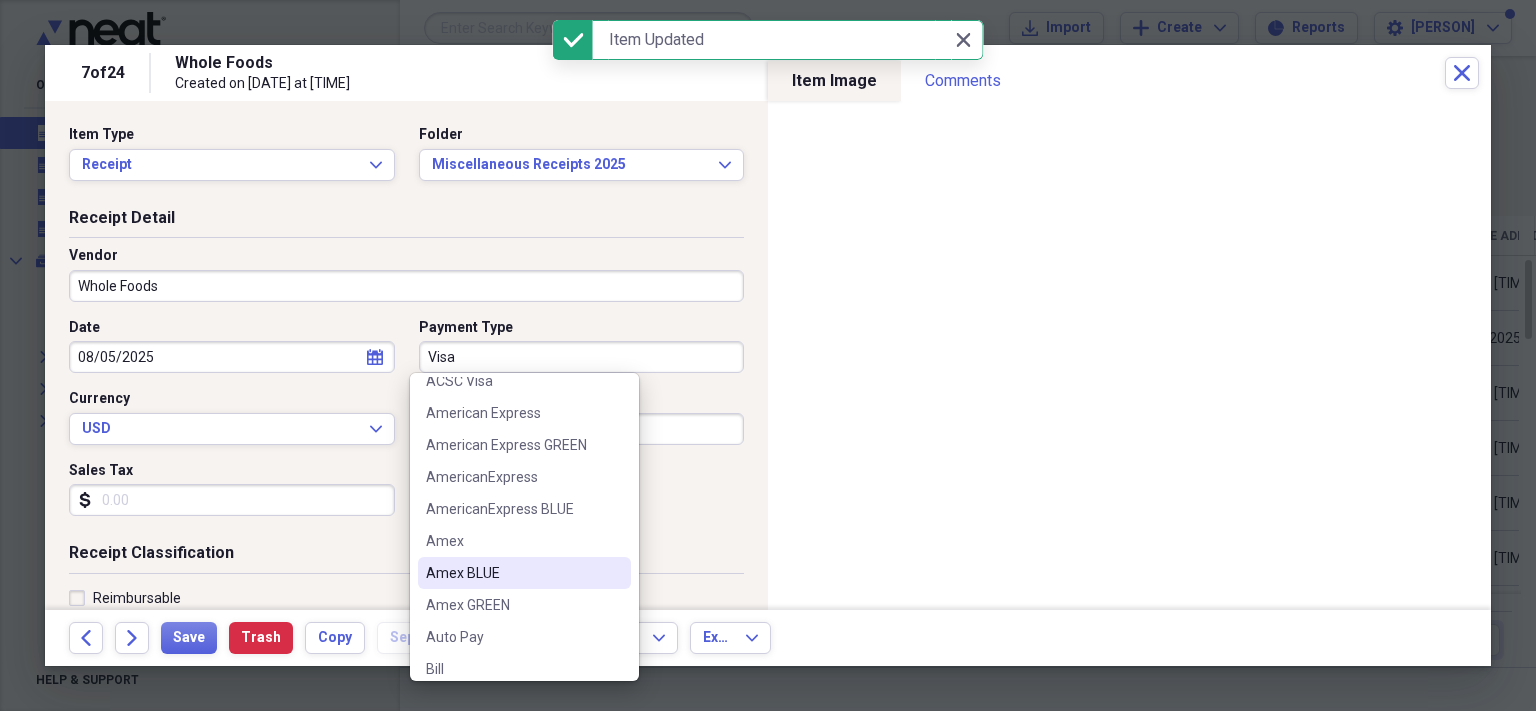 click on "Amex BLUE" at bounding box center [512, 573] 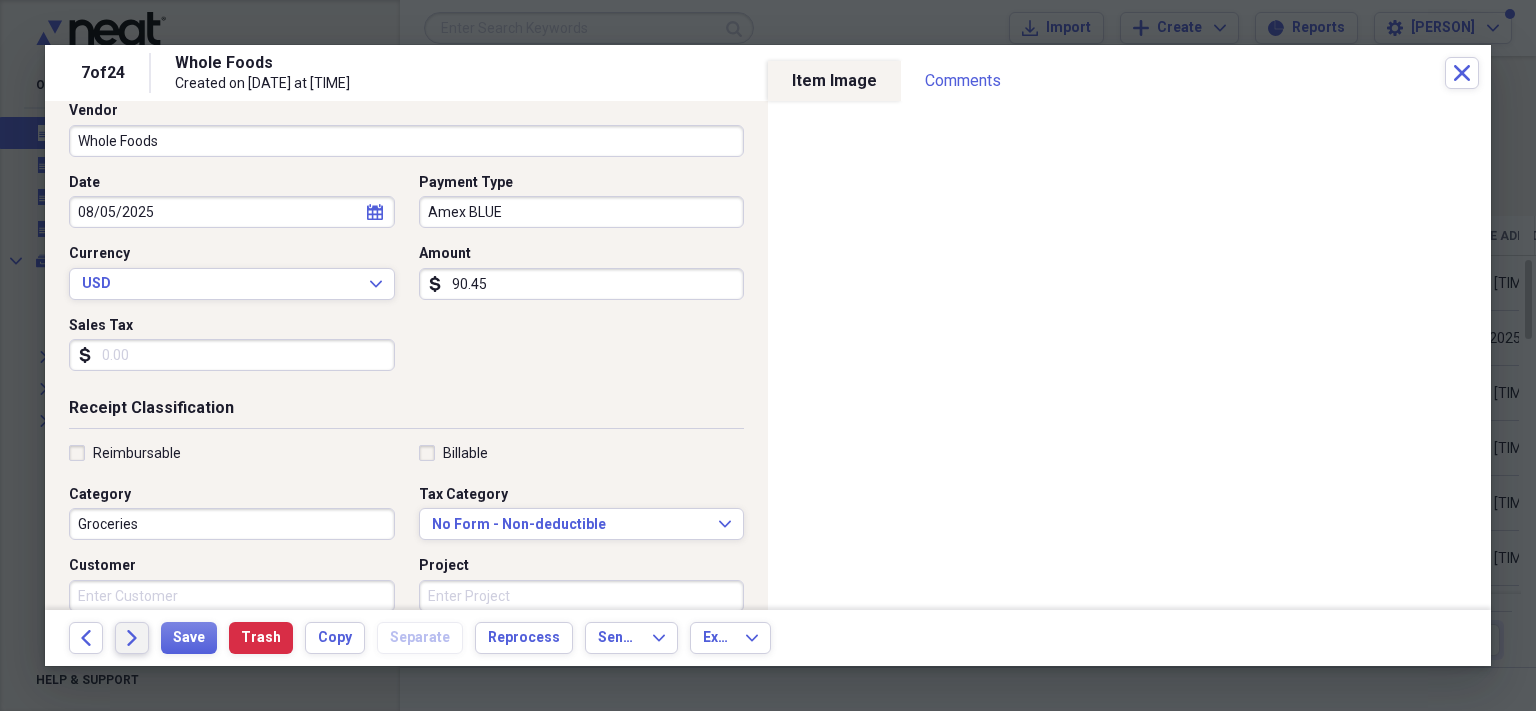 scroll, scrollTop: 146, scrollLeft: 0, axis: vertical 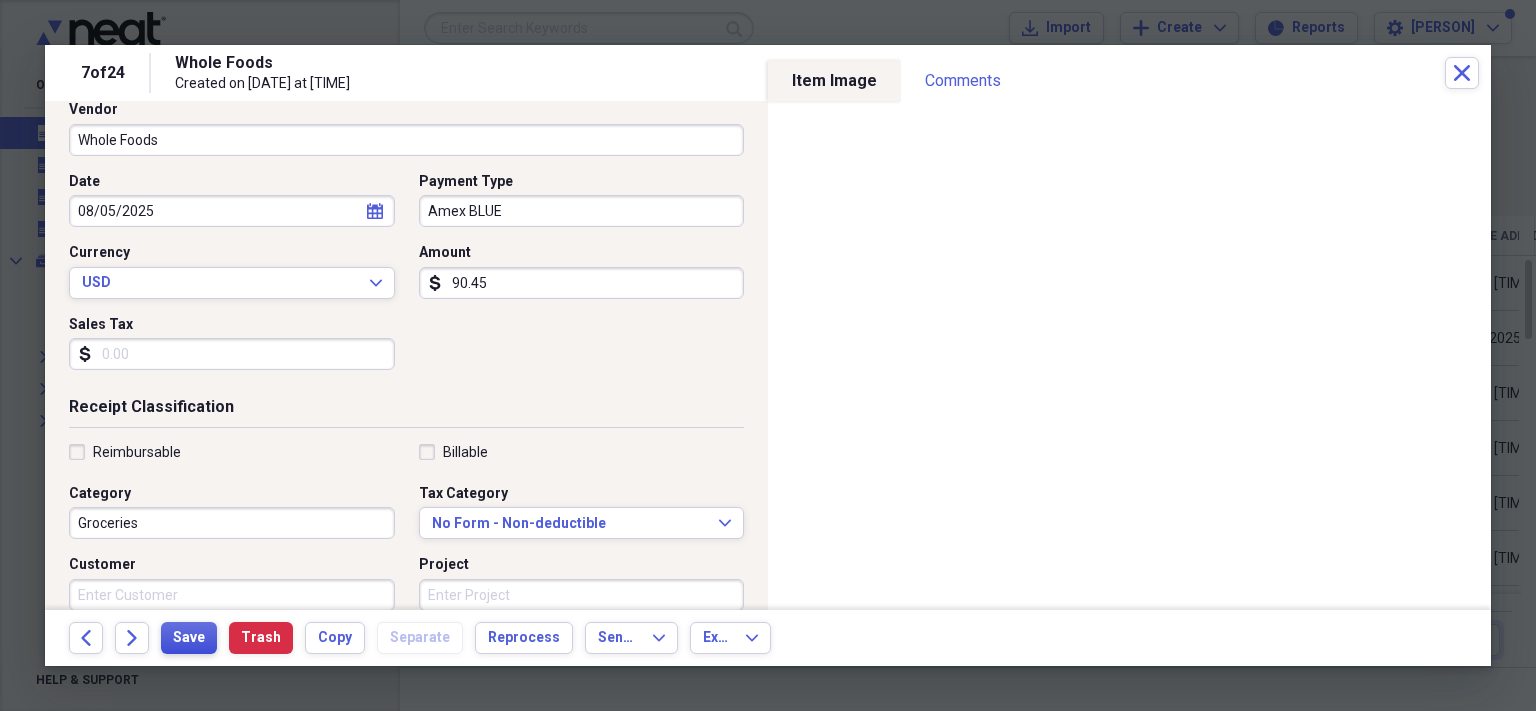 click on "Save" at bounding box center (189, 638) 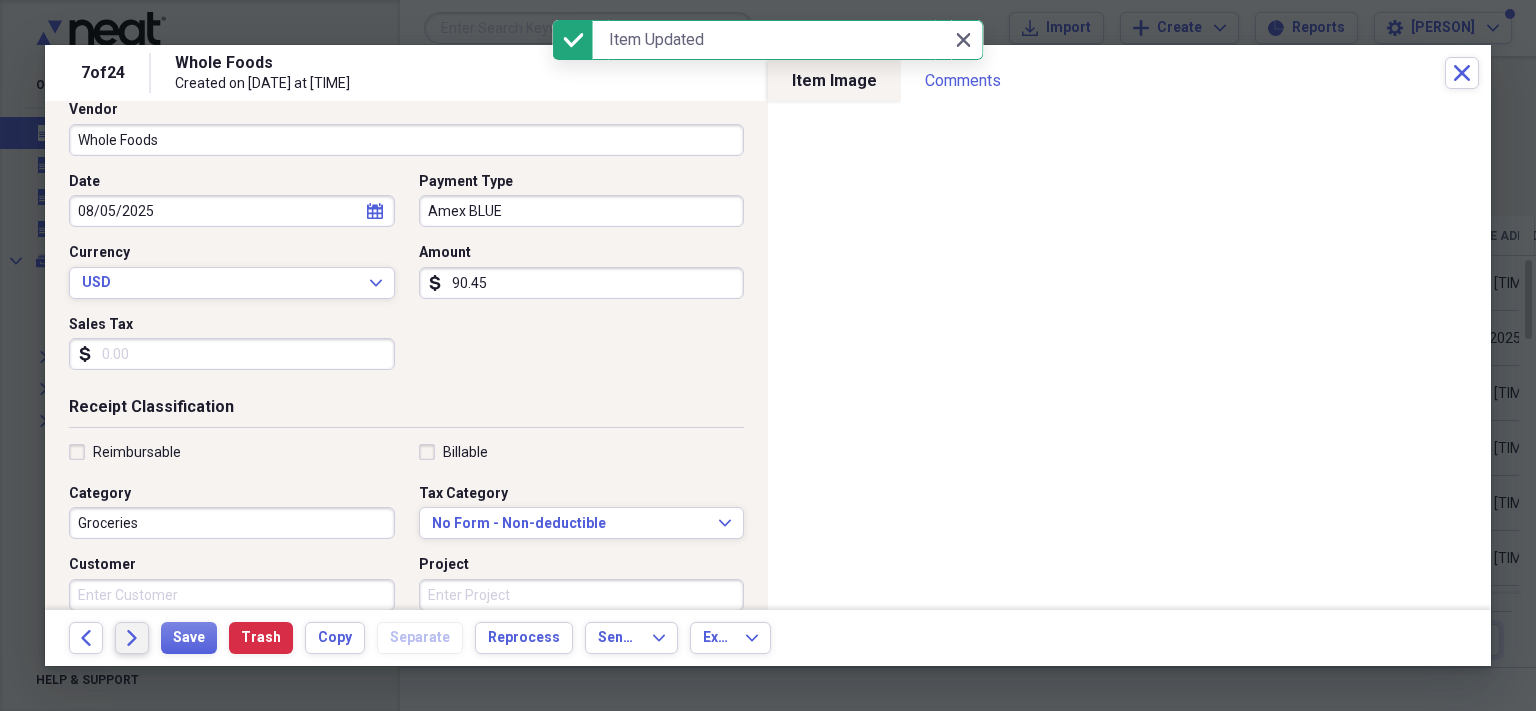 click on "Forward" 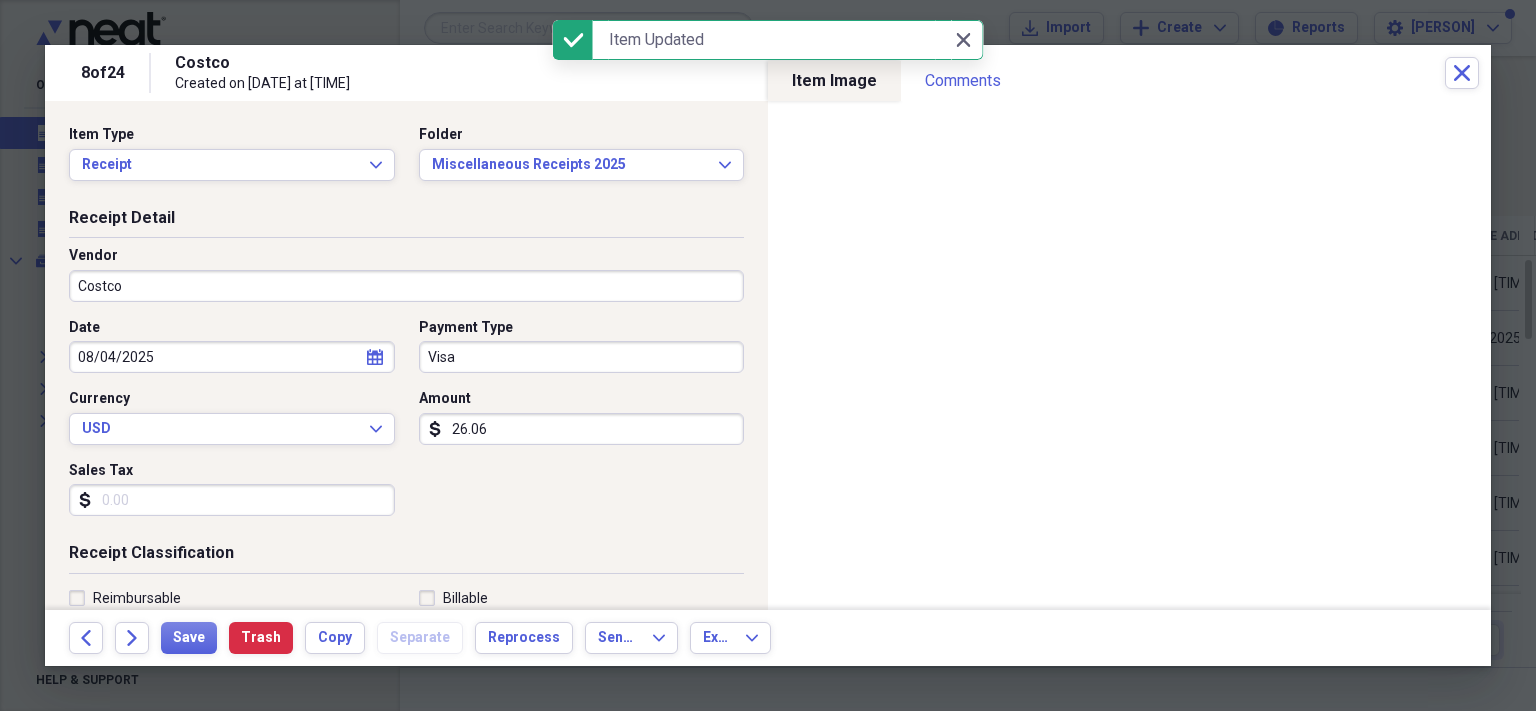 click on "Costco" at bounding box center (406, 286) 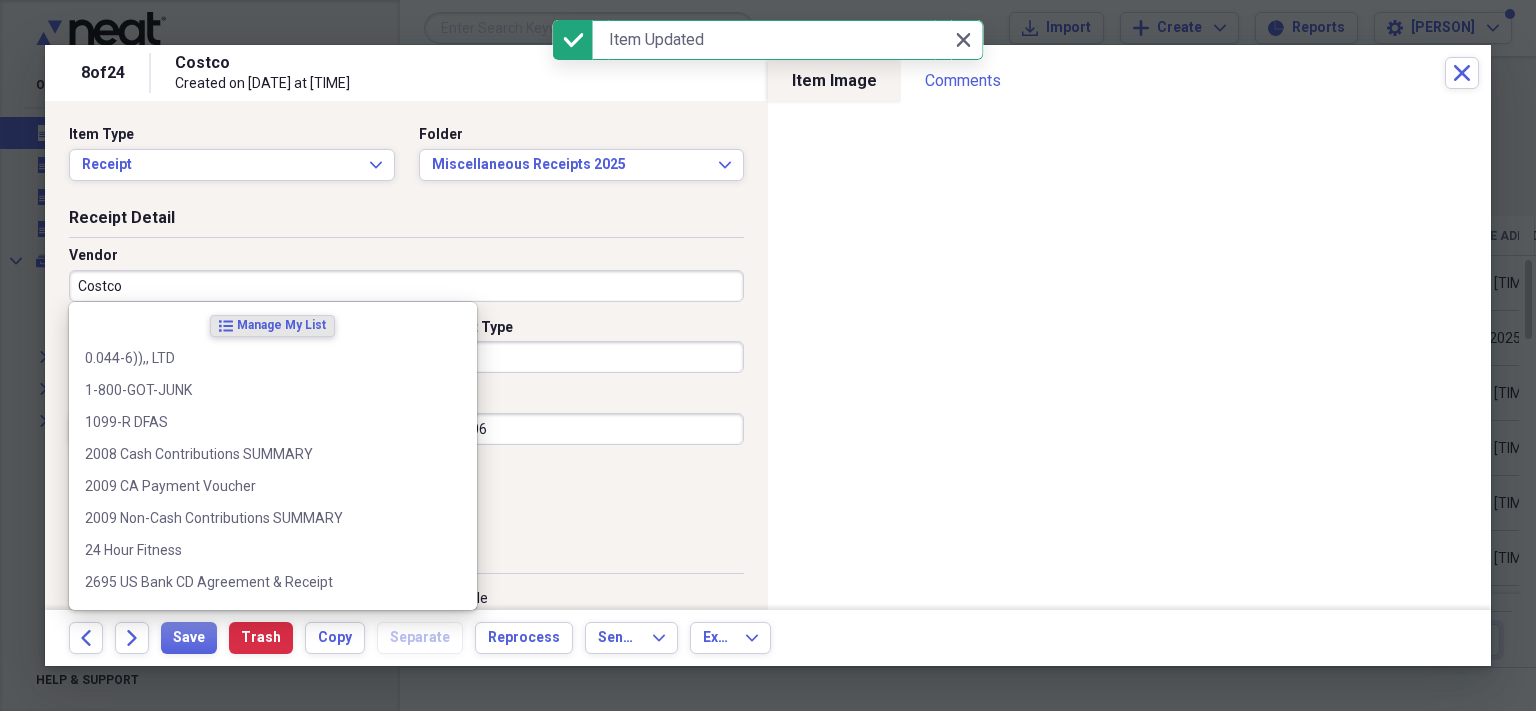 click on "Costco" at bounding box center (406, 286) 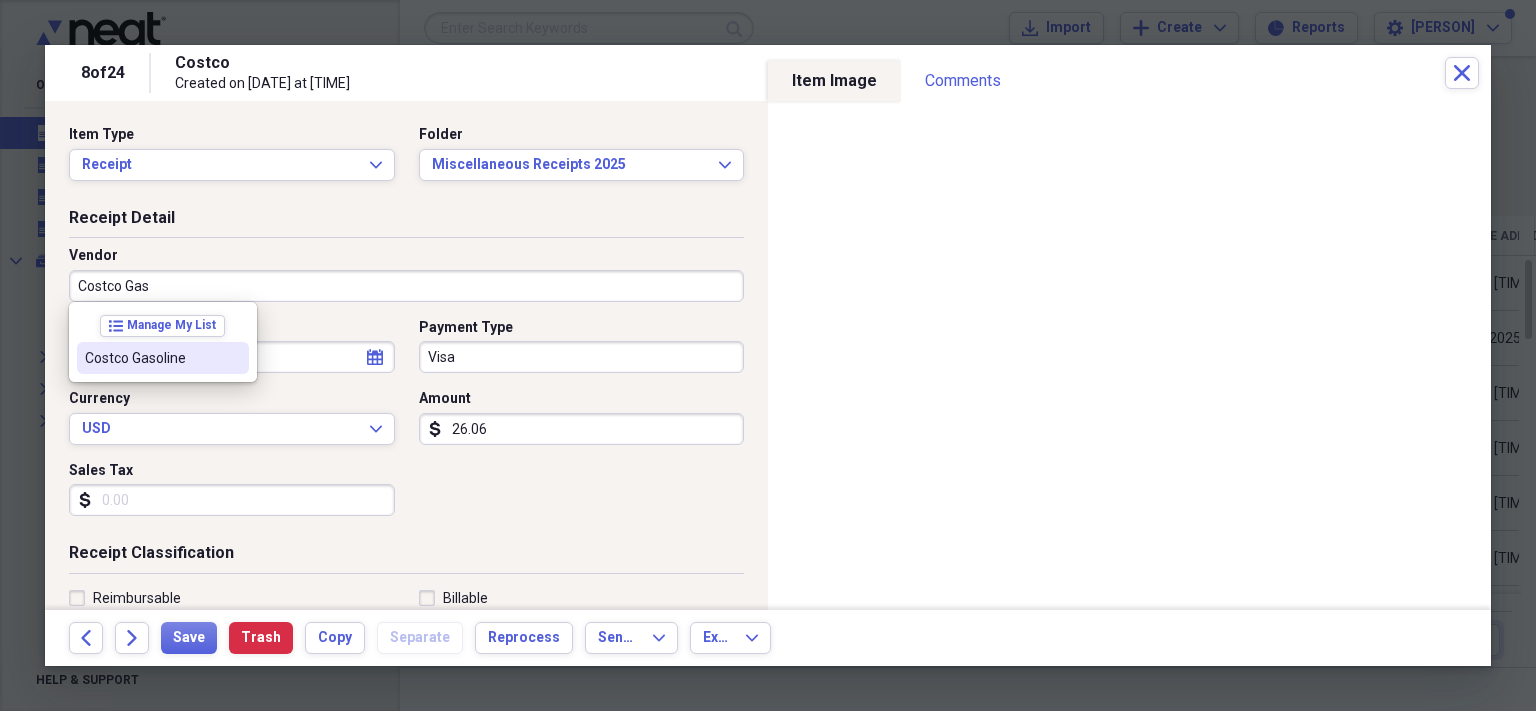 click on "Costco Gasoline" at bounding box center (151, 358) 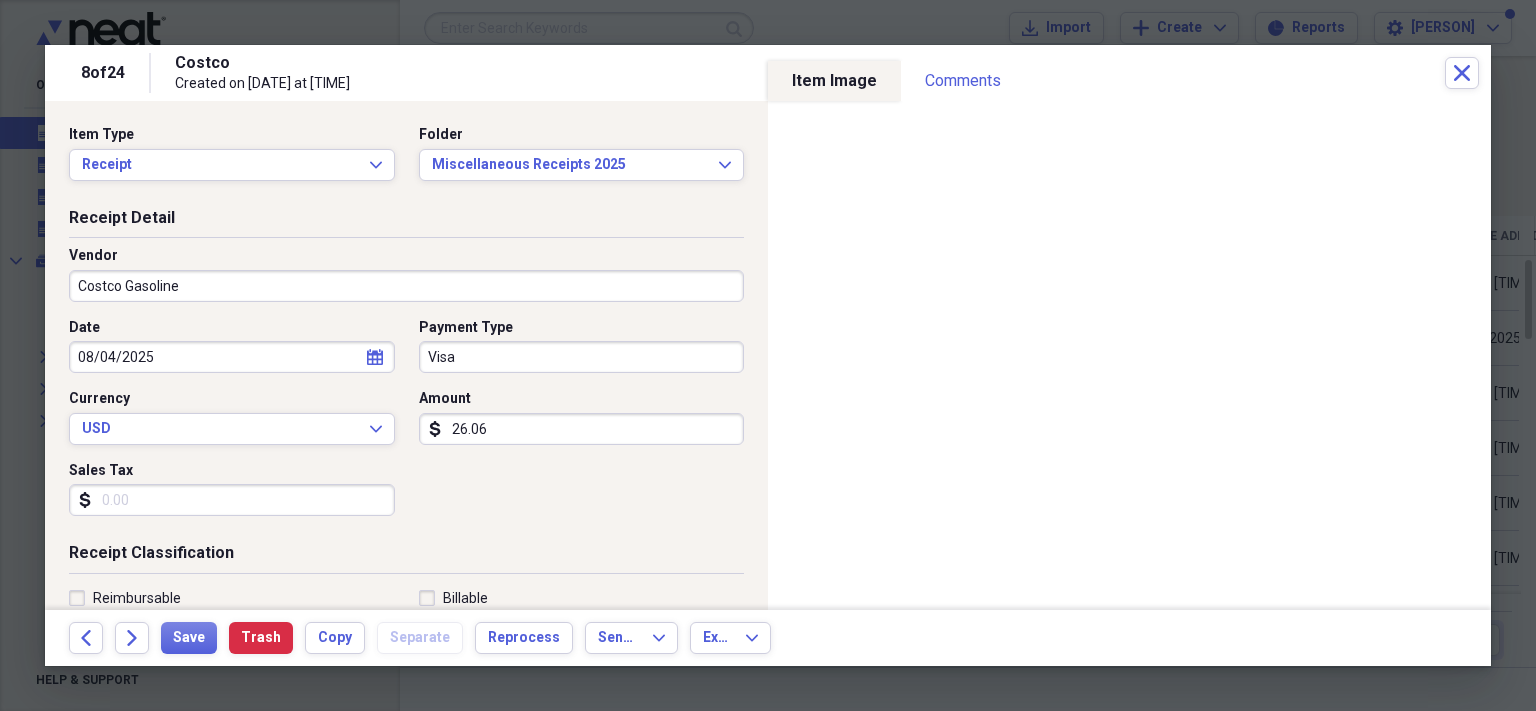 type on "Gasoline" 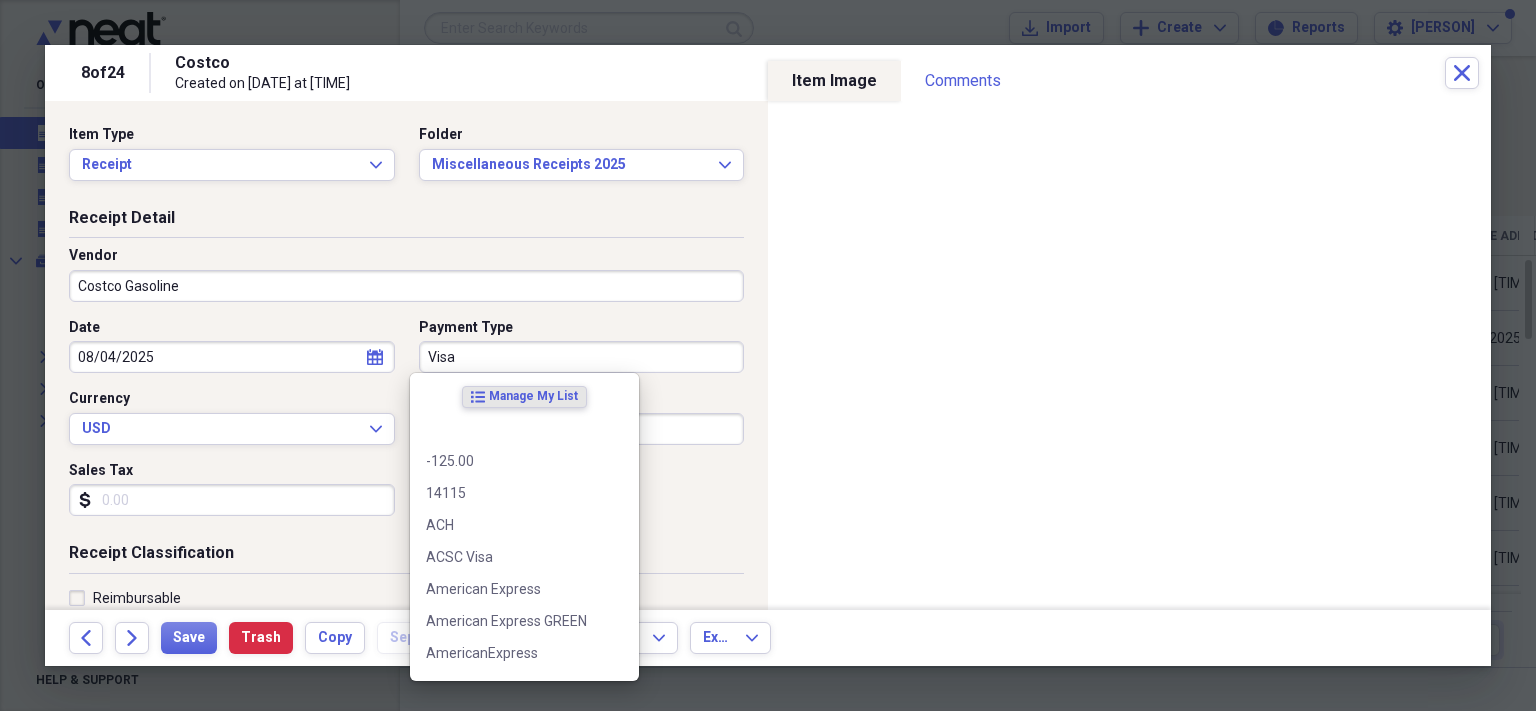 click on "Visa" at bounding box center [582, 357] 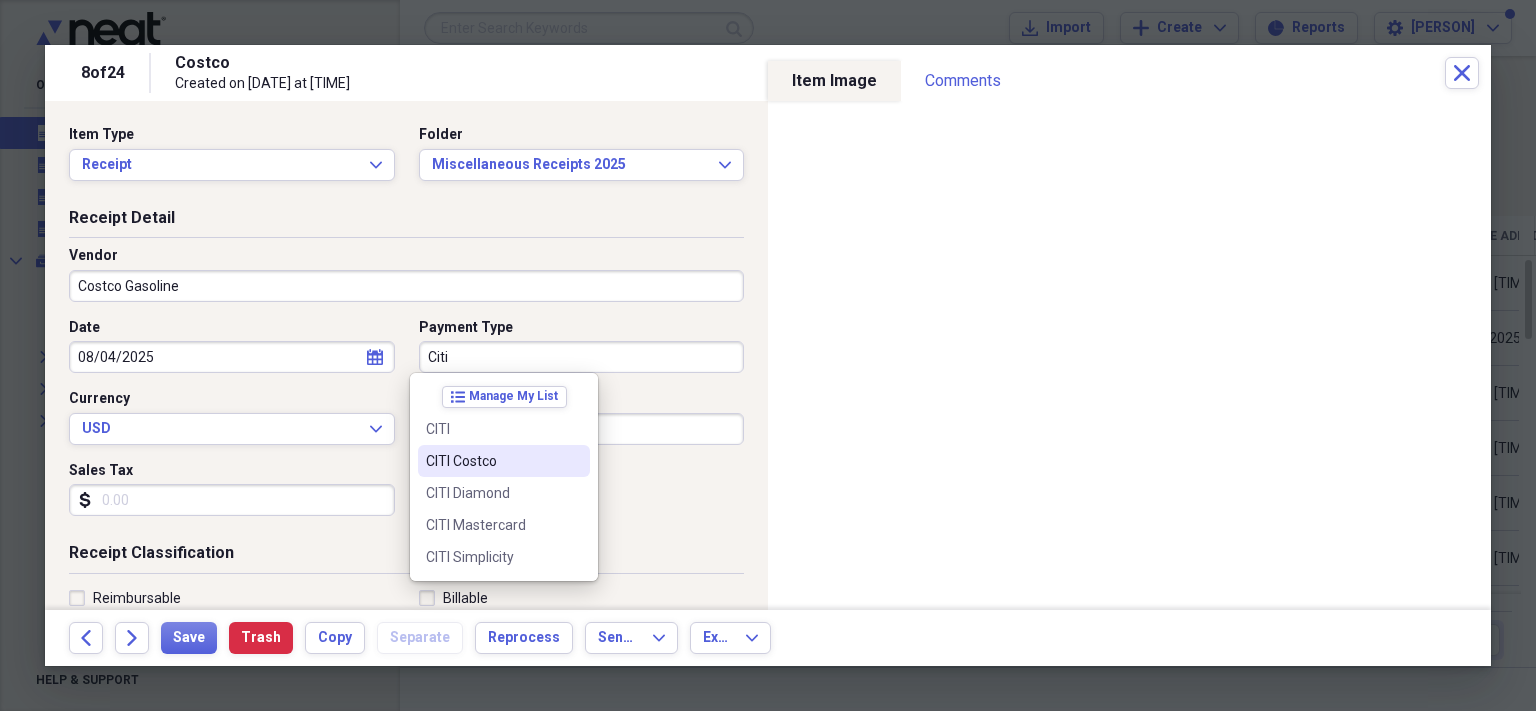 click on "CITI Costco" at bounding box center [492, 461] 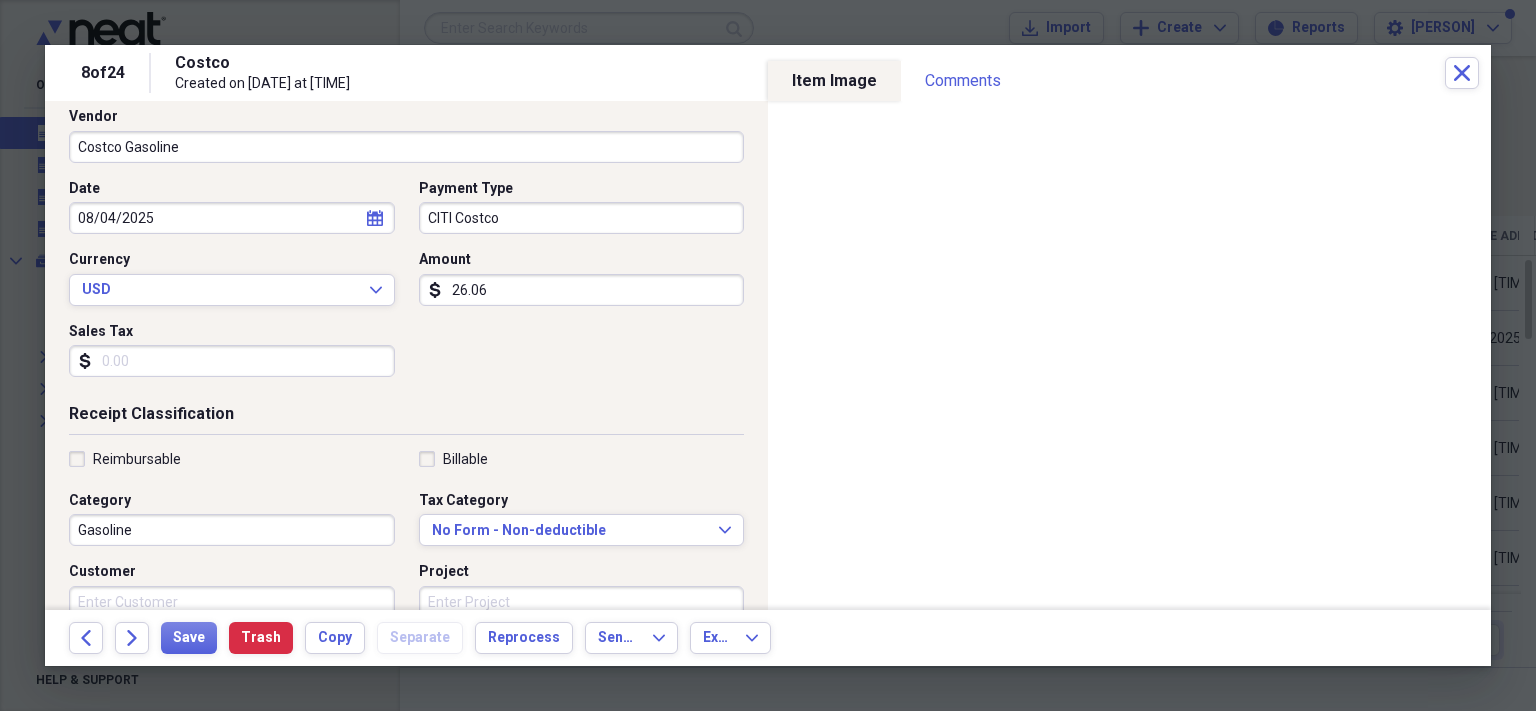 scroll, scrollTop: 140, scrollLeft: 0, axis: vertical 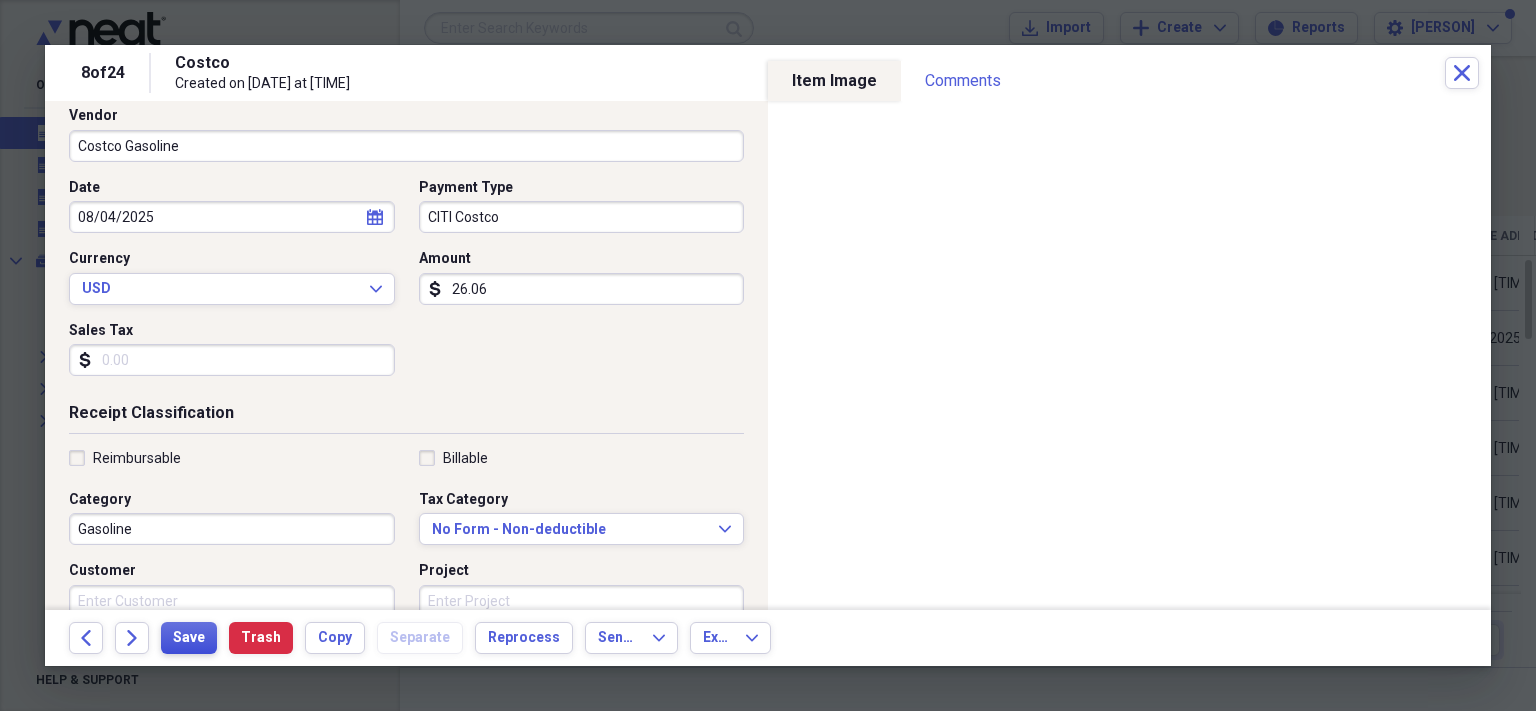 click on "Save" at bounding box center [189, 638] 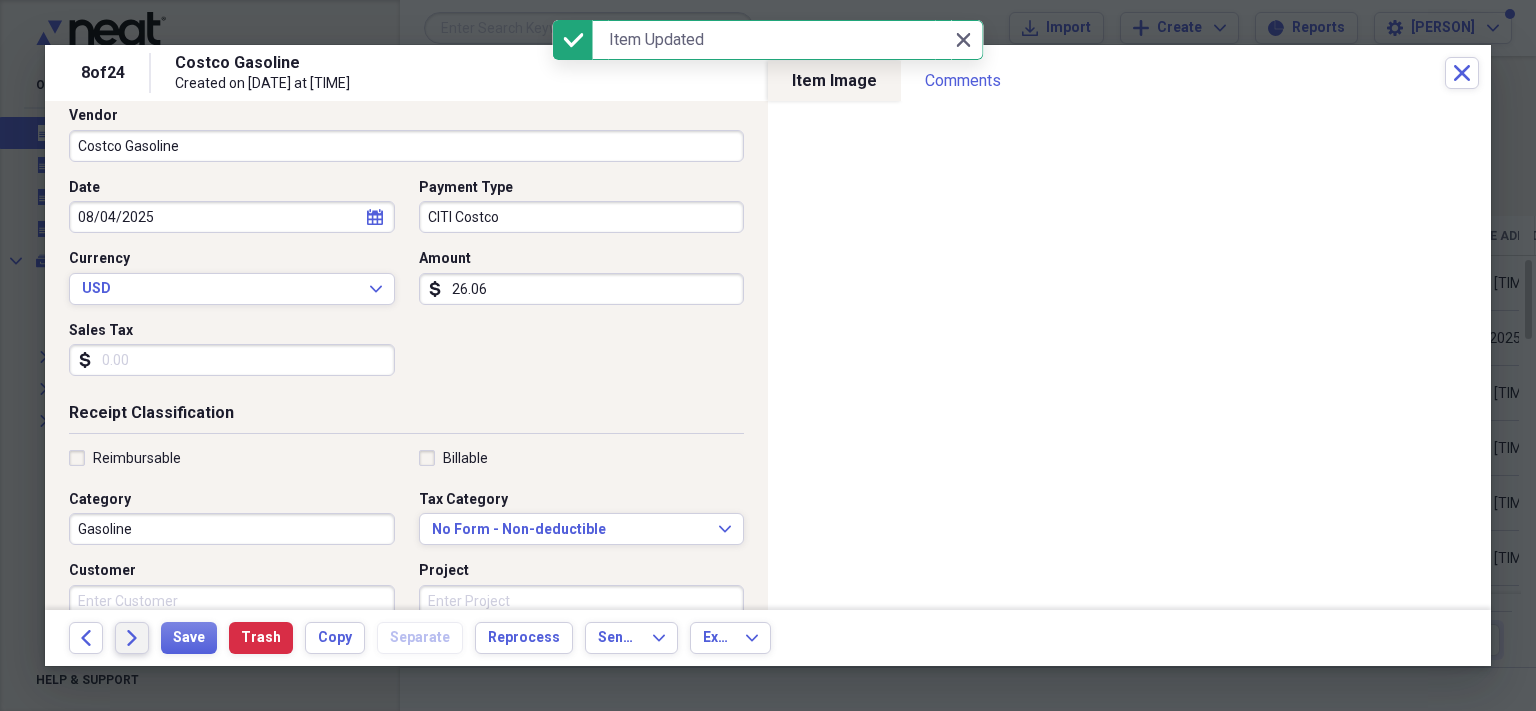 click on "Forward" 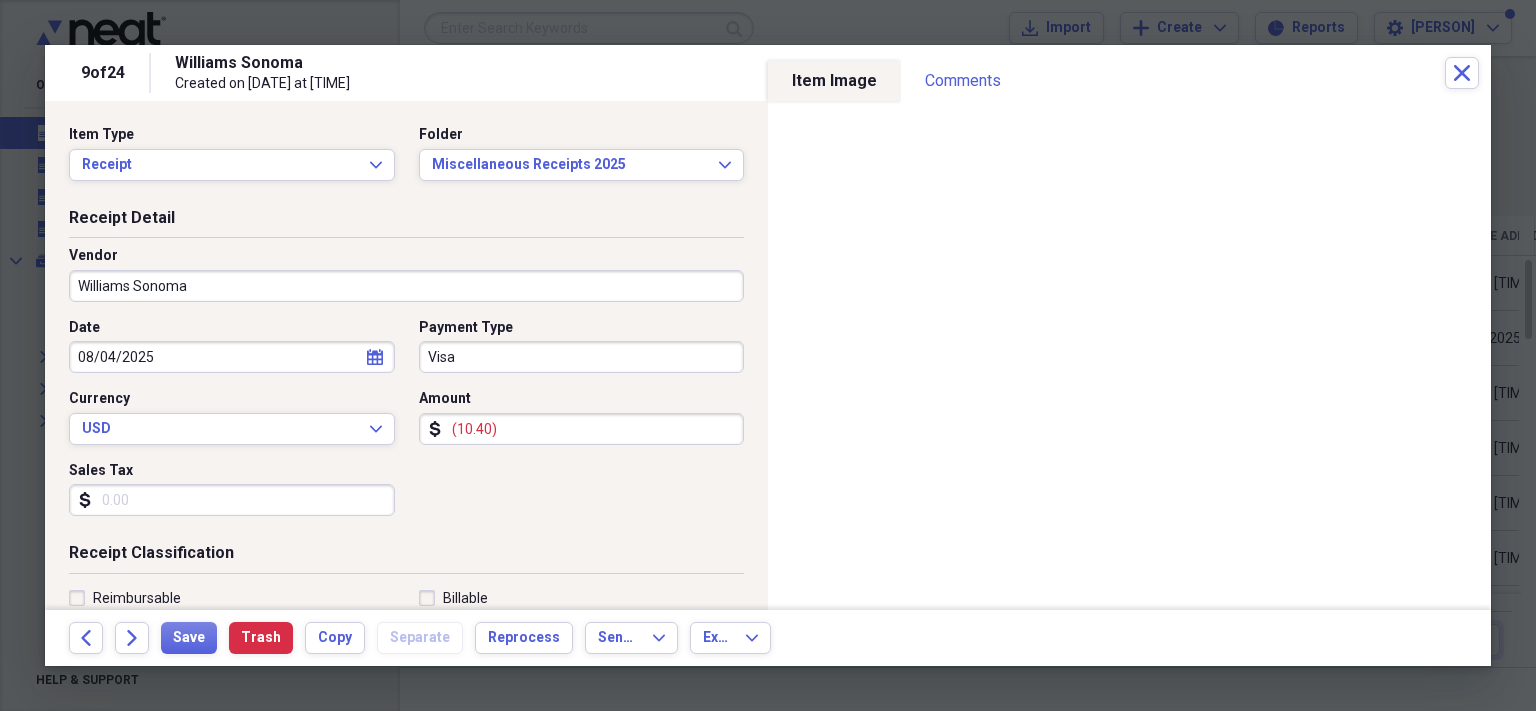 click on "Visa" at bounding box center [582, 357] 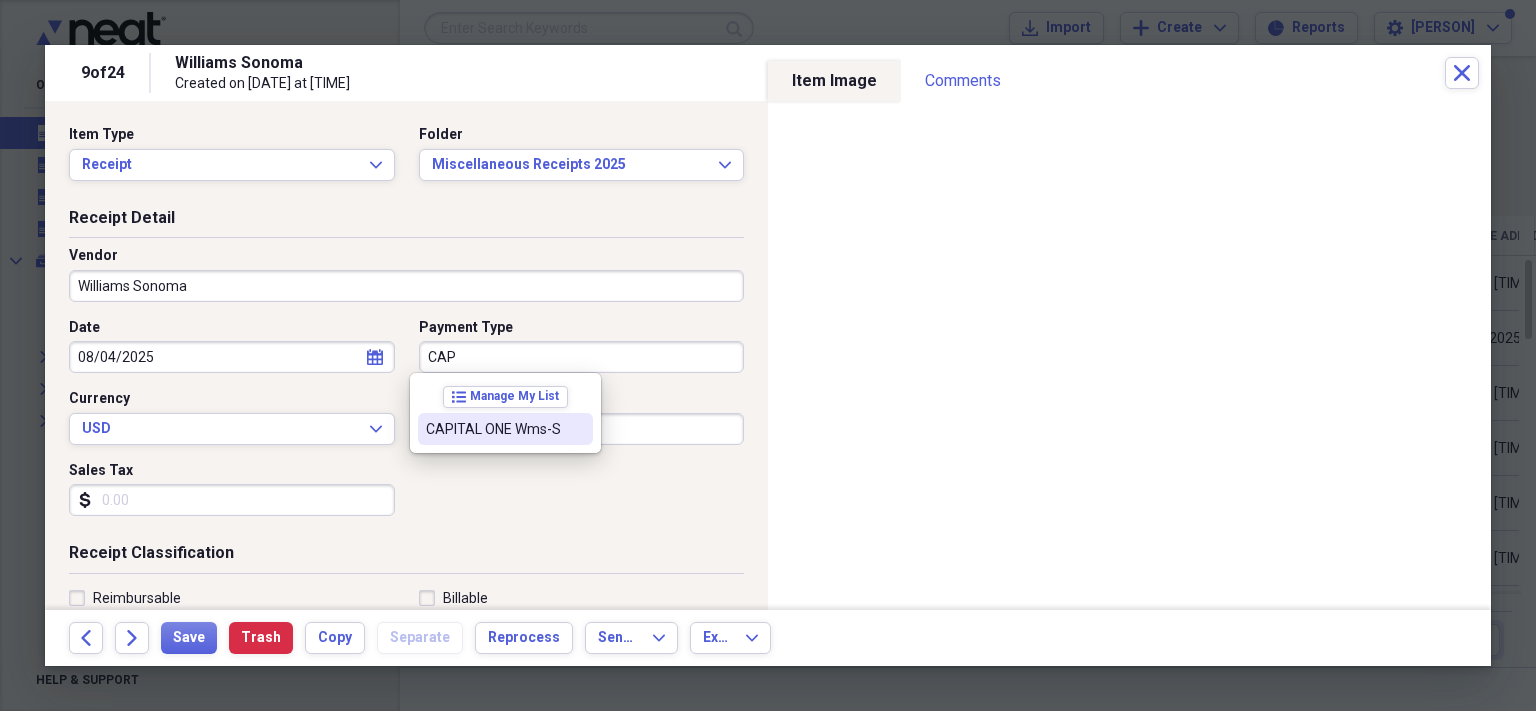 click on "CAPITAL ONE Wms-S" at bounding box center (493, 429) 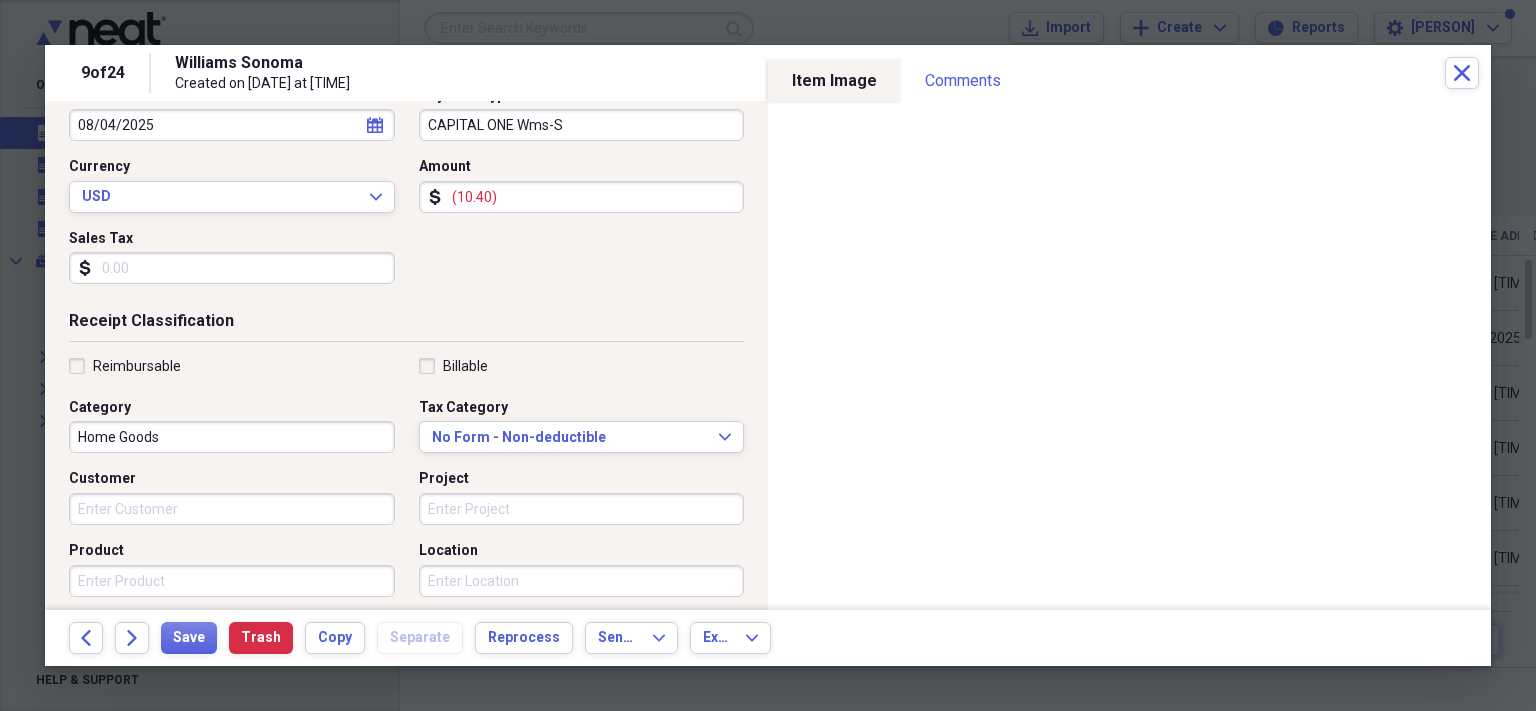 scroll, scrollTop: 233, scrollLeft: 0, axis: vertical 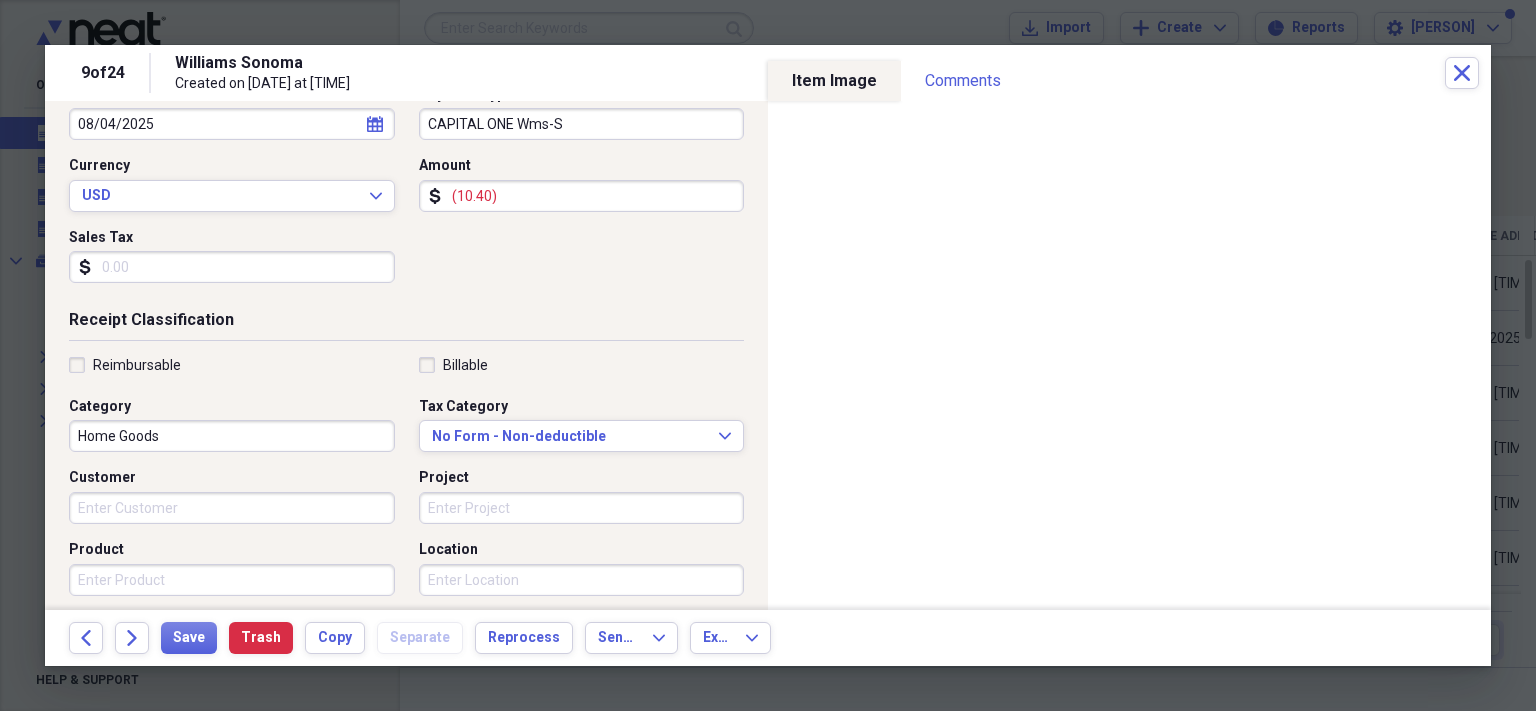 click on "Home Goods" at bounding box center (232, 436) 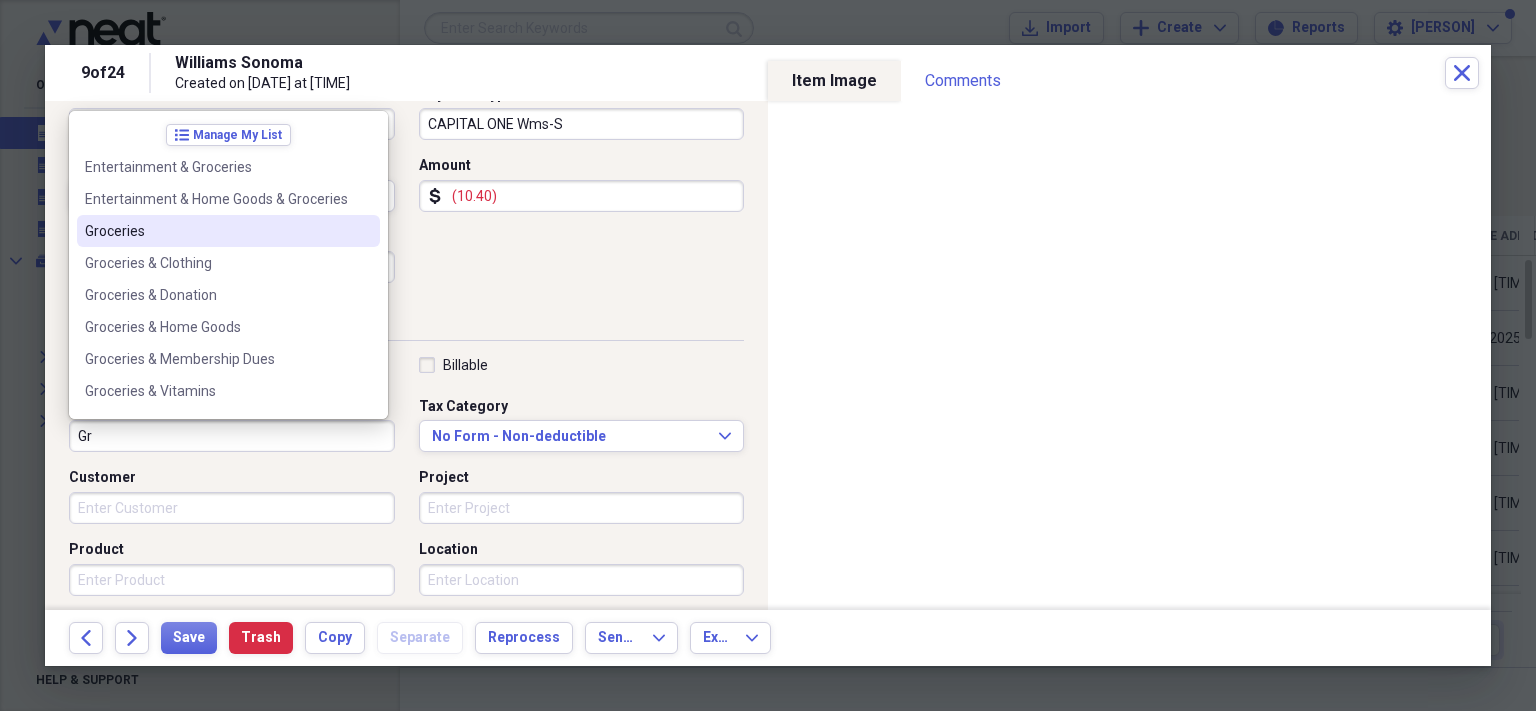 click on "Groceries" at bounding box center [216, 231] 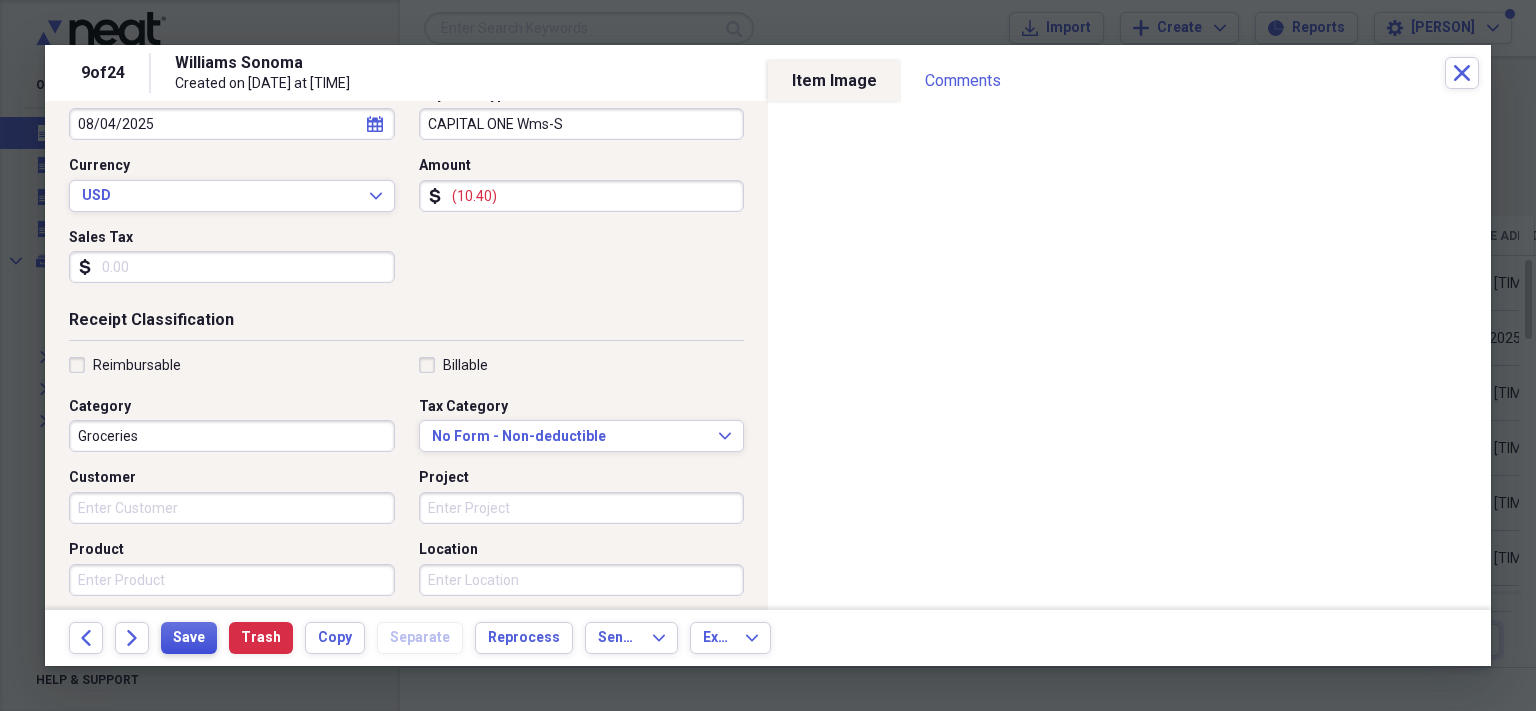 click on "Save" at bounding box center (189, 638) 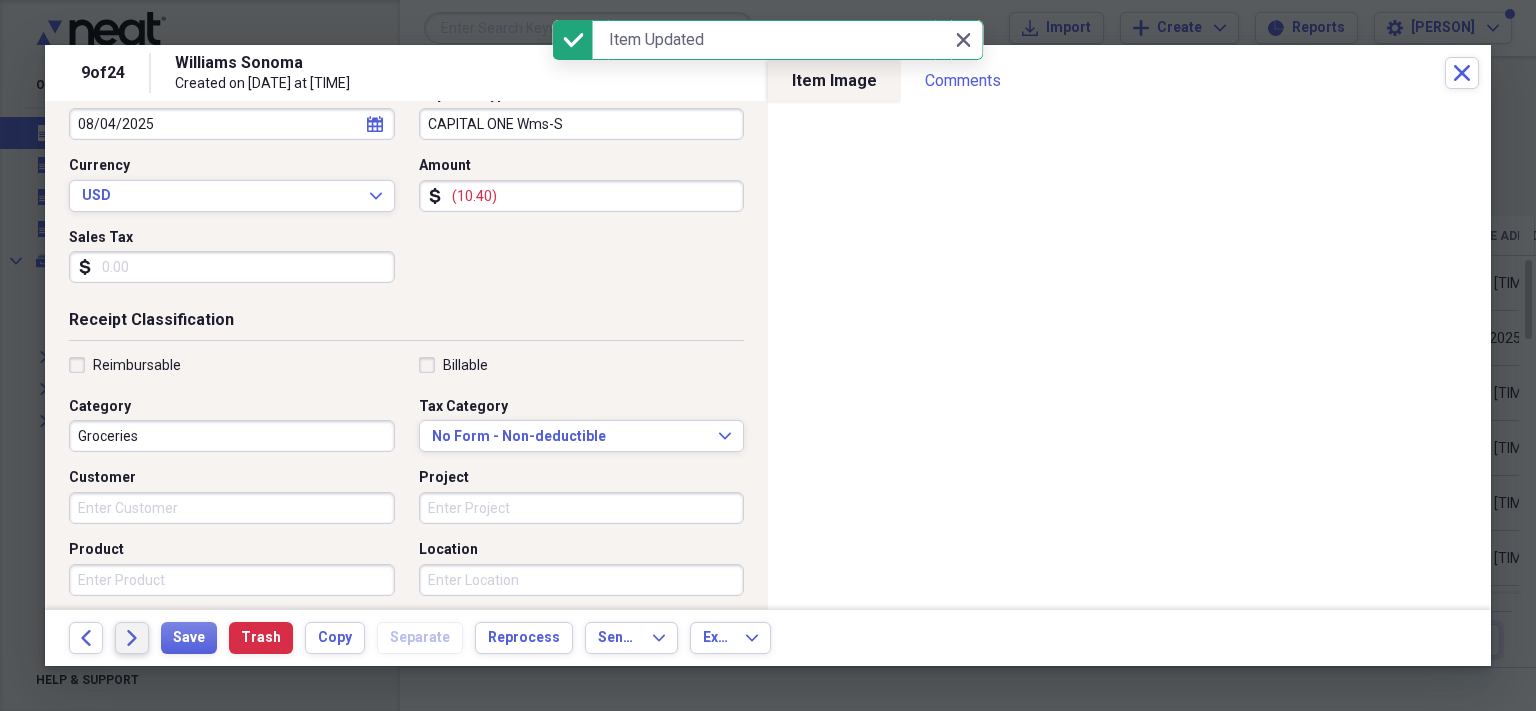 click on "Forward" 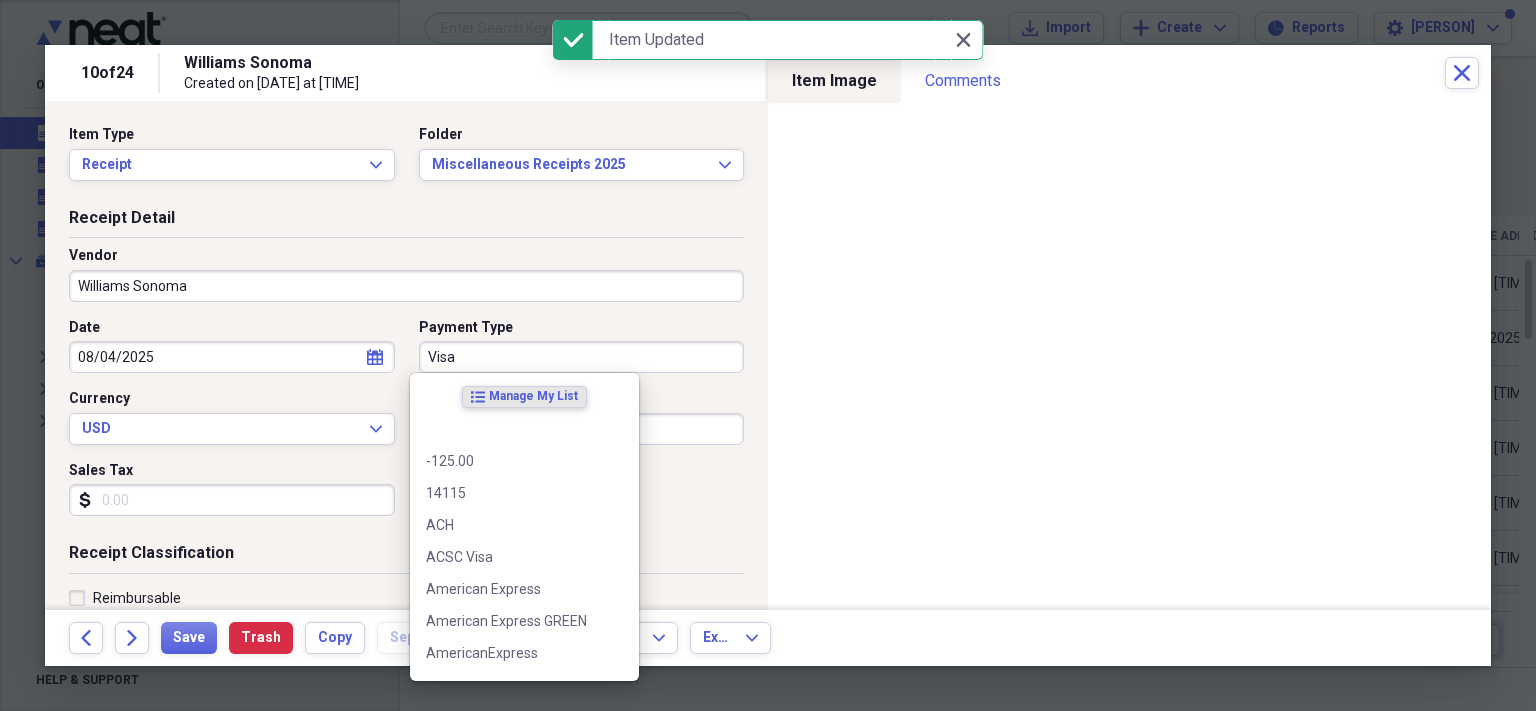 click on "Visa" at bounding box center (582, 357) 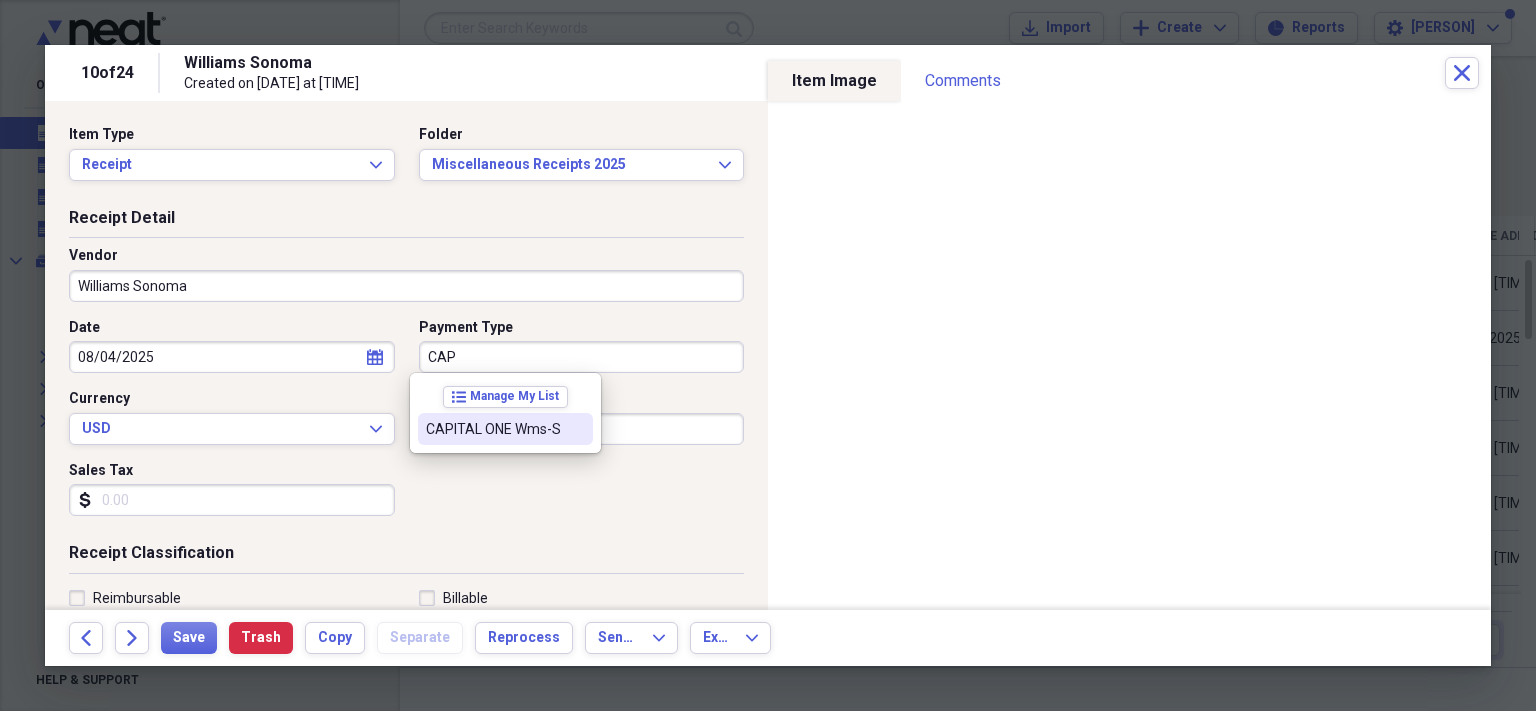 click on "CAPITAL ONE Wms-S" at bounding box center (493, 429) 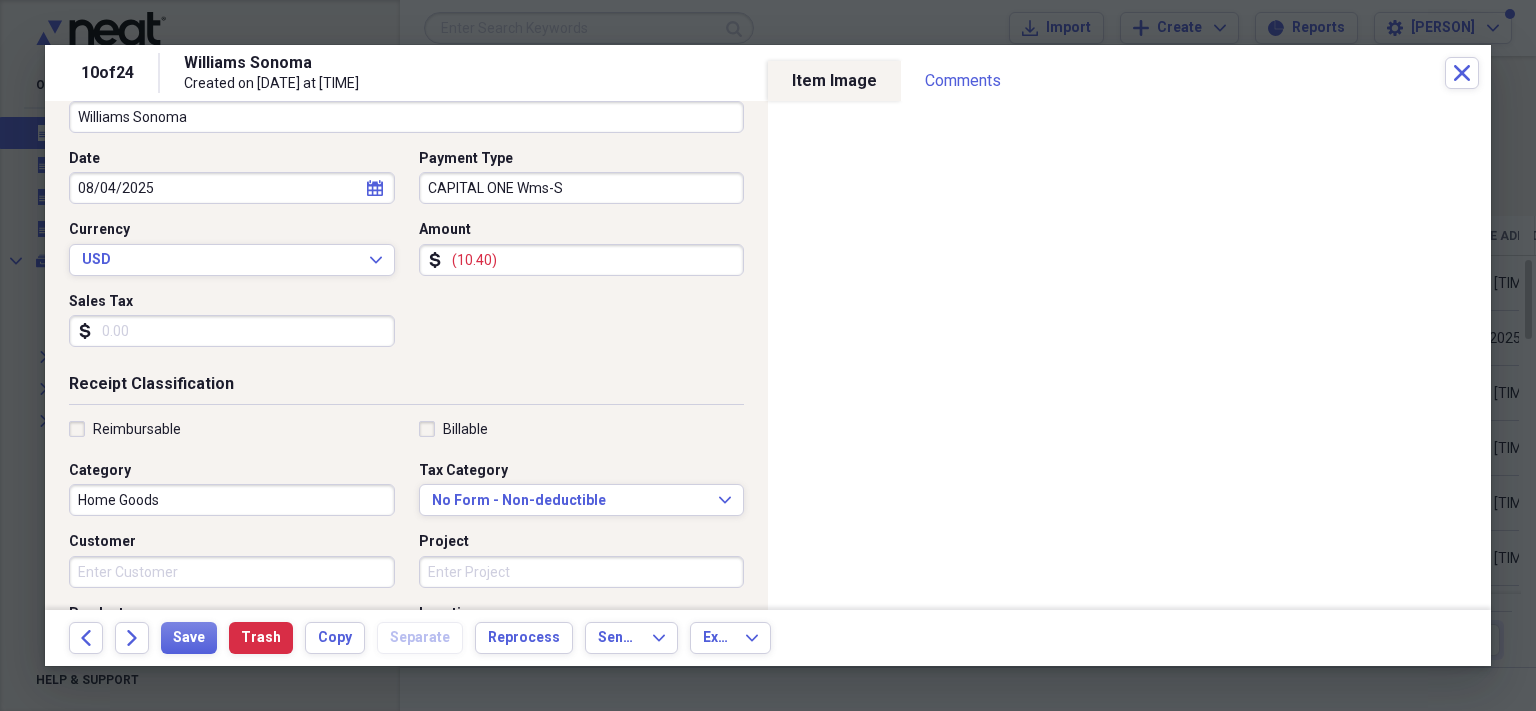 scroll, scrollTop: 170, scrollLeft: 0, axis: vertical 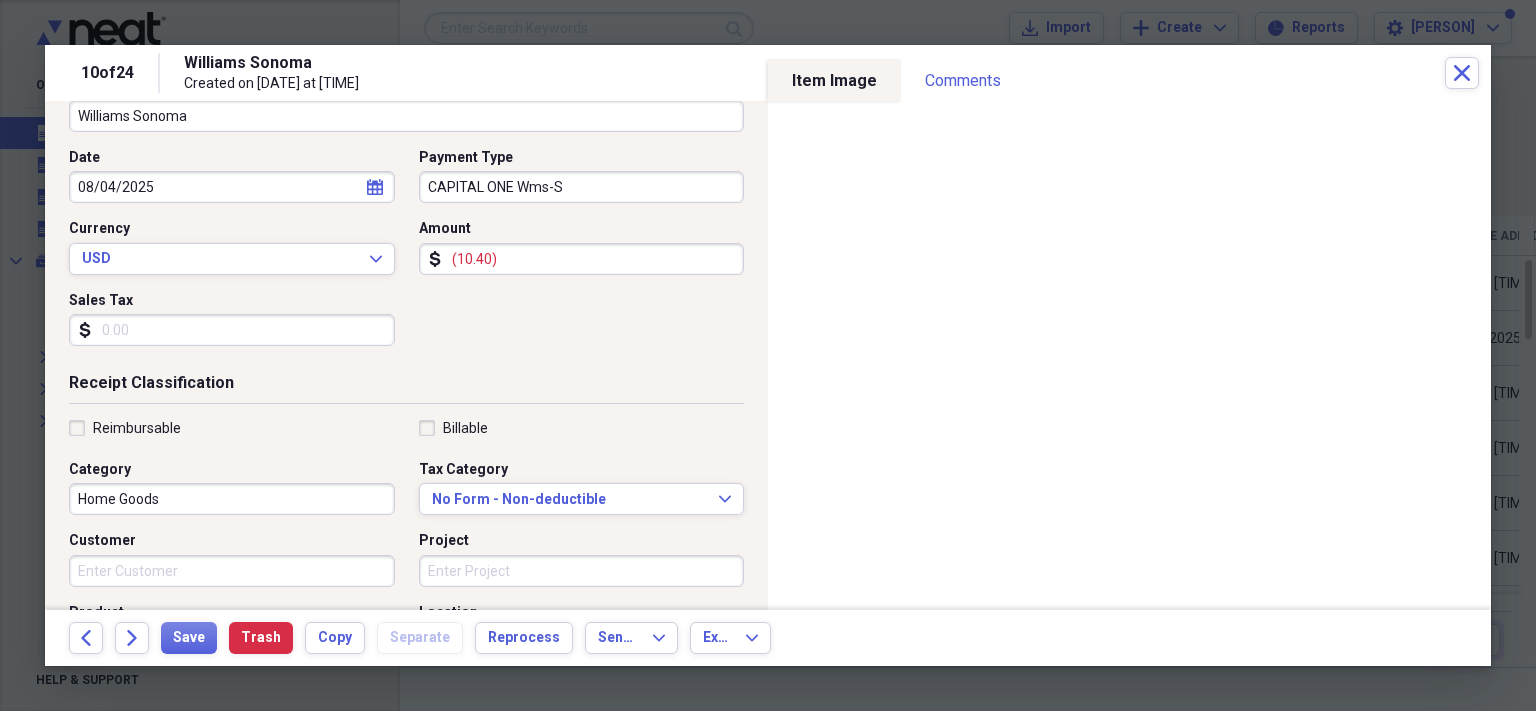 click on "Home Goods" at bounding box center (232, 499) 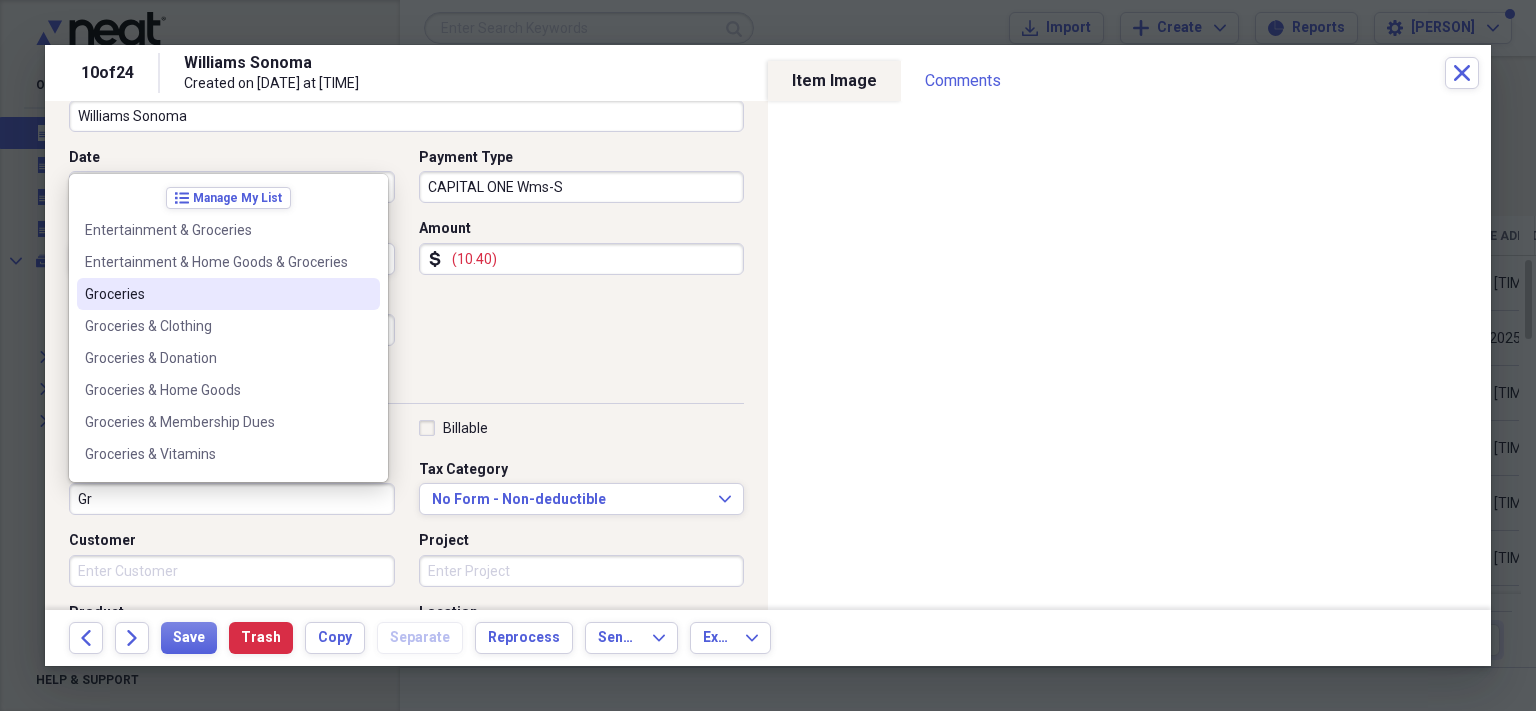 click on "Groceries" at bounding box center (216, 294) 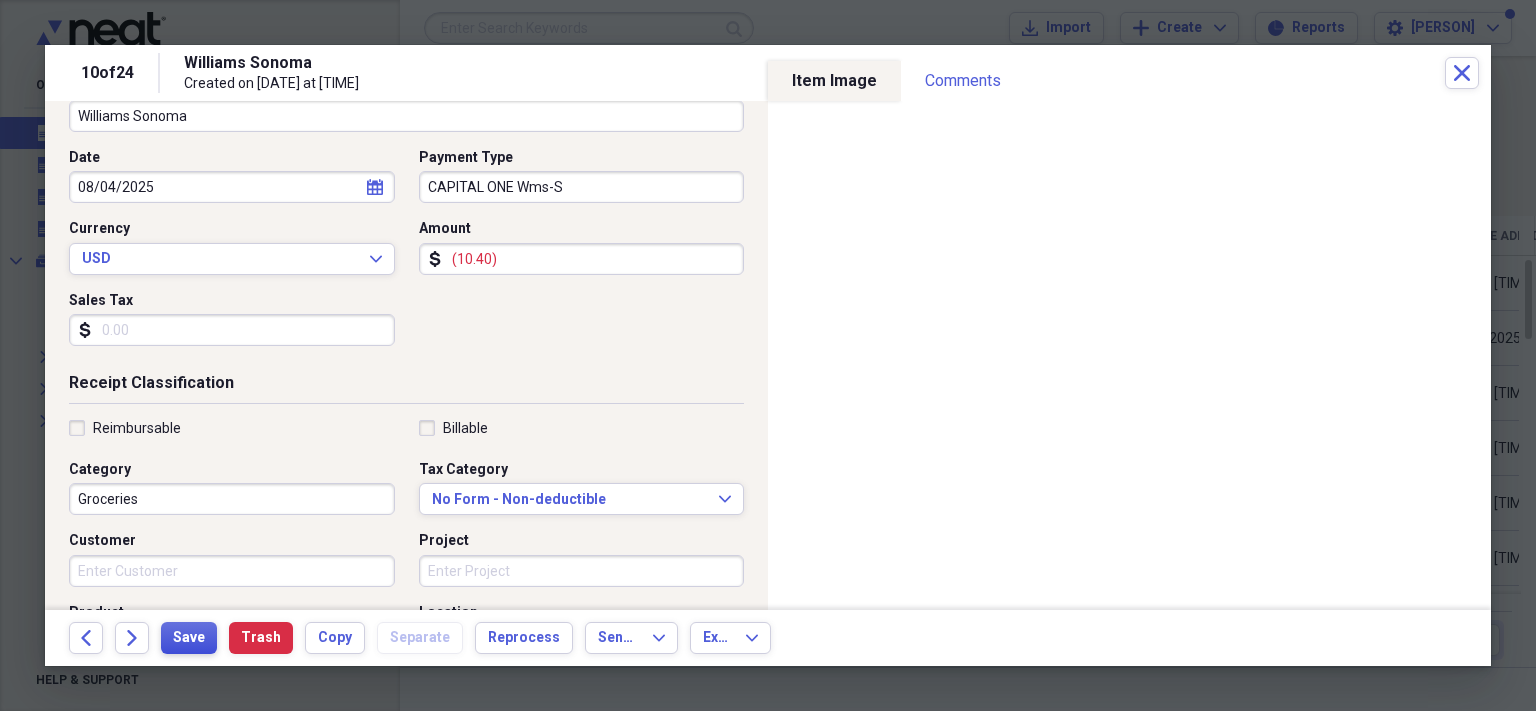 click on "Save" at bounding box center [189, 638] 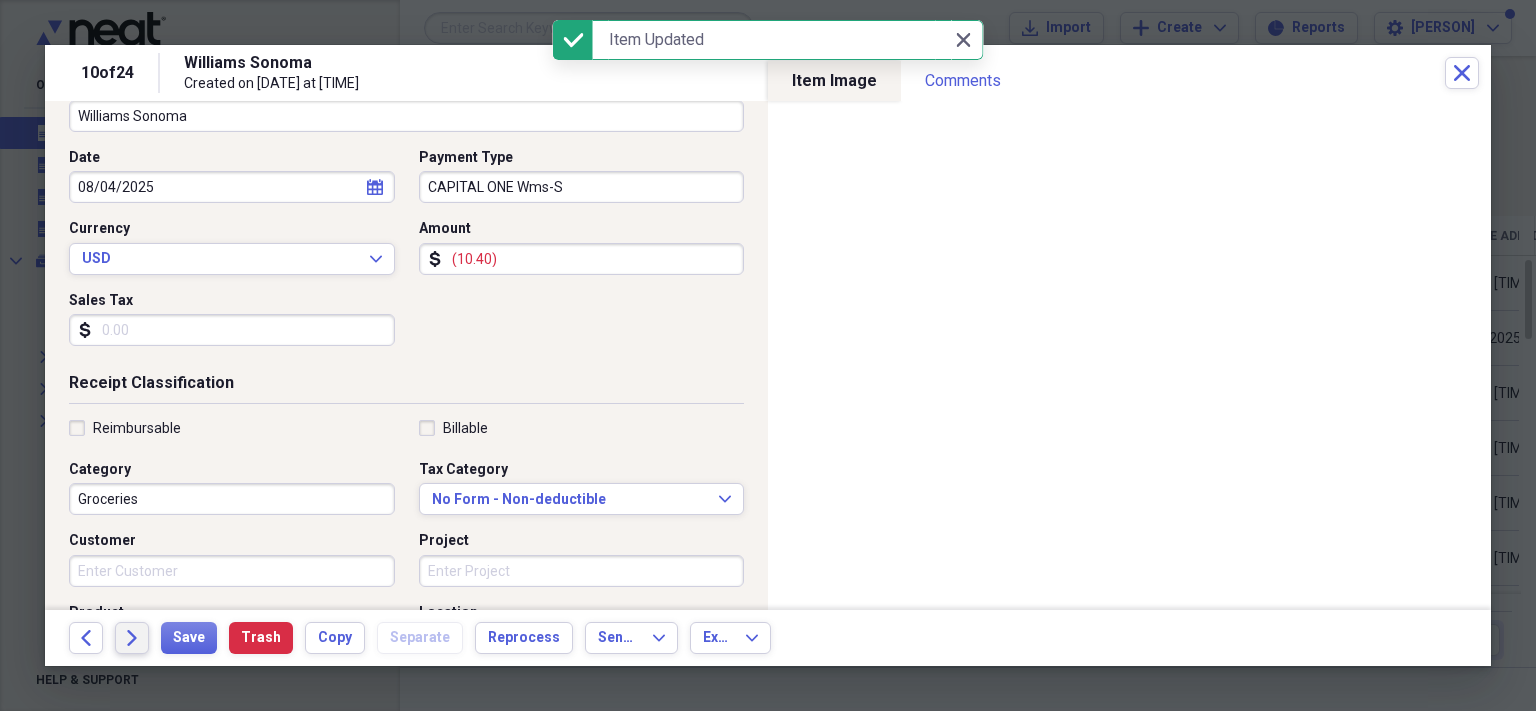 click on "Forward" at bounding box center [132, 638] 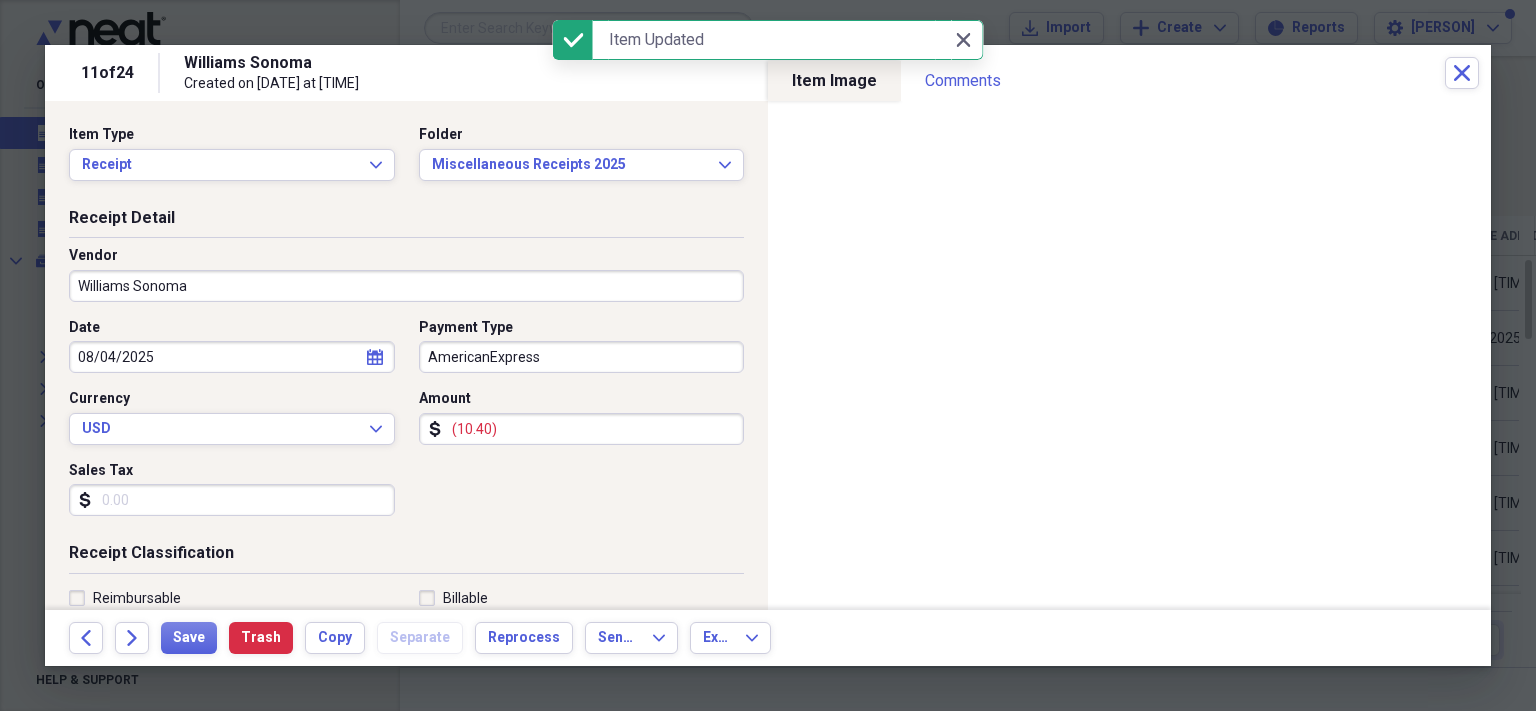 click on "AmericanExpress" at bounding box center (582, 357) 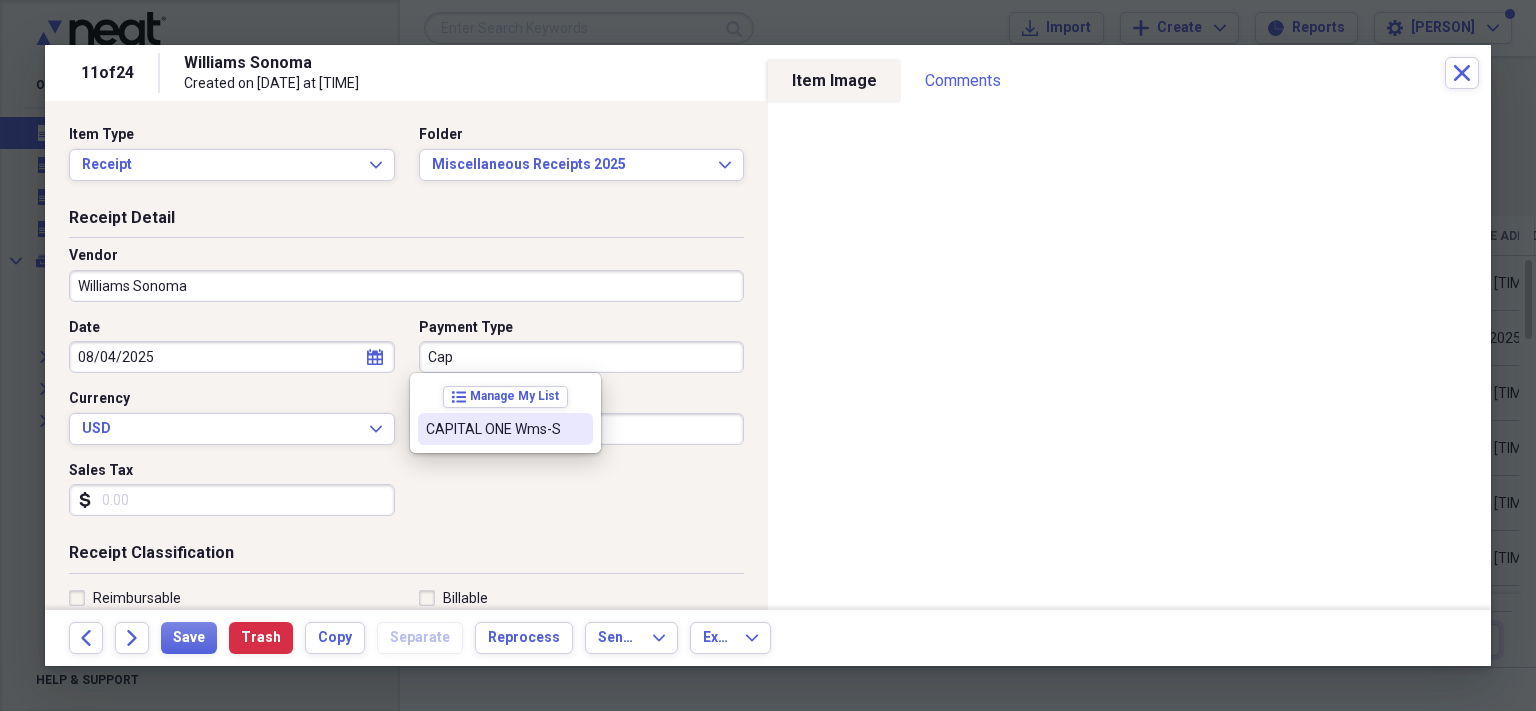 click on "CAPITAL ONE Wms-S" at bounding box center (505, 429) 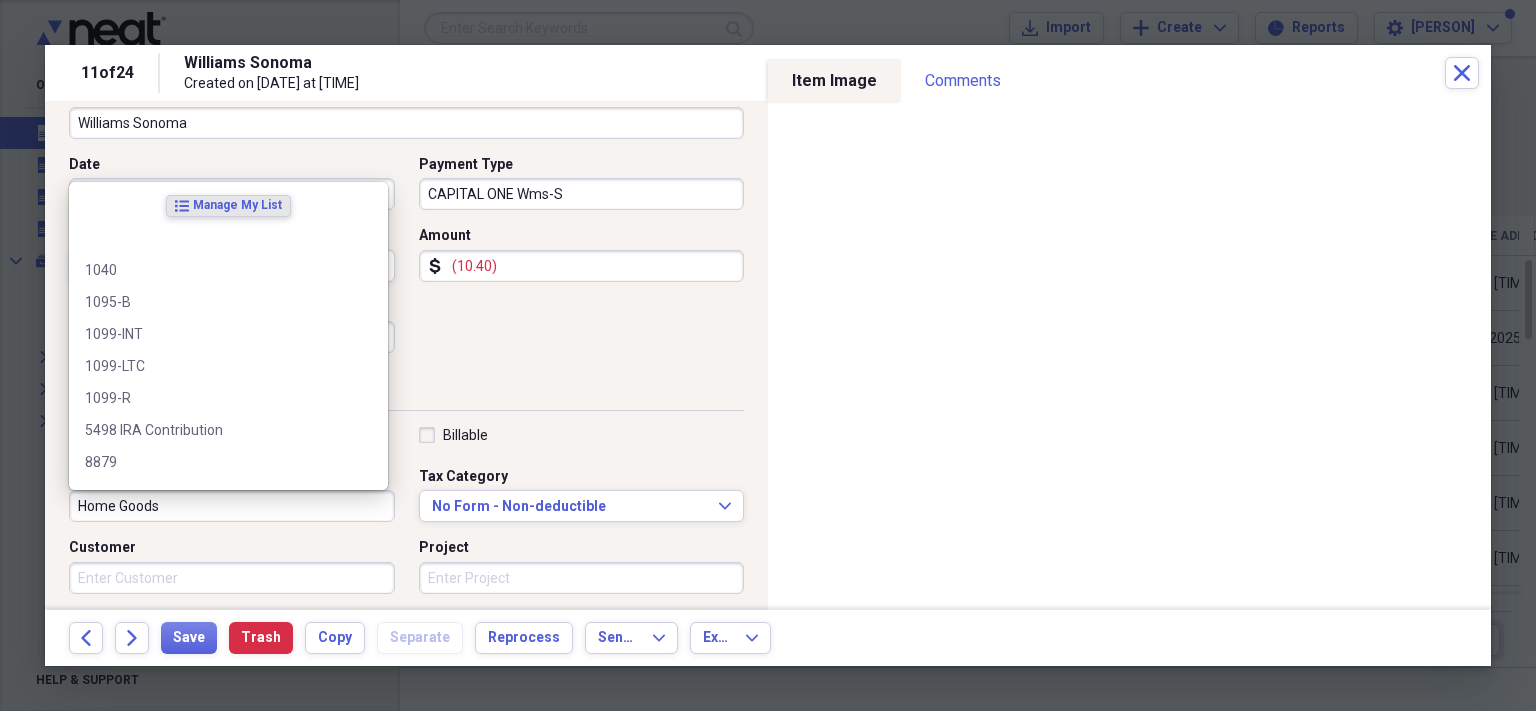 click on "Home Goods" at bounding box center [232, 506] 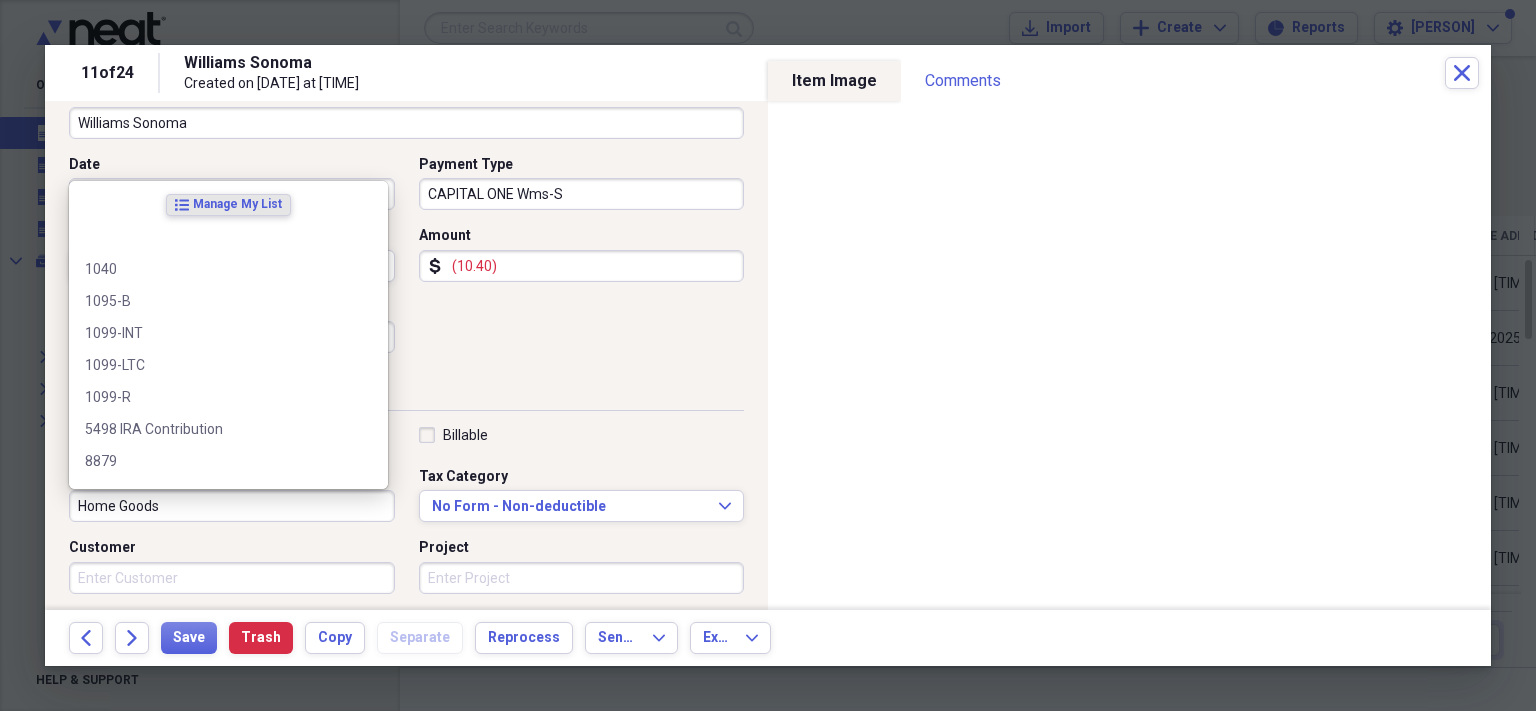 scroll, scrollTop: 164, scrollLeft: 0, axis: vertical 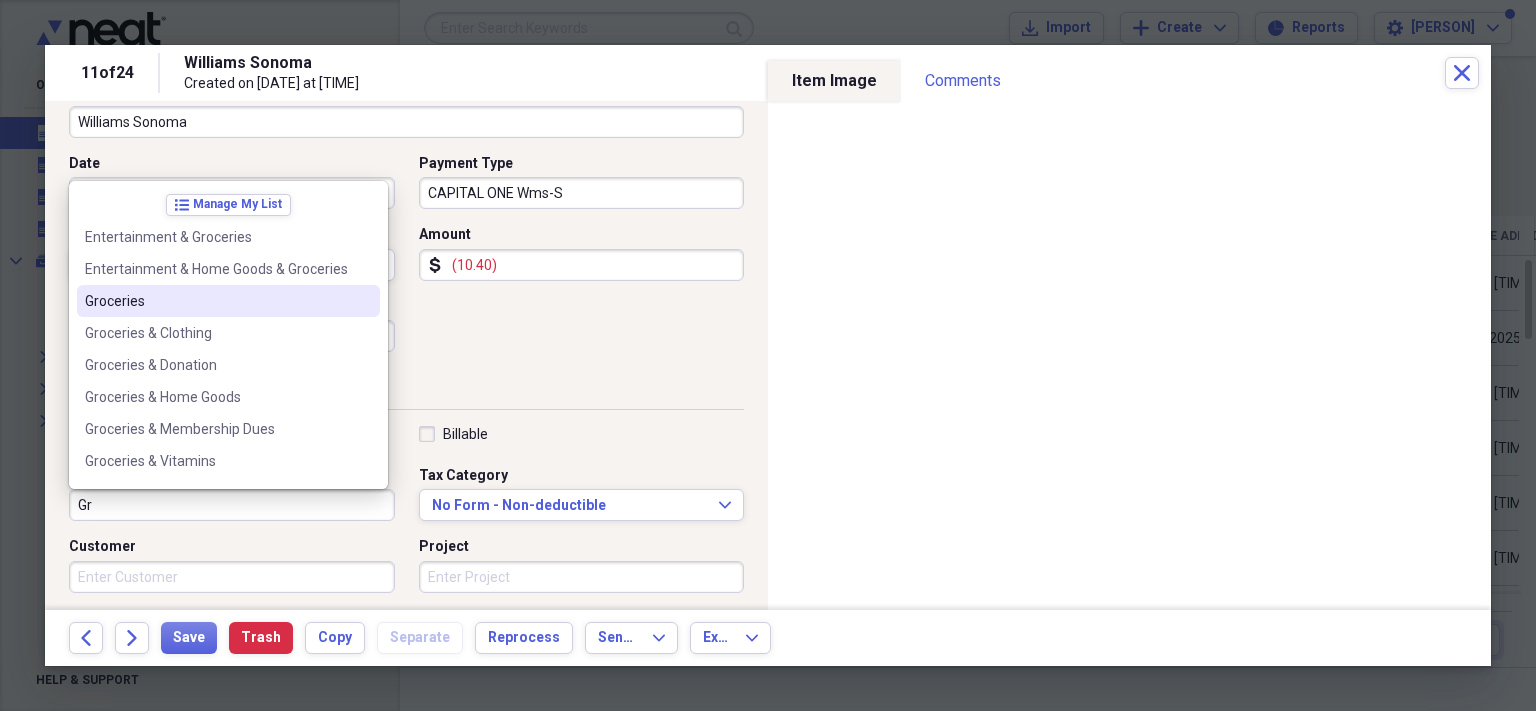 click on "Groceries" at bounding box center (216, 301) 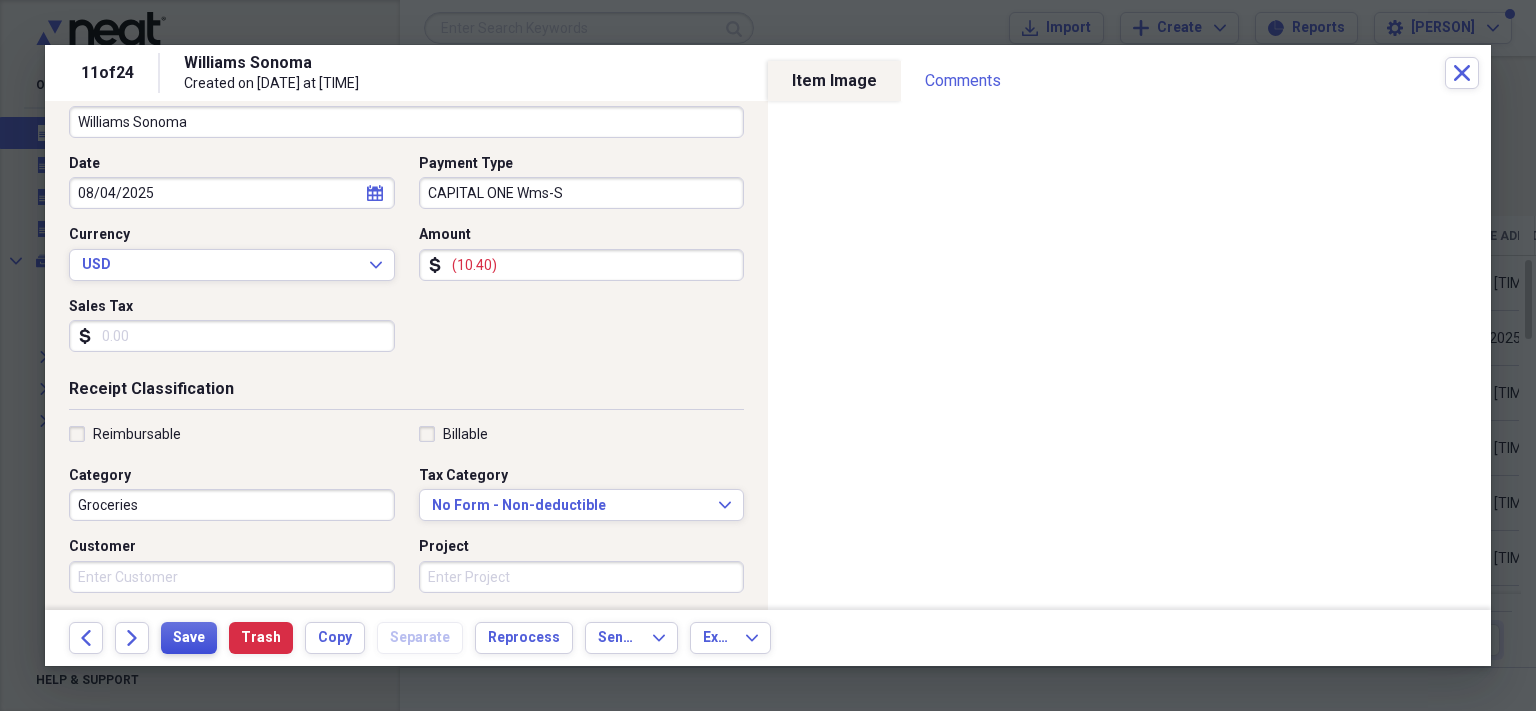 click on "Save" at bounding box center [189, 638] 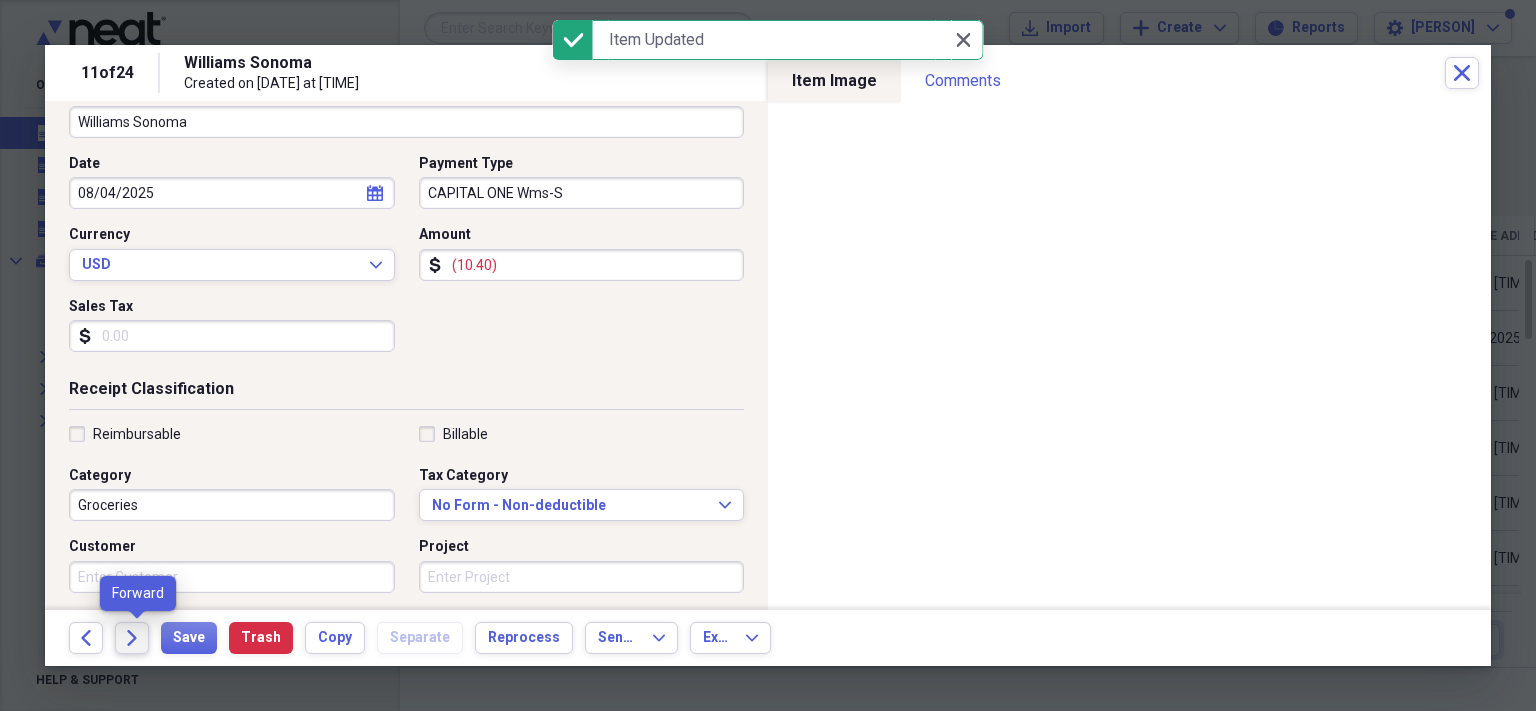 click on "Forward" at bounding box center (132, 638) 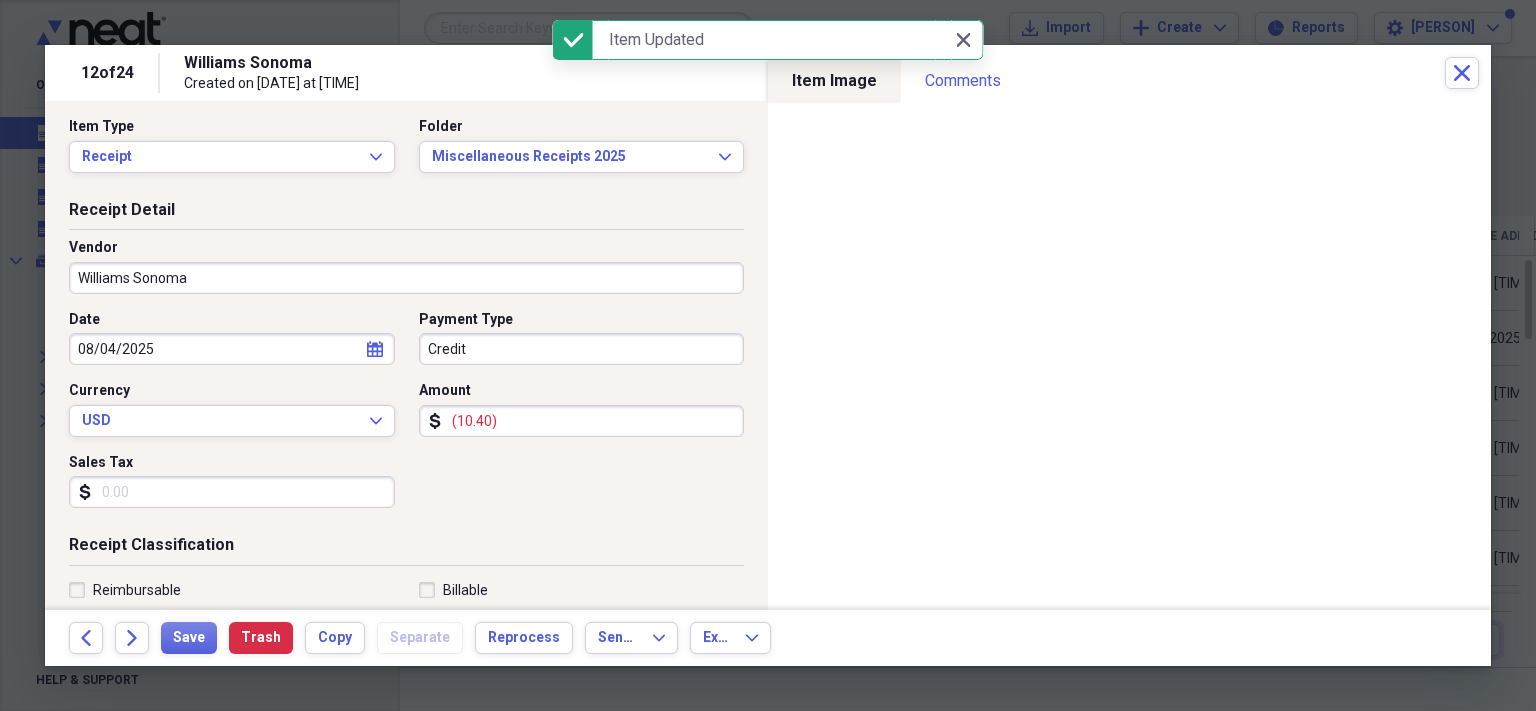 scroll, scrollTop: 8, scrollLeft: 0, axis: vertical 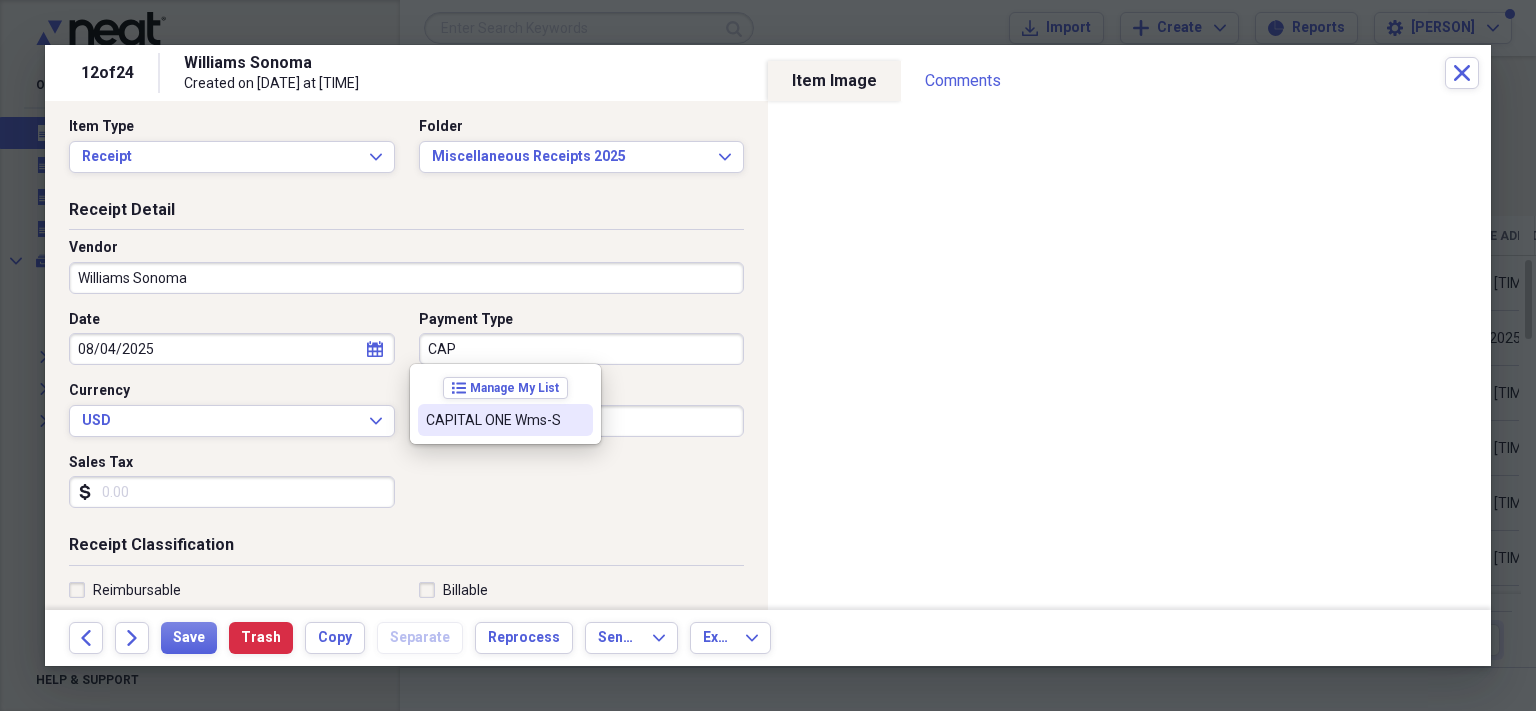 click on "CAPITAL ONE Wms-S" at bounding box center [505, 420] 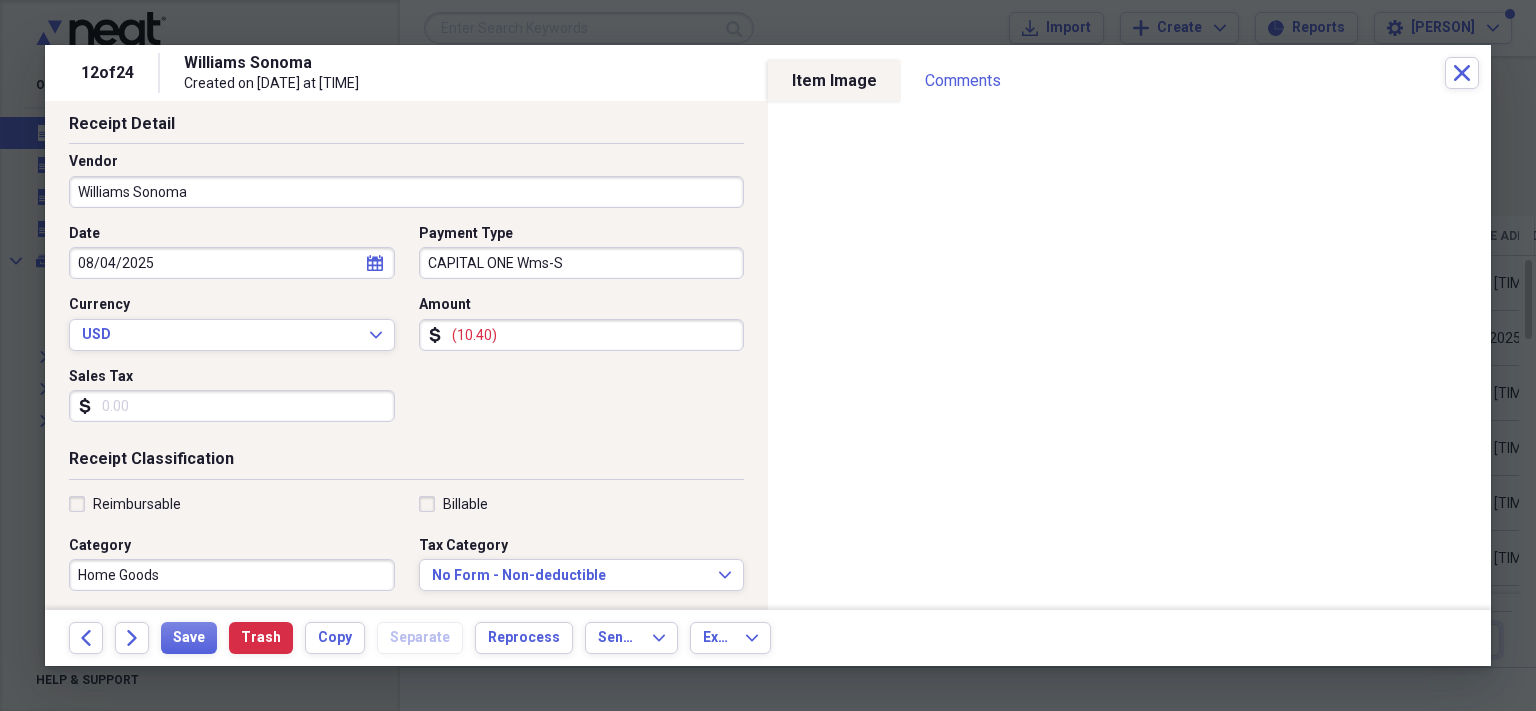 scroll, scrollTop: 95, scrollLeft: 0, axis: vertical 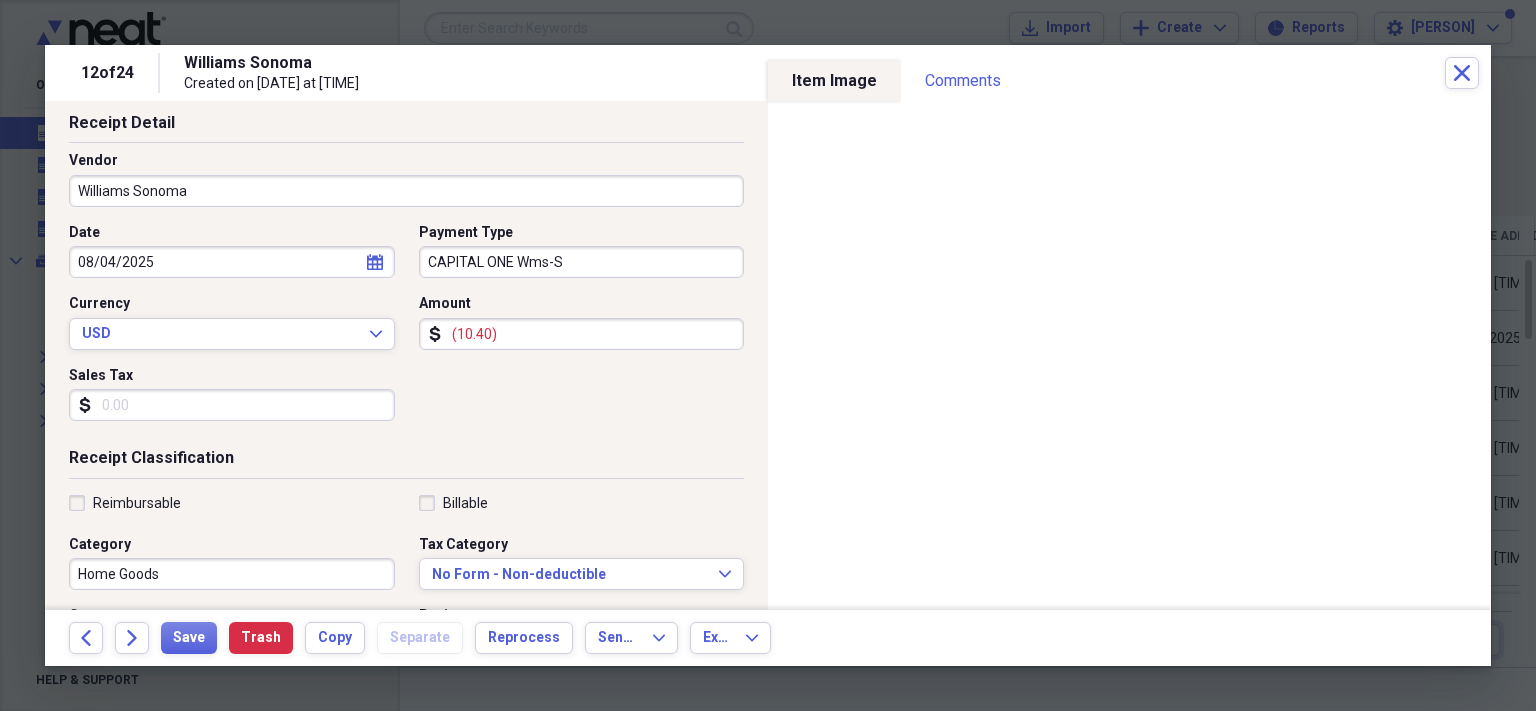 click on "Home Goods" at bounding box center (232, 574) 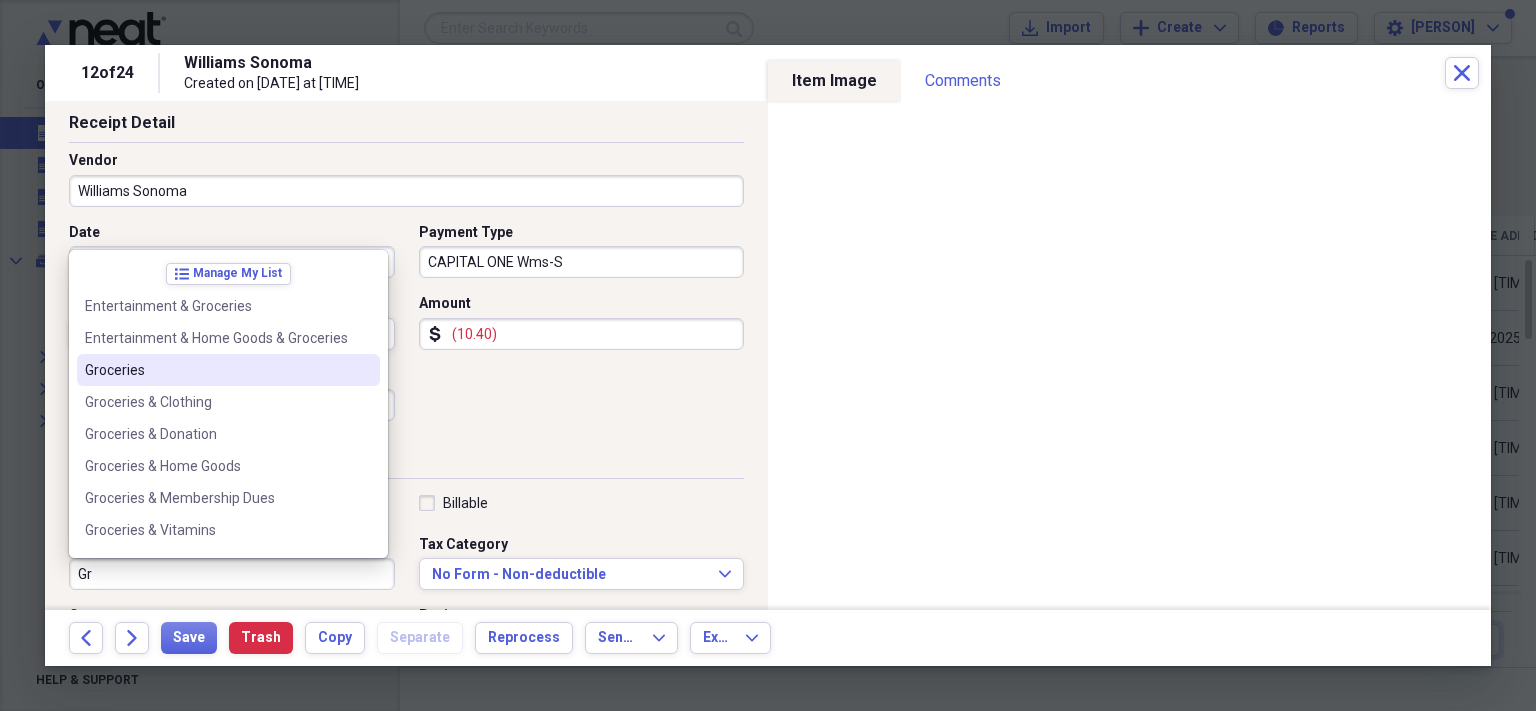 click on "Groceries" at bounding box center (216, 370) 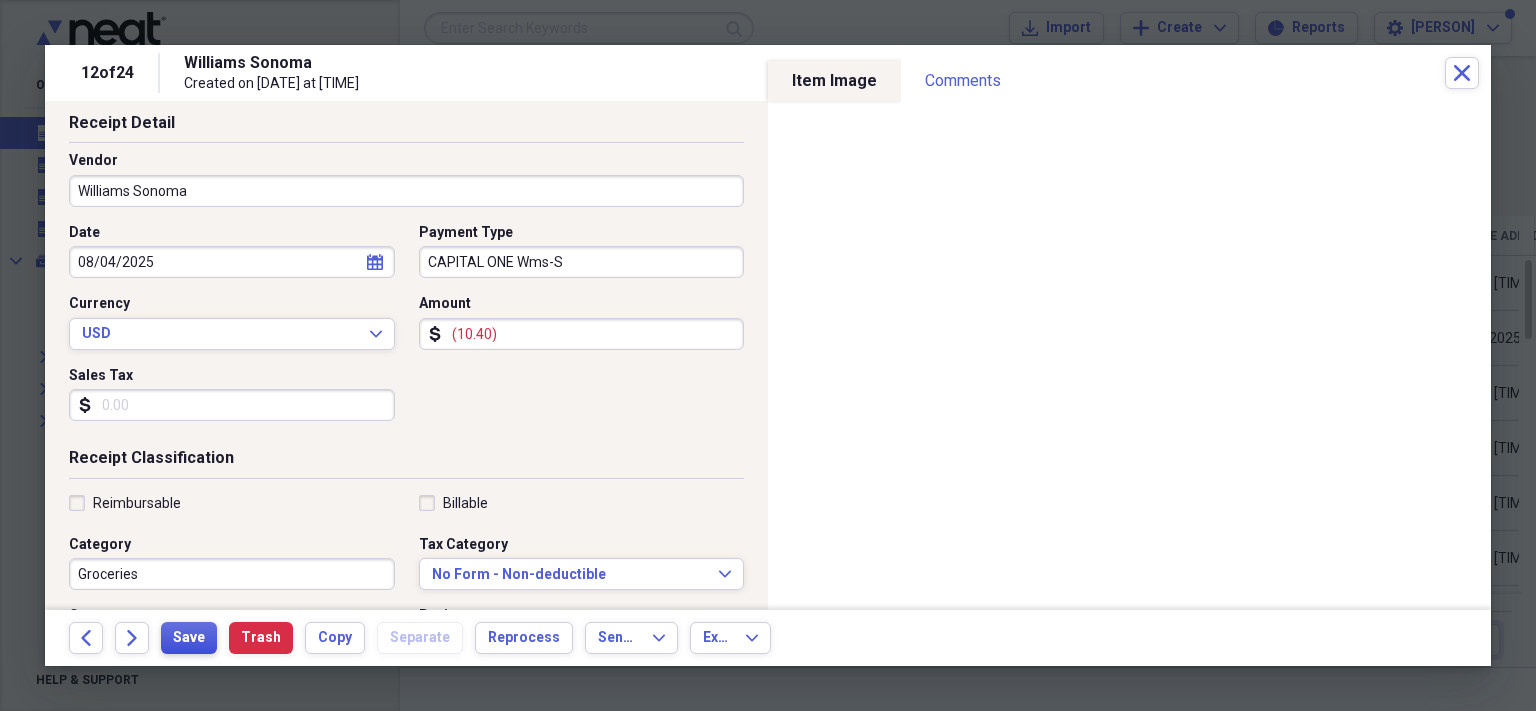 click on "Save" at bounding box center [189, 638] 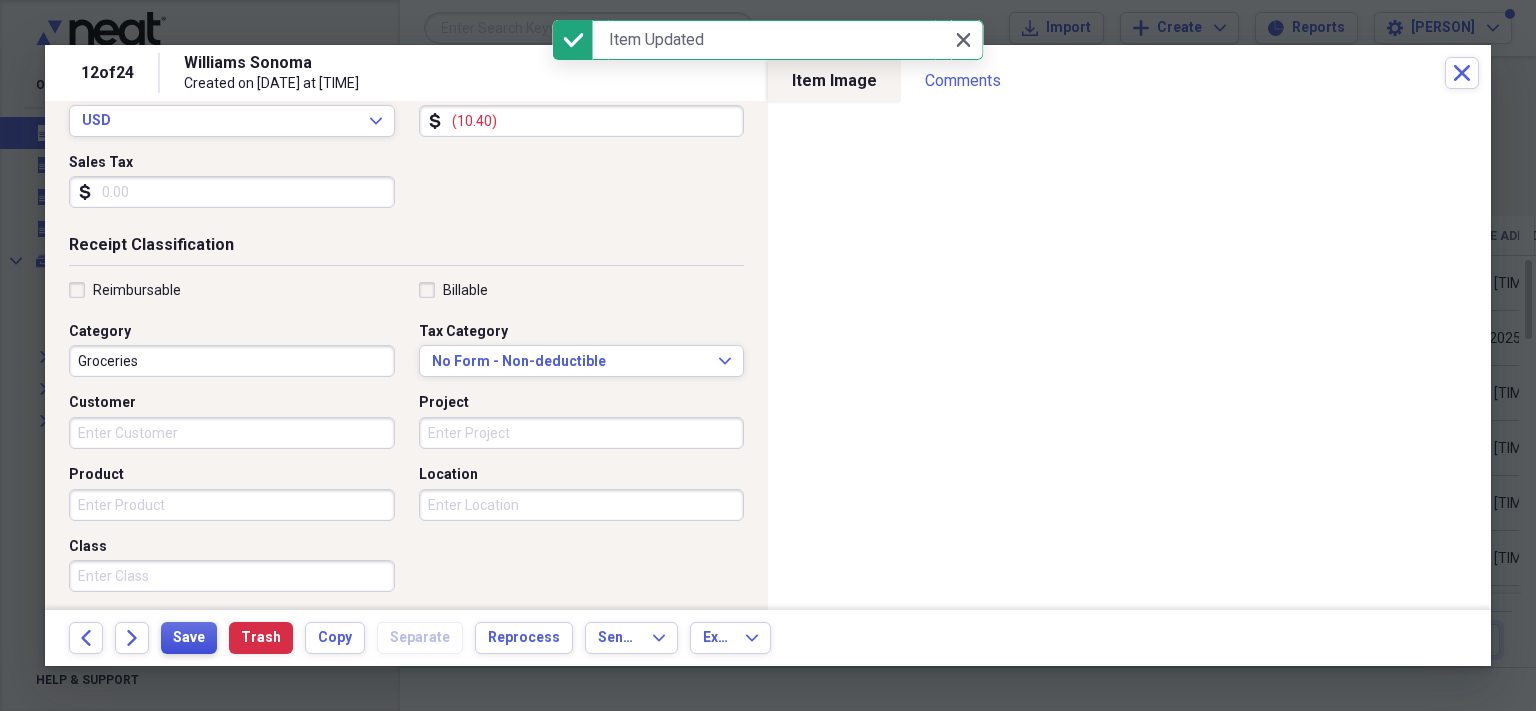 scroll, scrollTop: 0, scrollLeft: 0, axis: both 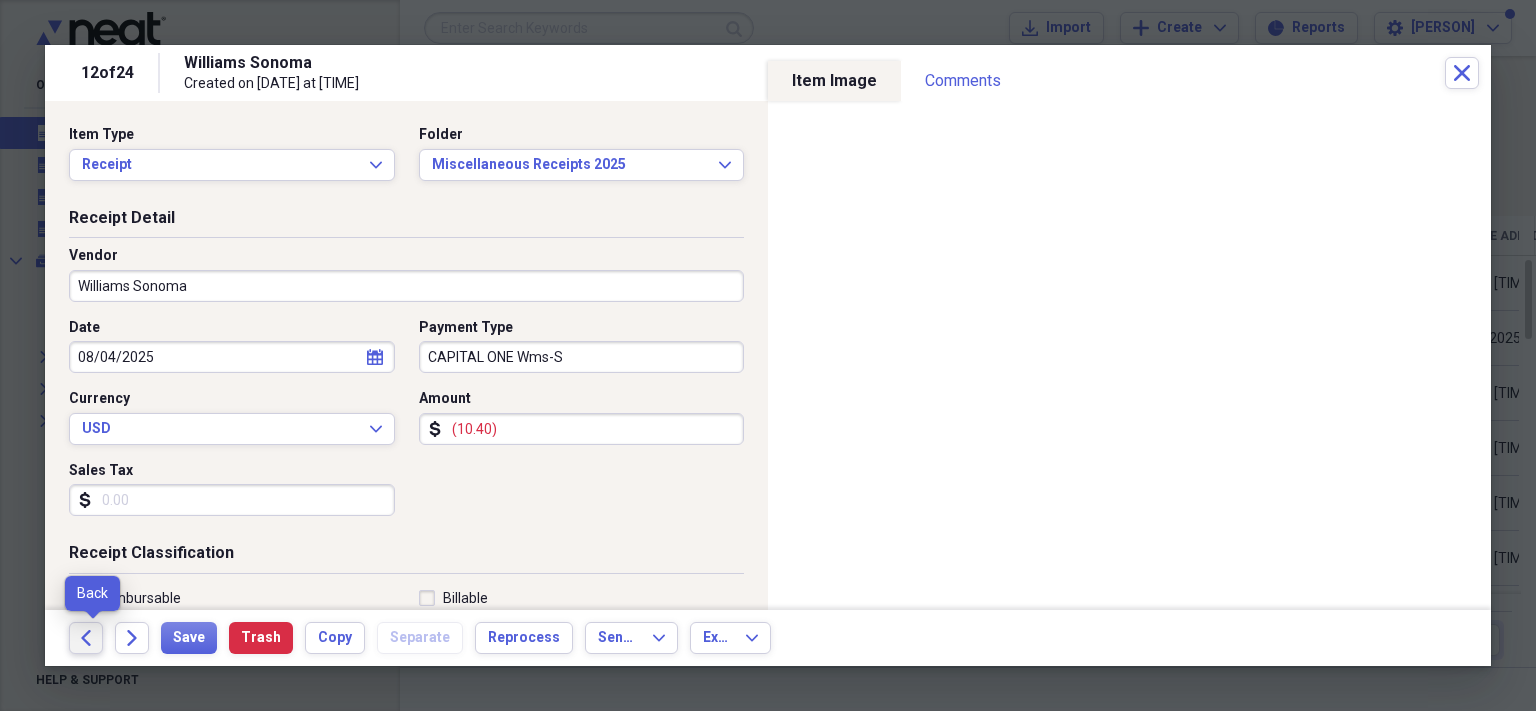 click on "Back" 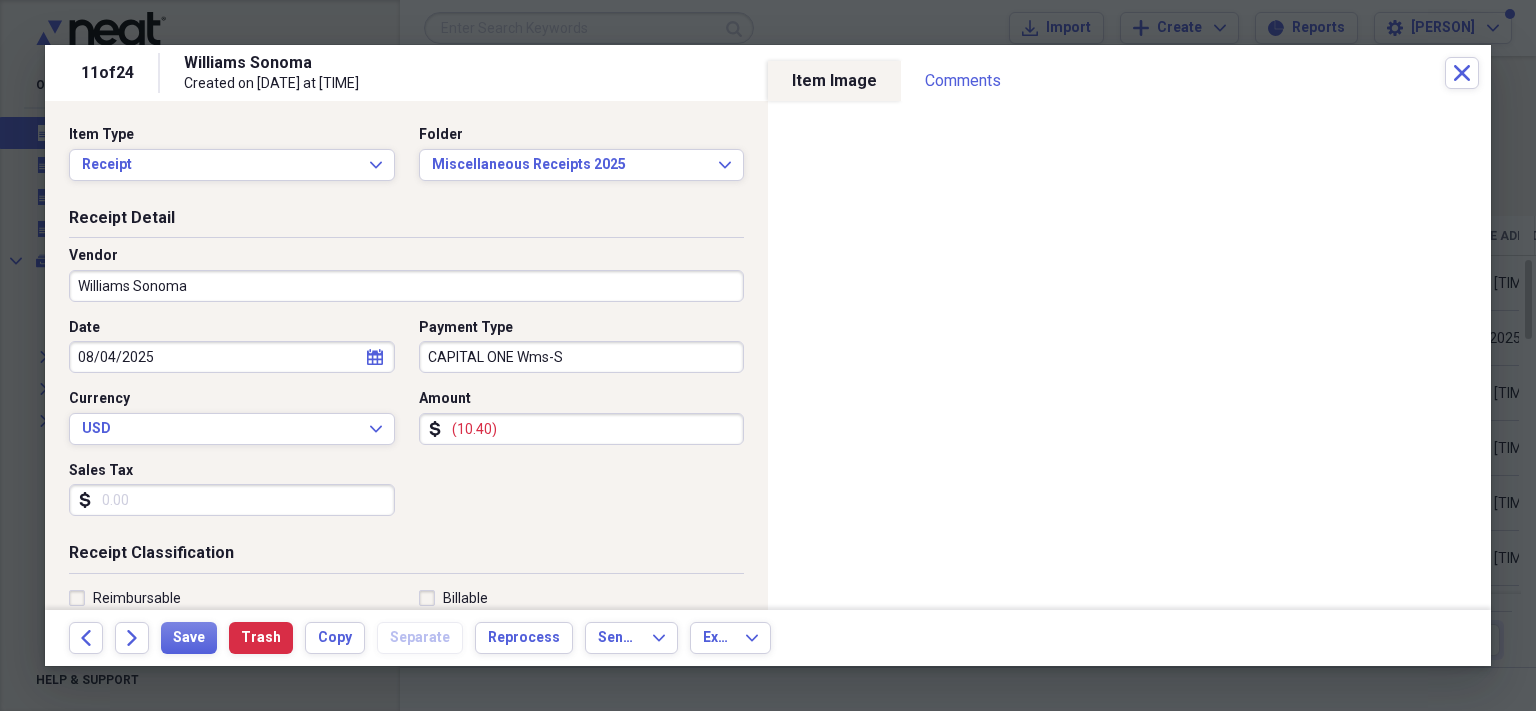 scroll, scrollTop: 0, scrollLeft: 0, axis: both 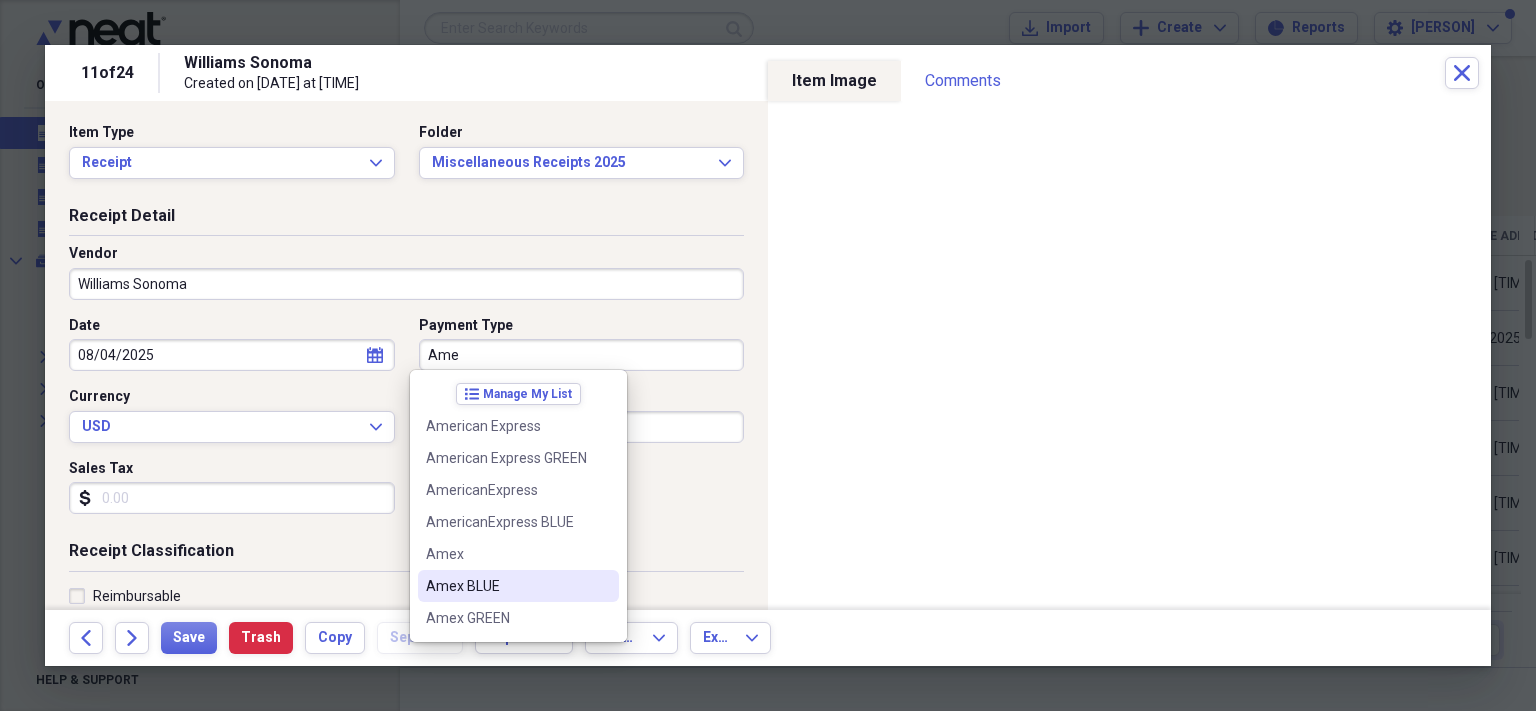 click on "Amex BLUE" at bounding box center [506, 586] 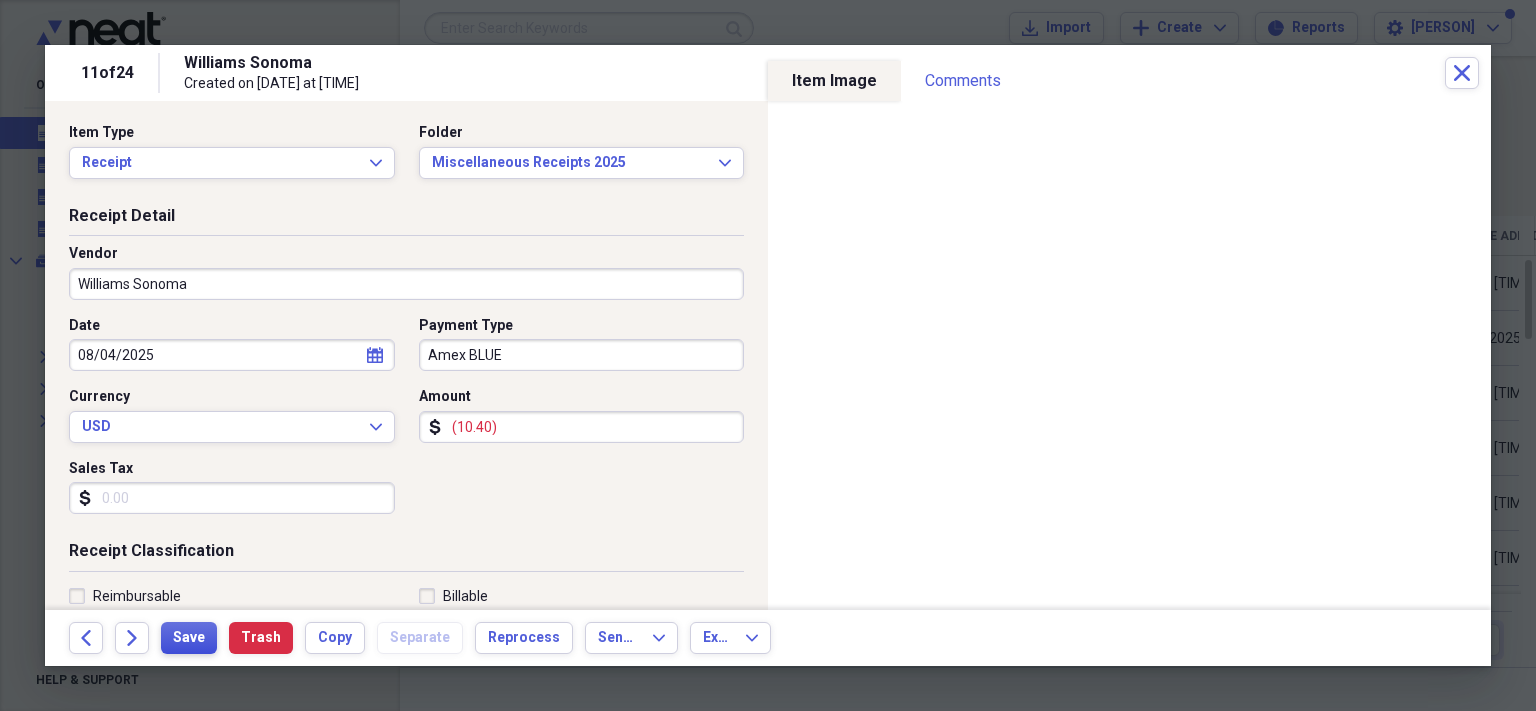 click on "Save" at bounding box center (189, 638) 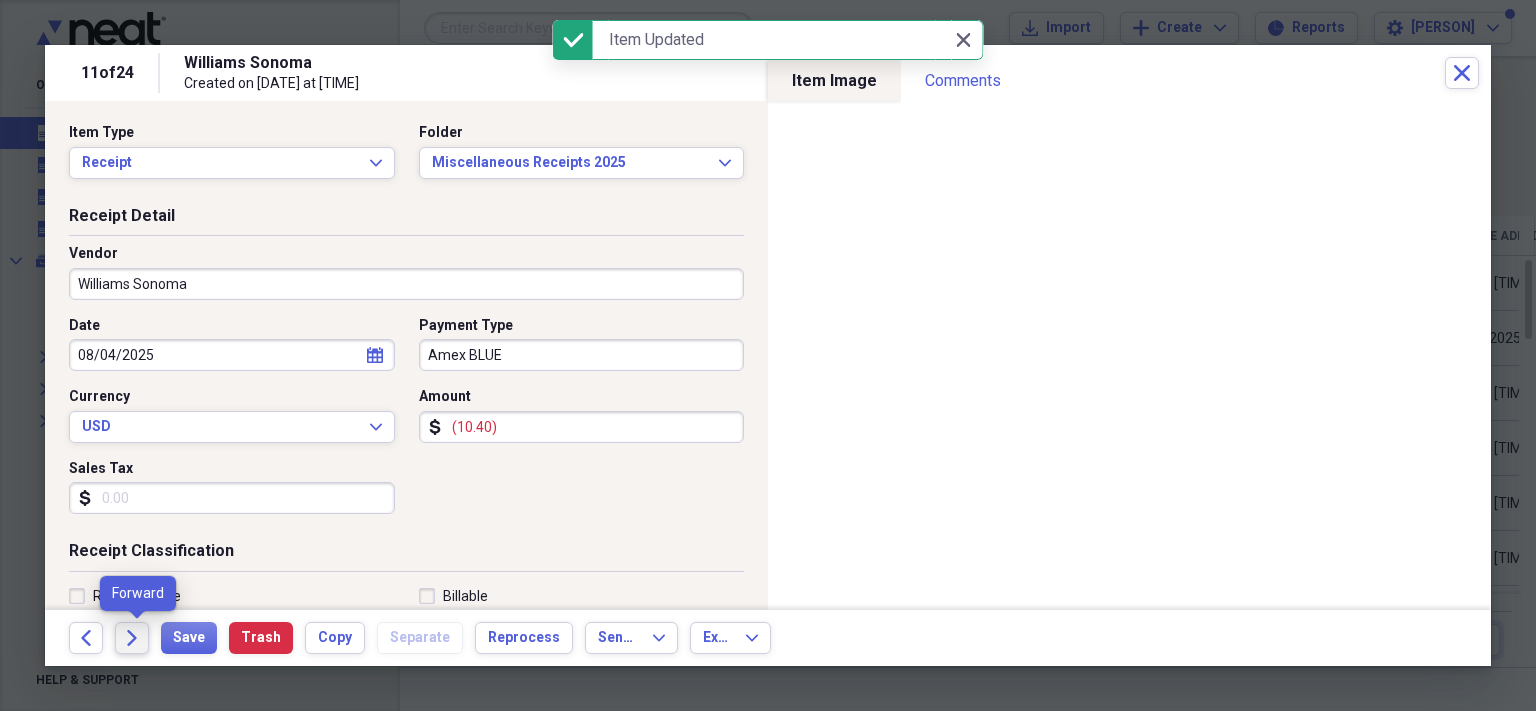 click on "Forward" 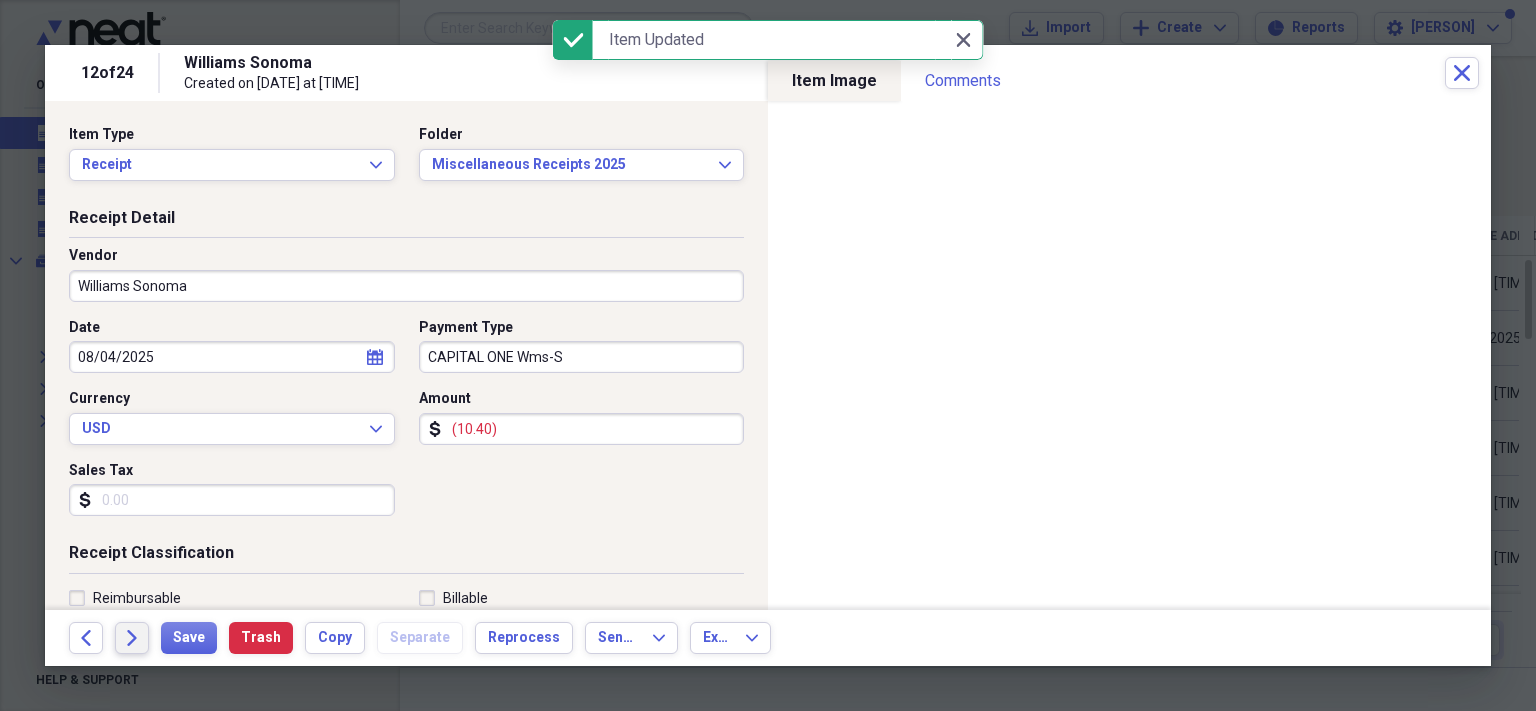 click on "Forward" 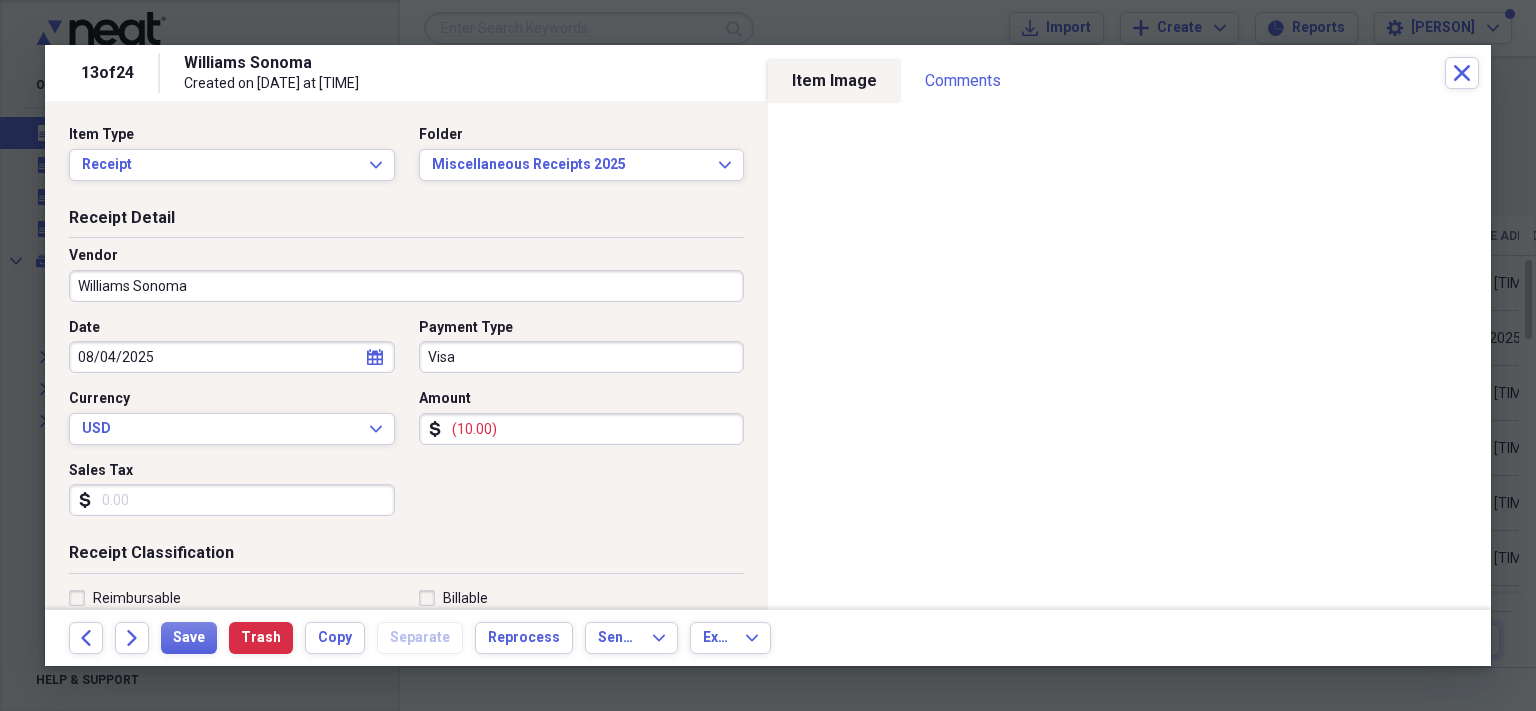 click on "Visa" at bounding box center [582, 357] 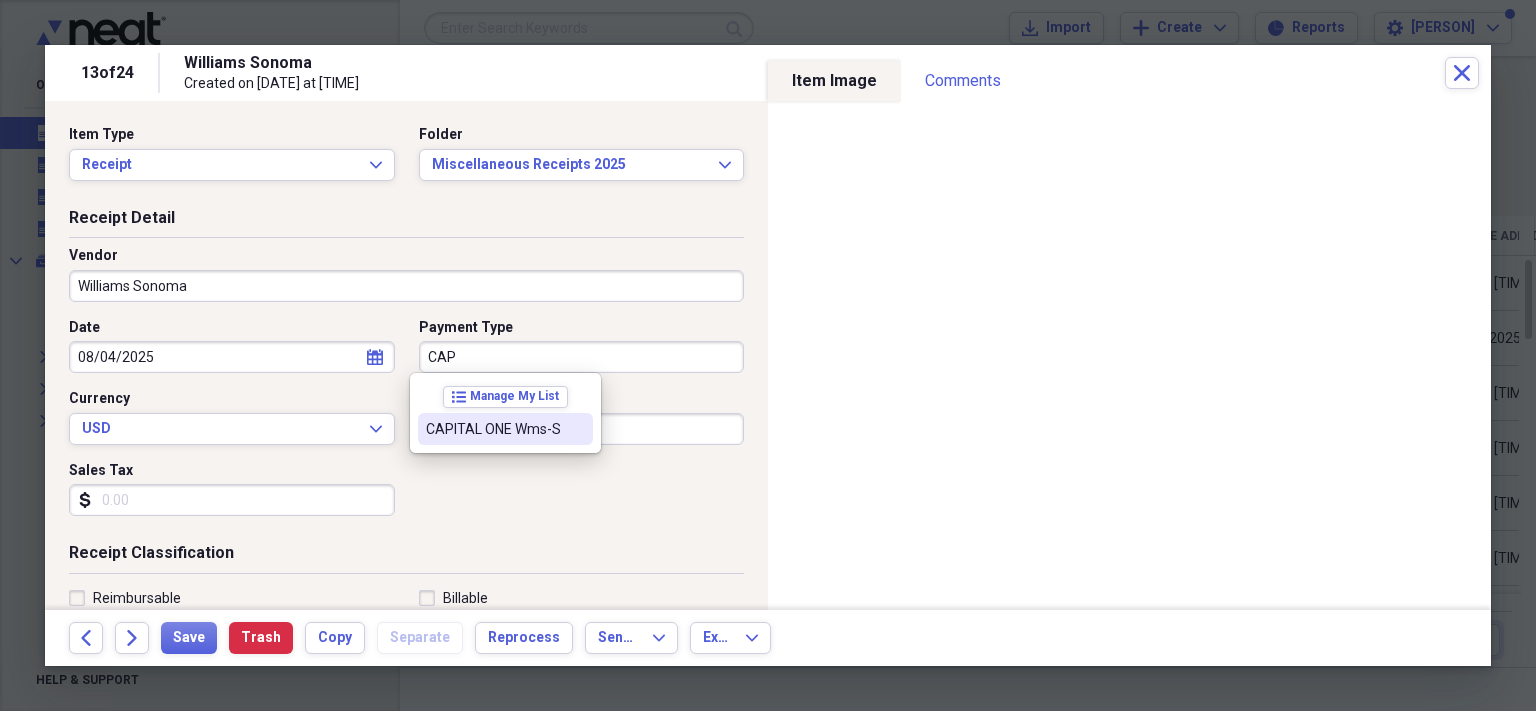 click on "CAPITAL ONE Wms-S" at bounding box center [505, 429] 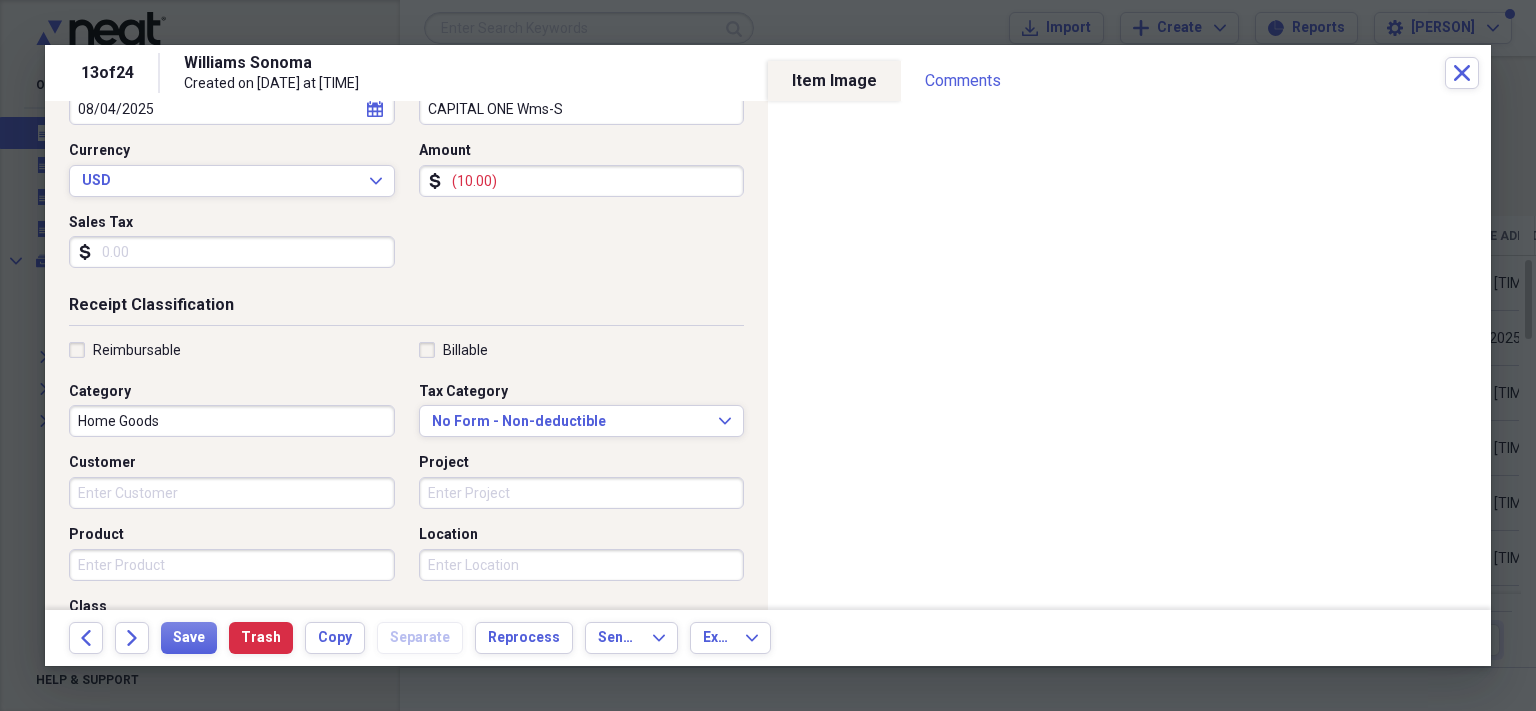 scroll, scrollTop: 248, scrollLeft: 0, axis: vertical 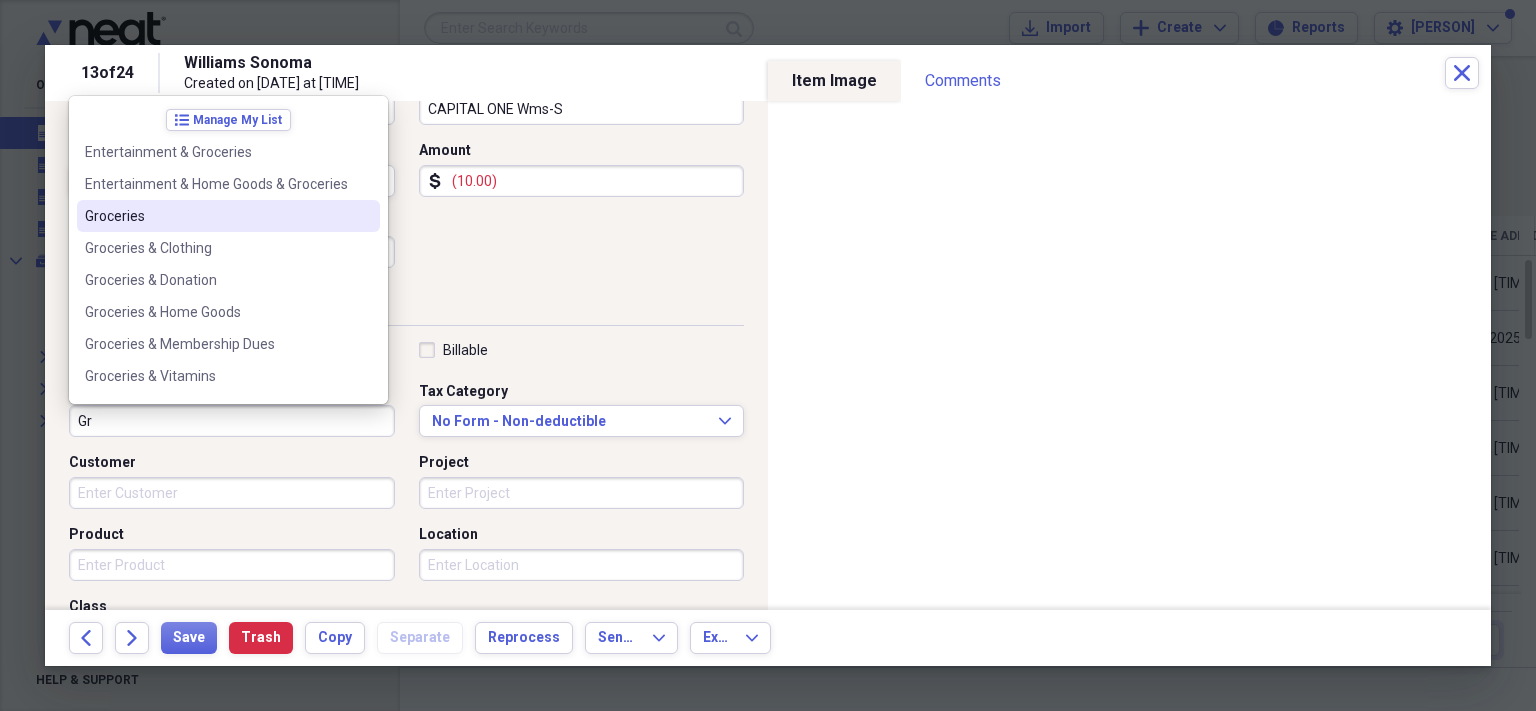 click on "Groceries" at bounding box center (216, 216) 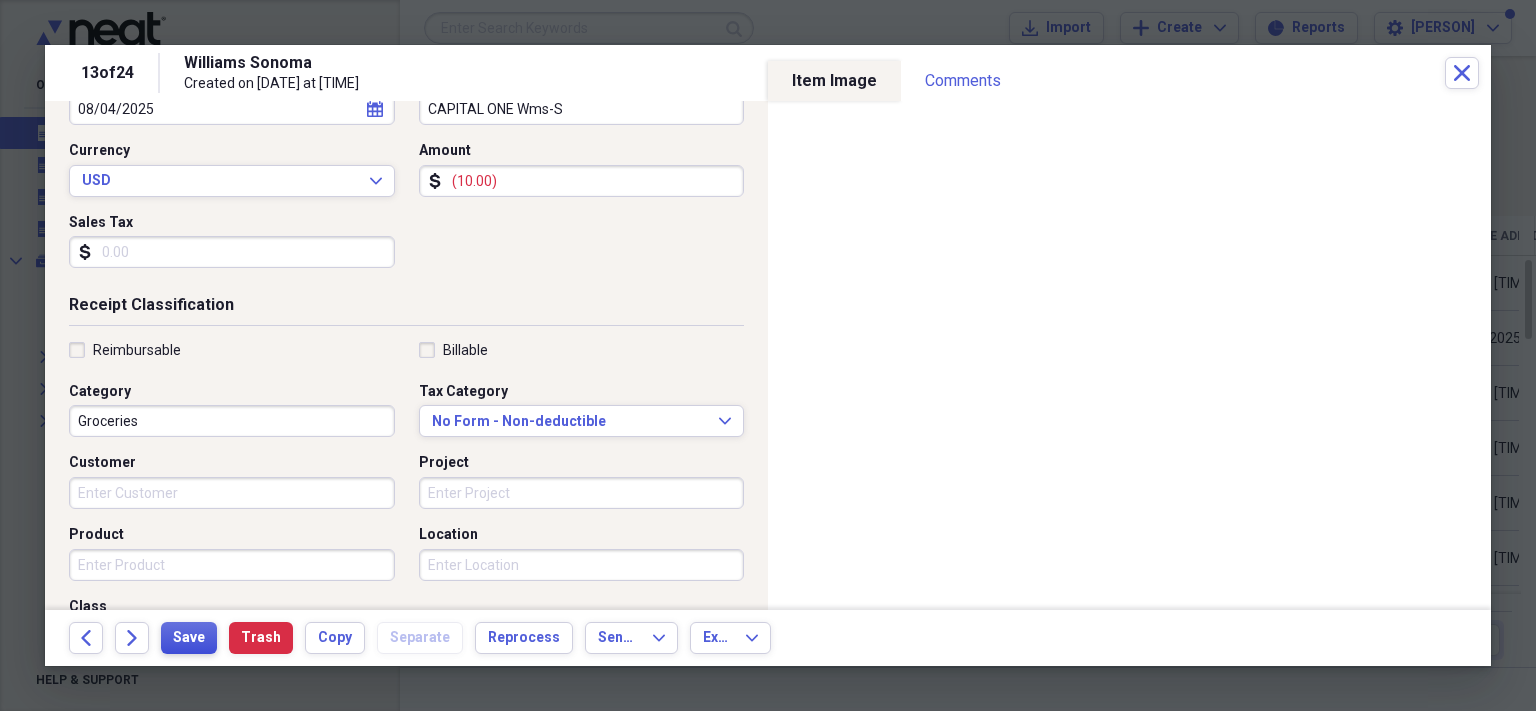 click on "Save" at bounding box center (189, 638) 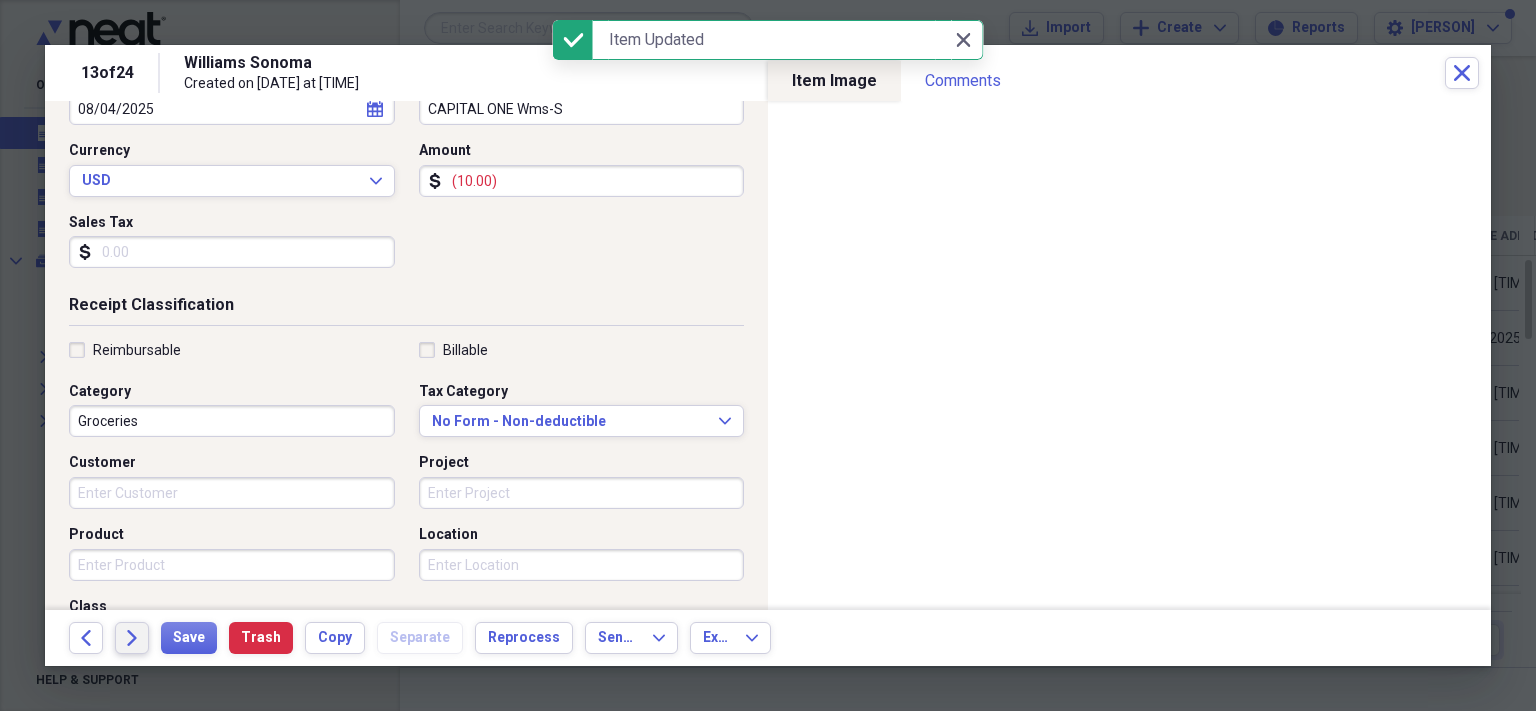 click on "Forward" 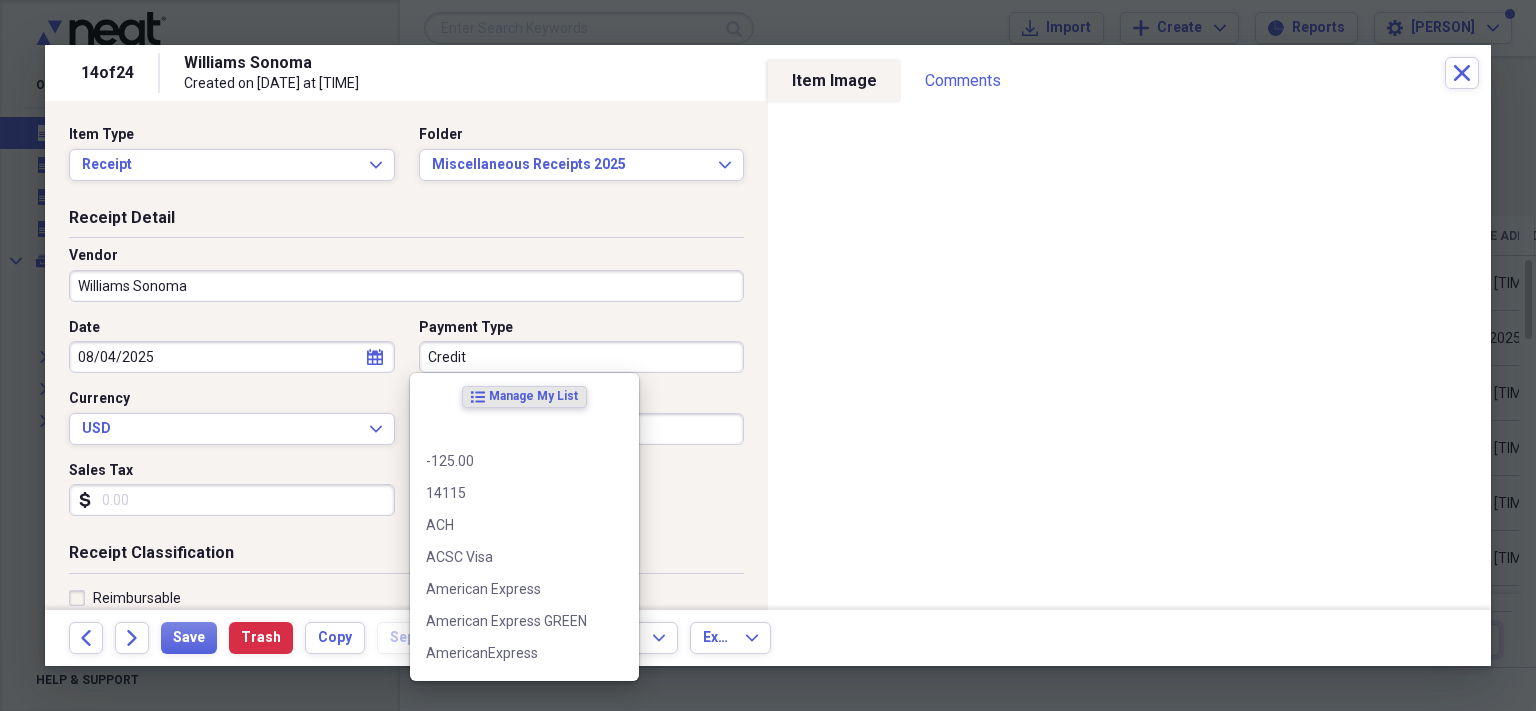 click on "Credit" at bounding box center (582, 357) 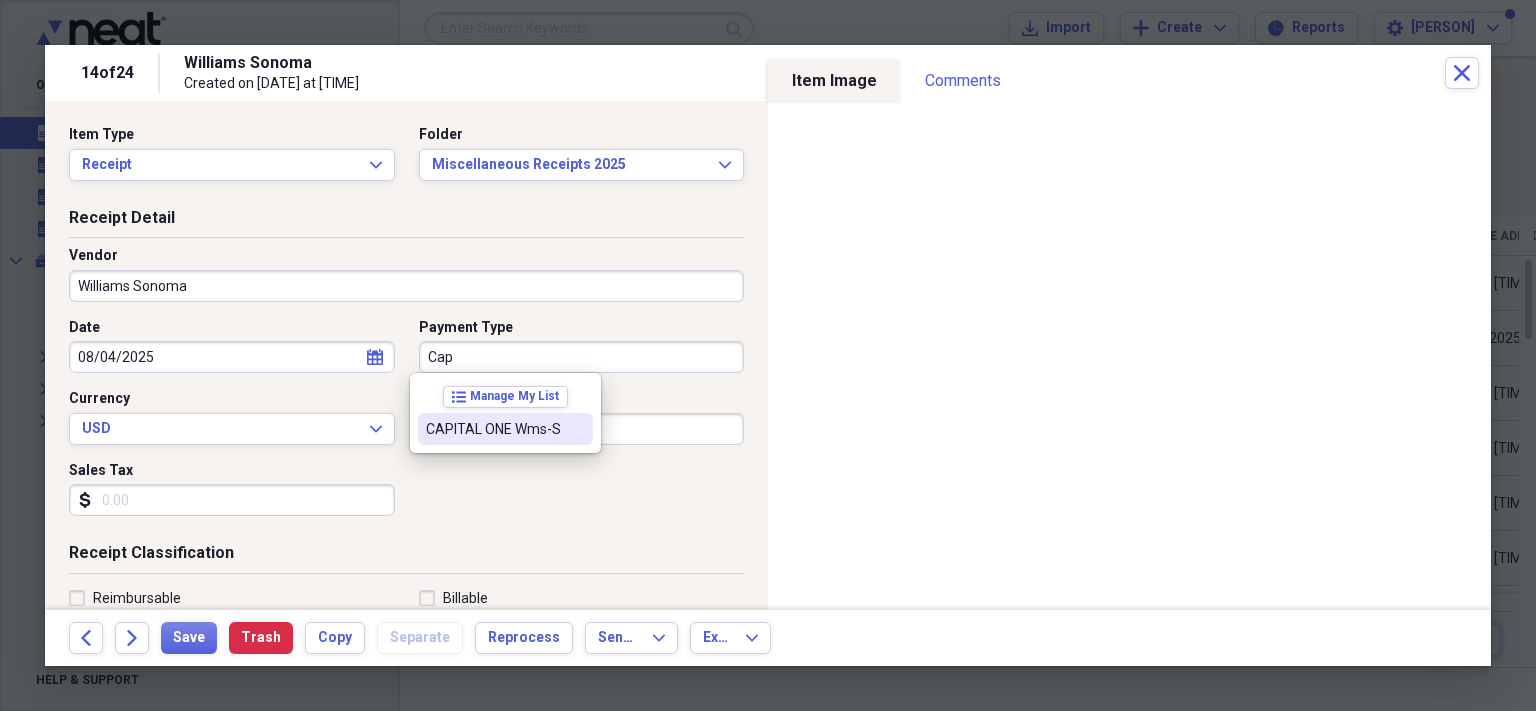 click on "CAPITAL ONE Wms-S" at bounding box center [493, 429] 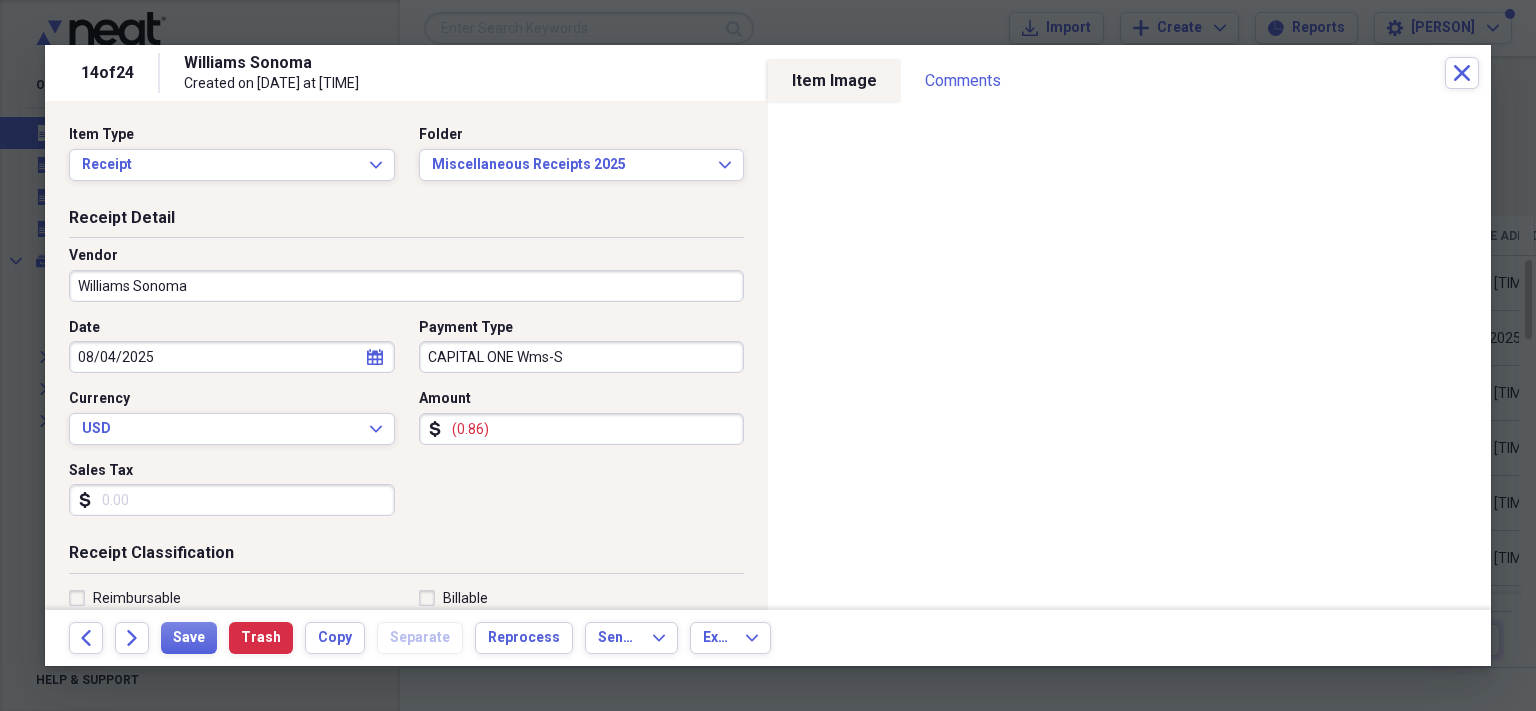 scroll, scrollTop: 0, scrollLeft: 0, axis: both 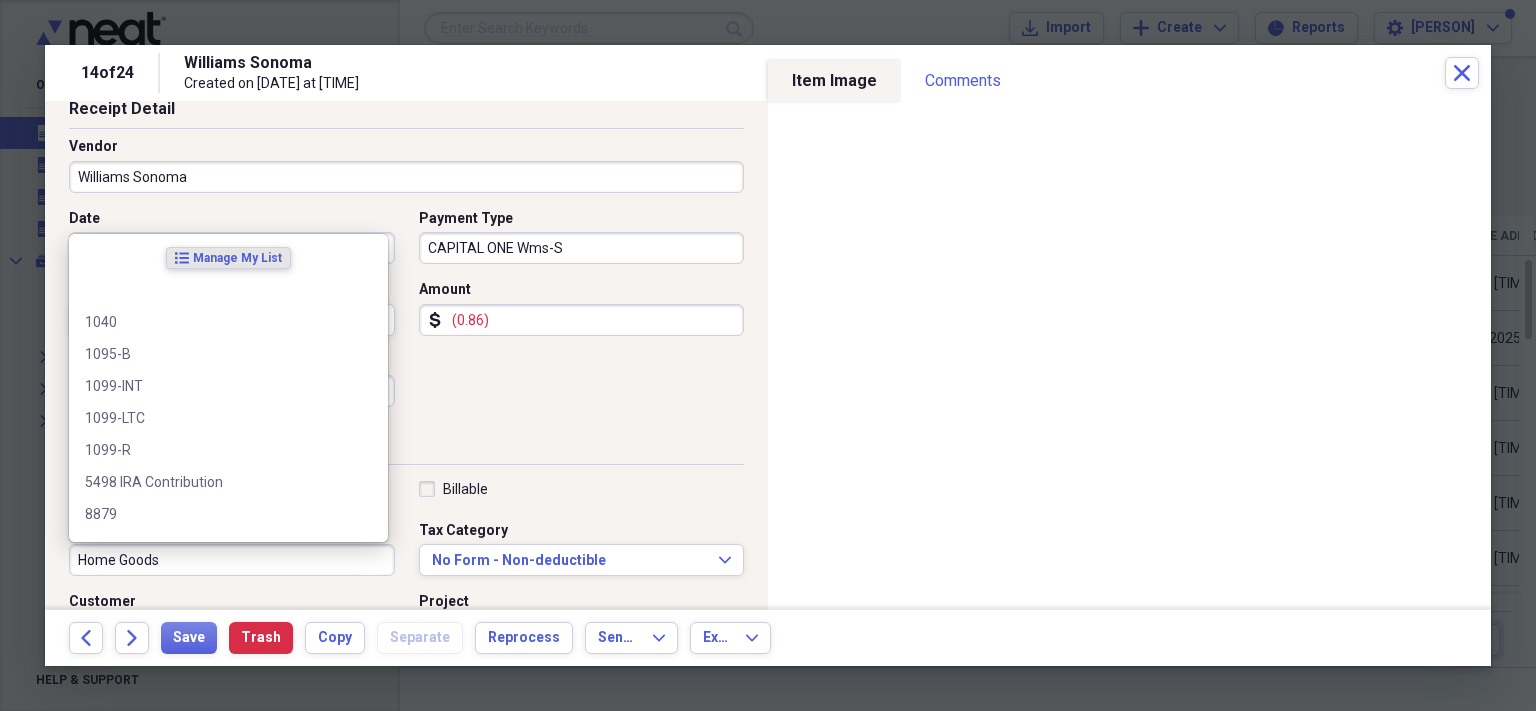 click on "Home Goods" at bounding box center [232, 560] 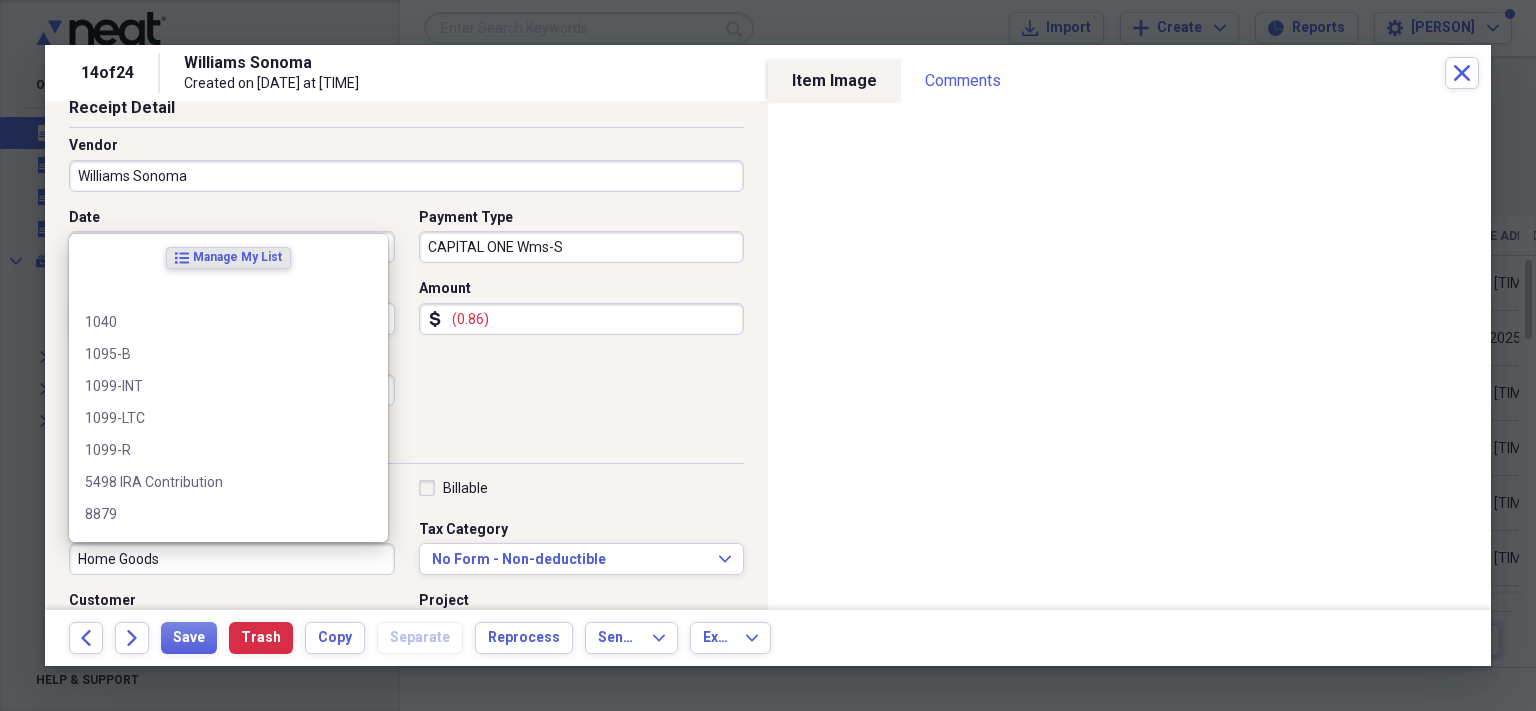 scroll, scrollTop: 111, scrollLeft: 0, axis: vertical 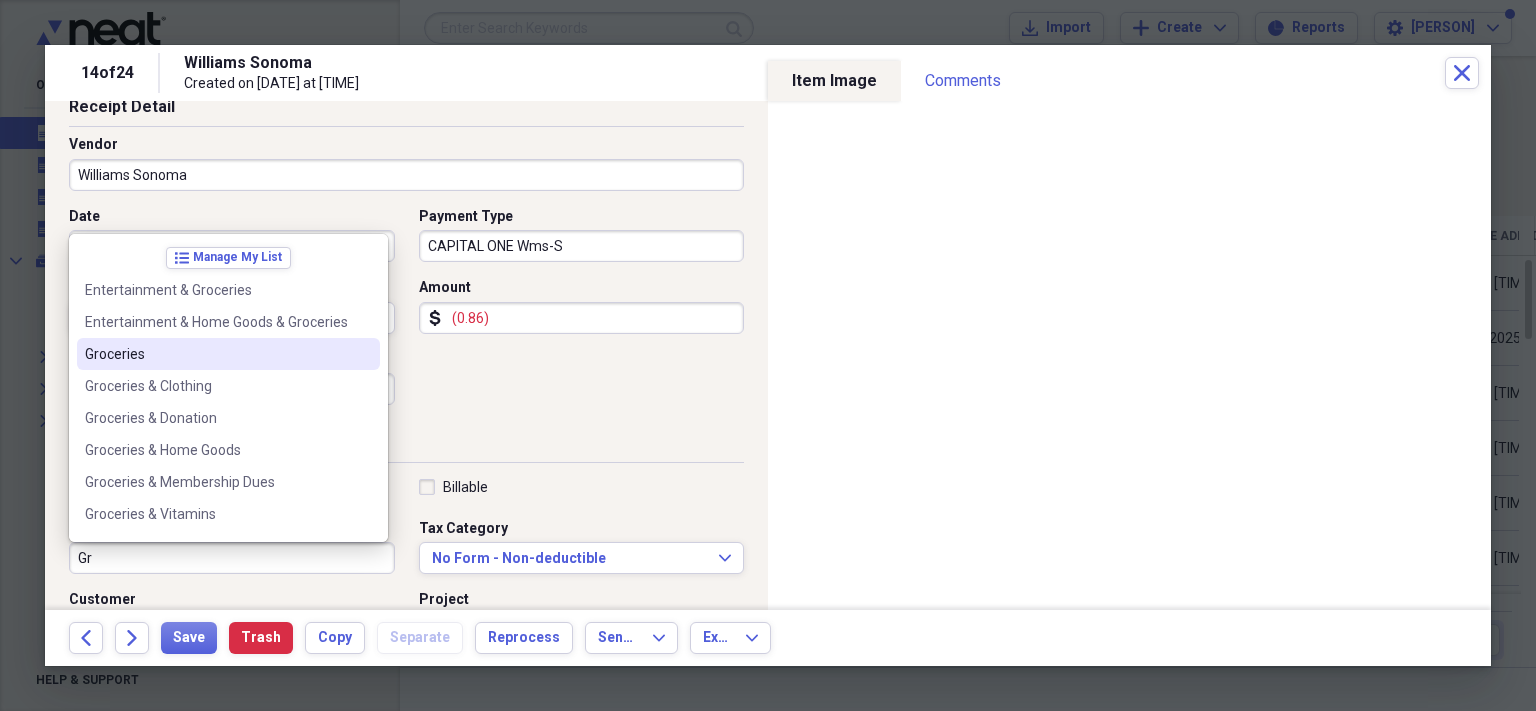 click on "Groceries" at bounding box center [216, 354] 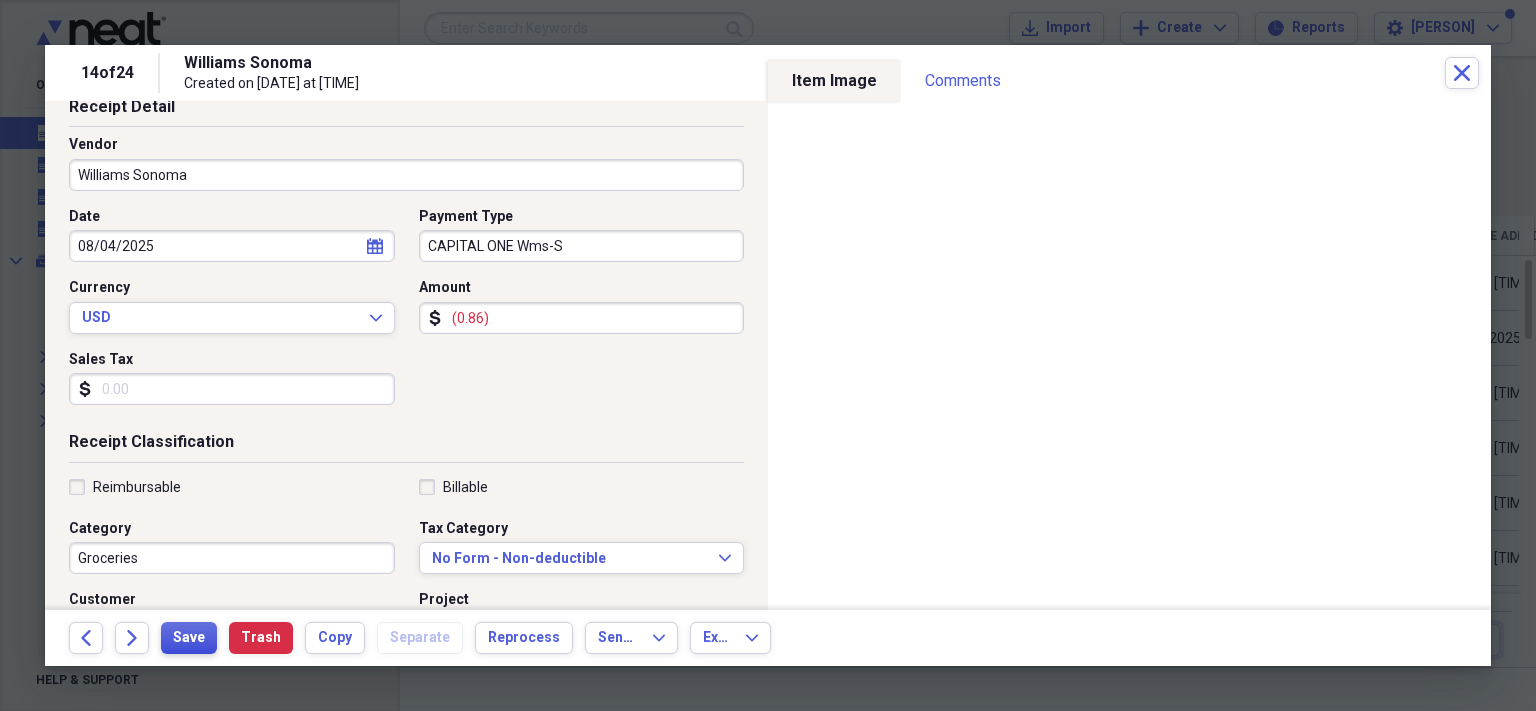 click on "Save" at bounding box center [189, 638] 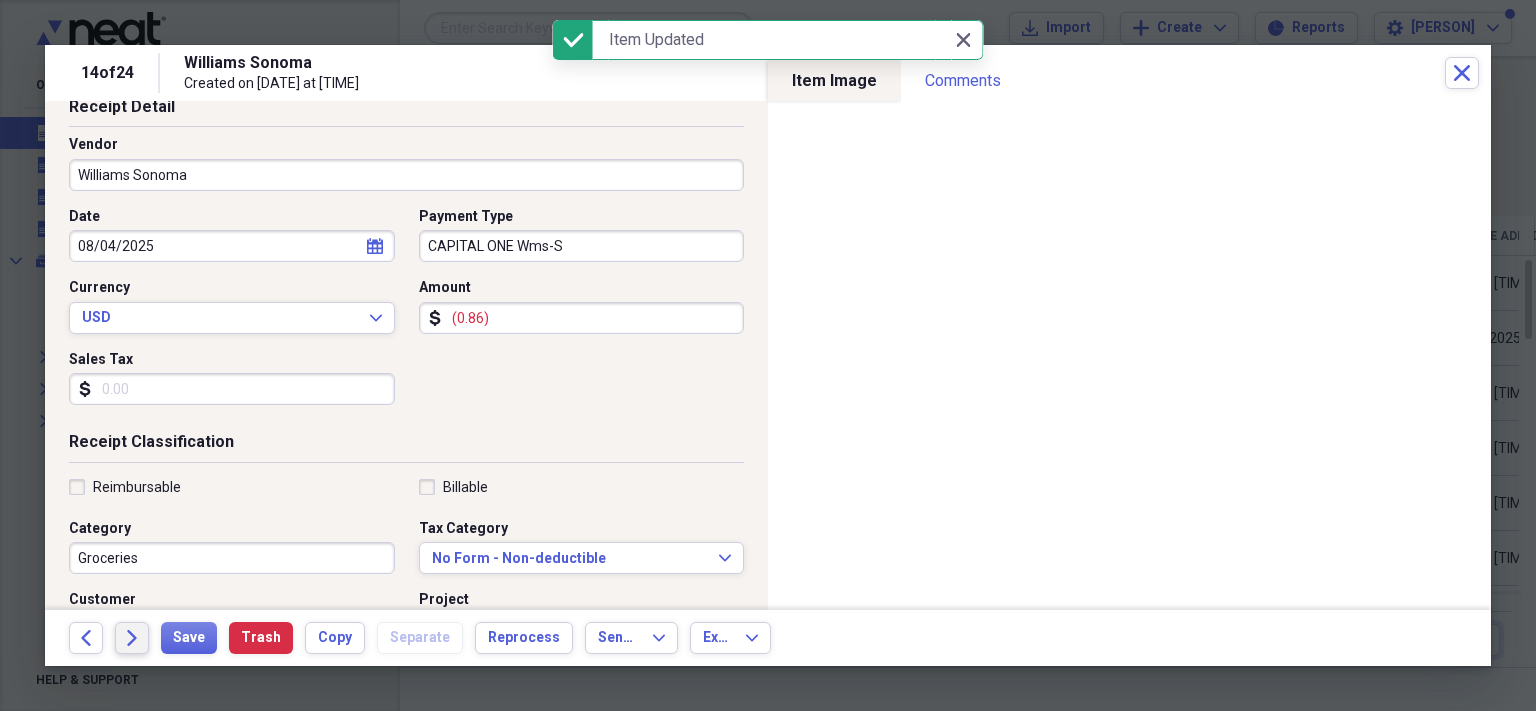 click 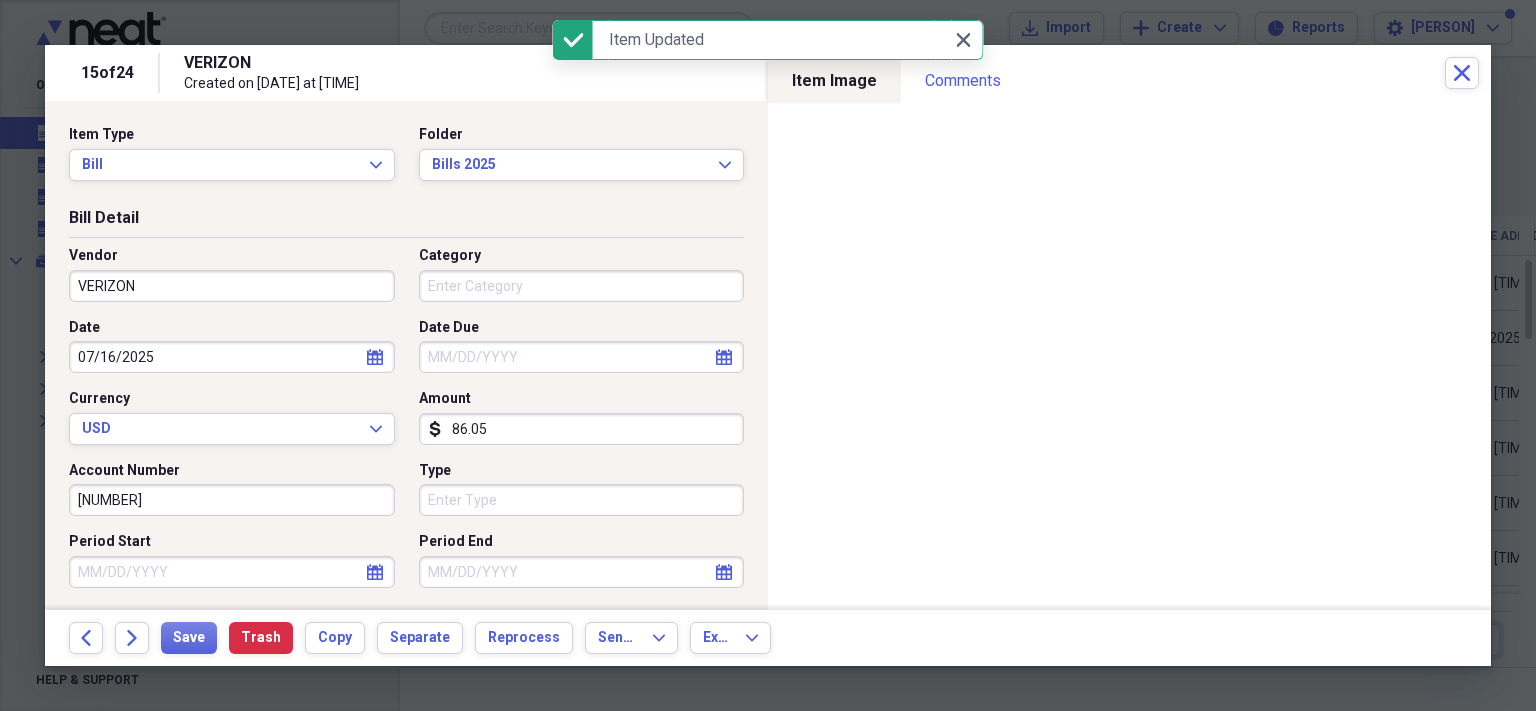click on "VERIZON" at bounding box center (232, 286) 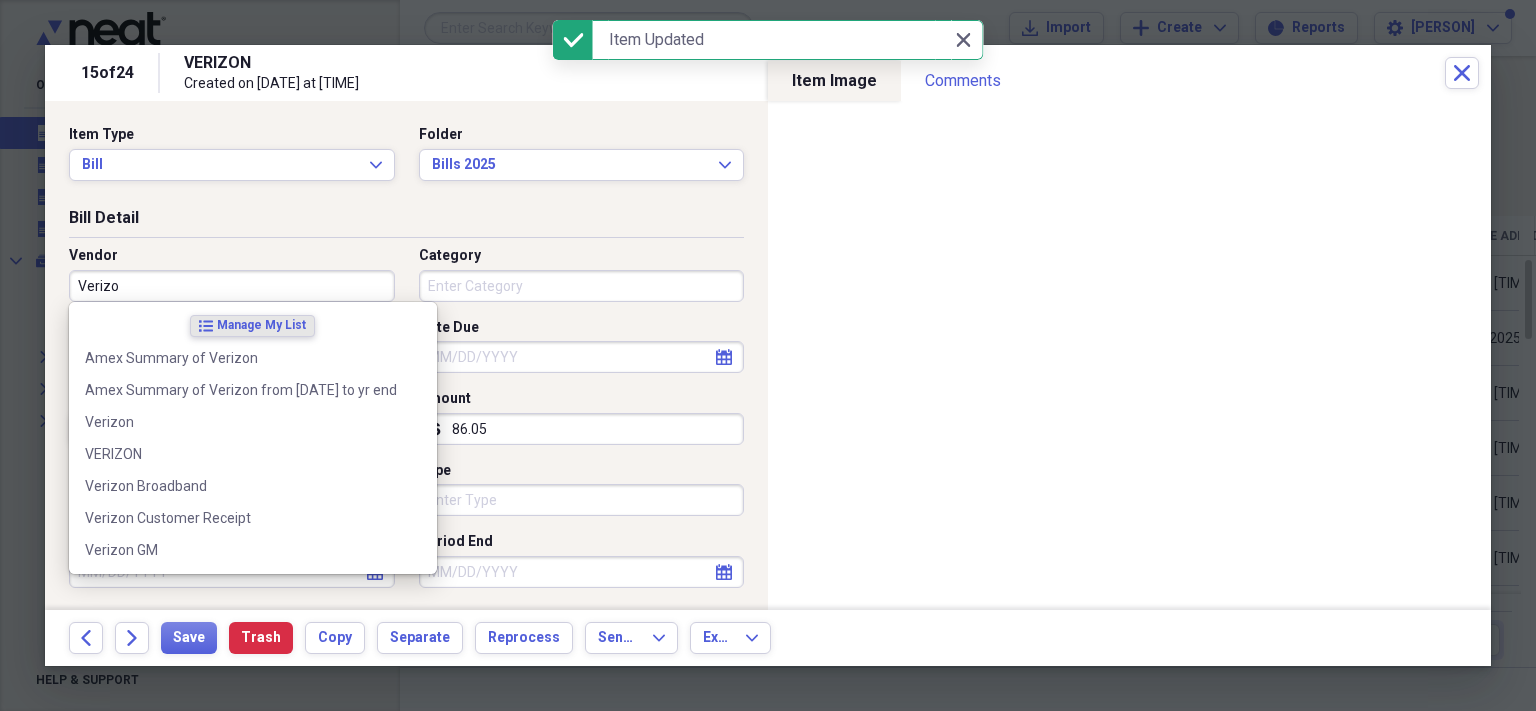 type on "Verizon" 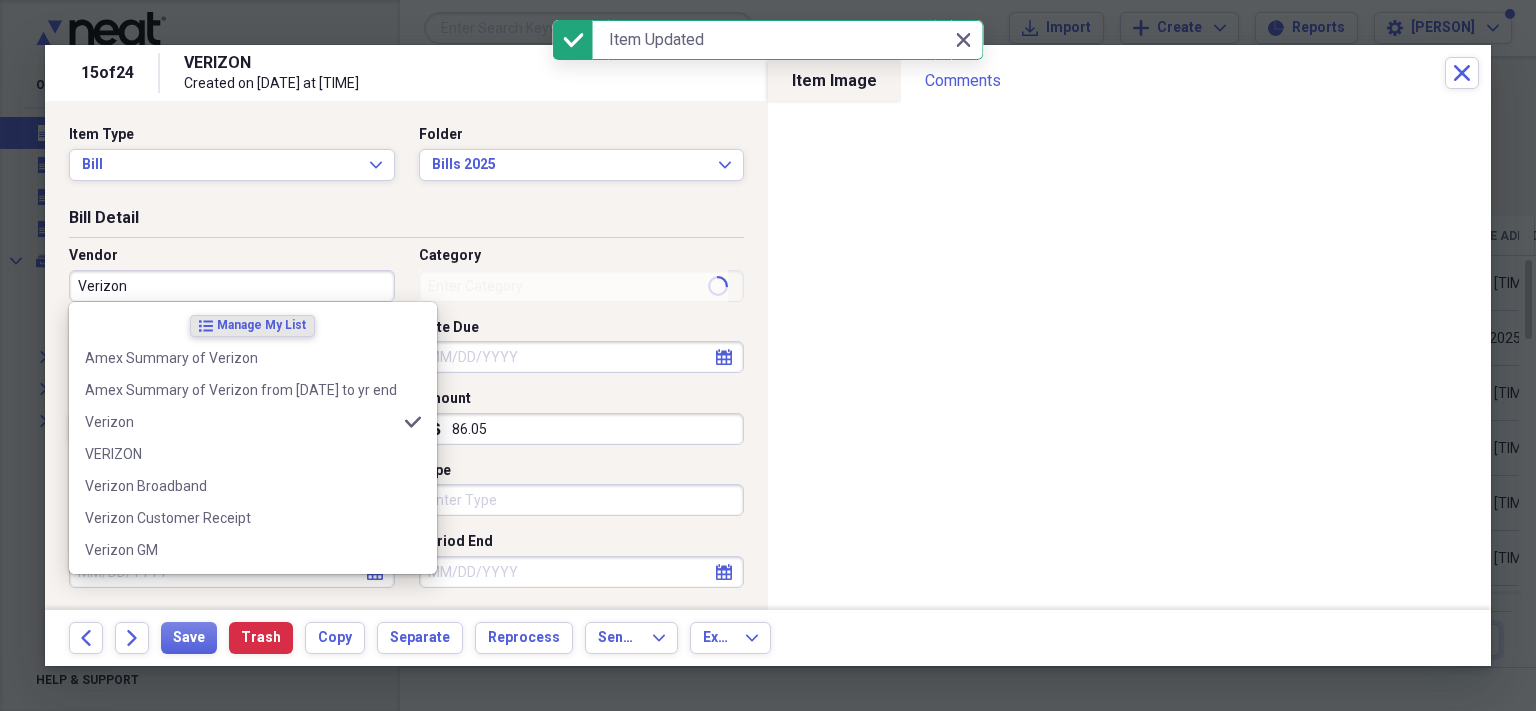 type on "Telecommunications" 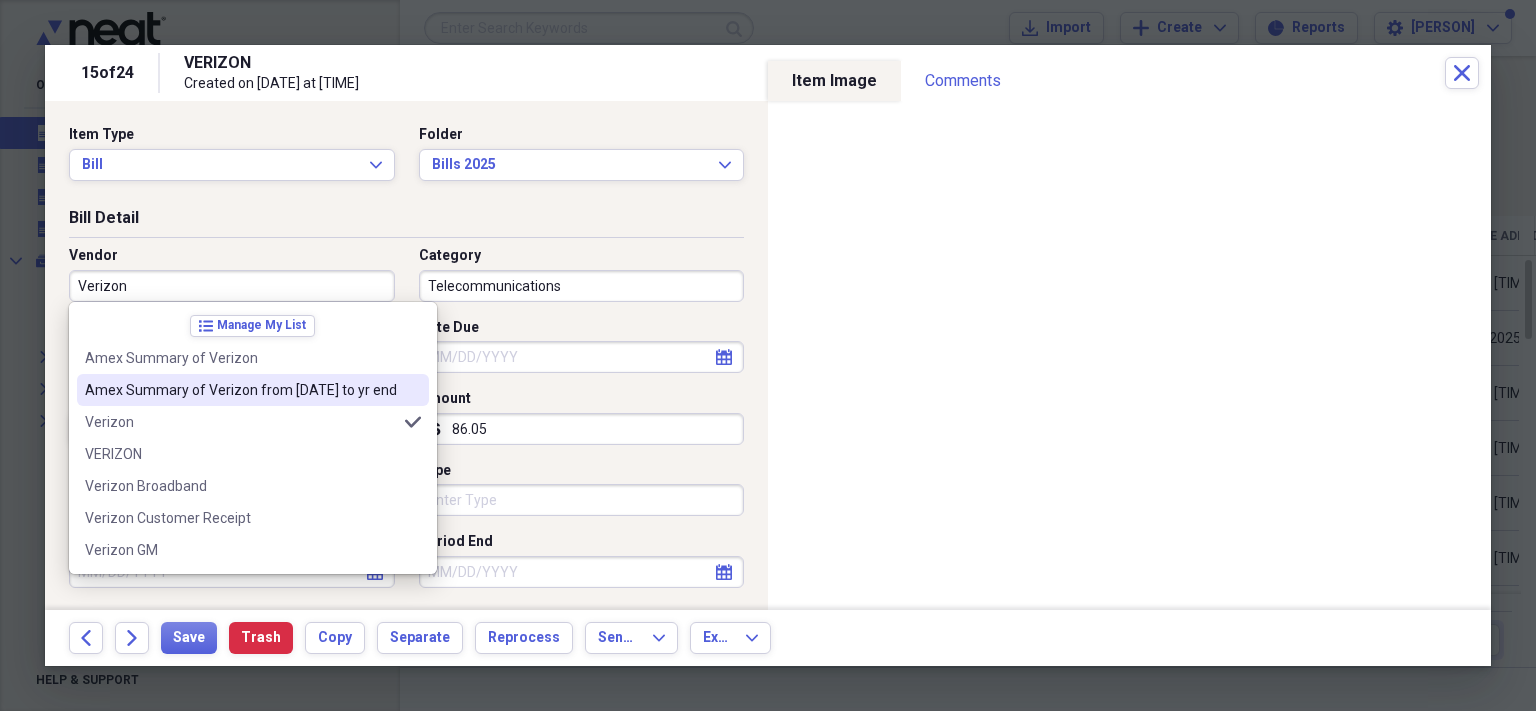 type on "Verizon" 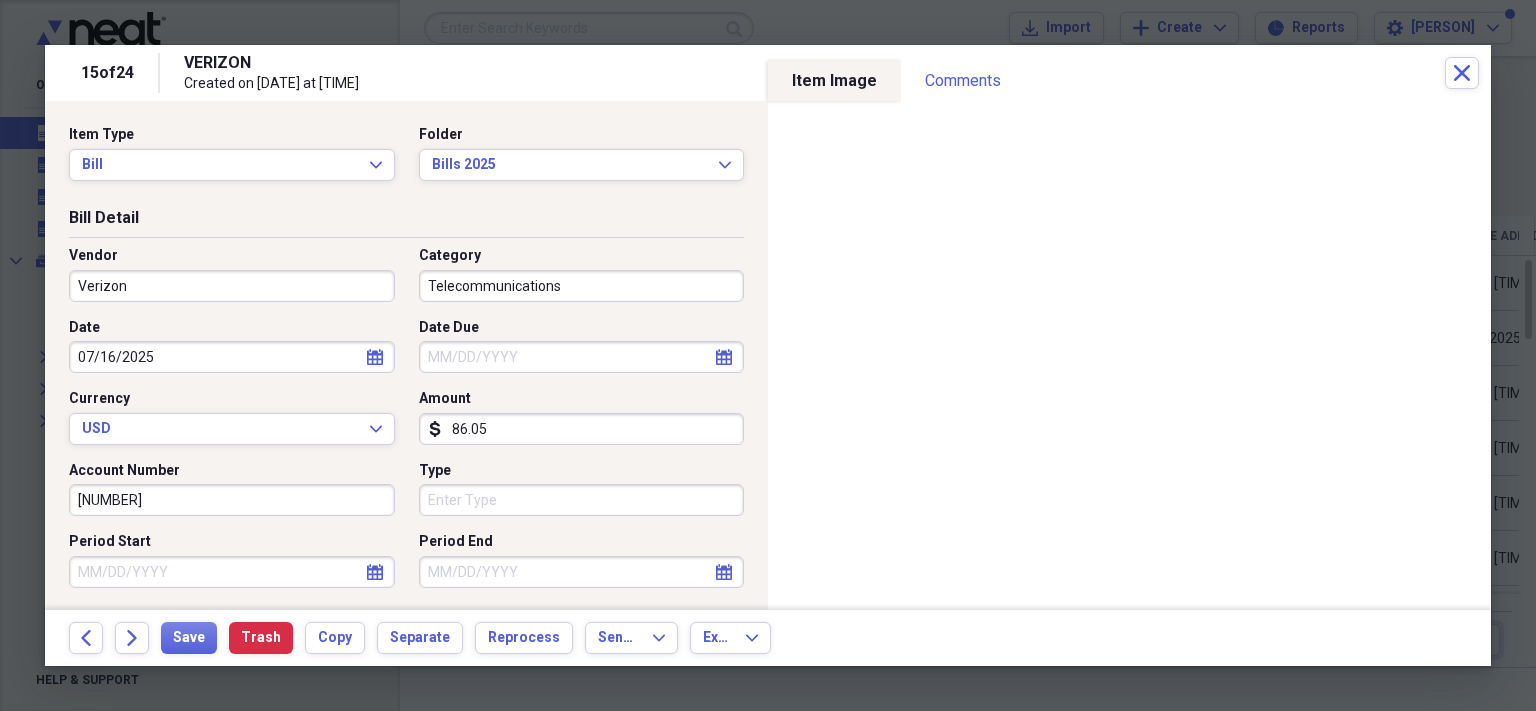 click on "Vendor Verizon Category Telecommunications Date [DATE] calendar Calendar Date Due calendar Calendar Currency USD Expand Amount dollar-sign [AMOUNT] Account Number [NUMBER] Type Period Start calendar Calendar Period End calendar Calendar" at bounding box center [406, 425] 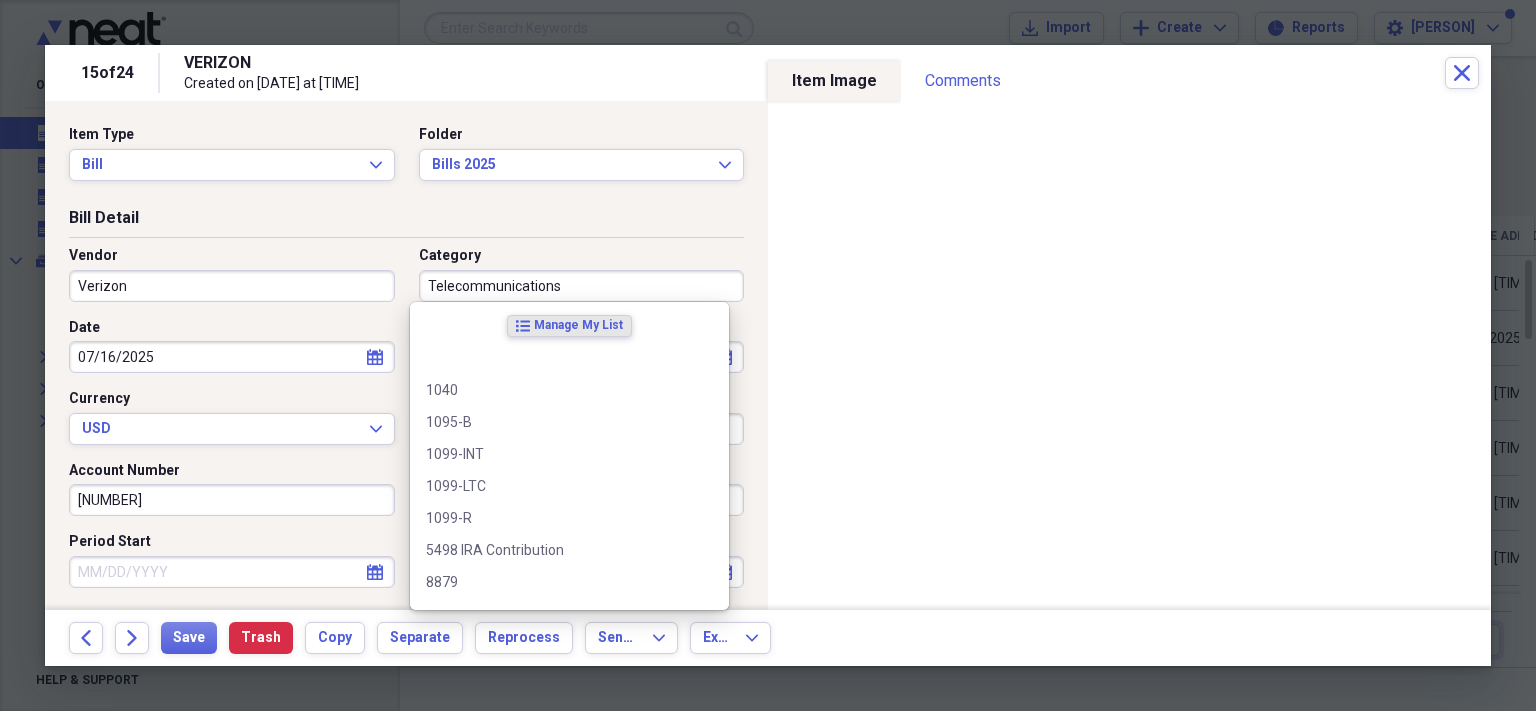 click on "Telecommunications" at bounding box center [582, 286] 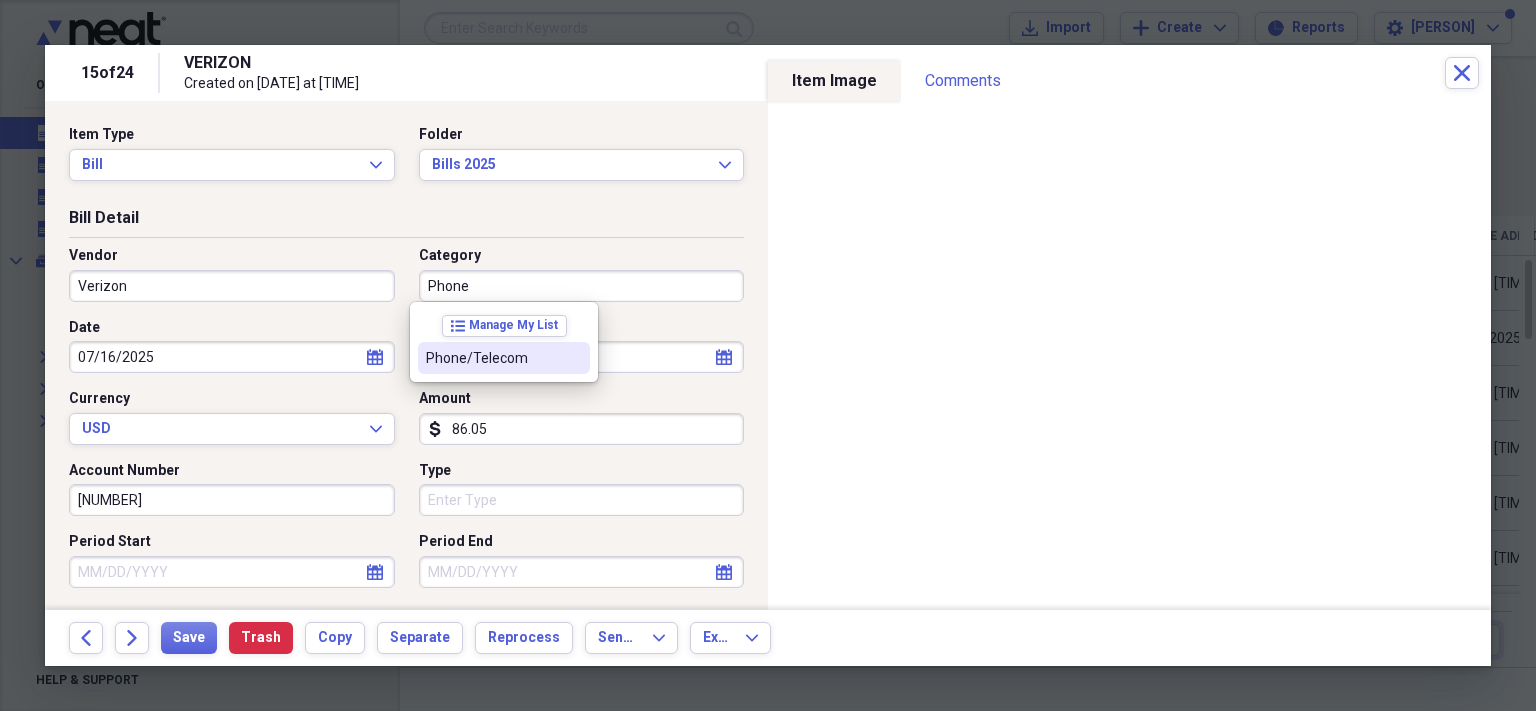 click on "Phone/Telecom" at bounding box center [504, 358] 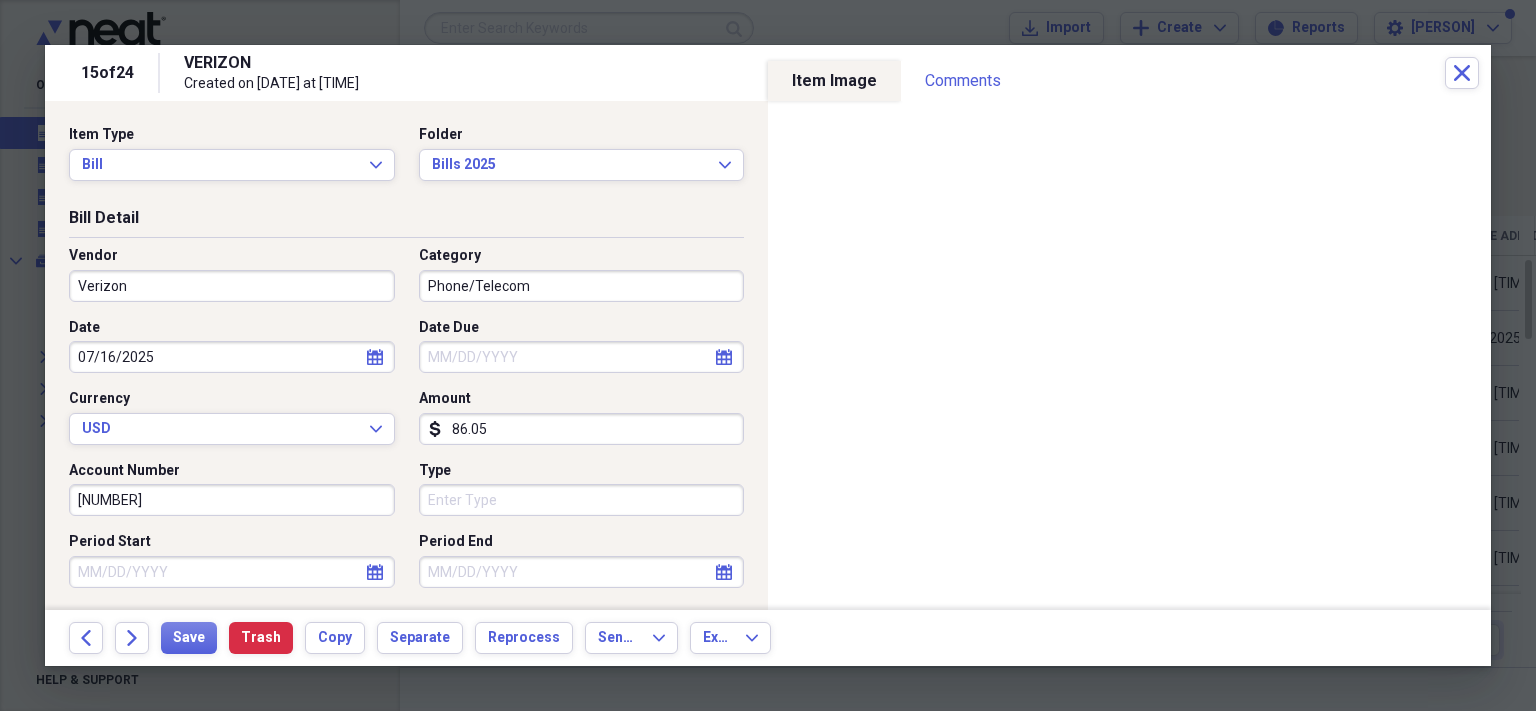 click on "calendar Calendar" at bounding box center (724, 357) 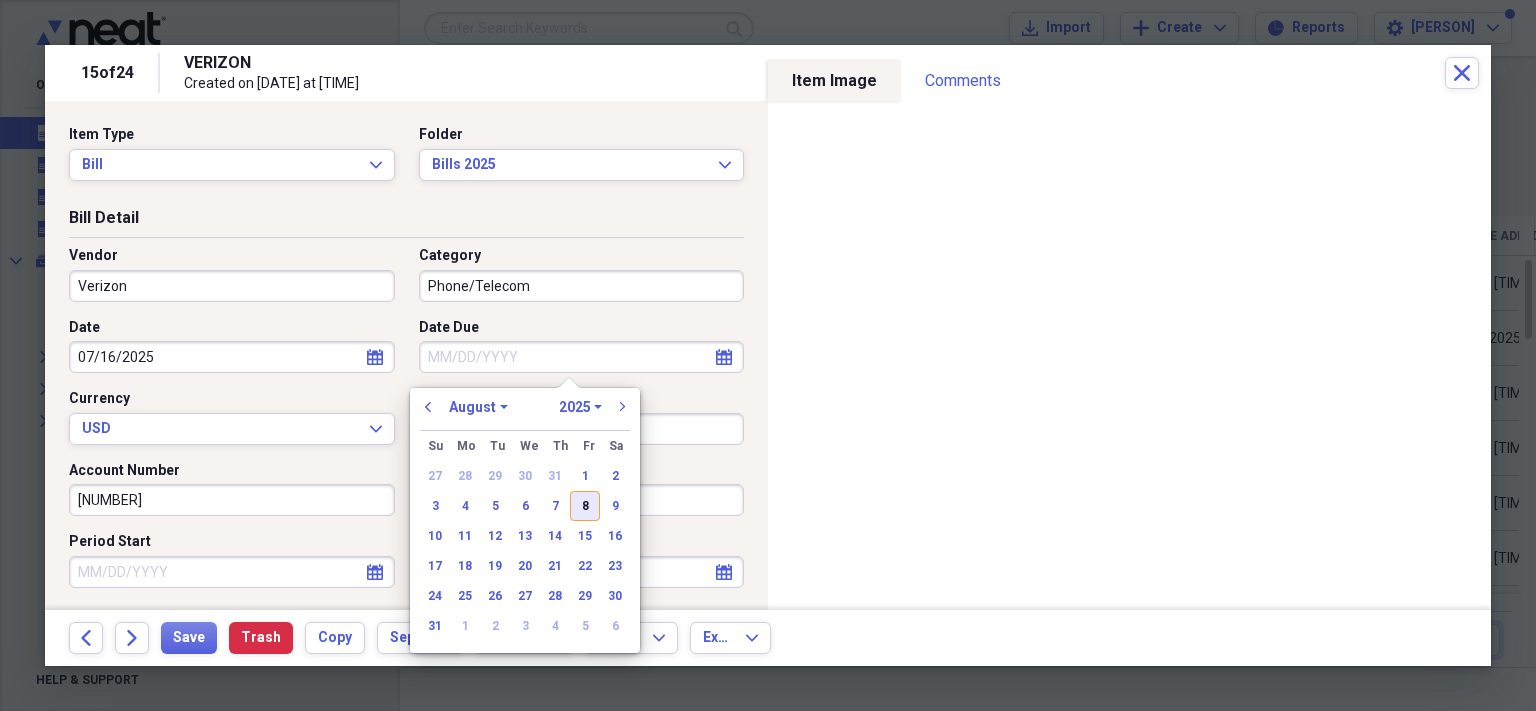 click on "8" at bounding box center [585, 506] 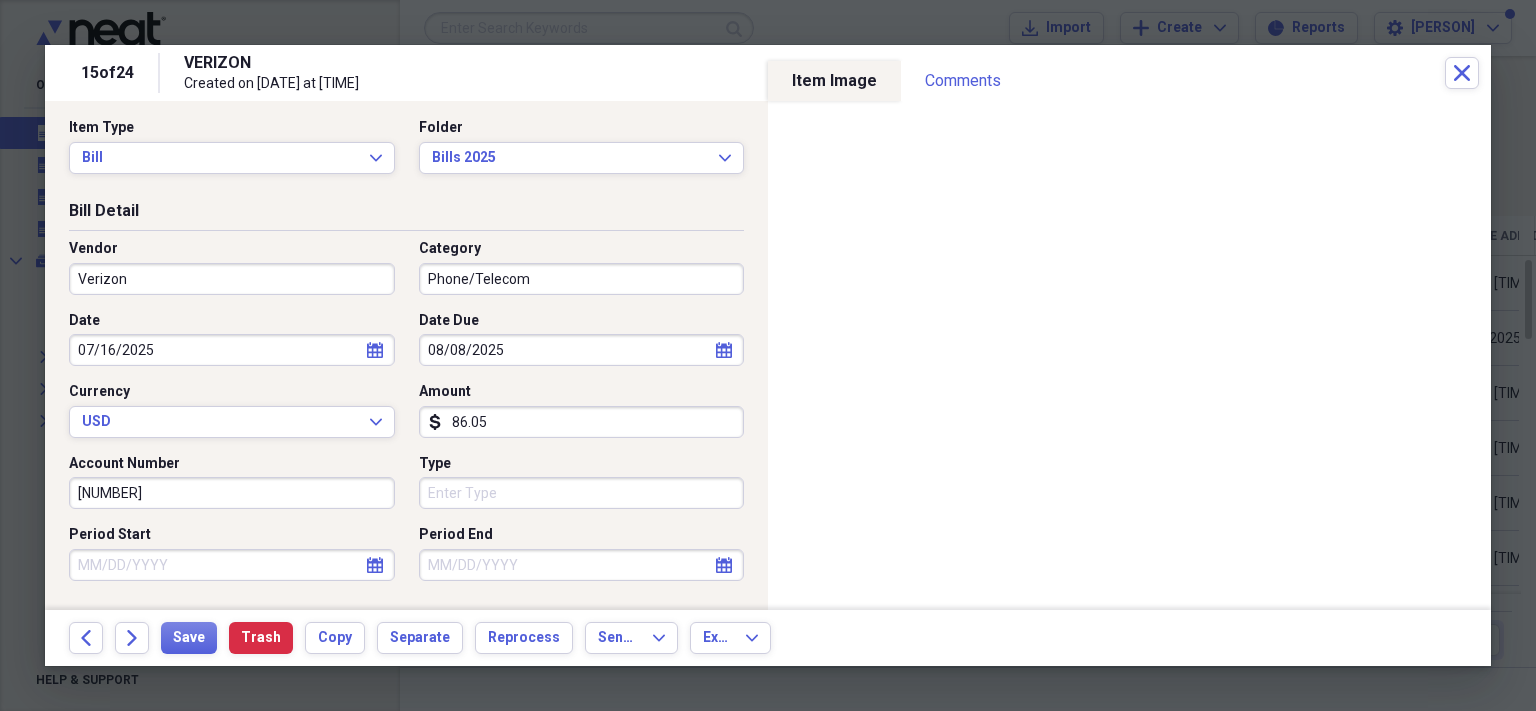 scroll, scrollTop: 8, scrollLeft: 0, axis: vertical 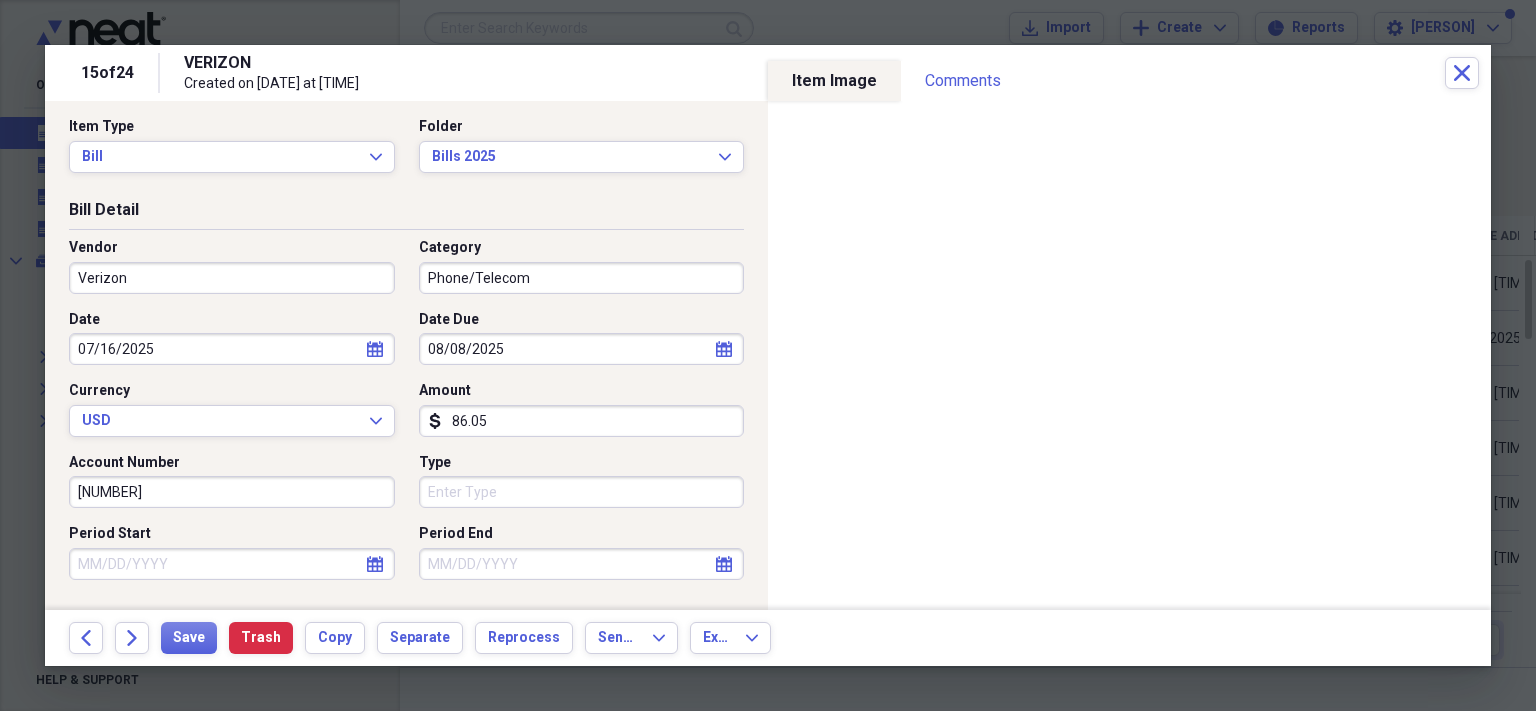 drag, startPoint x: 151, startPoint y: 492, endPoint x: 0, endPoint y: 452, distance: 156.20819 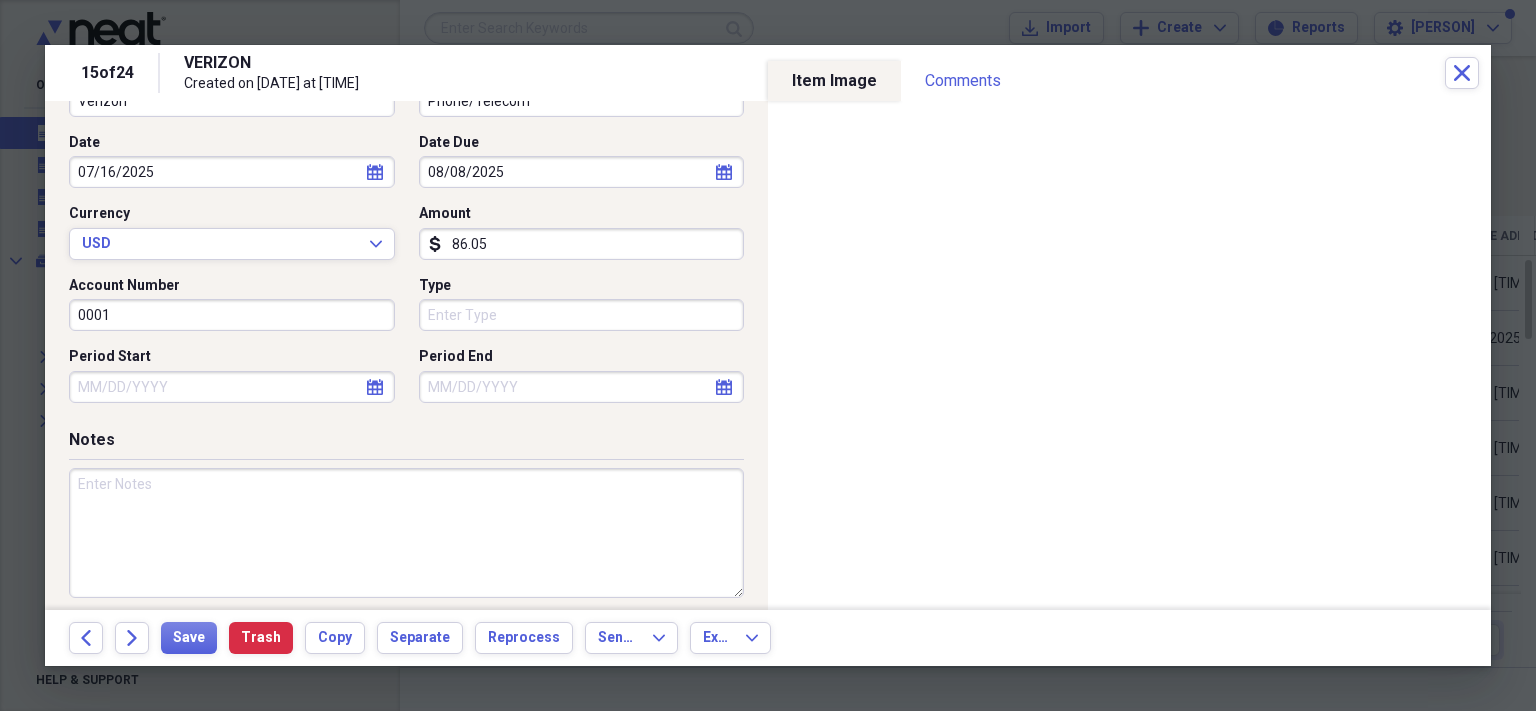 scroll, scrollTop: 198, scrollLeft: 0, axis: vertical 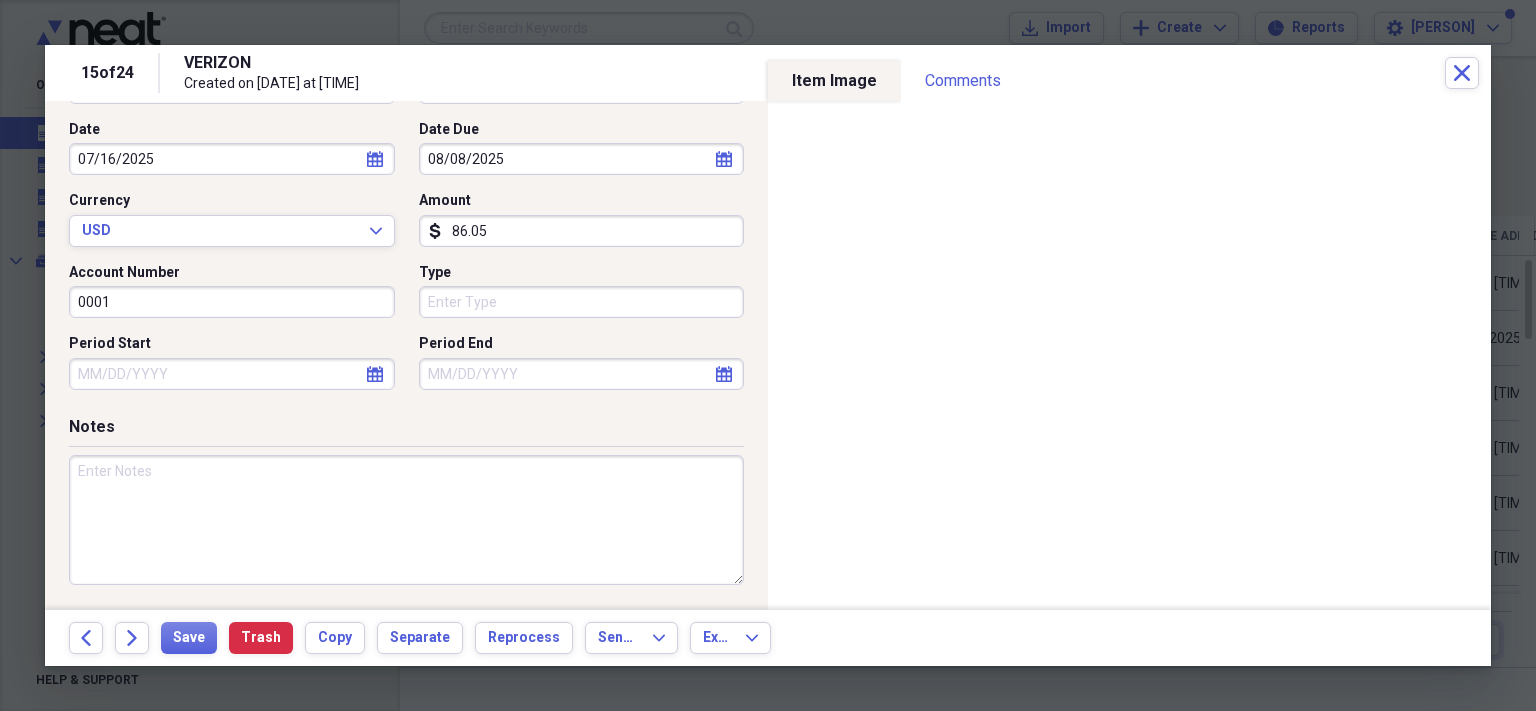 type on "0001" 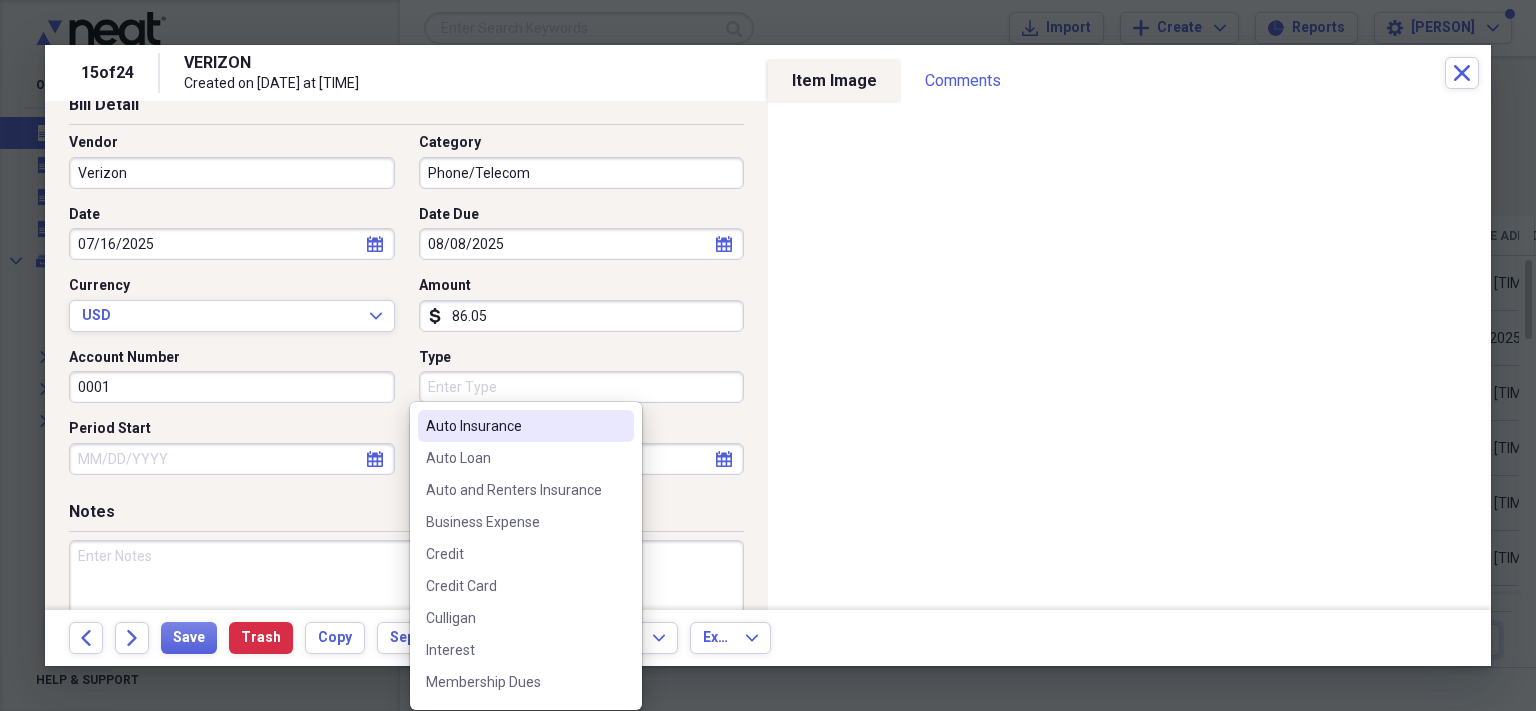 scroll, scrollTop: 0, scrollLeft: 0, axis: both 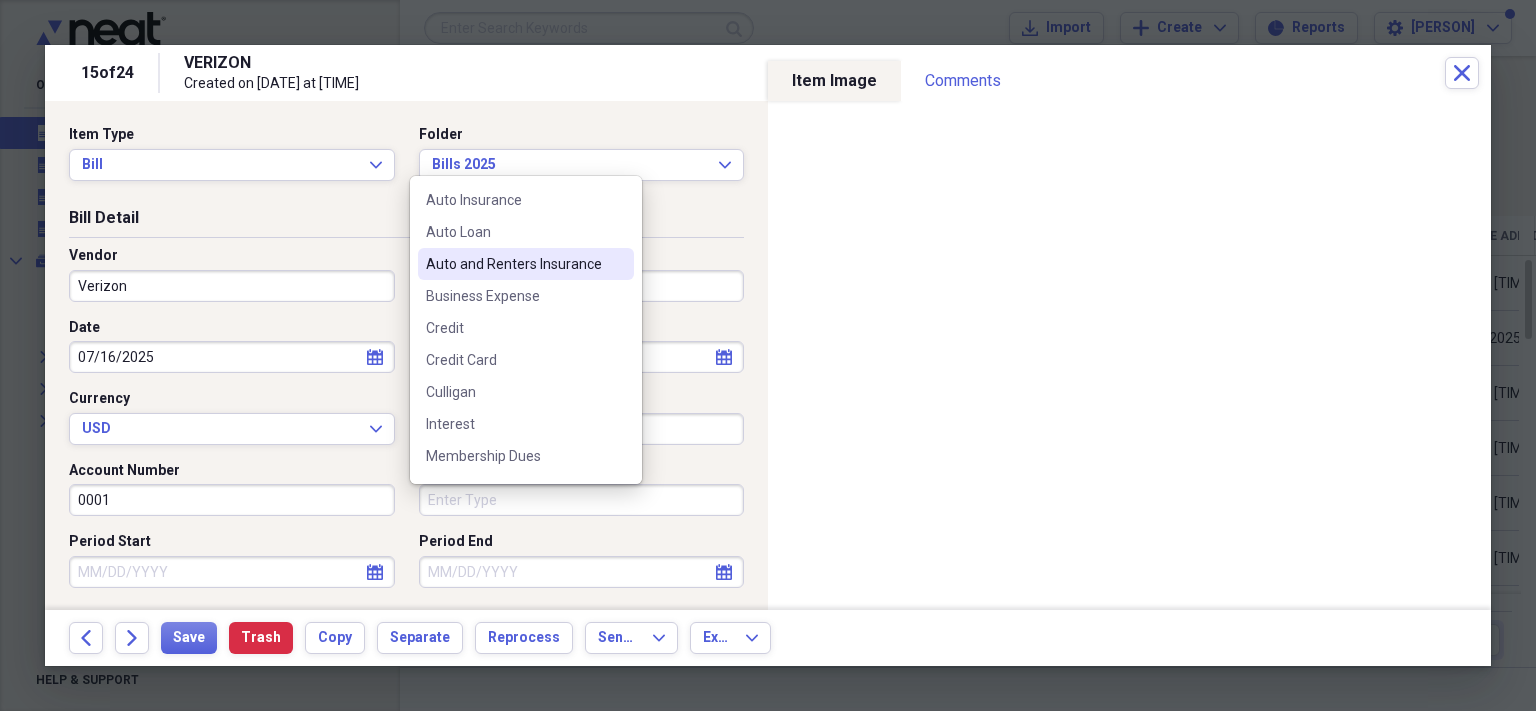 click on "Phone/Telecom" at bounding box center [582, 286] 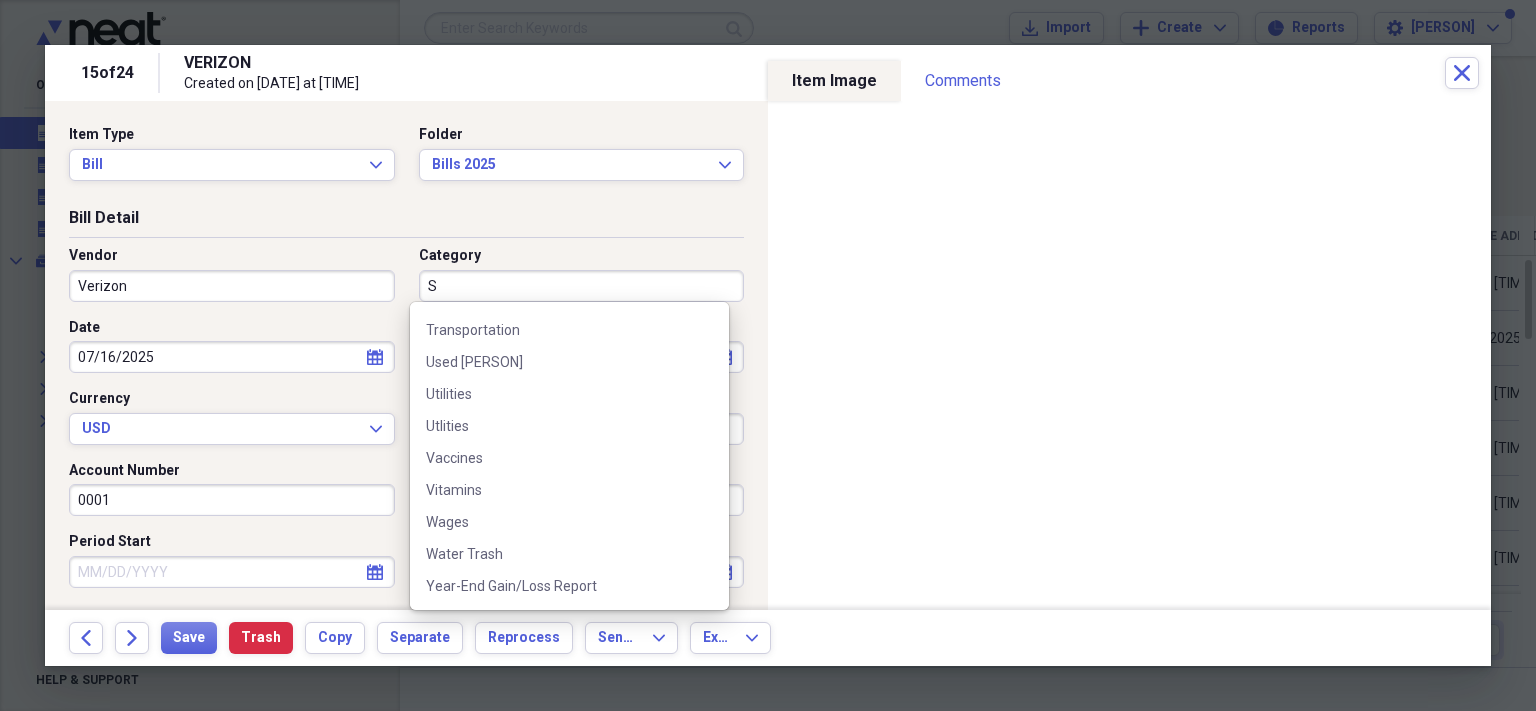 scroll, scrollTop: 0, scrollLeft: 0, axis: both 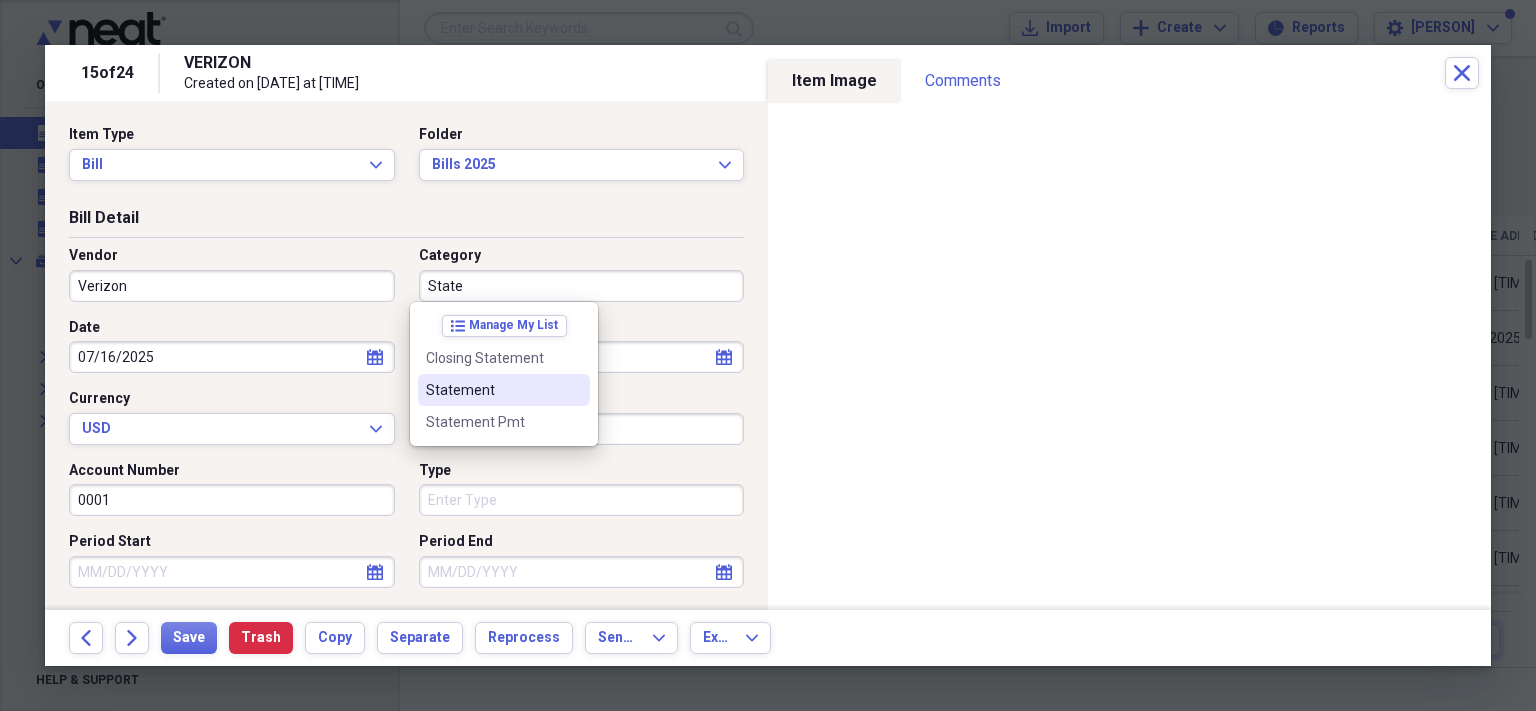 click on "Statement" at bounding box center (492, 390) 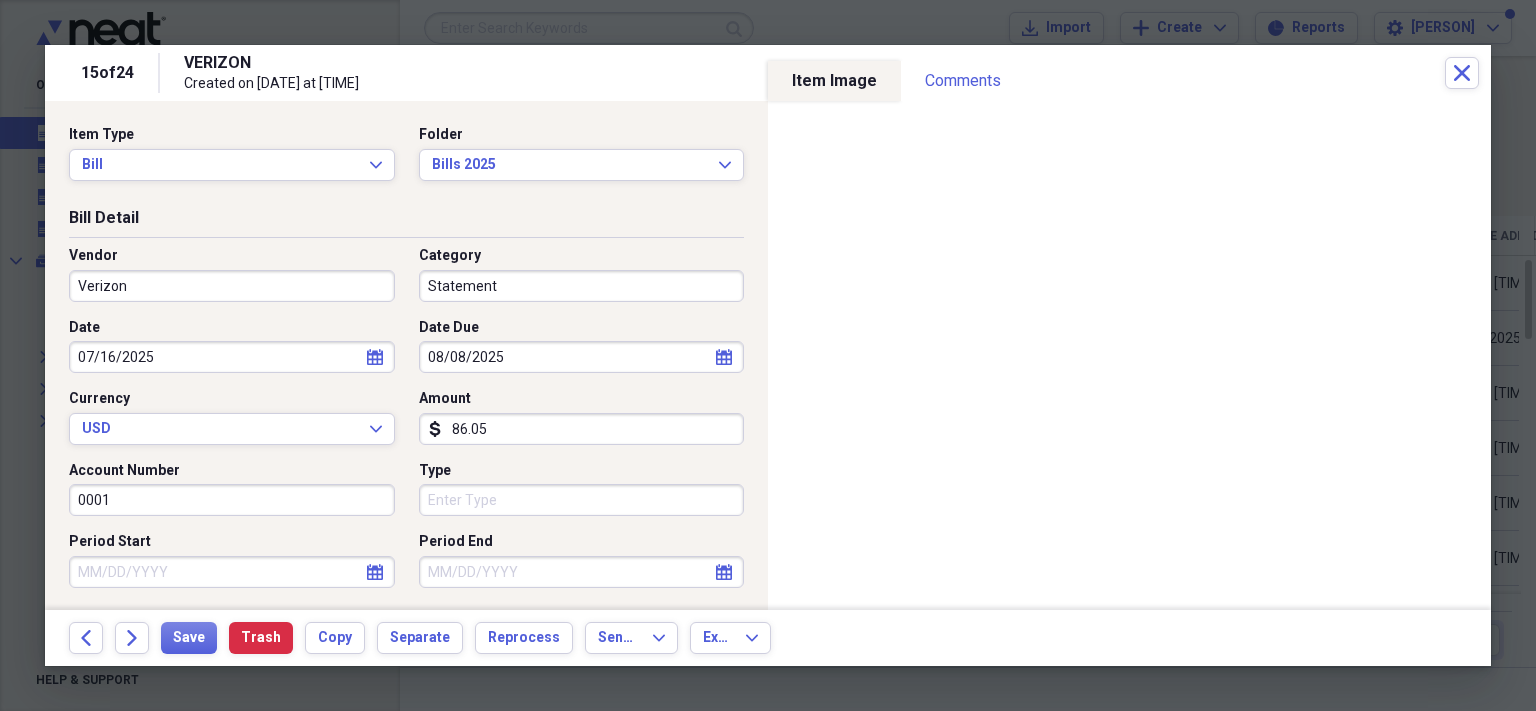click on "Type" at bounding box center [582, 500] 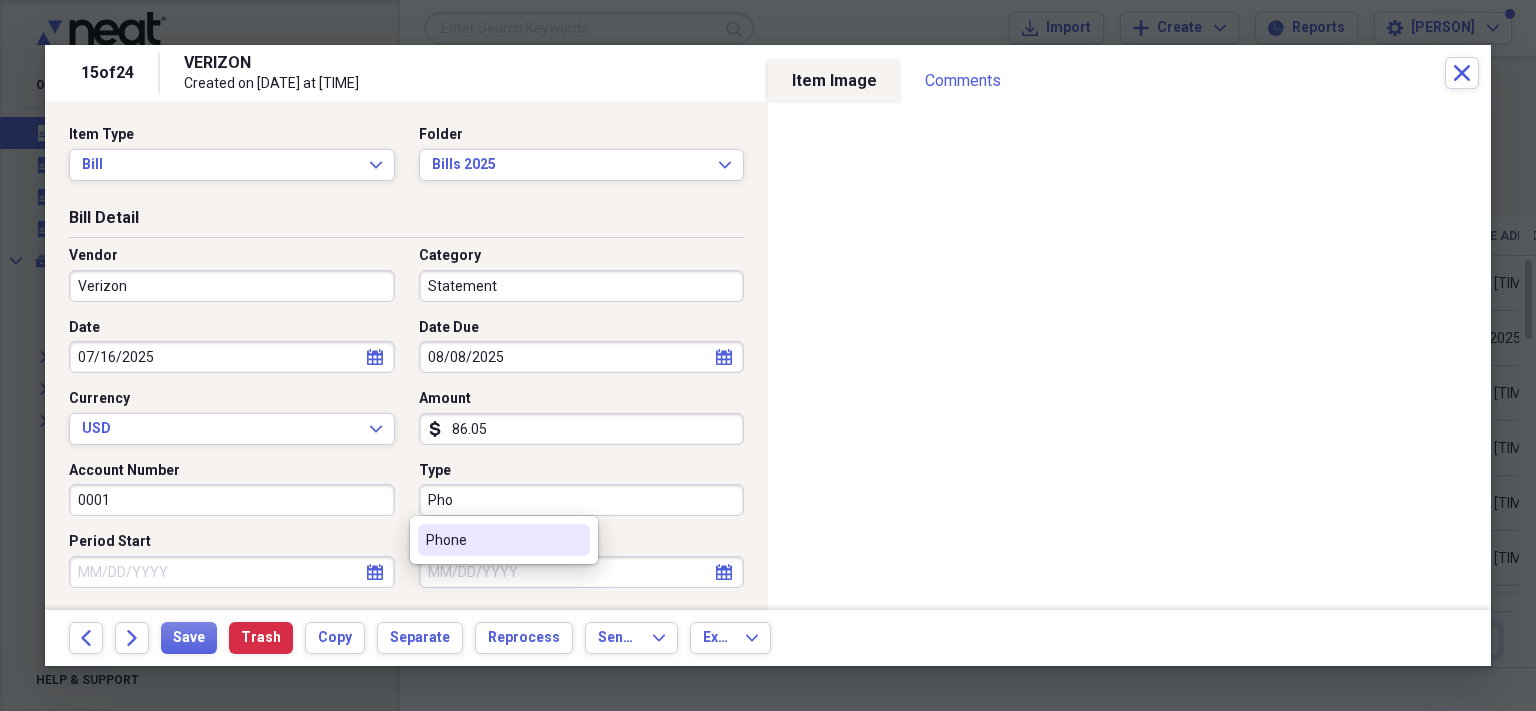 click on "Phone" at bounding box center (492, 540) 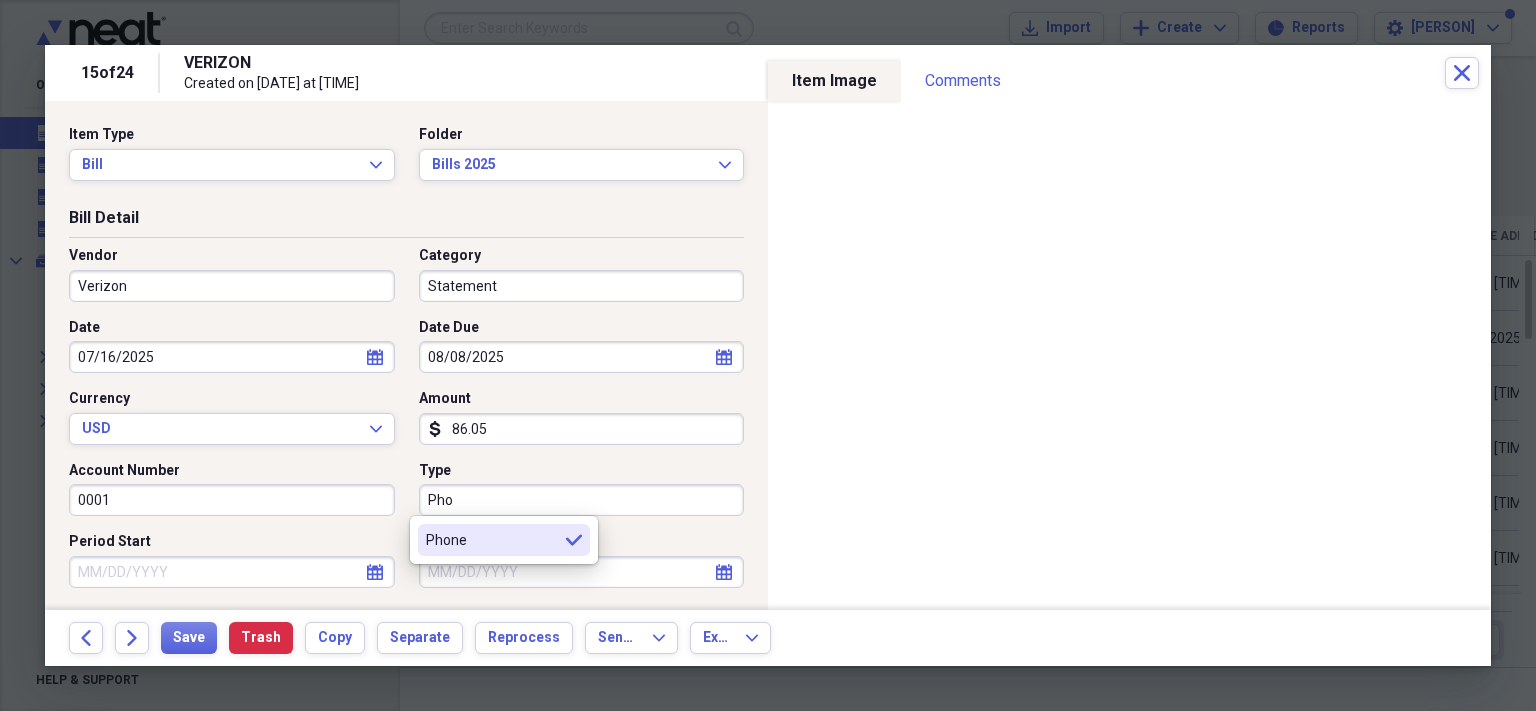 type on "Phone" 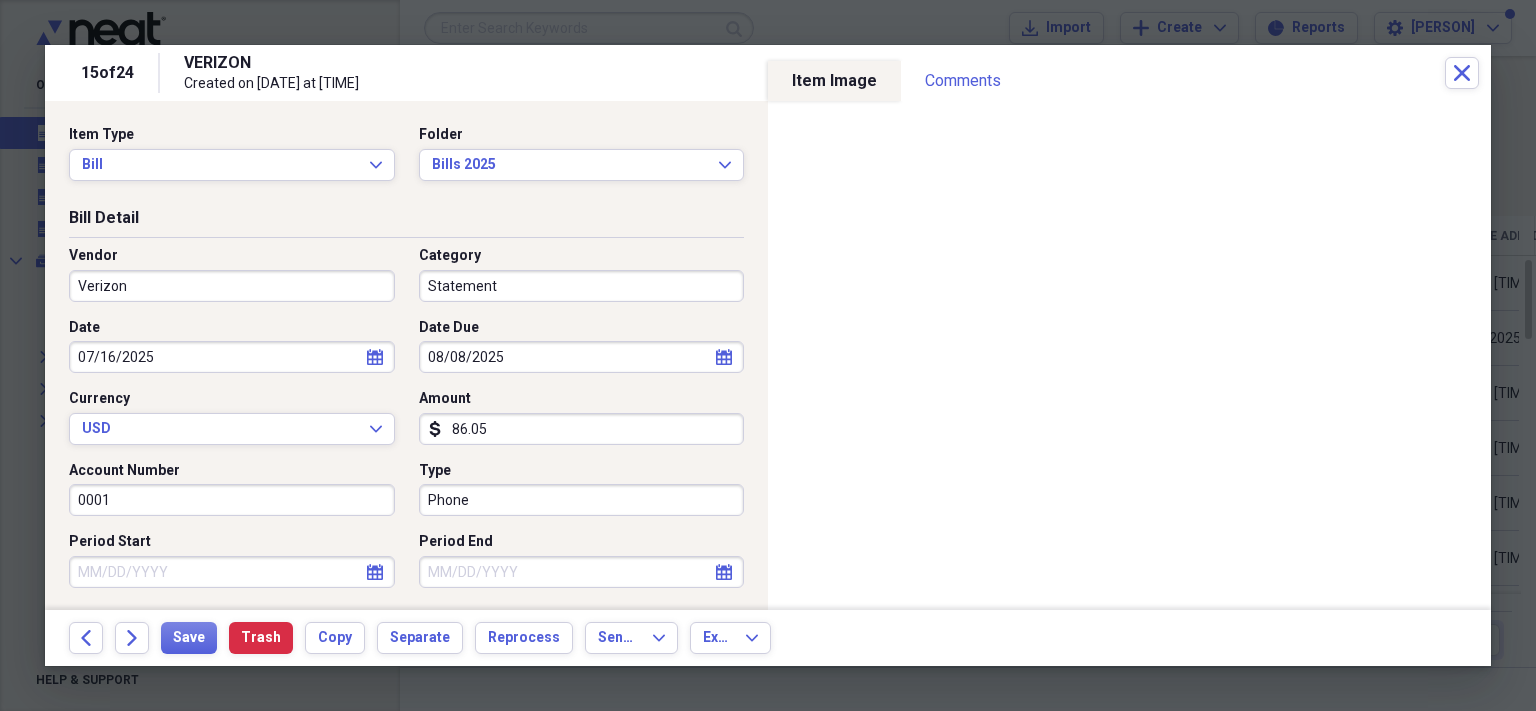 click 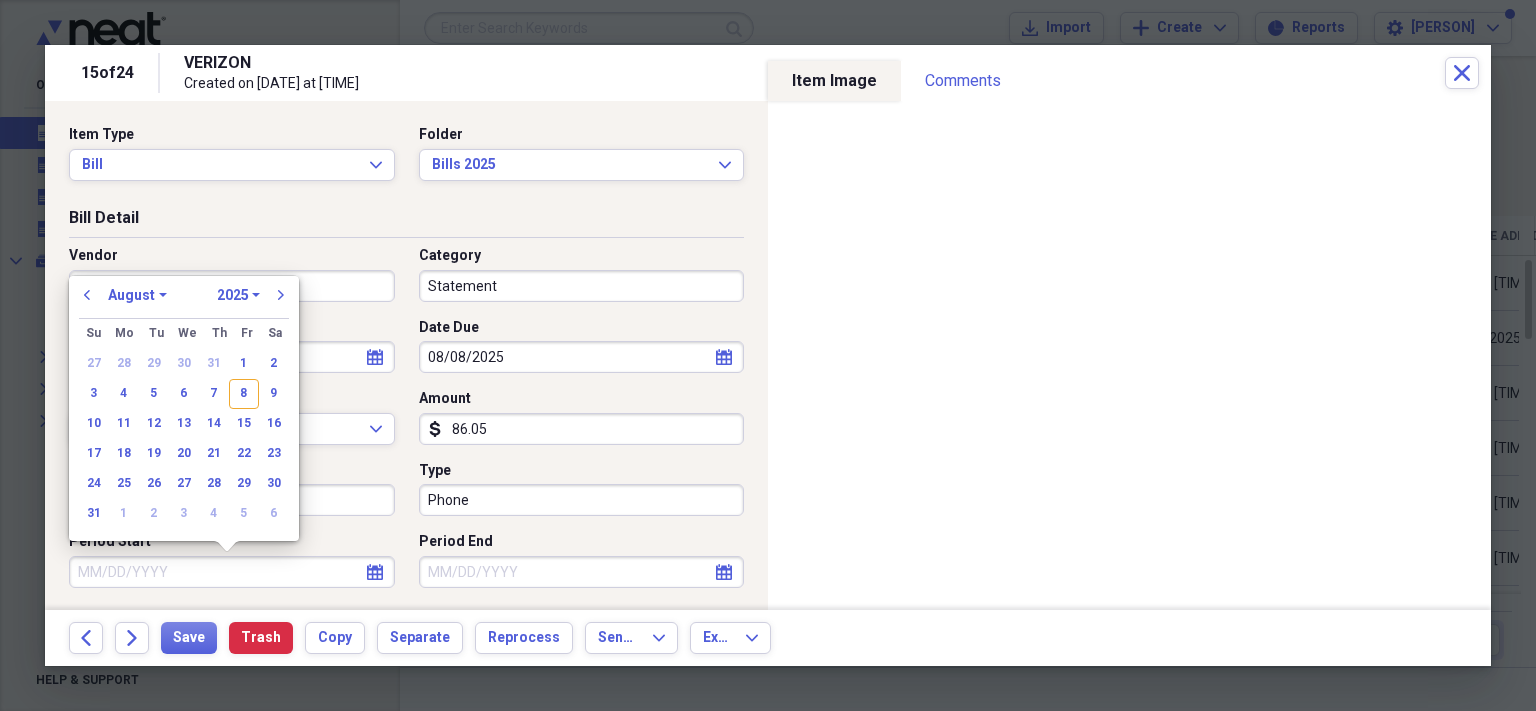 click on "previous January February March April May June July August September October November December 1970 1971 1972 1973 1974 1975 1976 1977 1978 1979 1980 1981 1982 1983 1984 1985 1986 1987 1988 1989 1990 1991 1992 1993 1994 1995 1996 1997 1998 1999 2000 2001 2002 2003 2004 2005 2006 2007 2008 2009 2010 2011 2012 2013 2014 2015 2016 2017 2018 2019 2020 2021 2022 2023 2024 2025 2026 2027 2028 2029 2030 2031 2032 2033 2034 2035 next Su Sunday Mo Monday Tu Tuesday We Wednesday Th Thursday Fr Friday Sa Saturday 27 28 29 30 31 1 2 3 4 5 6 7 8 9 10 11 12 13 14 15 16 17 18 19 20 21 22 23 24 25 26 27 28 29 30 31 1 2 3 4 5 6" at bounding box center [184, 408] 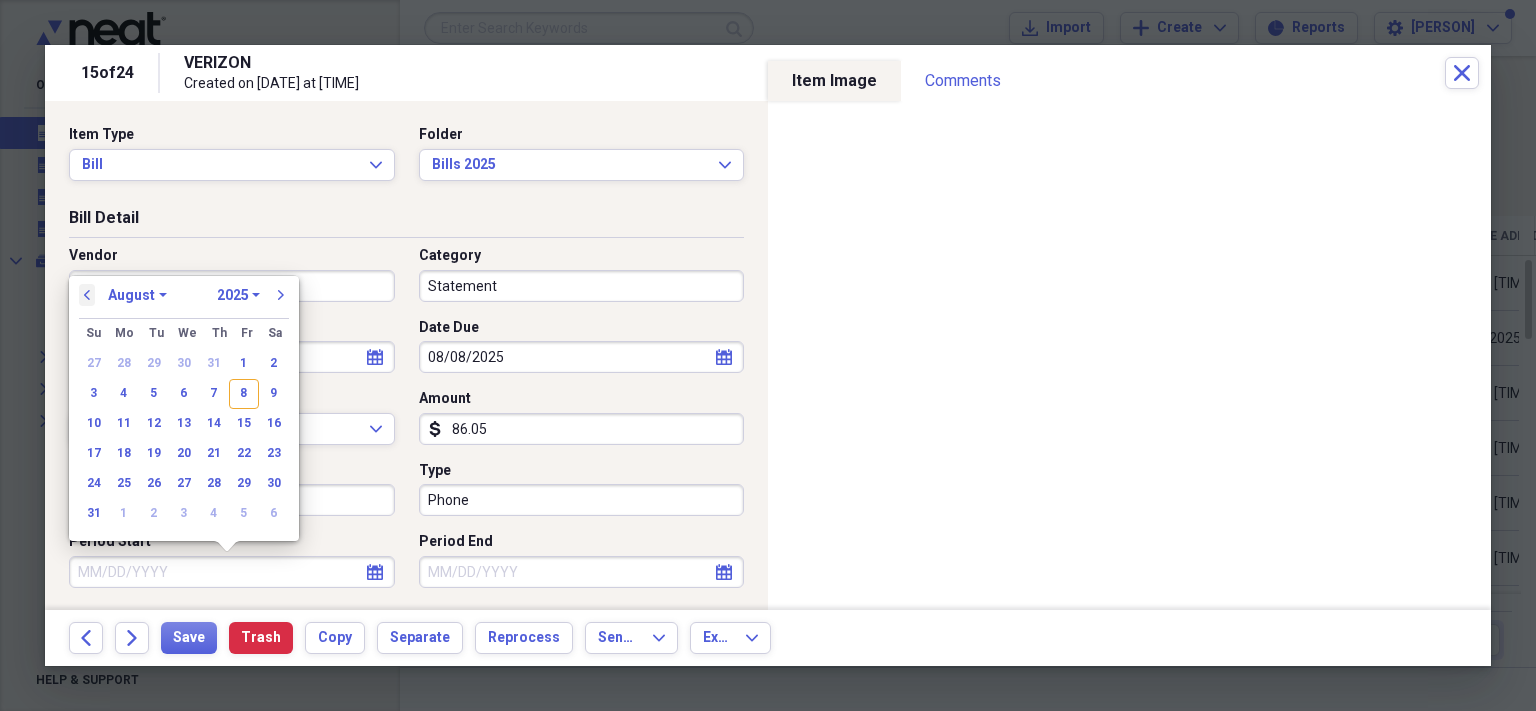 click on "previous" at bounding box center [87, 295] 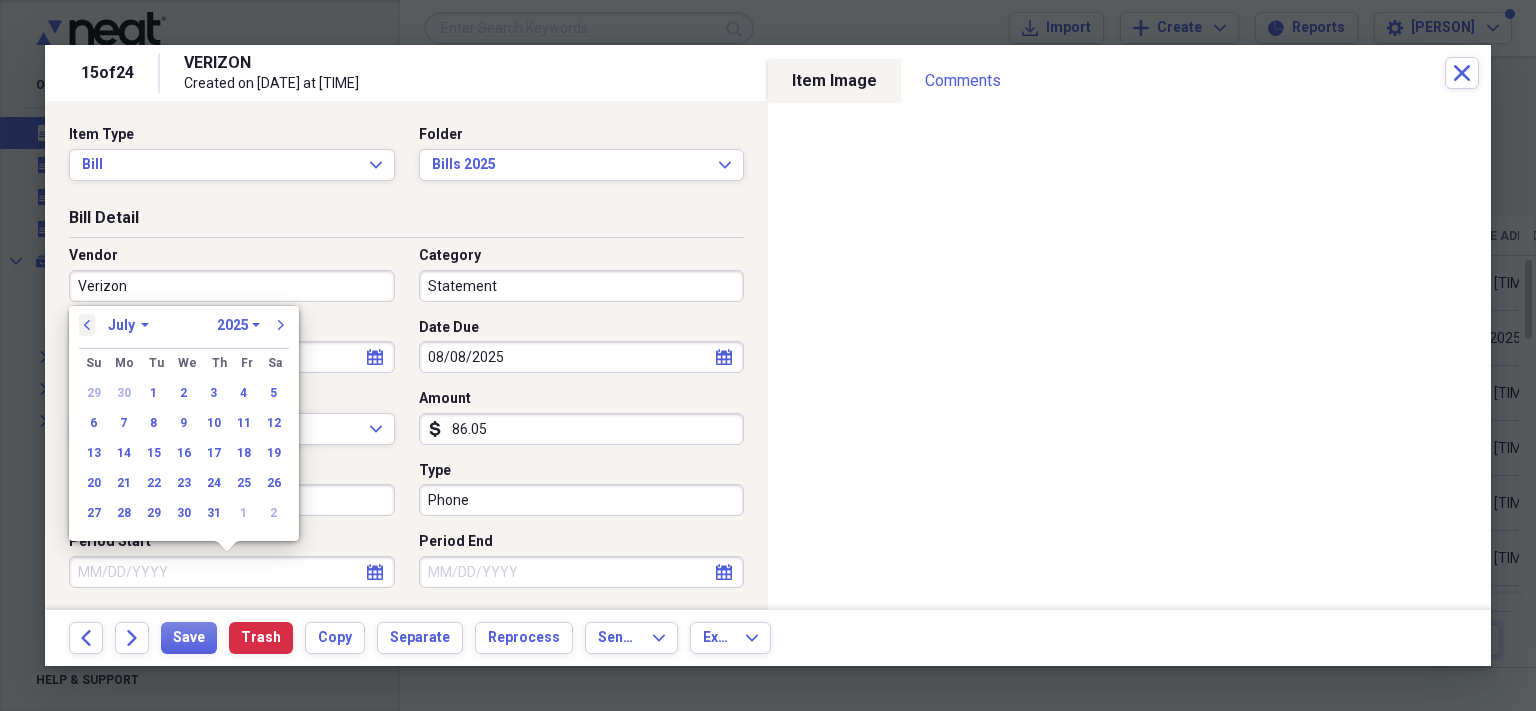 click on "Verizon" at bounding box center [232, 286] 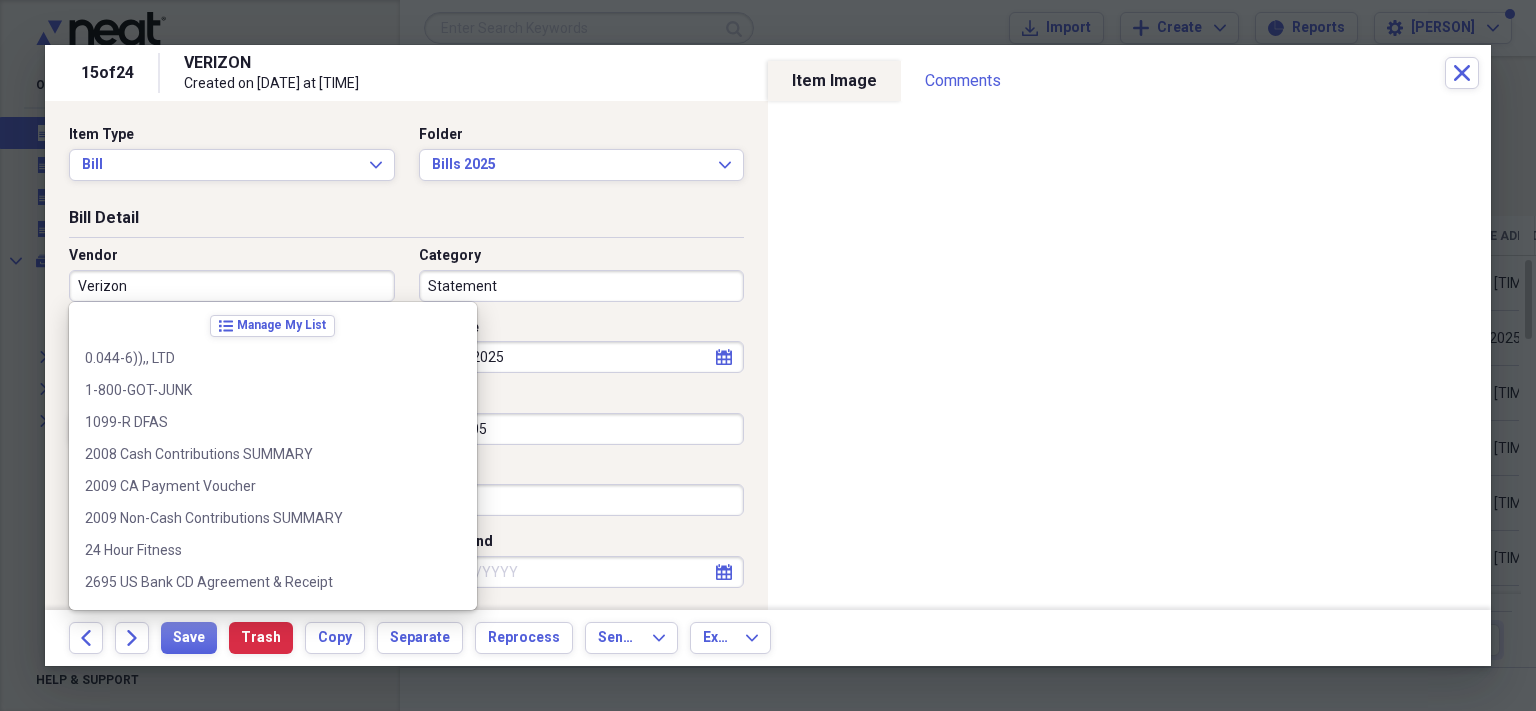 scroll, scrollTop: 1468, scrollLeft: 0, axis: vertical 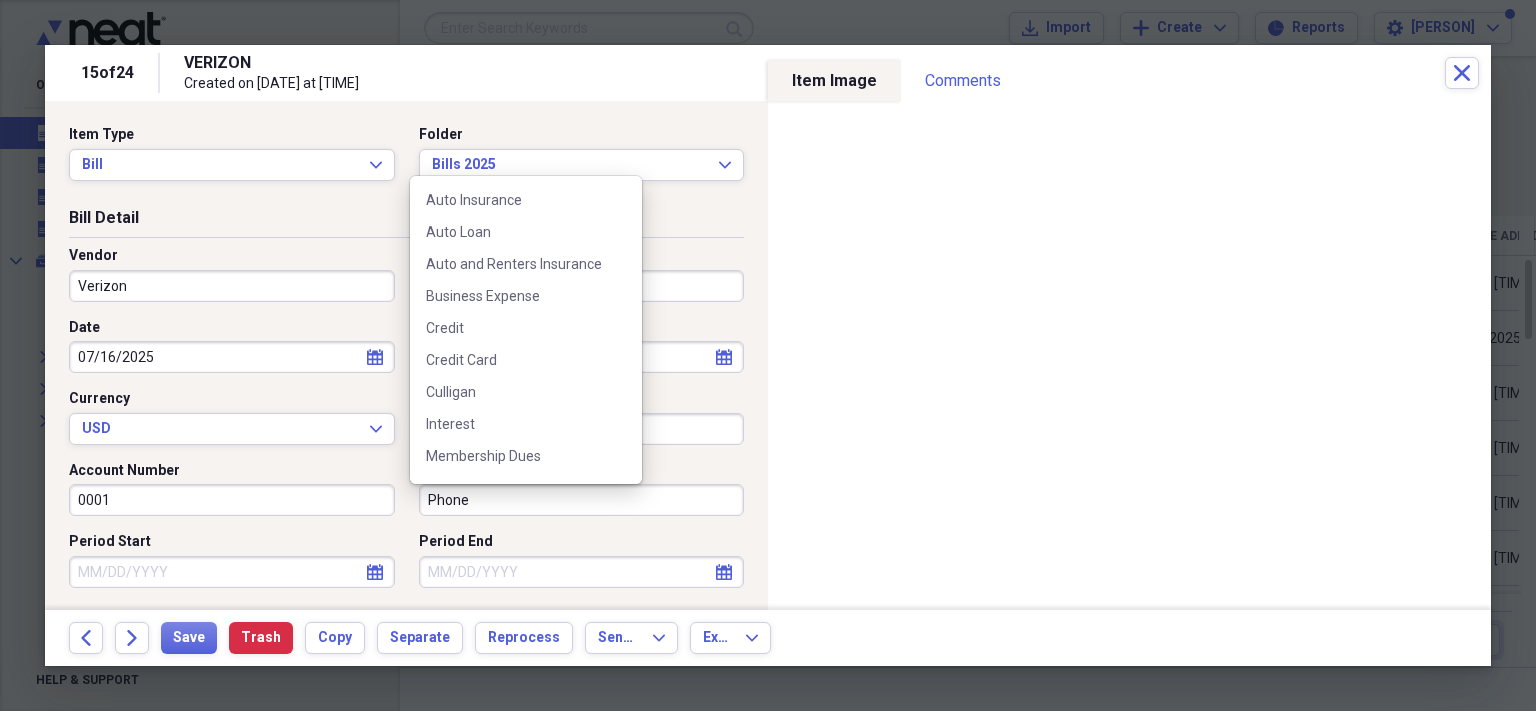 click on "Phone" at bounding box center (582, 500) 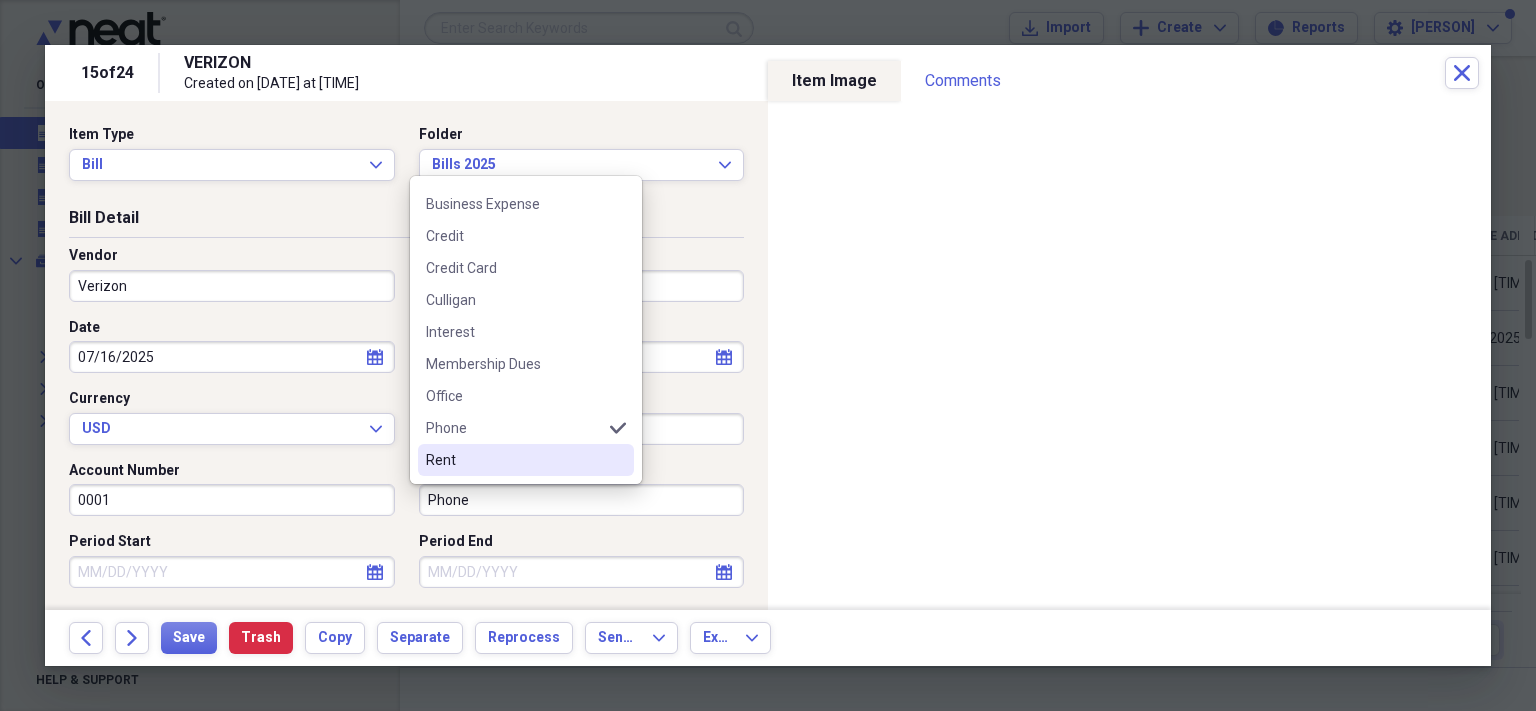 click on "calendar" 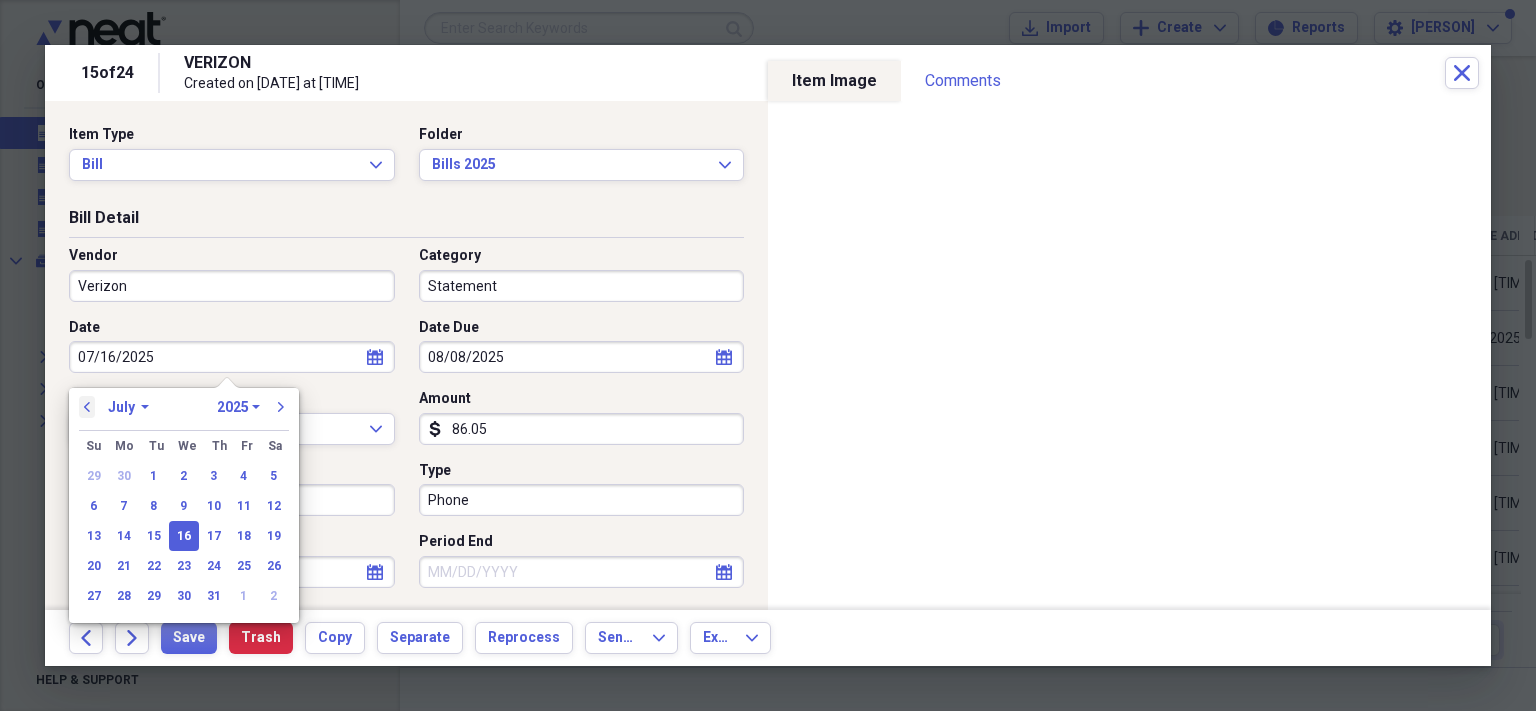 click on "previous" at bounding box center [87, 407] 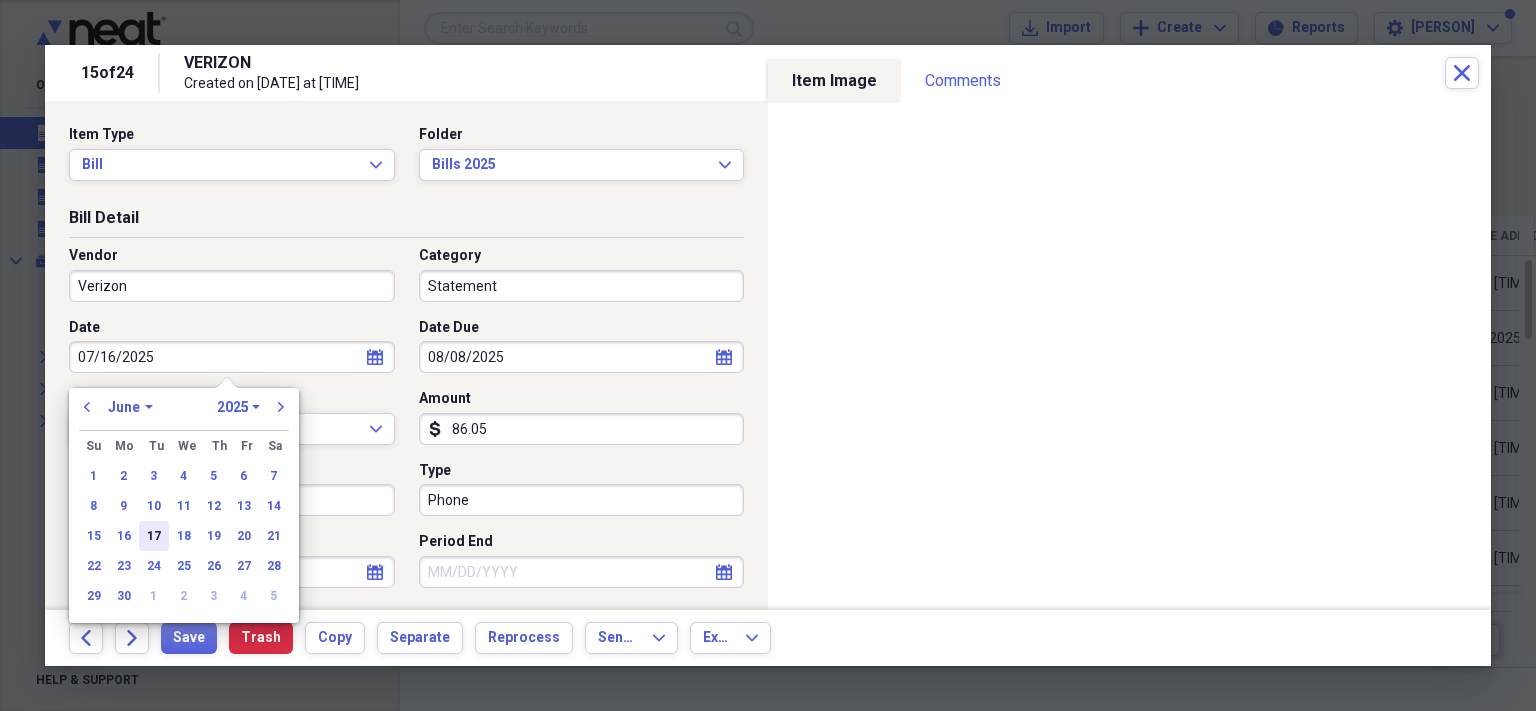 click on "17" at bounding box center [154, 536] 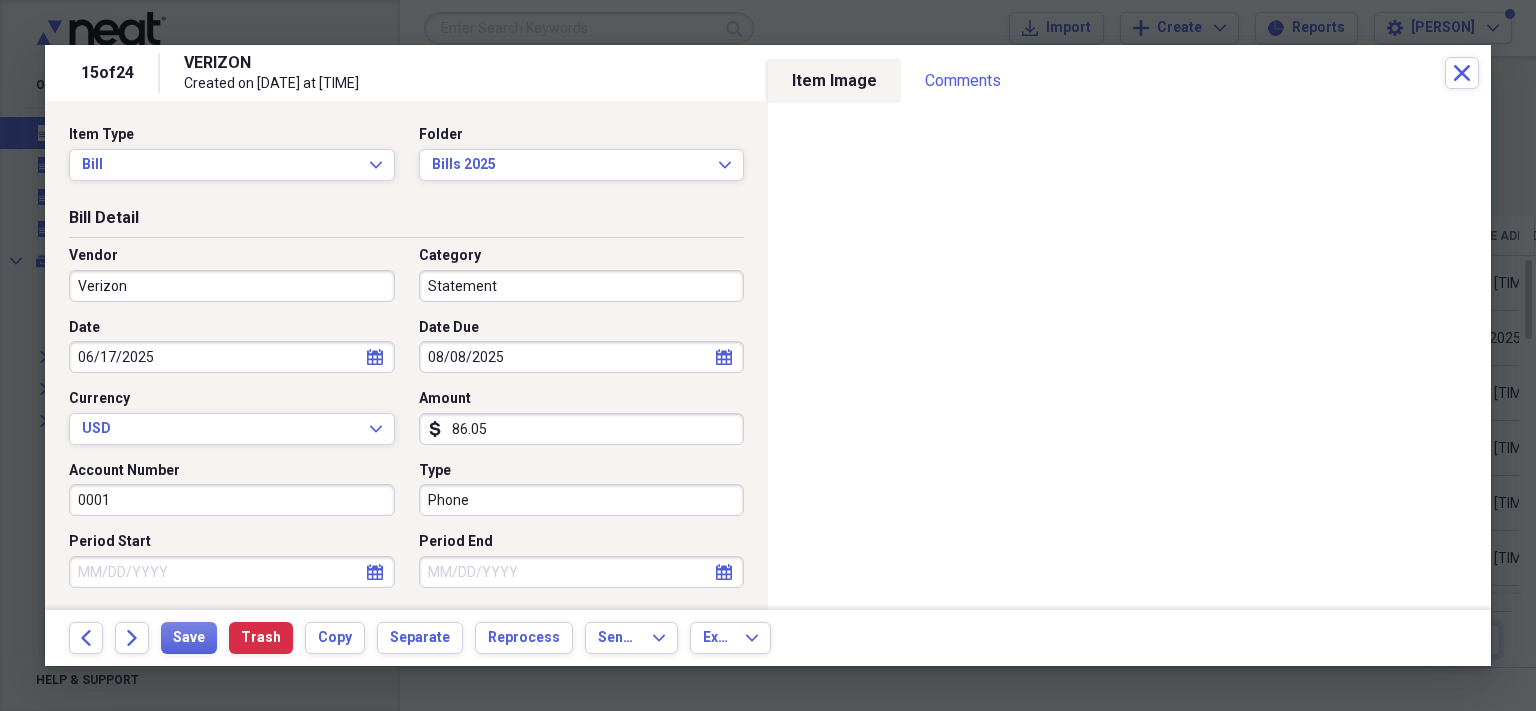 click 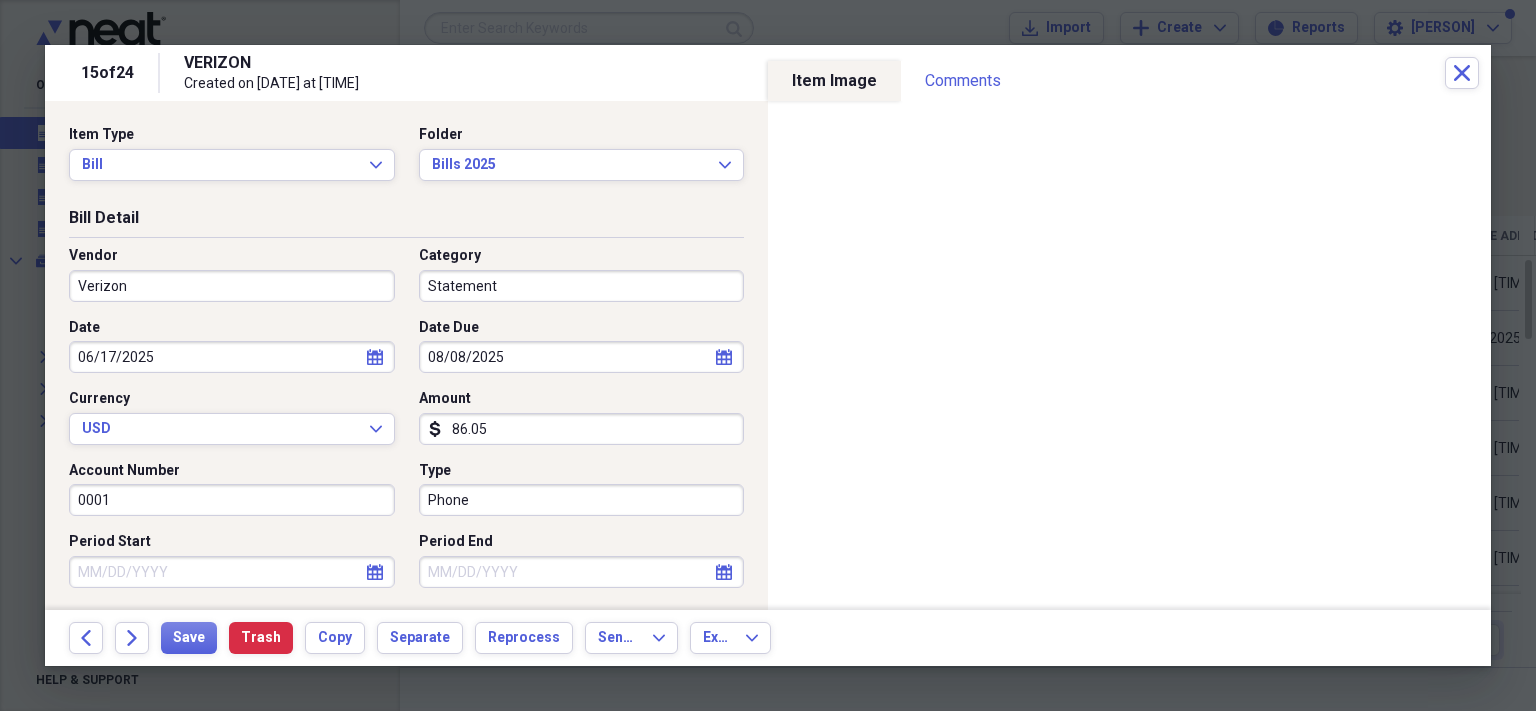 click on "calendar" 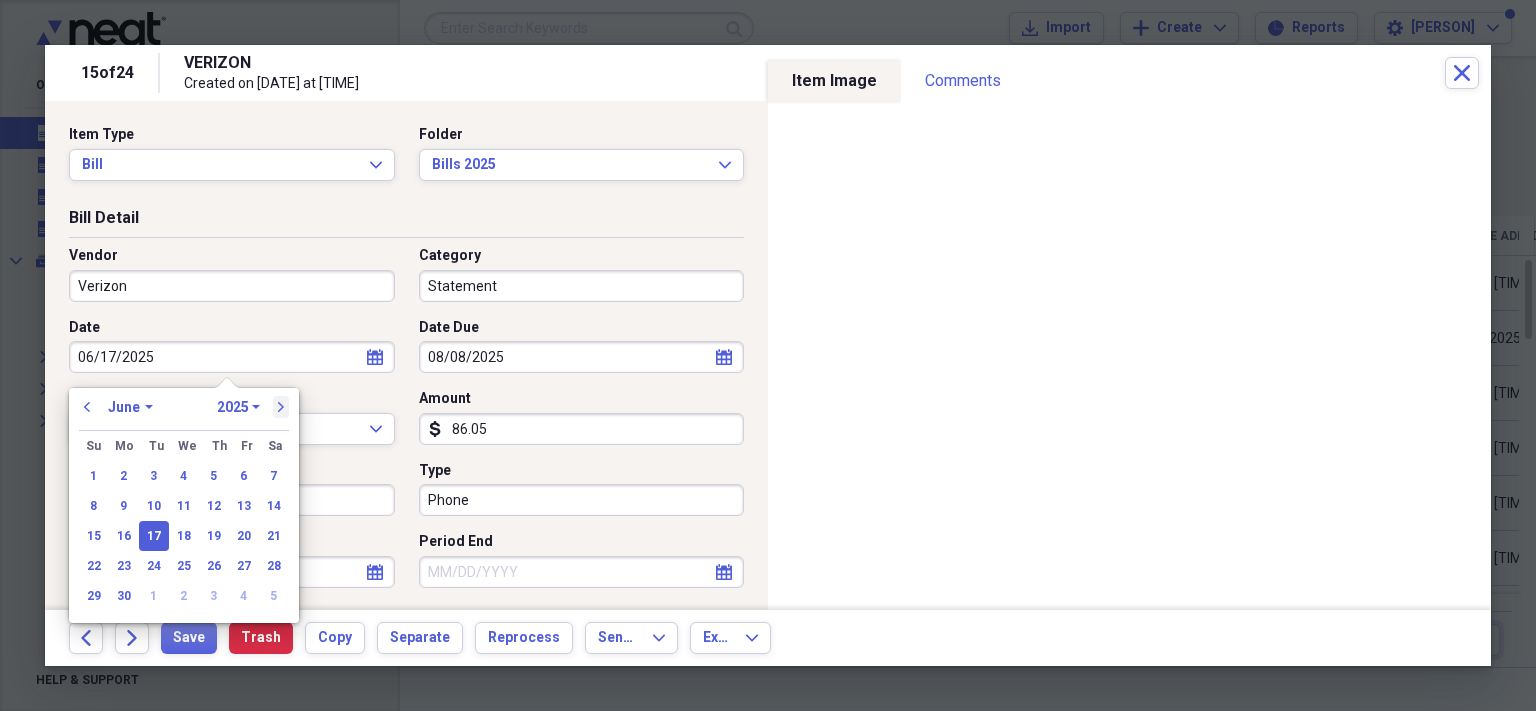 click on "next" at bounding box center [281, 407] 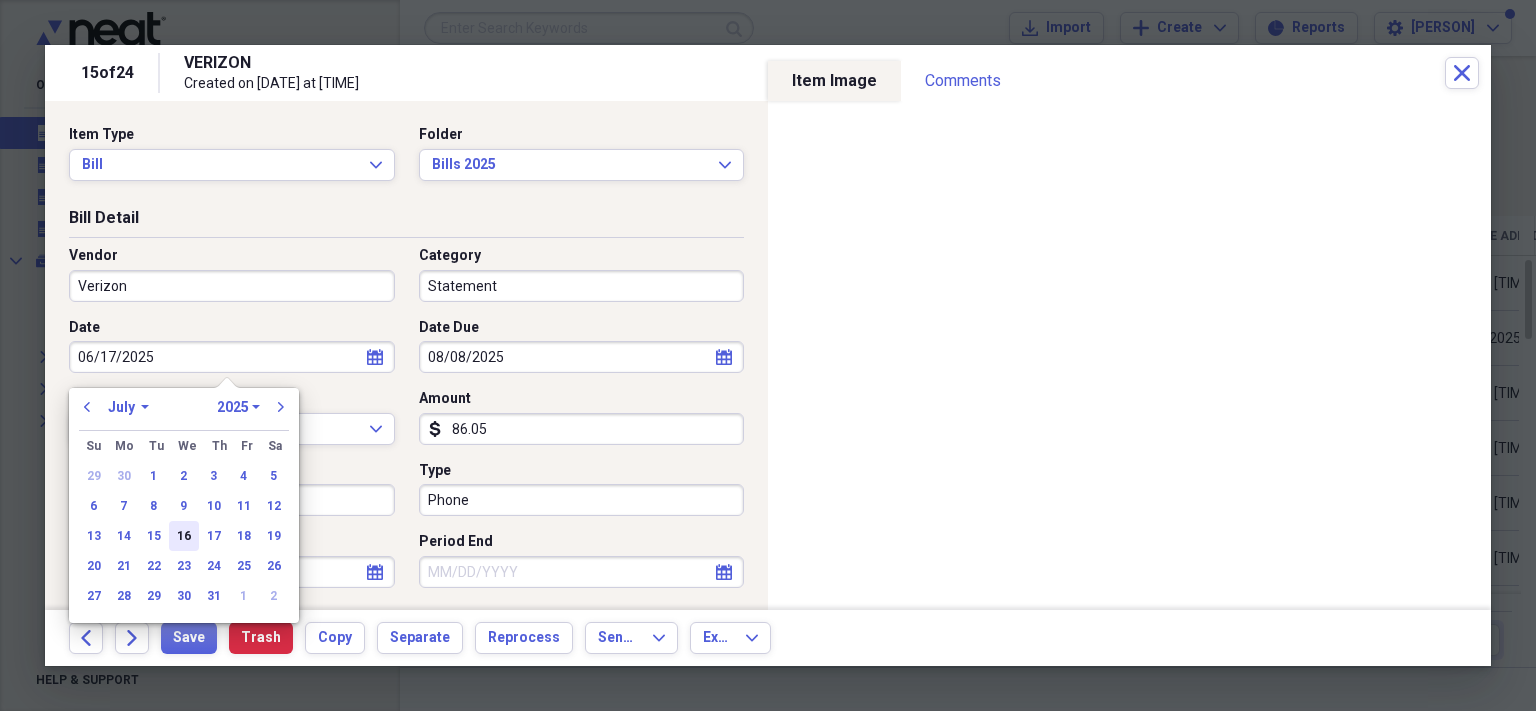 click on "16" at bounding box center [184, 536] 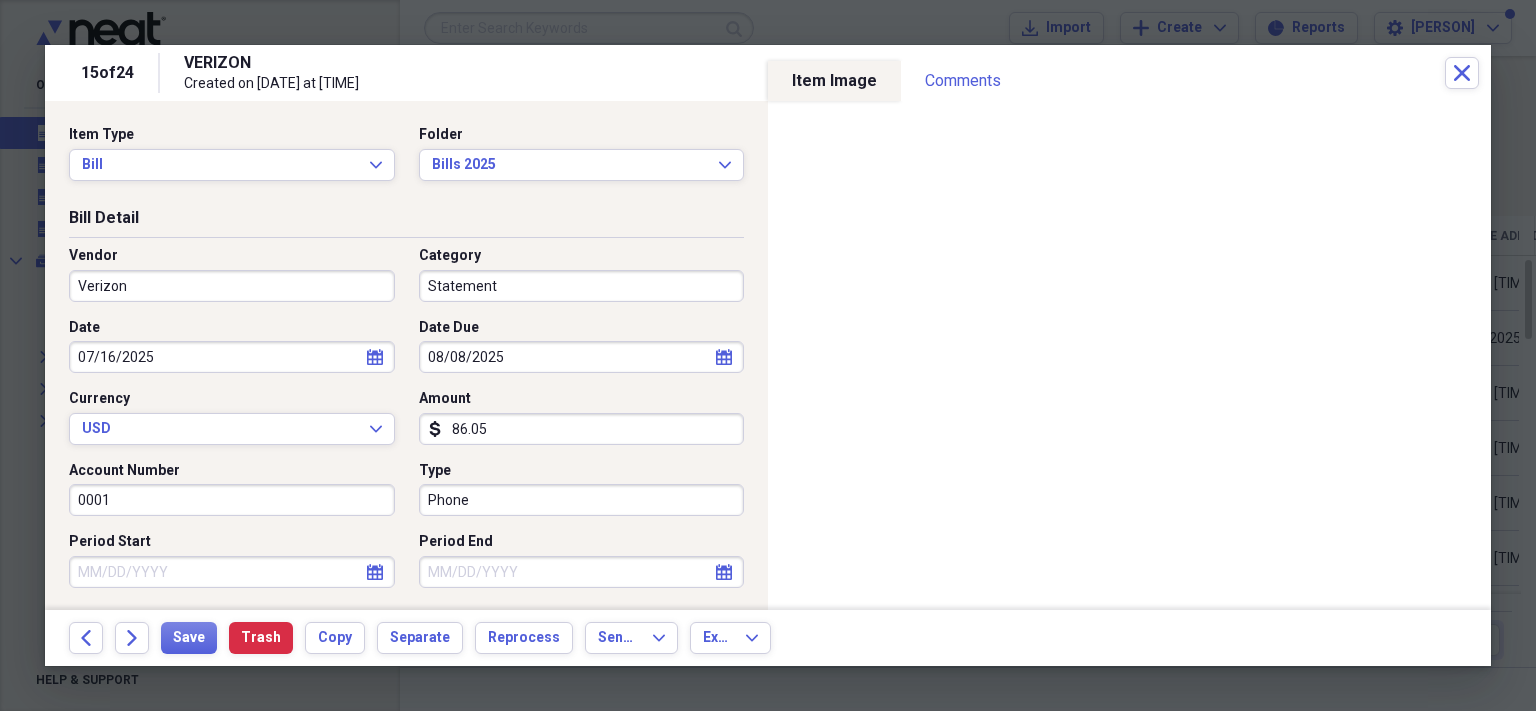 click 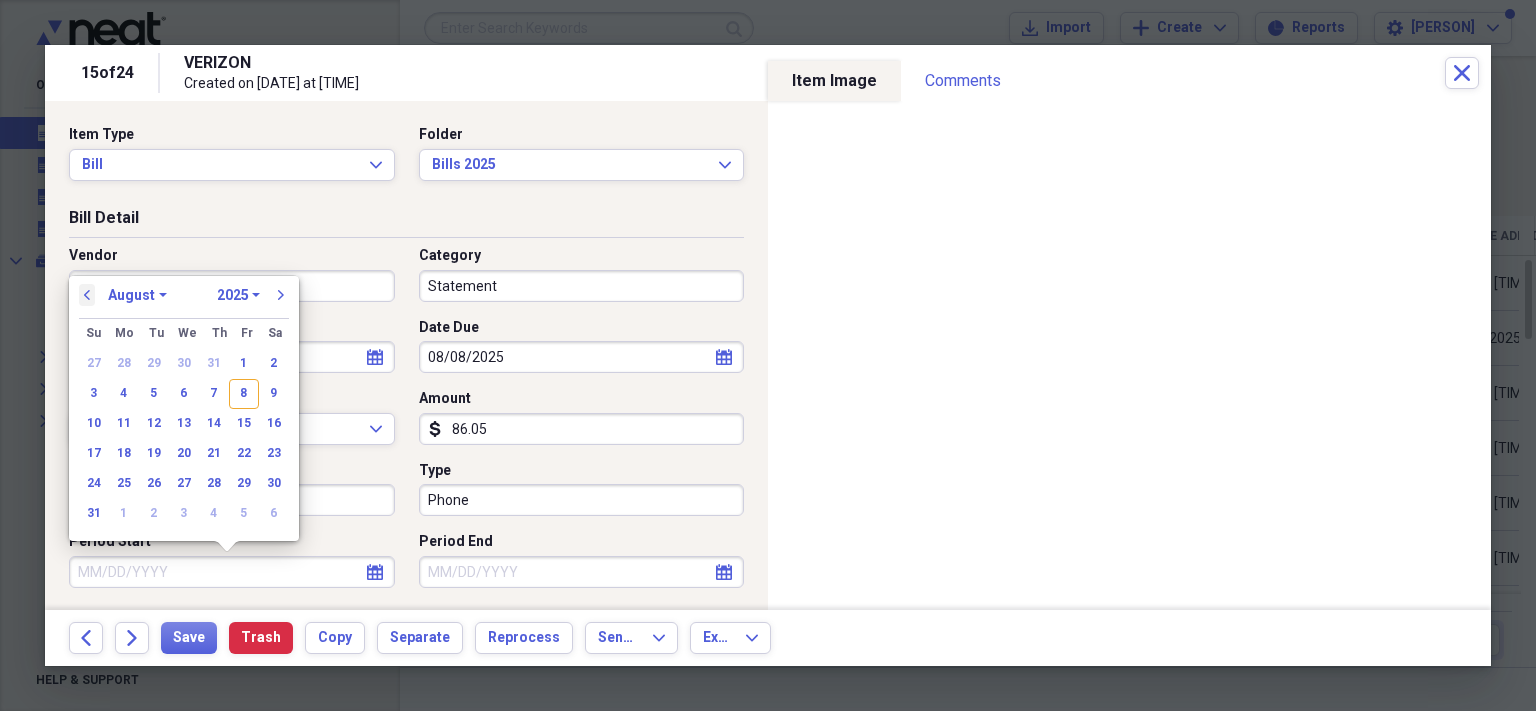 click on "previous" at bounding box center (87, 295) 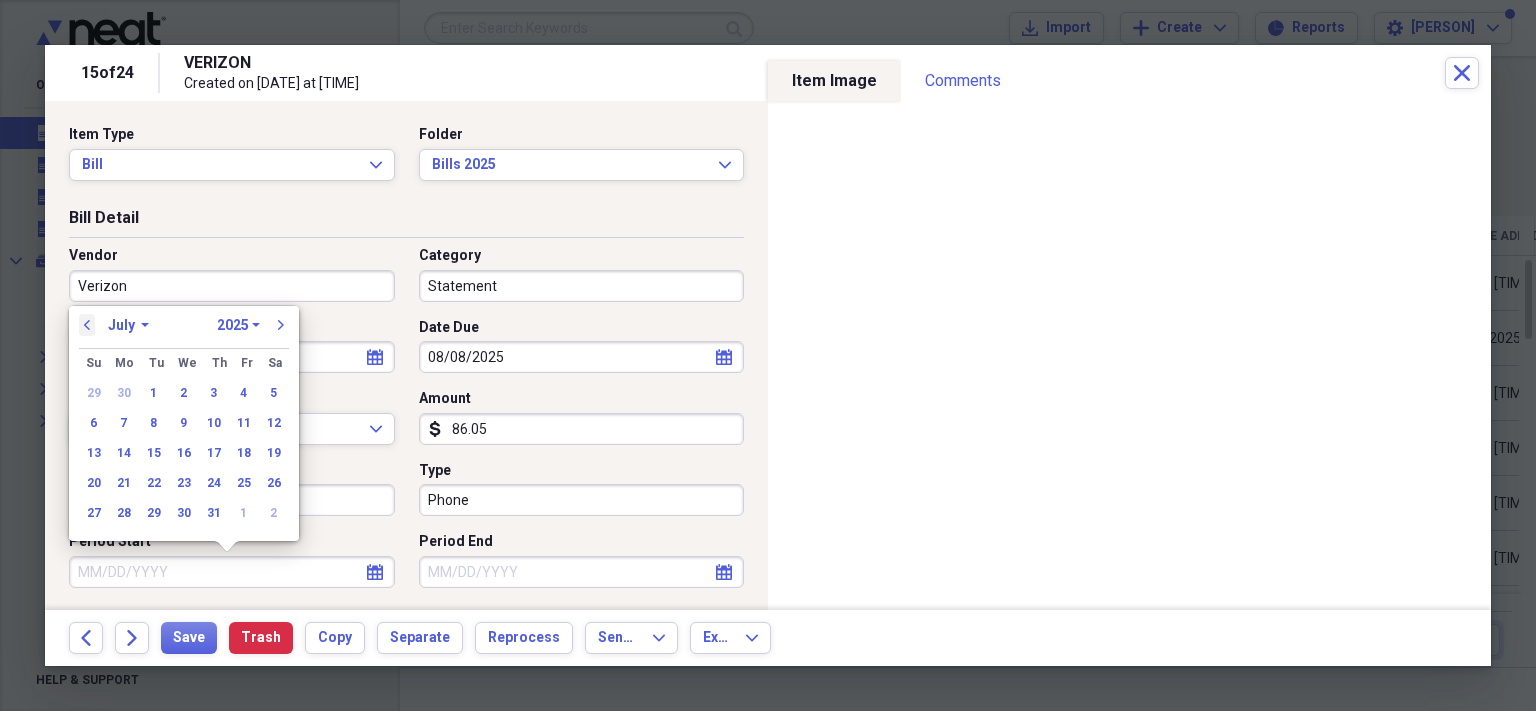 click on "previous" at bounding box center (87, 325) 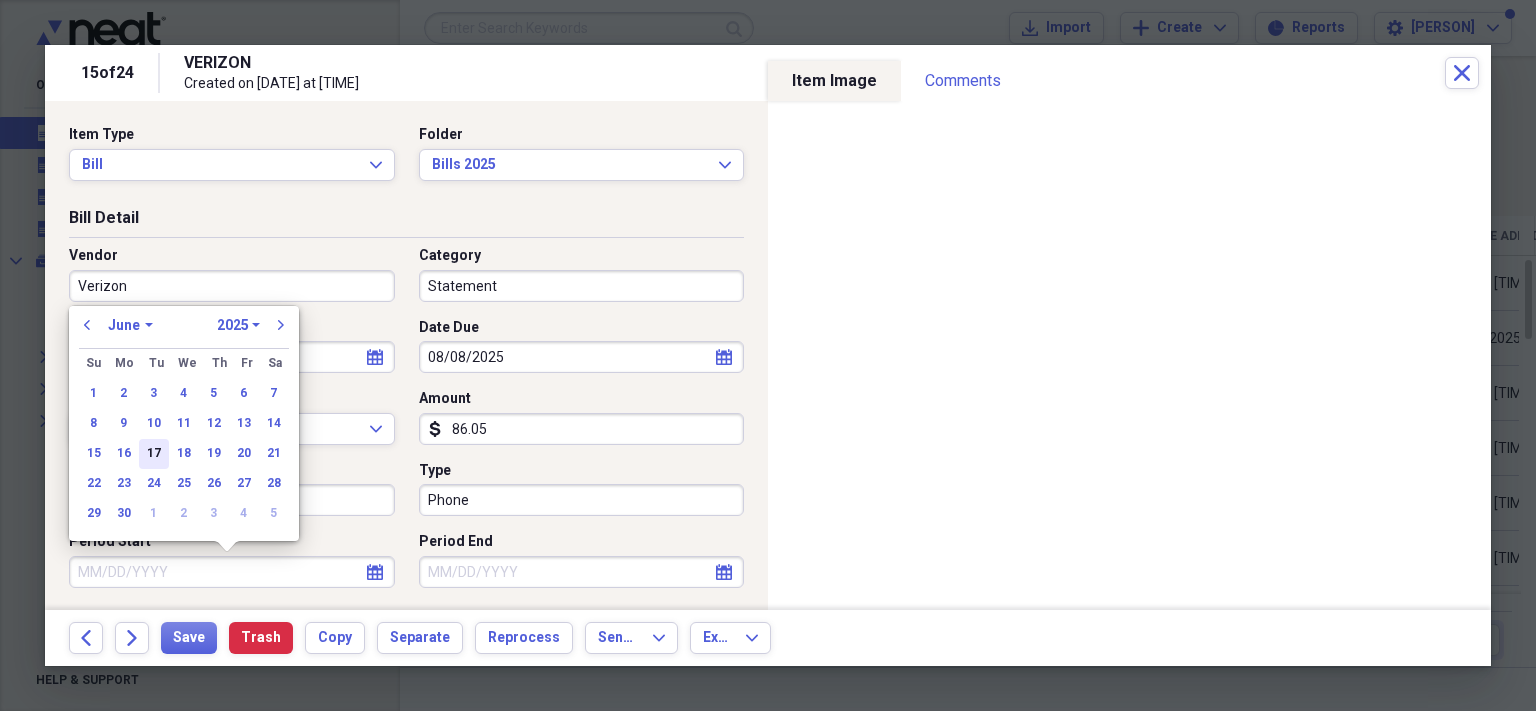 click on "17" at bounding box center [154, 454] 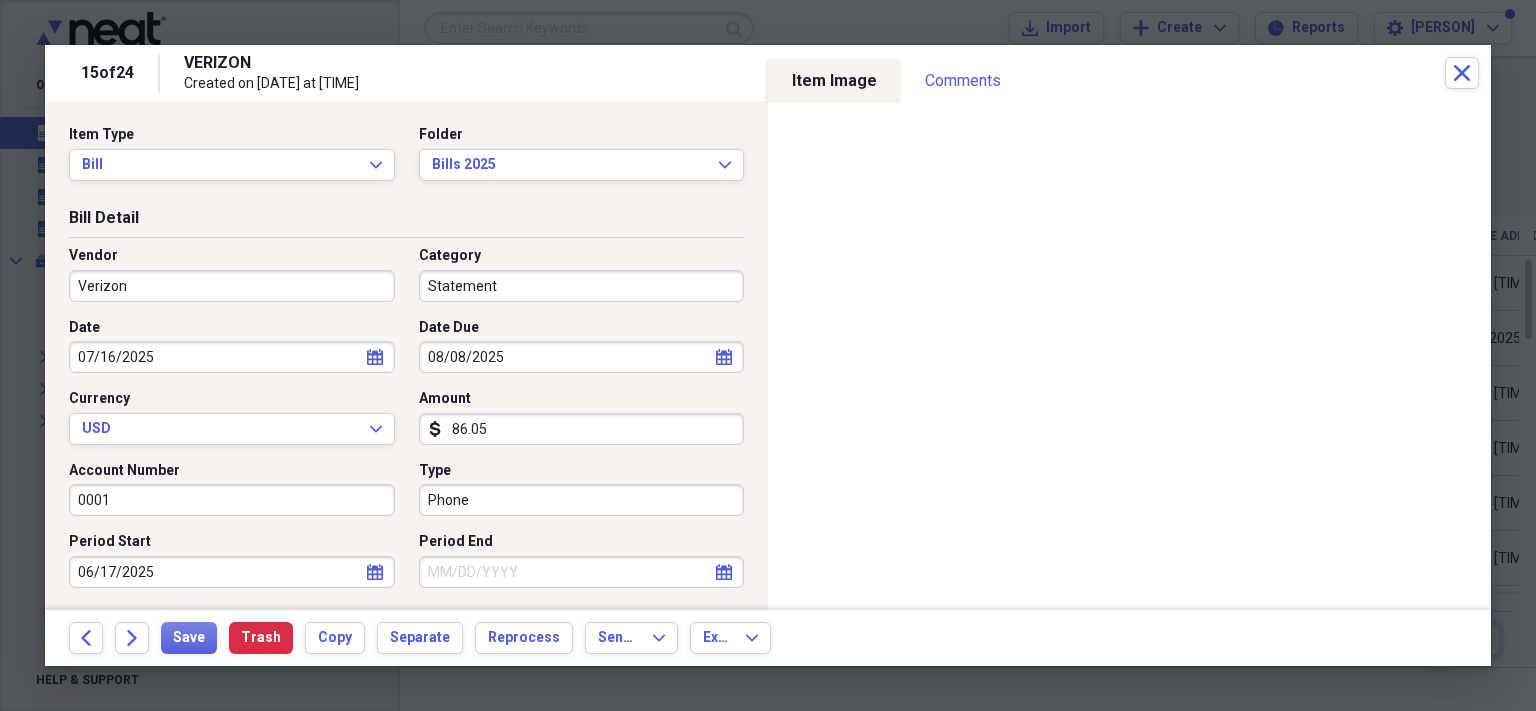click on "calendar" 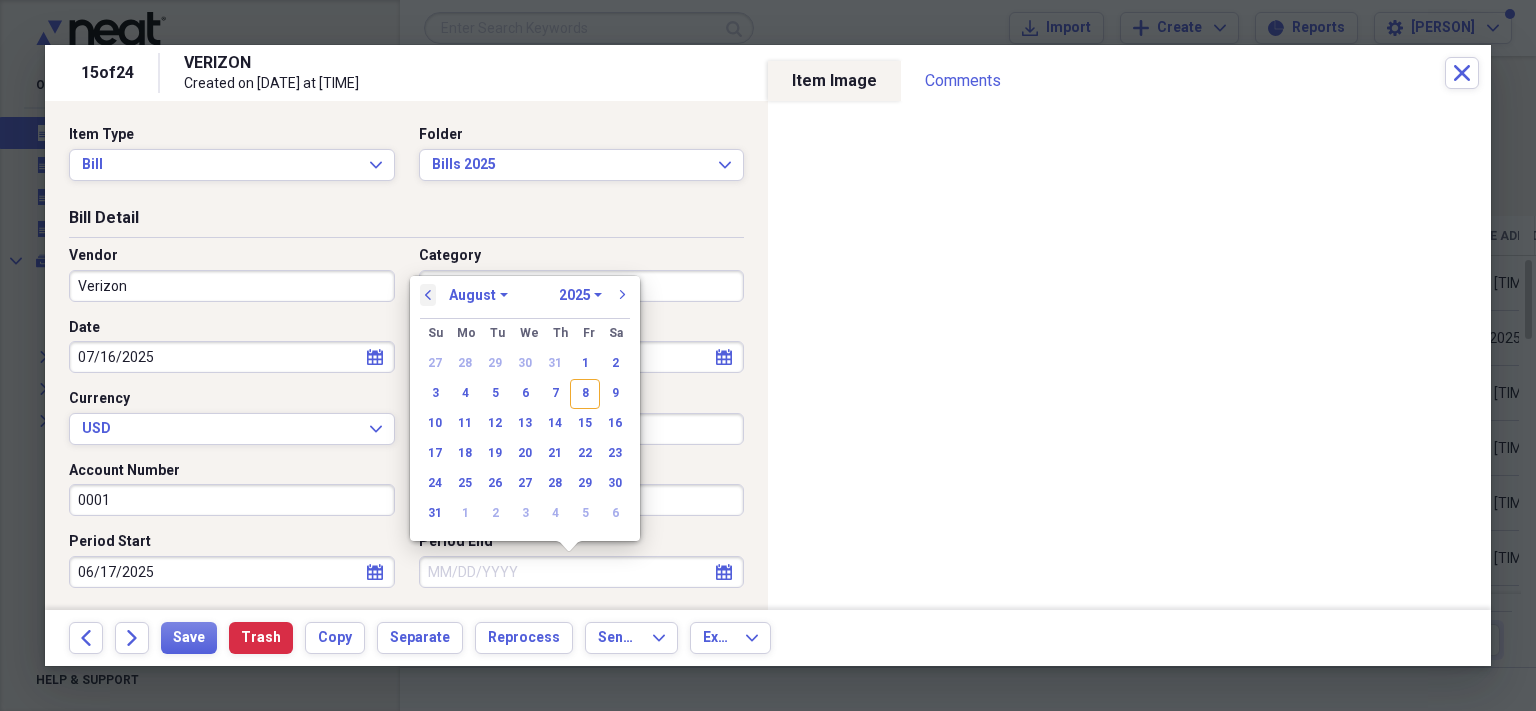 click on "previous" at bounding box center (428, 295) 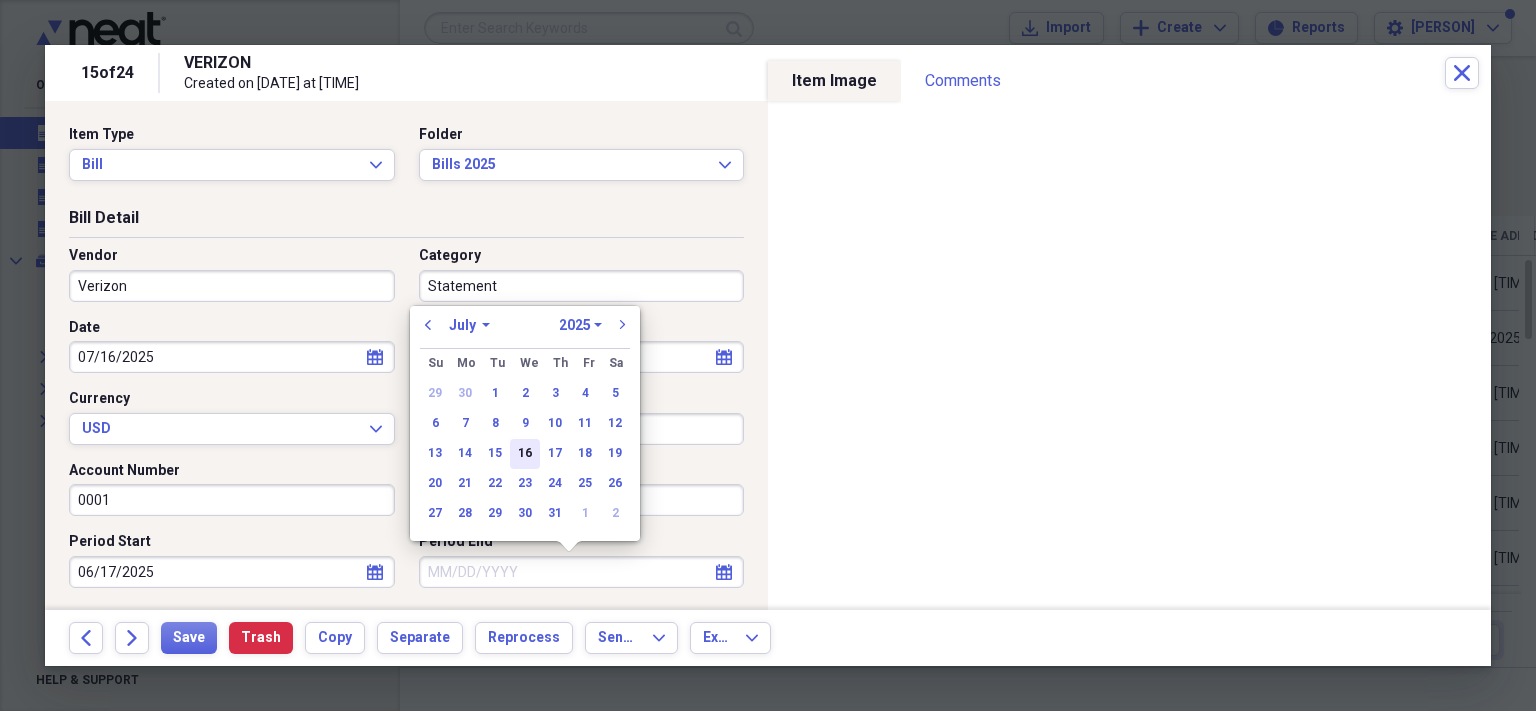 click on "16" at bounding box center (525, 454) 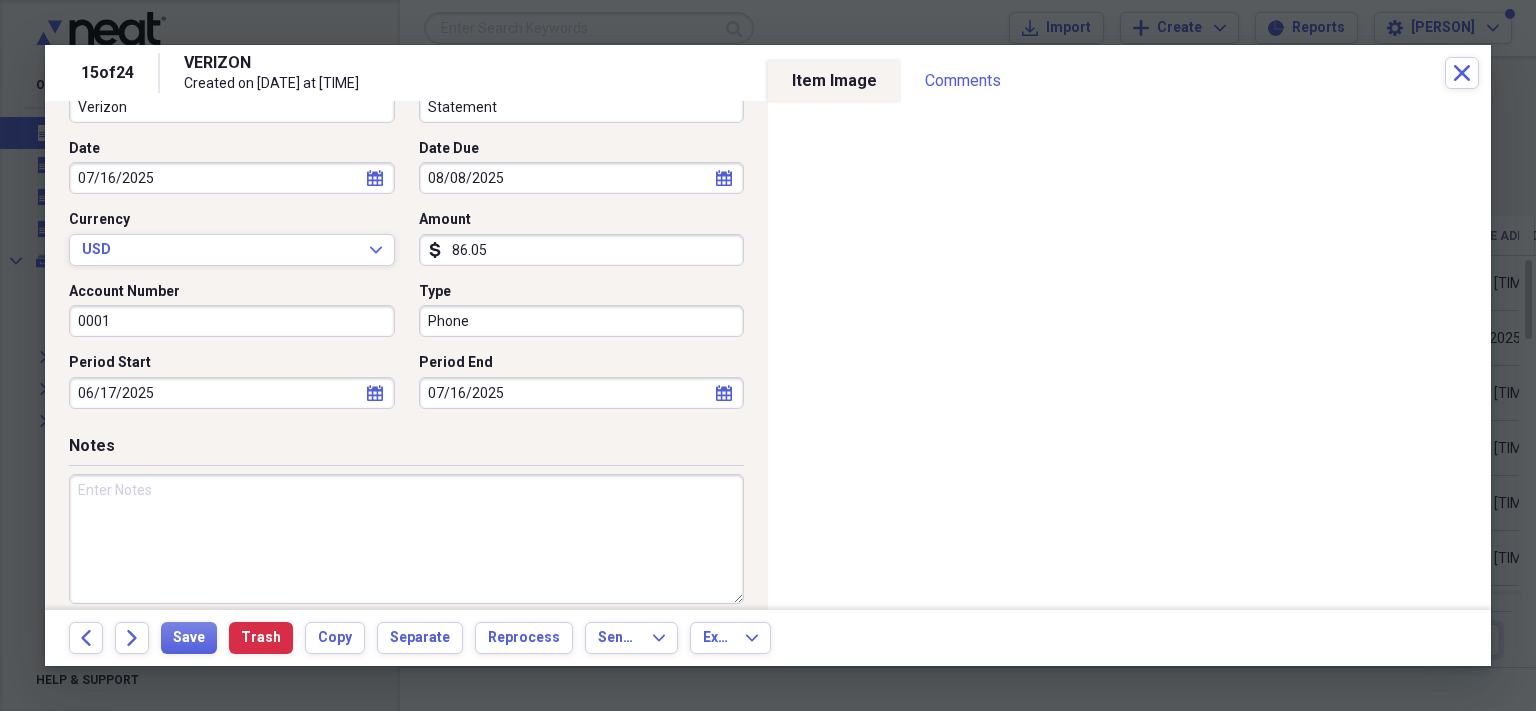 scroll, scrollTop: 180, scrollLeft: 0, axis: vertical 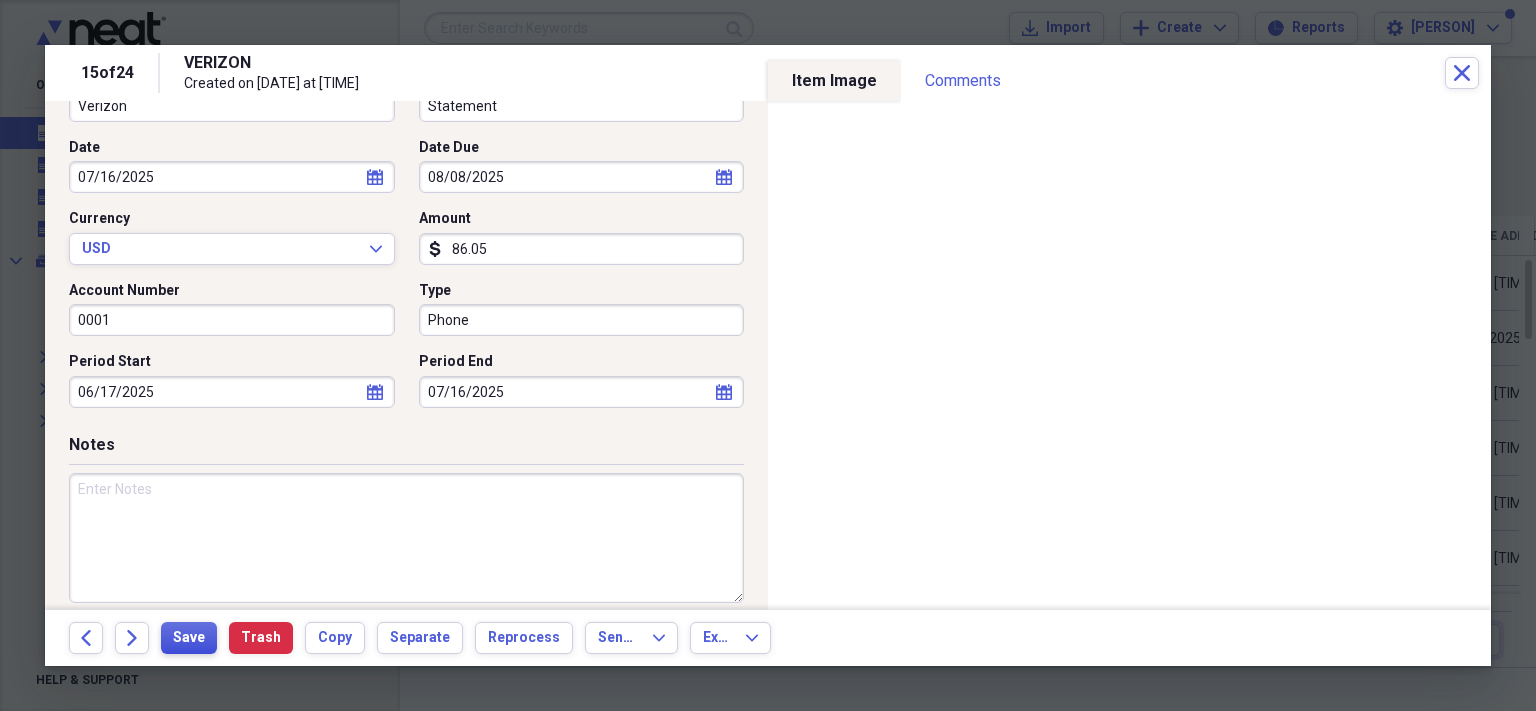 click on "Save" at bounding box center [189, 638] 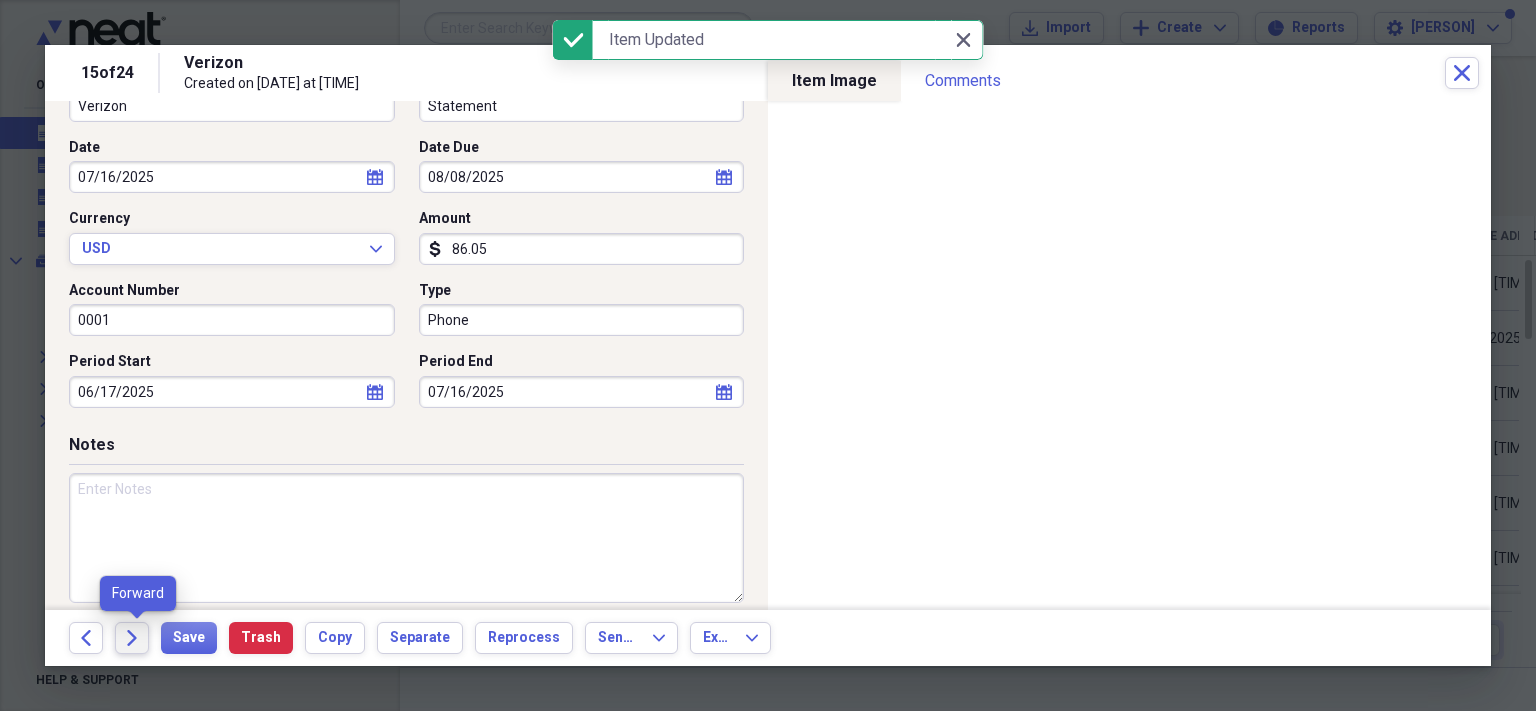click on "Forward" 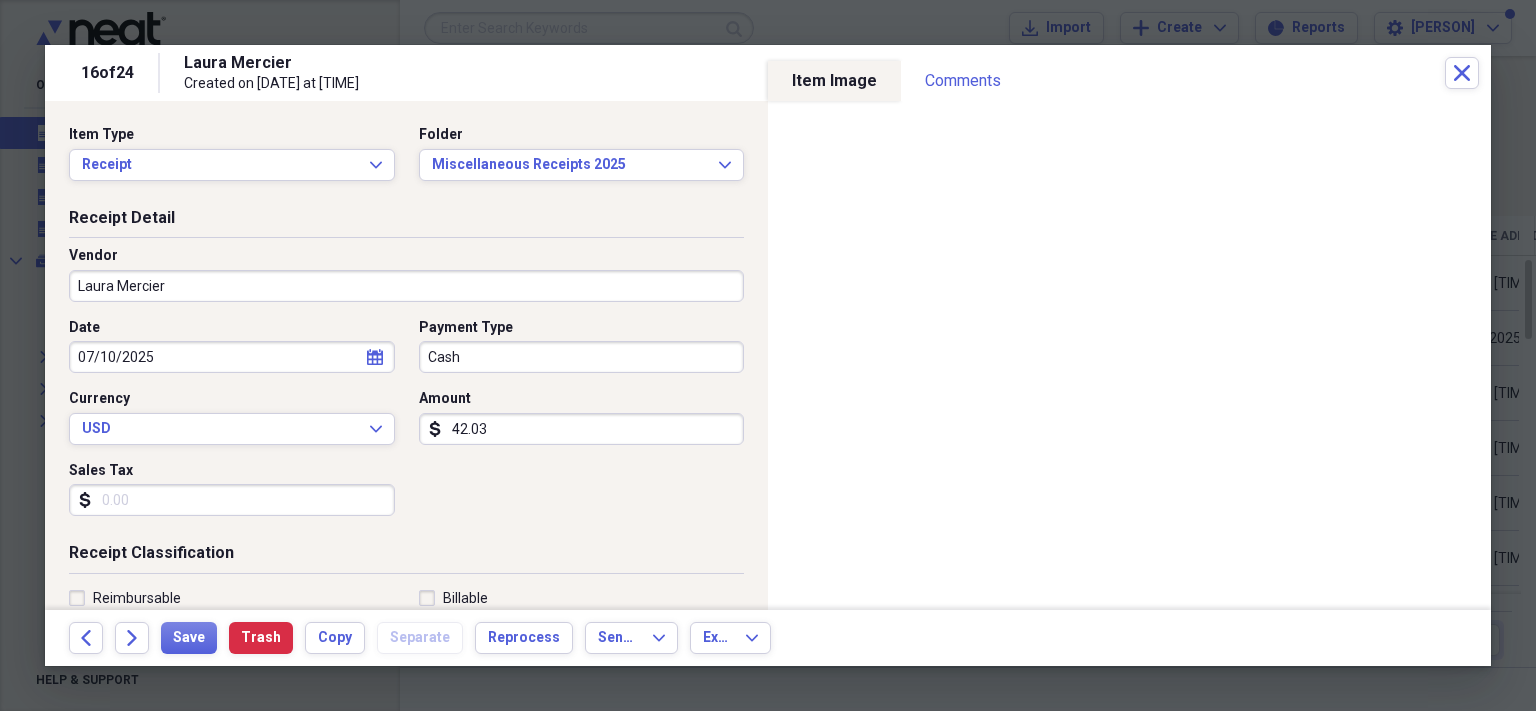 click on "42.03" at bounding box center [582, 429] 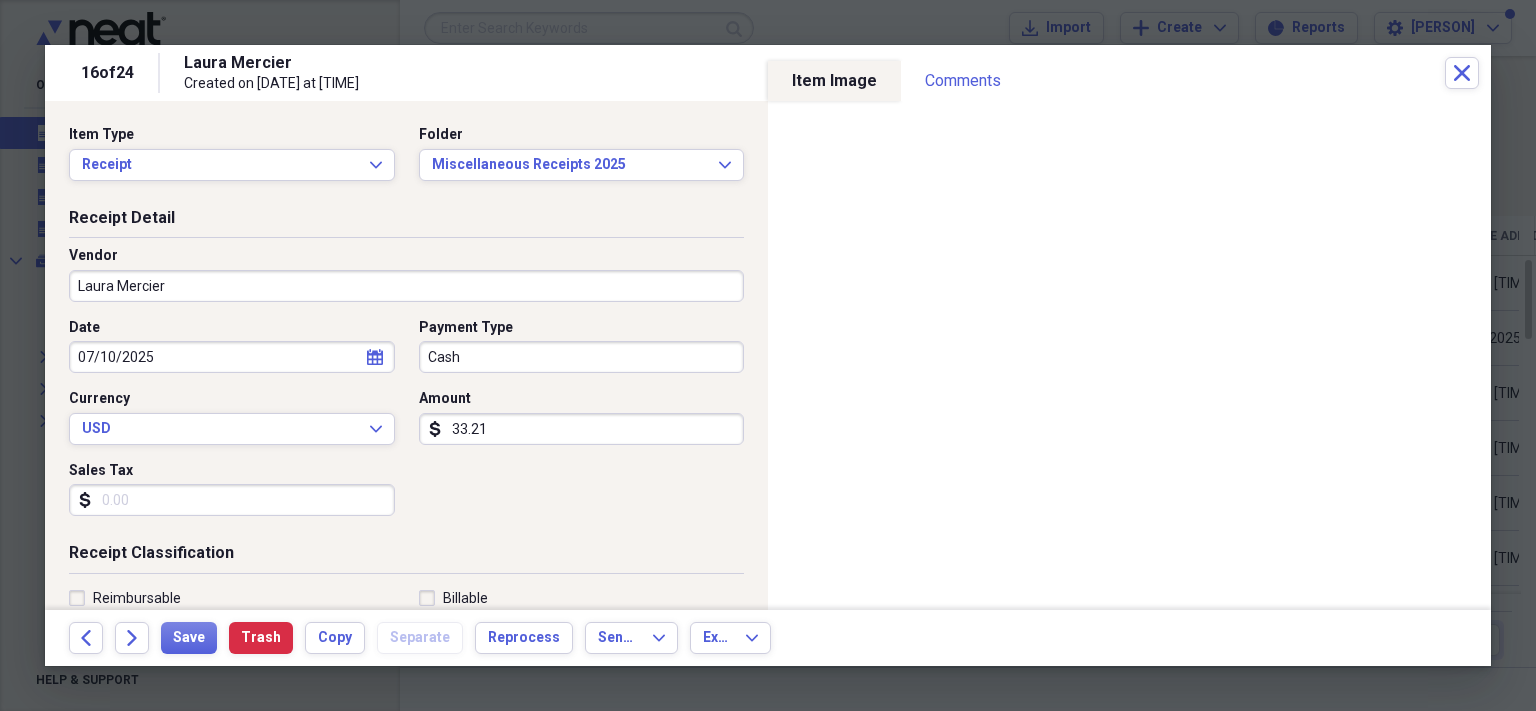 type on "332.10" 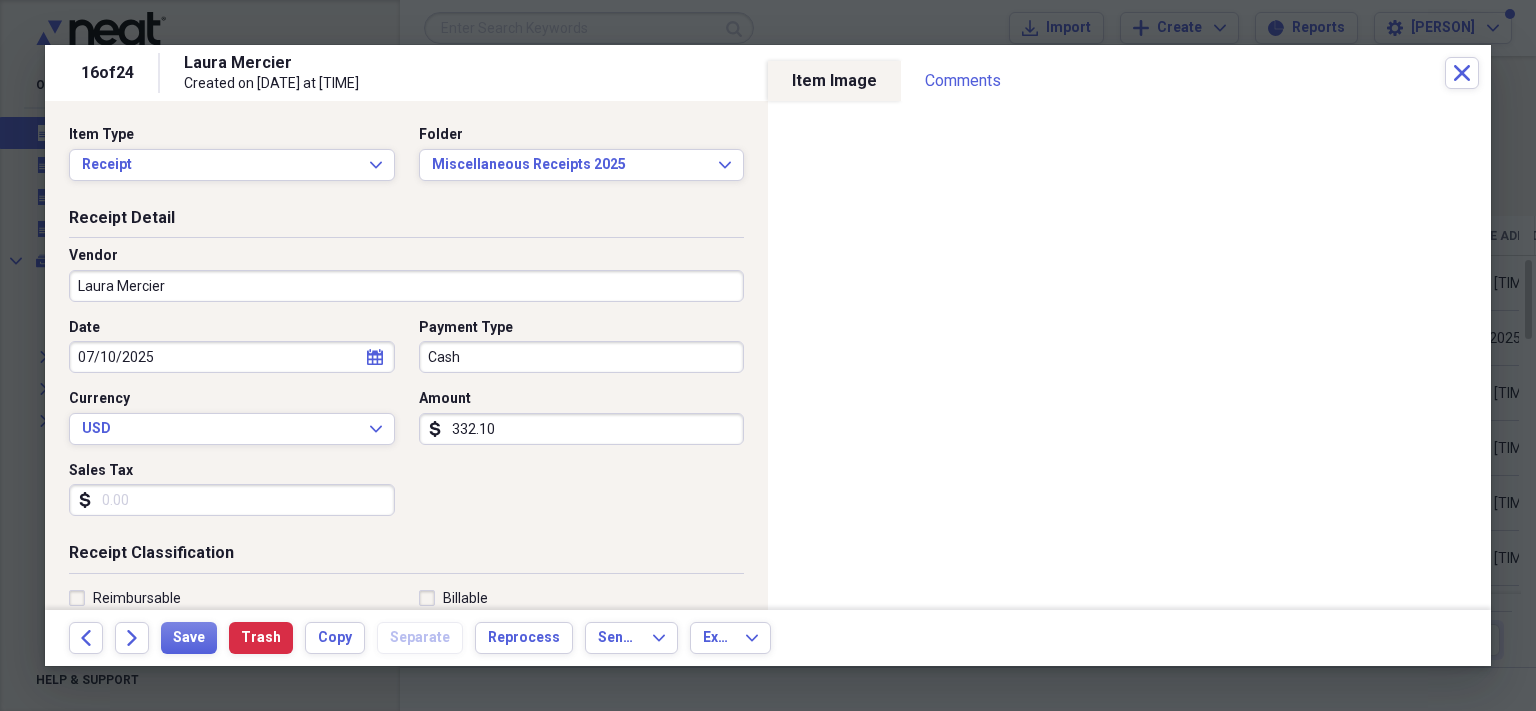 click on "Cash" at bounding box center [582, 357] 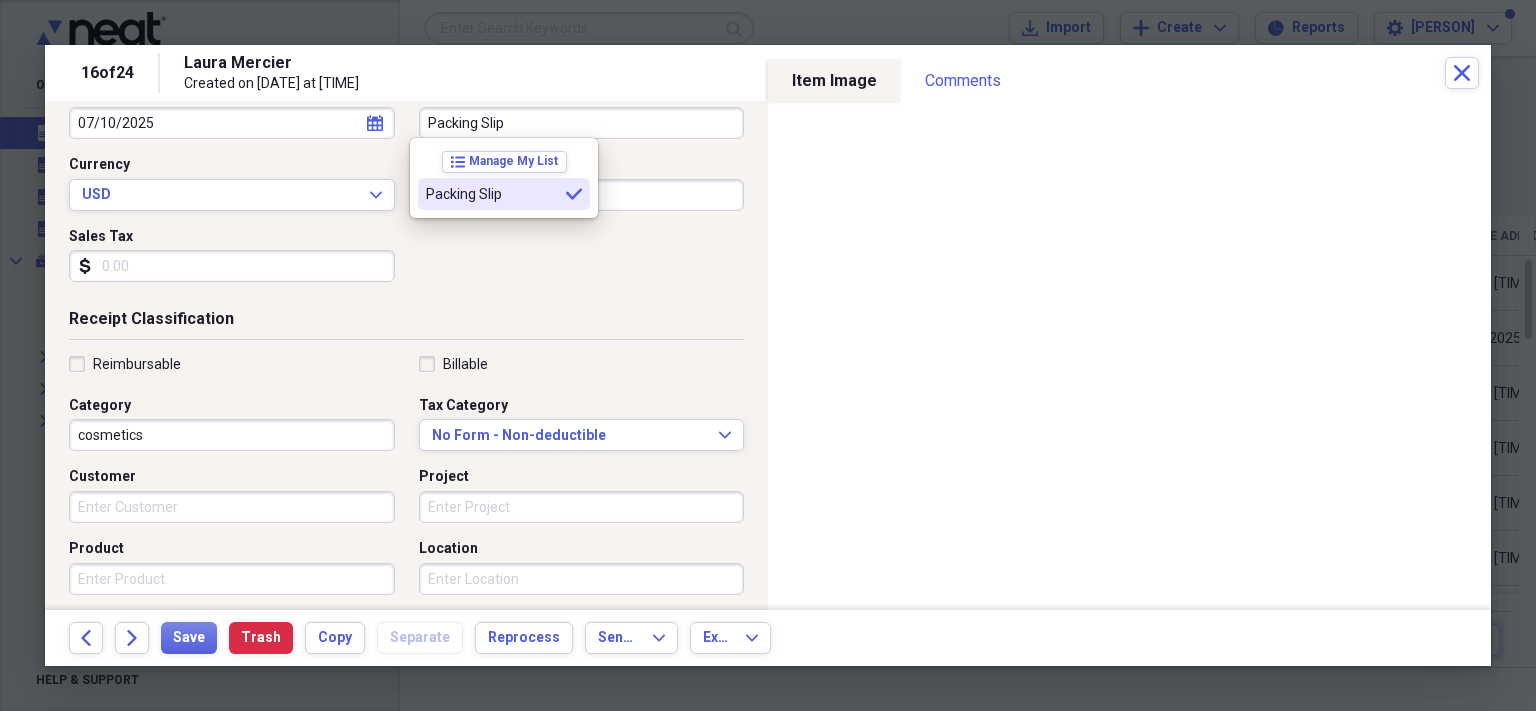 scroll, scrollTop: 235, scrollLeft: 0, axis: vertical 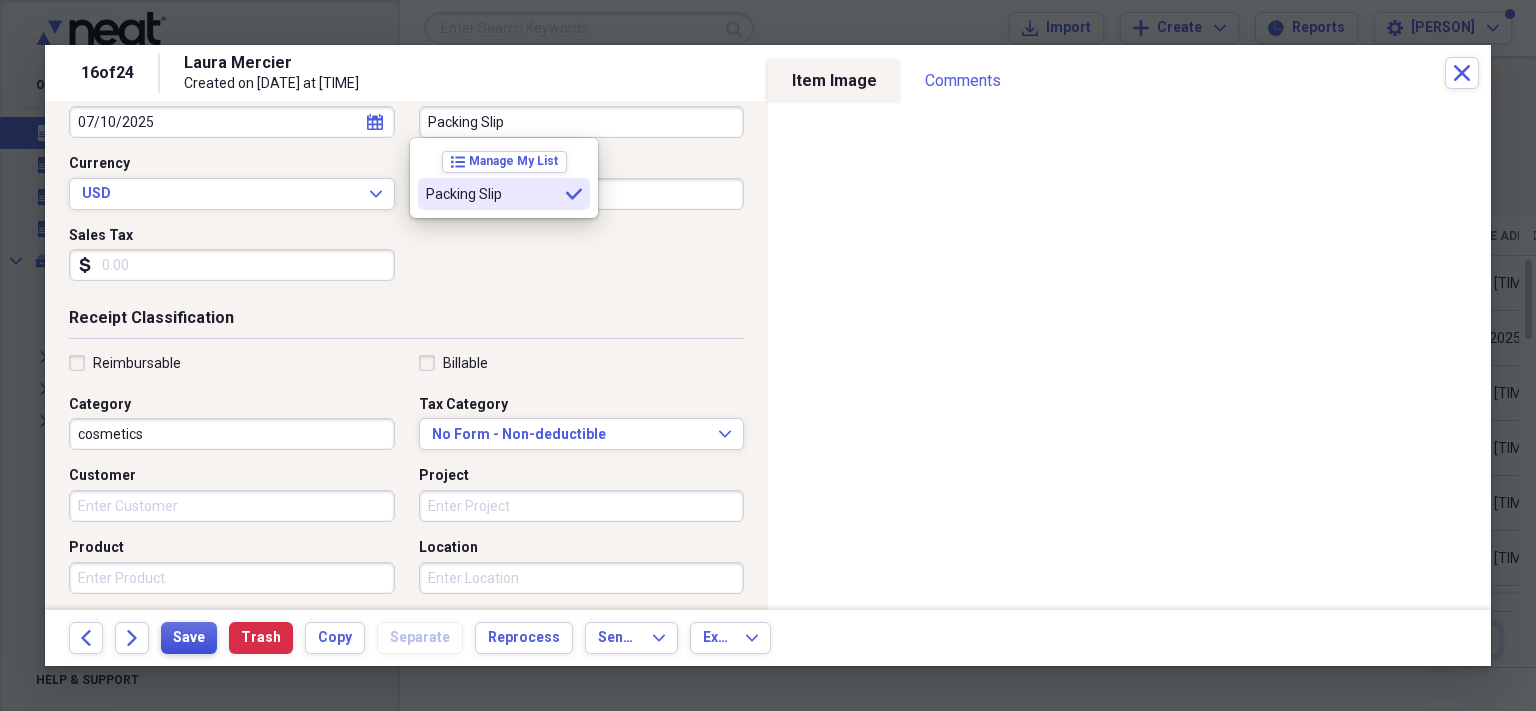 type on "Packing Slip" 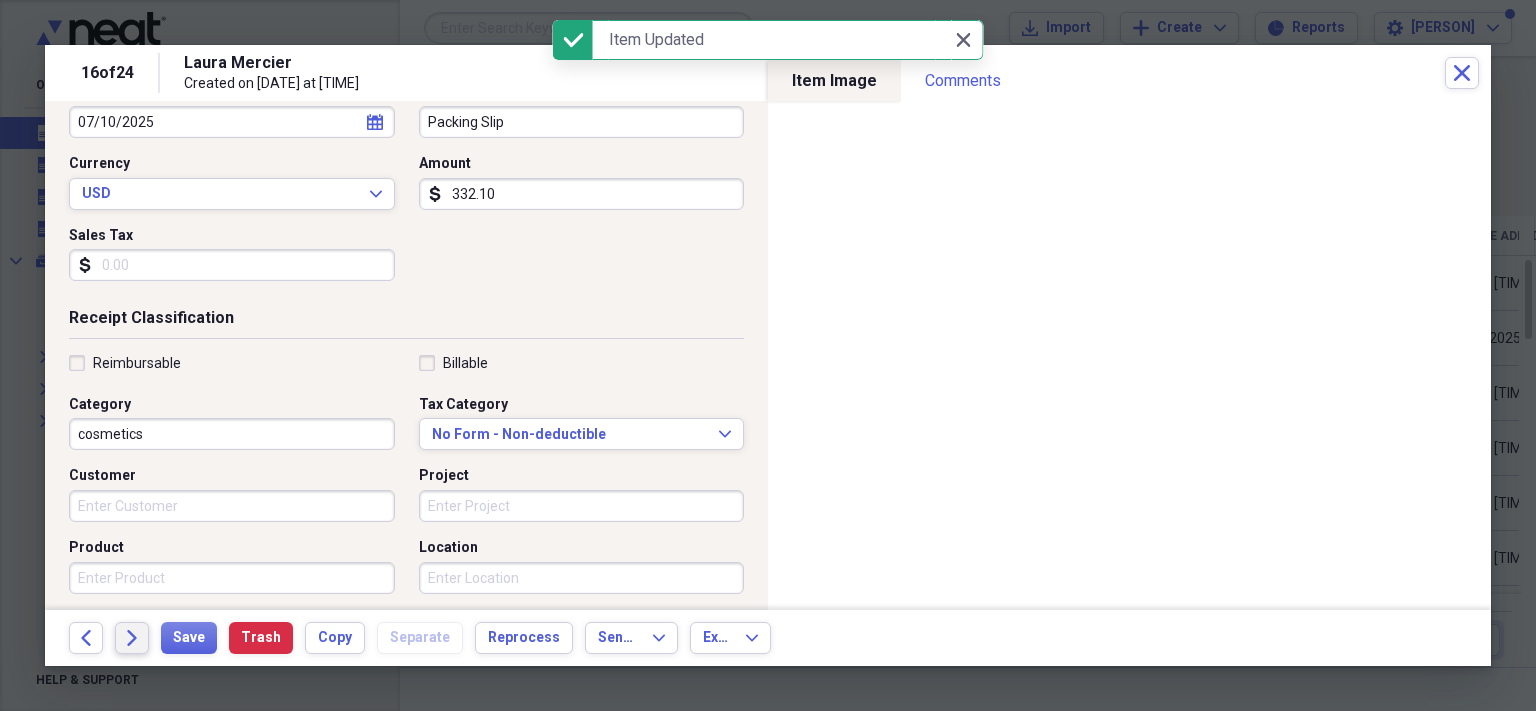 click on "Forward" 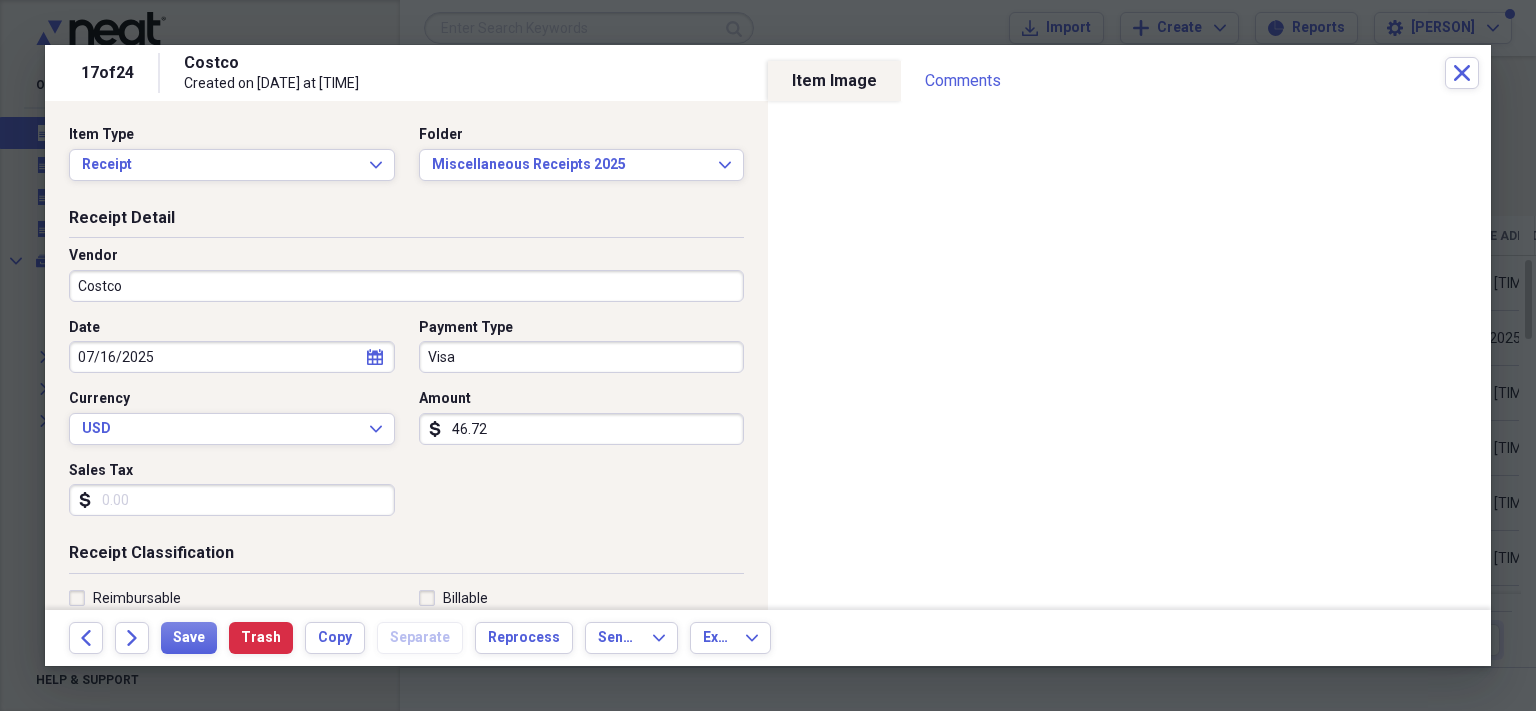 click on "Vendor" at bounding box center [406, 256] 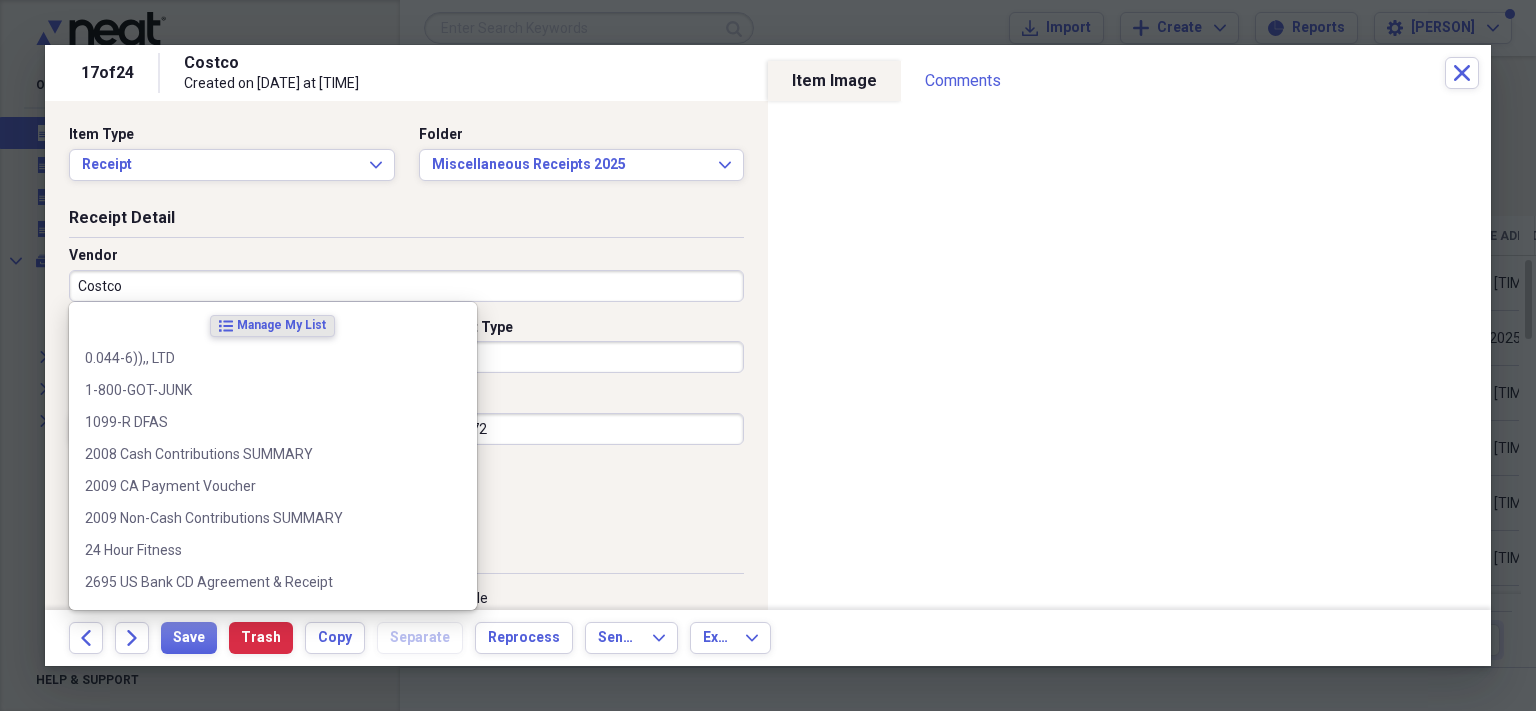 click on "Costco" at bounding box center [406, 286] 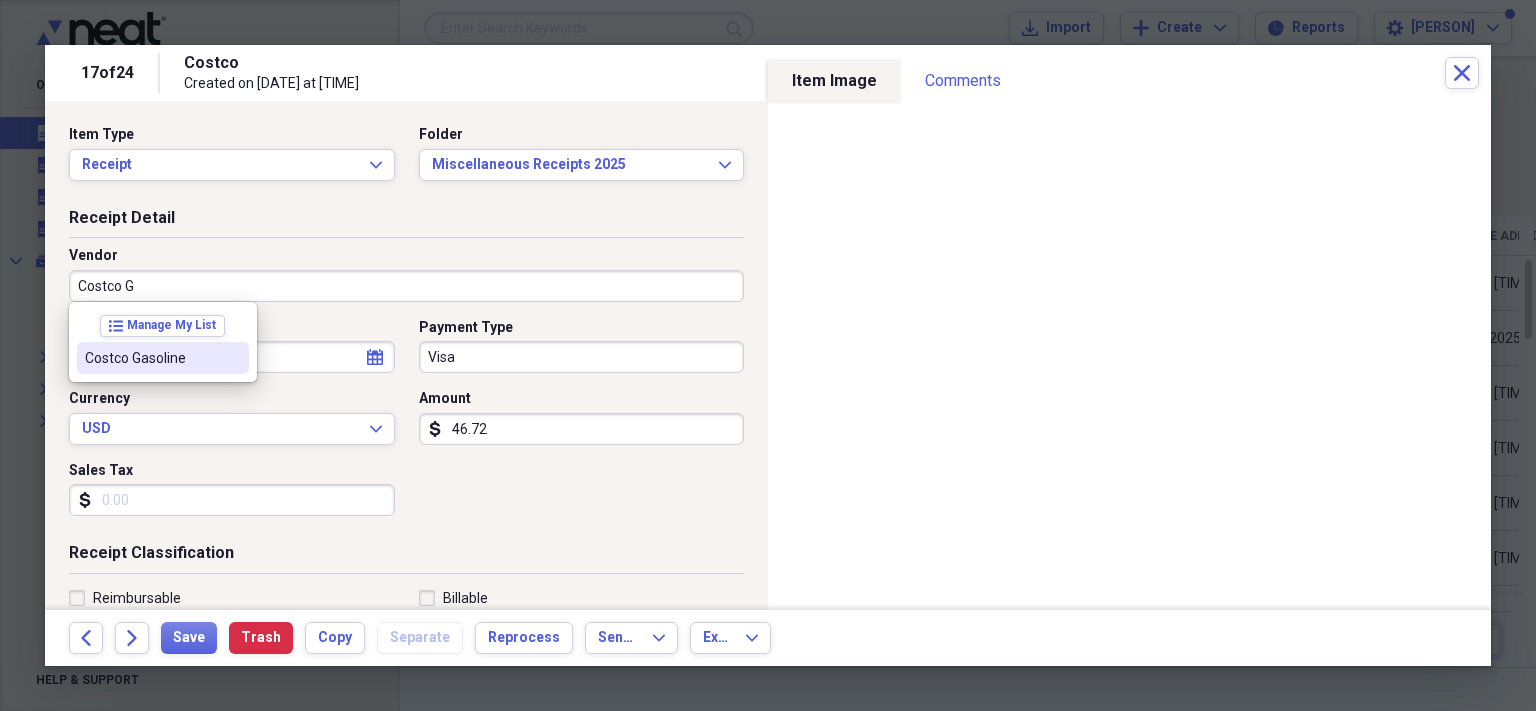 click on "Costco Gasoline" at bounding box center [151, 358] 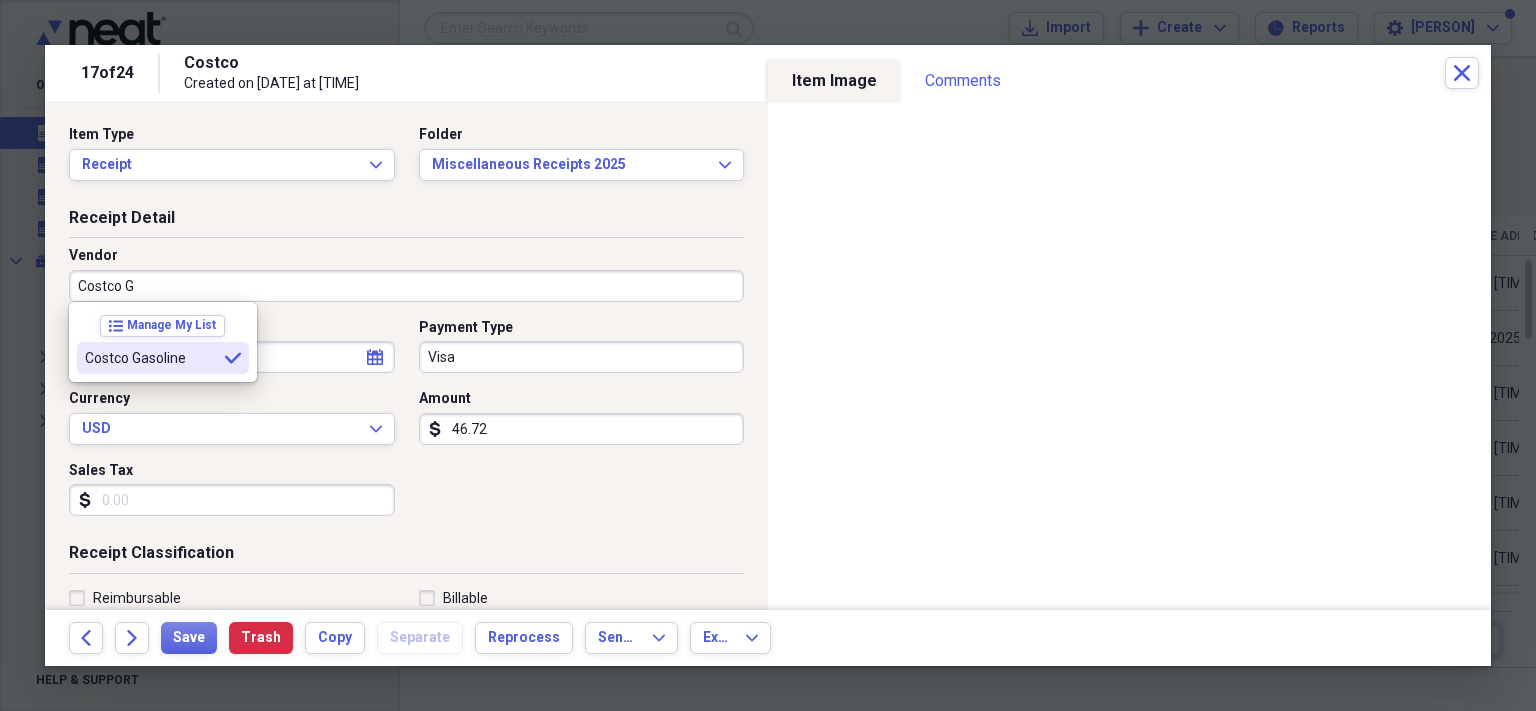 type on "Costco Gasoline" 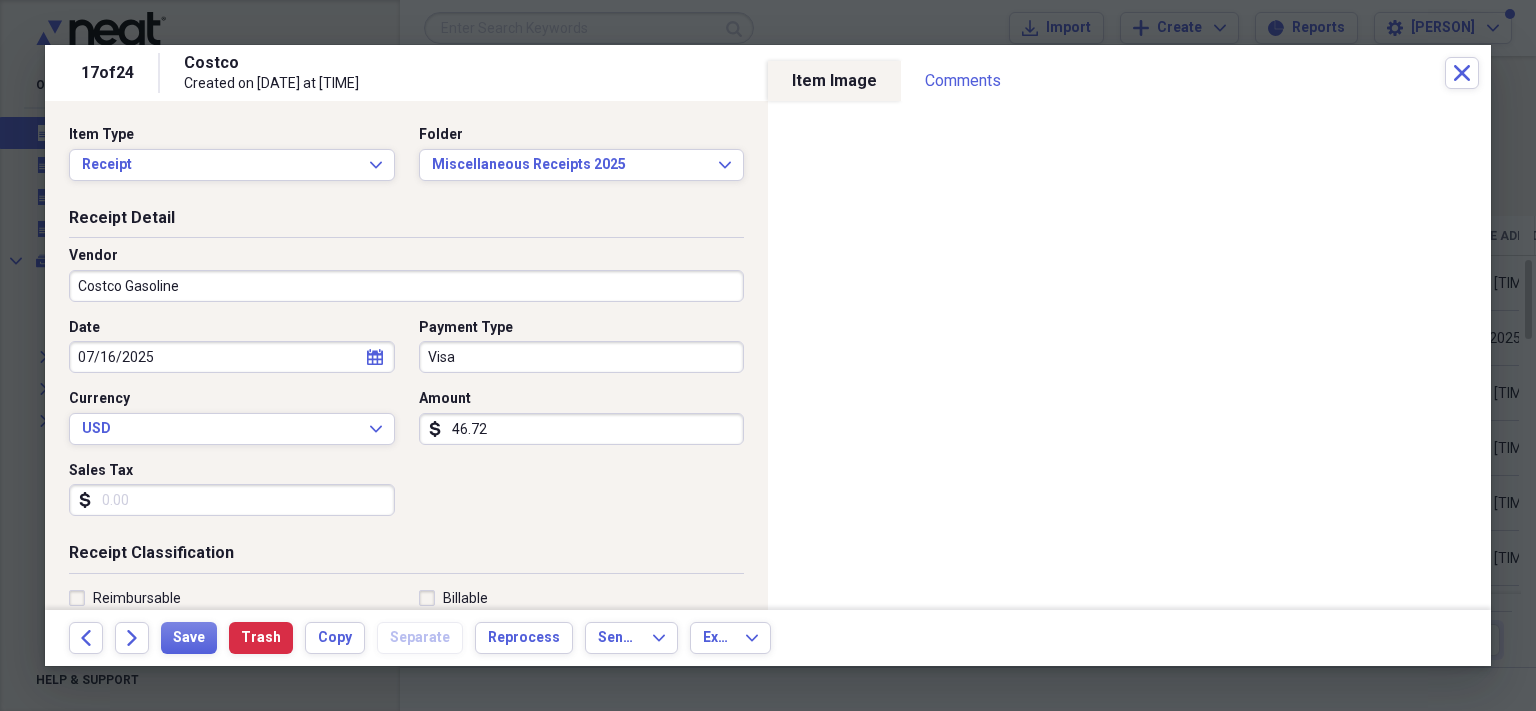 type on "Gasoline" 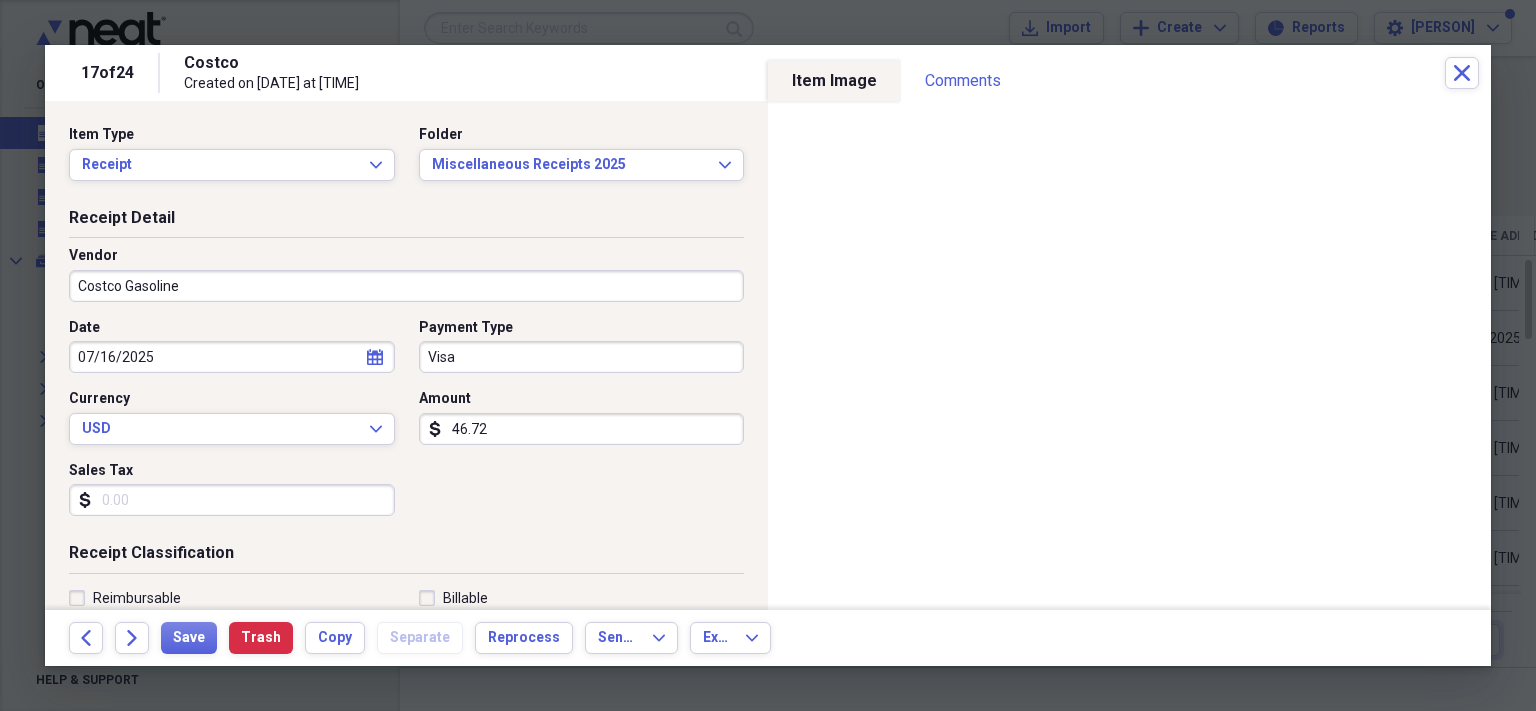 click on "Visa" at bounding box center [582, 357] 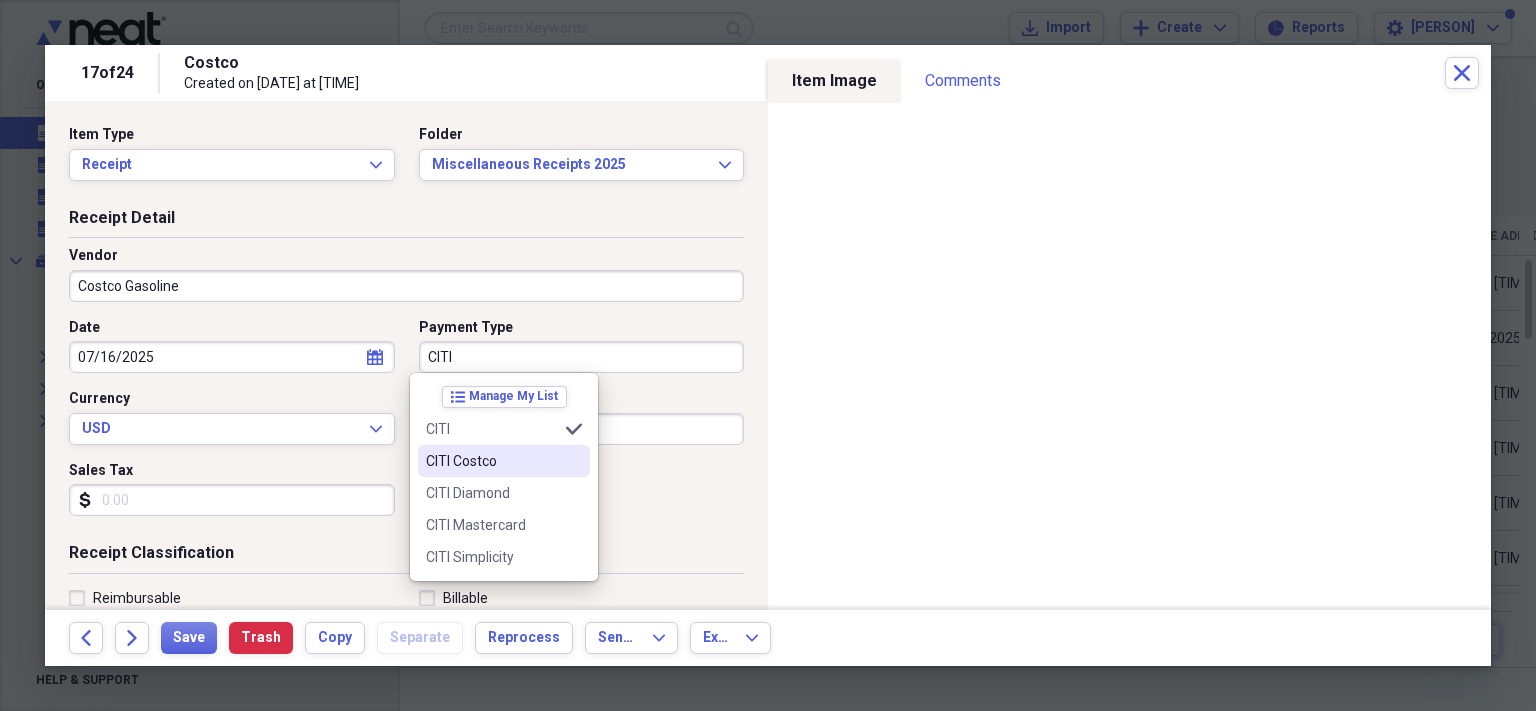 click on "CITI Costco" at bounding box center [492, 461] 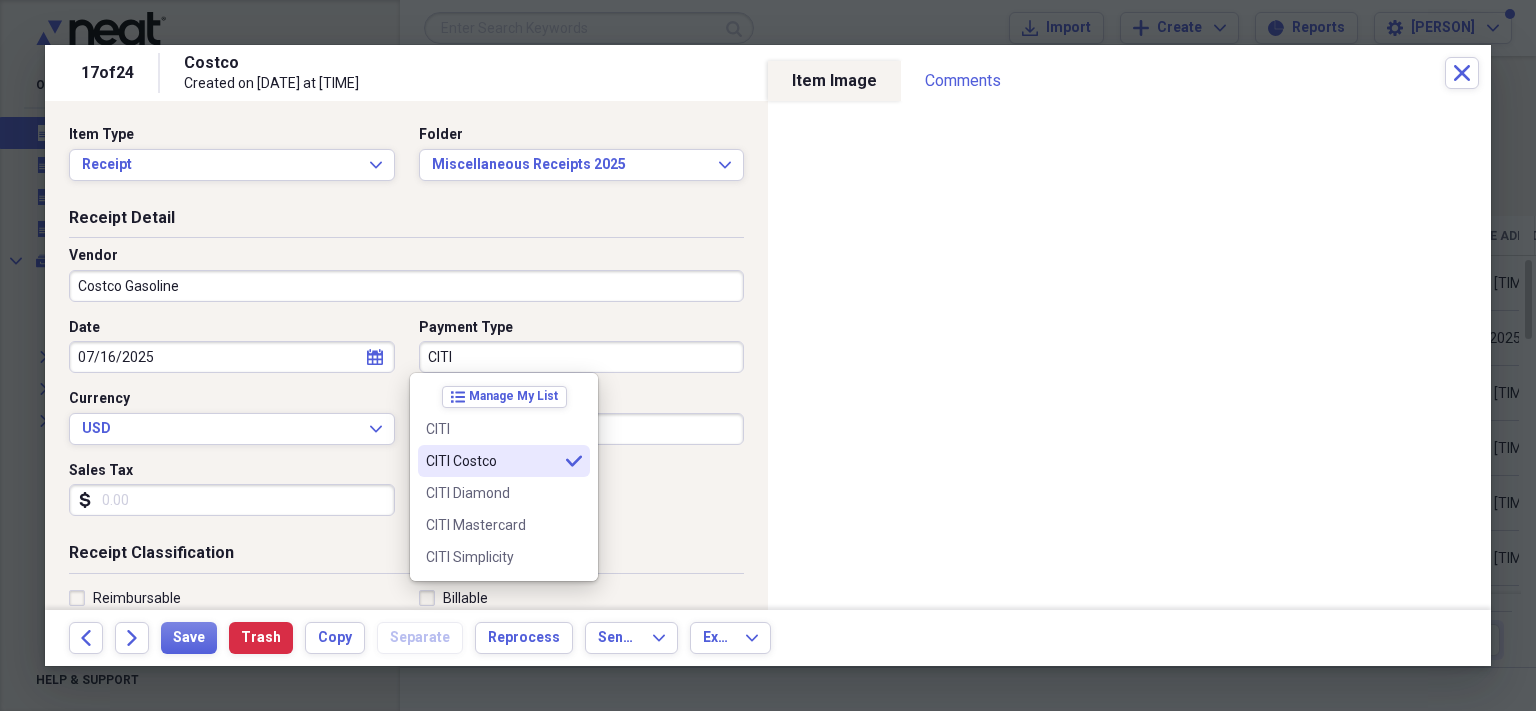 type on "CITI Costco" 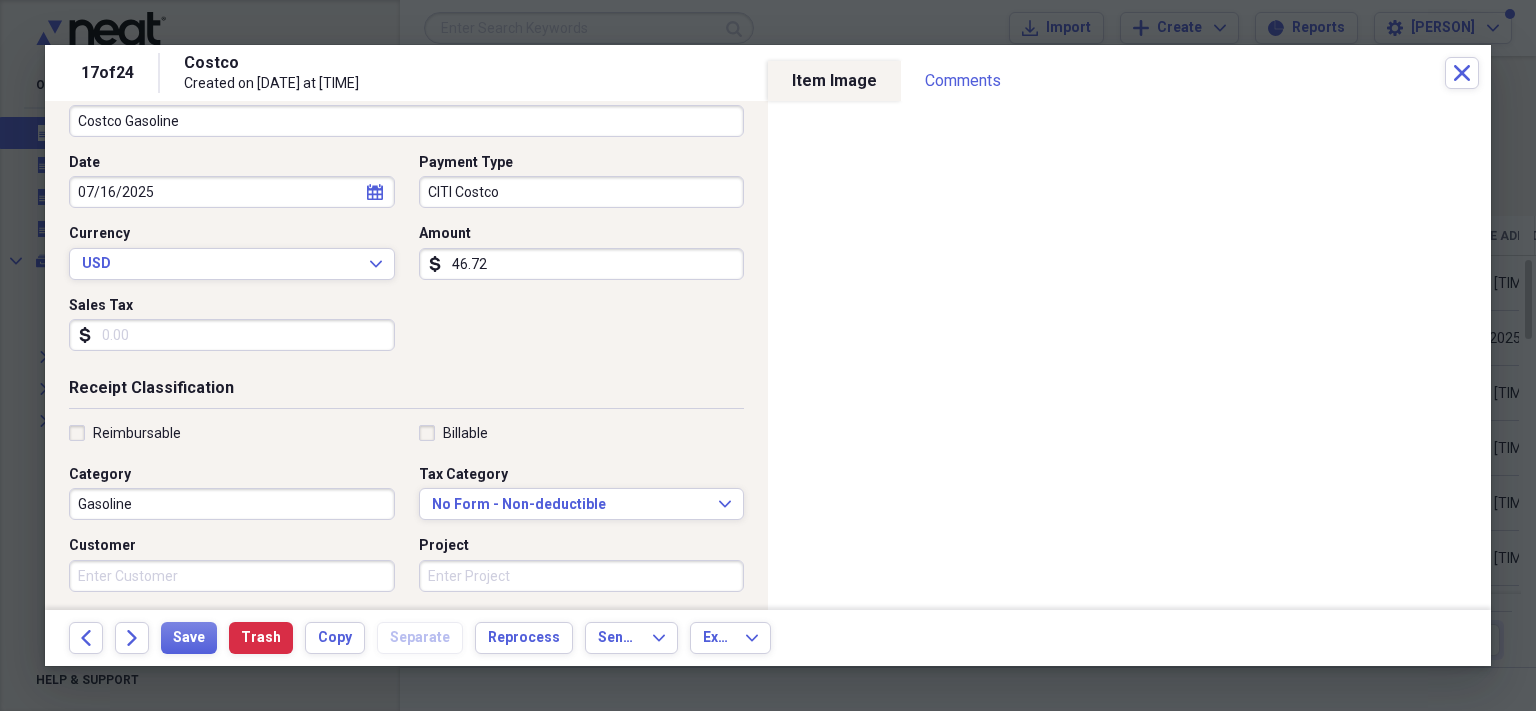 scroll, scrollTop: 166, scrollLeft: 0, axis: vertical 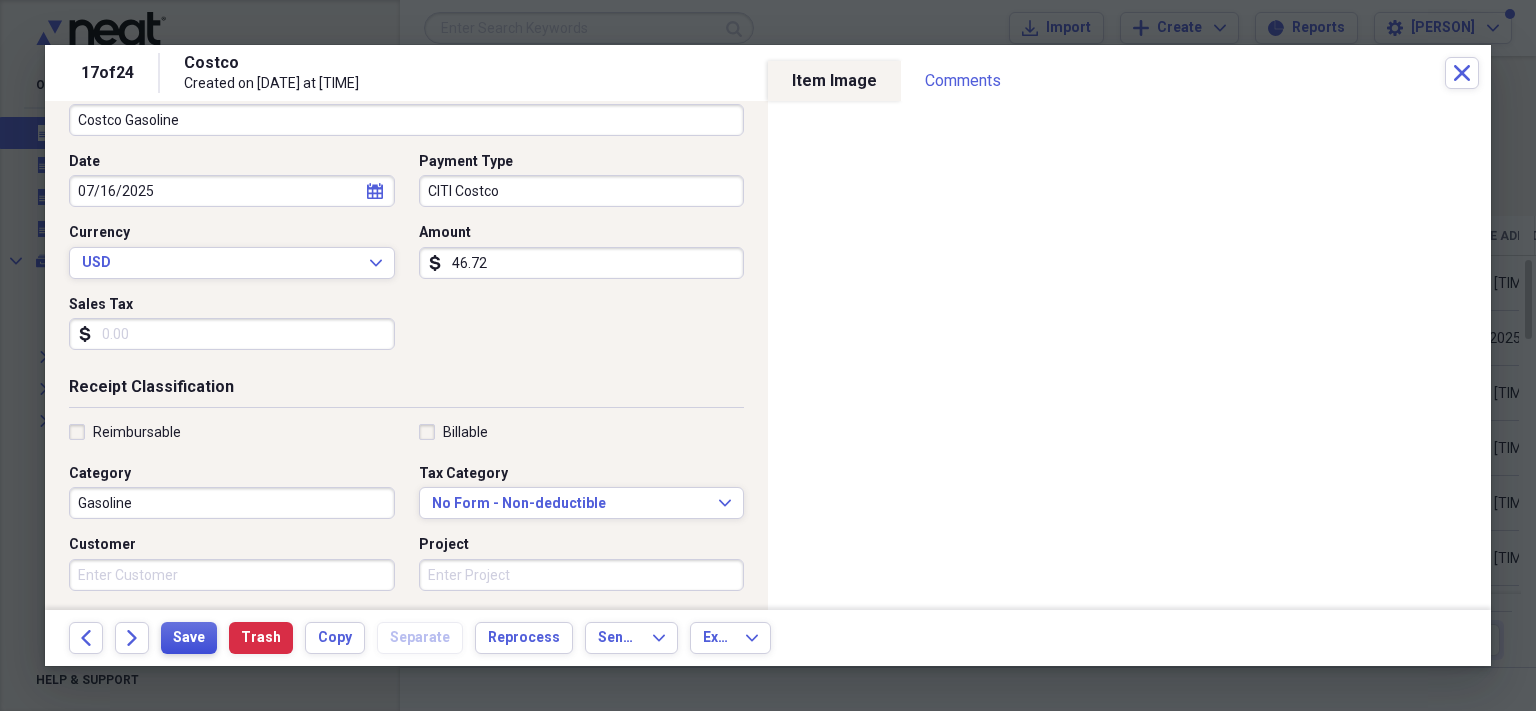 click on "Save" at bounding box center [189, 638] 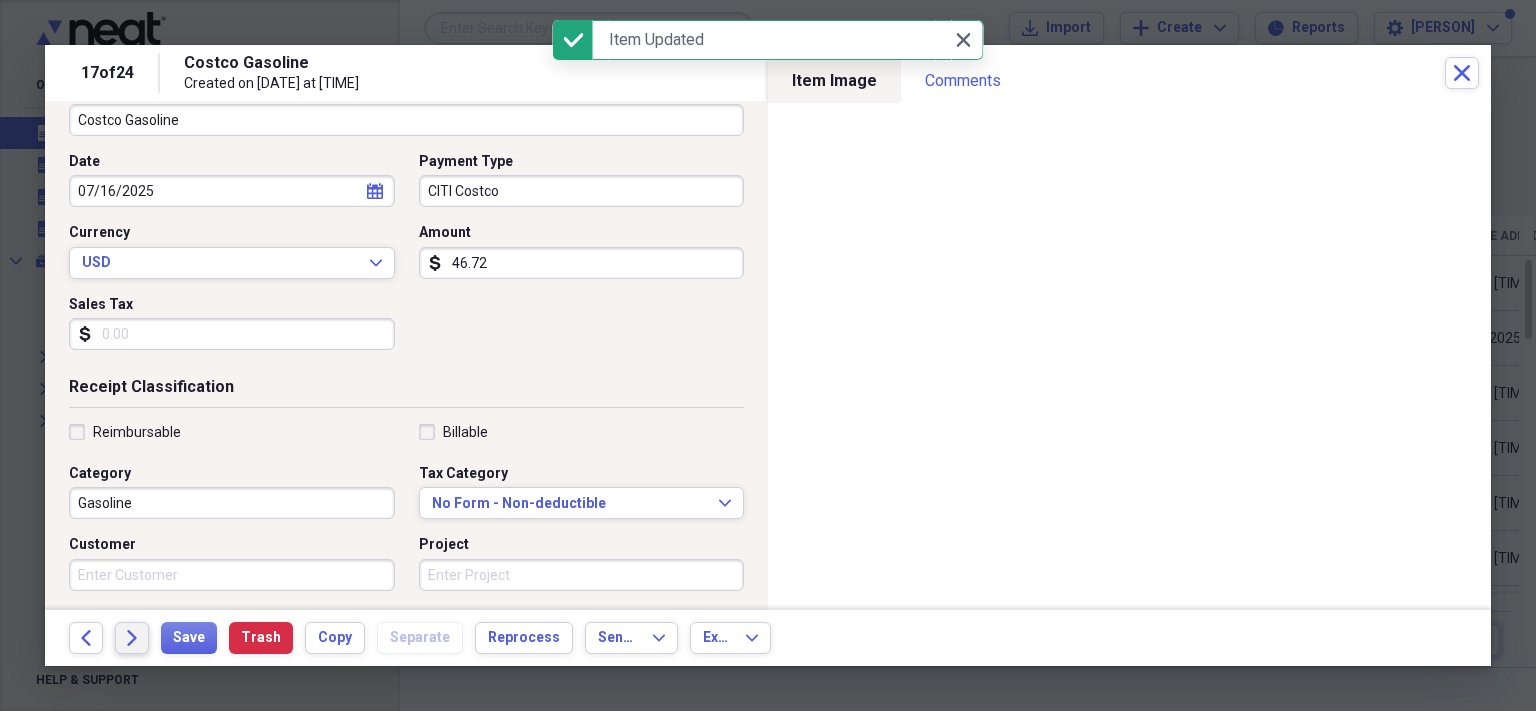 click 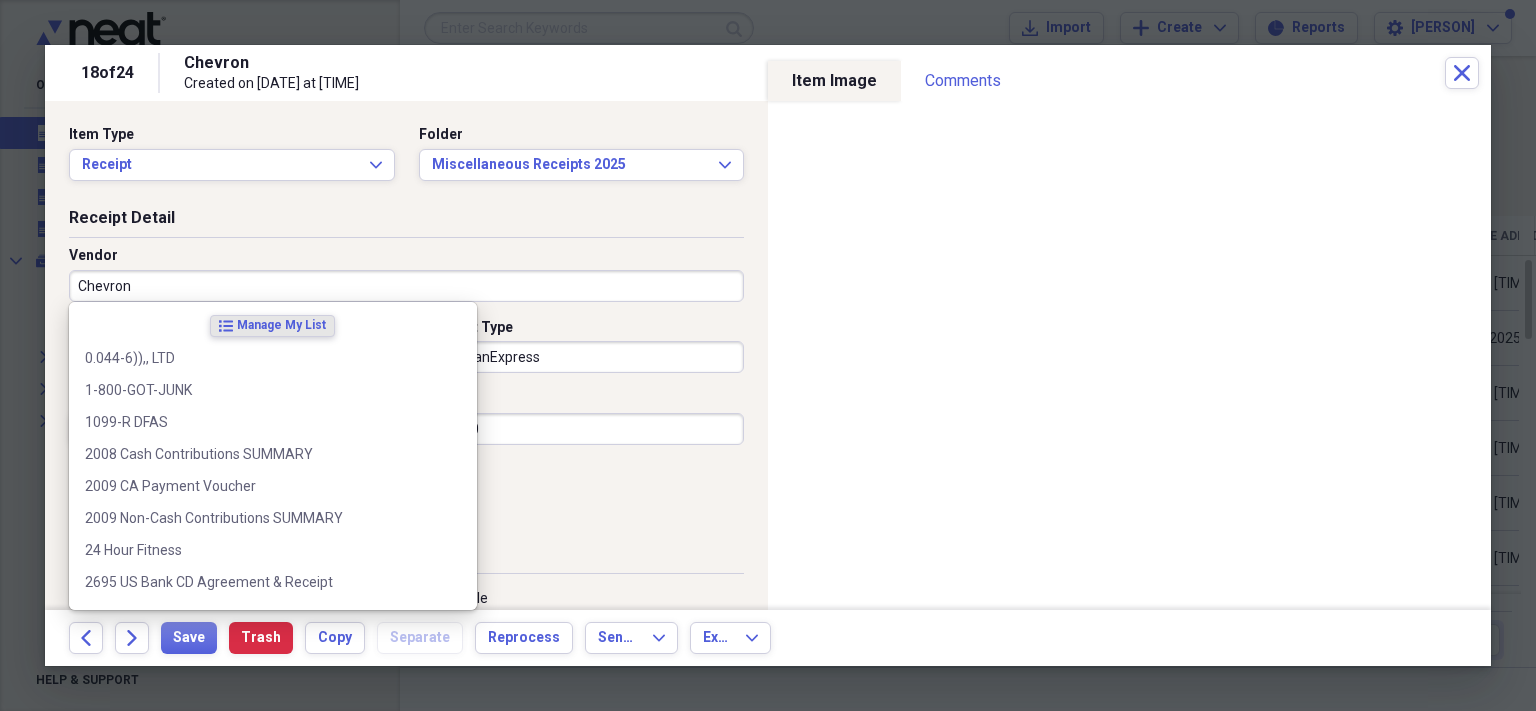 click on "Chevron" at bounding box center (406, 286) 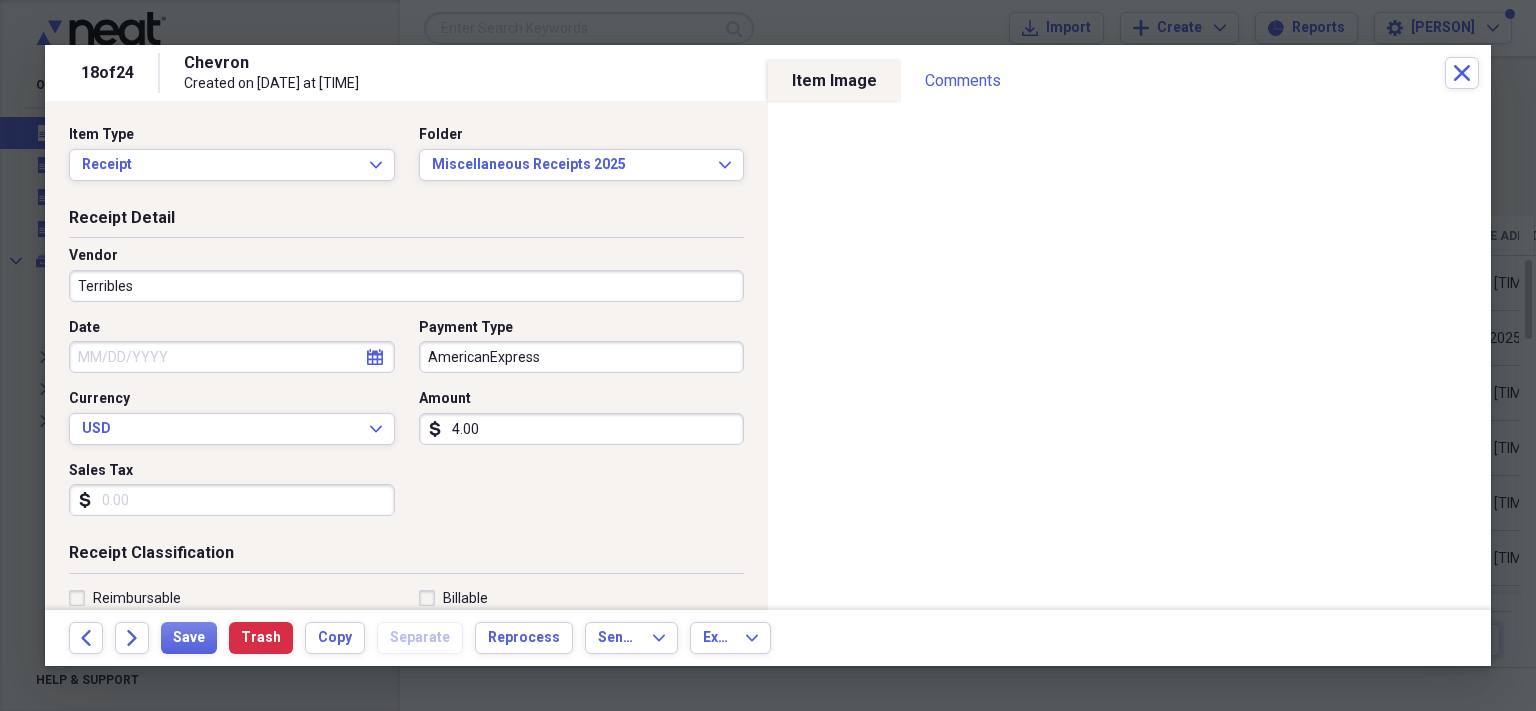 scroll, scrollTop: 0, scrollLeft: 0, axis: both 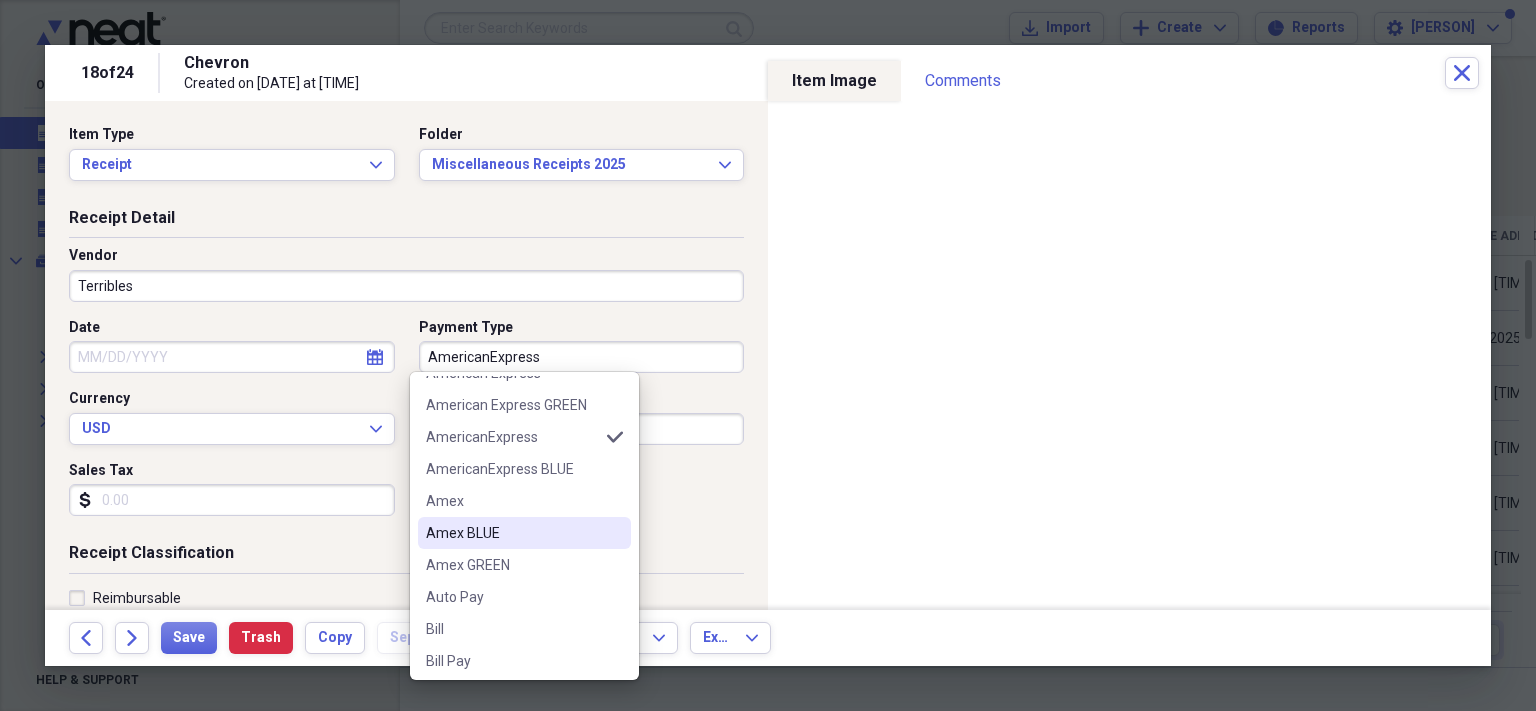 click on "Amex BLUE" at bounding box center (512, 533) 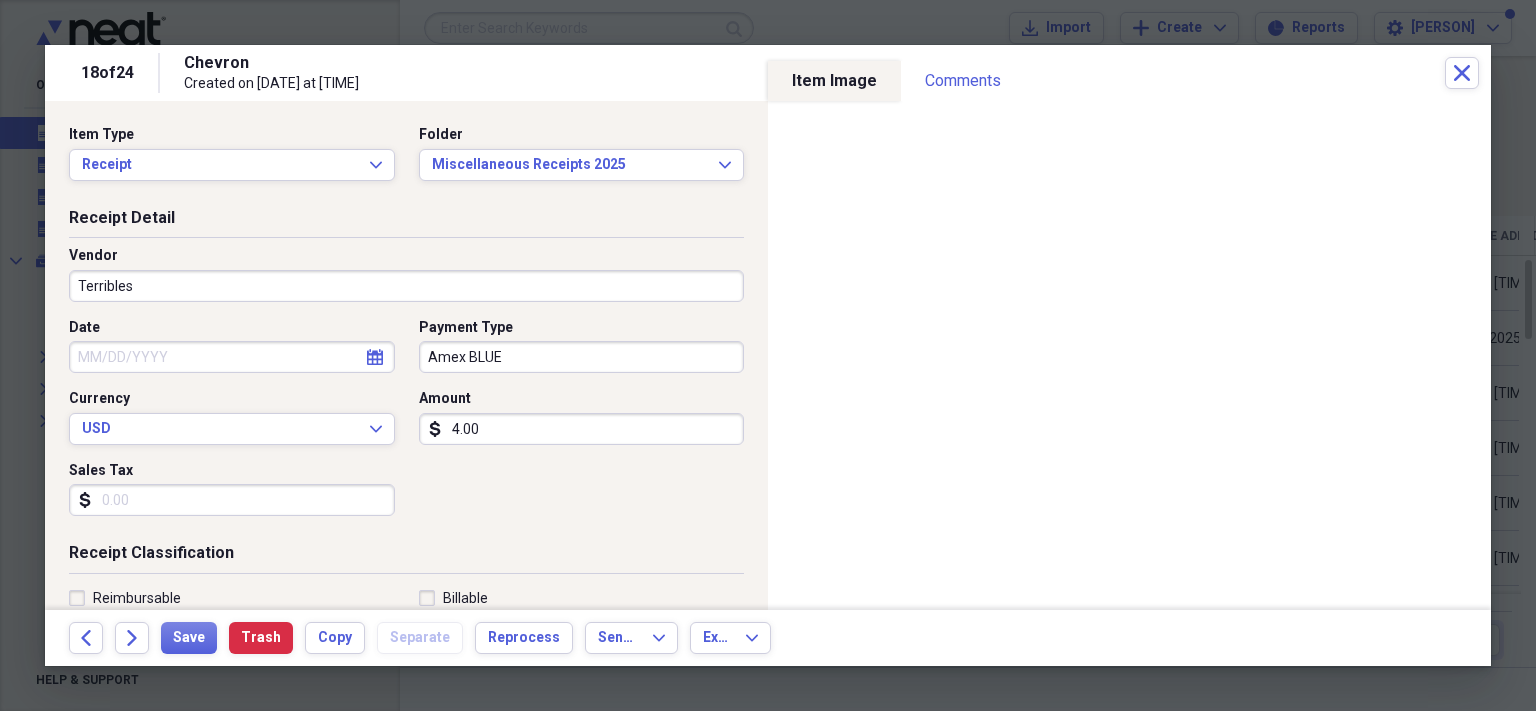 select on "7" 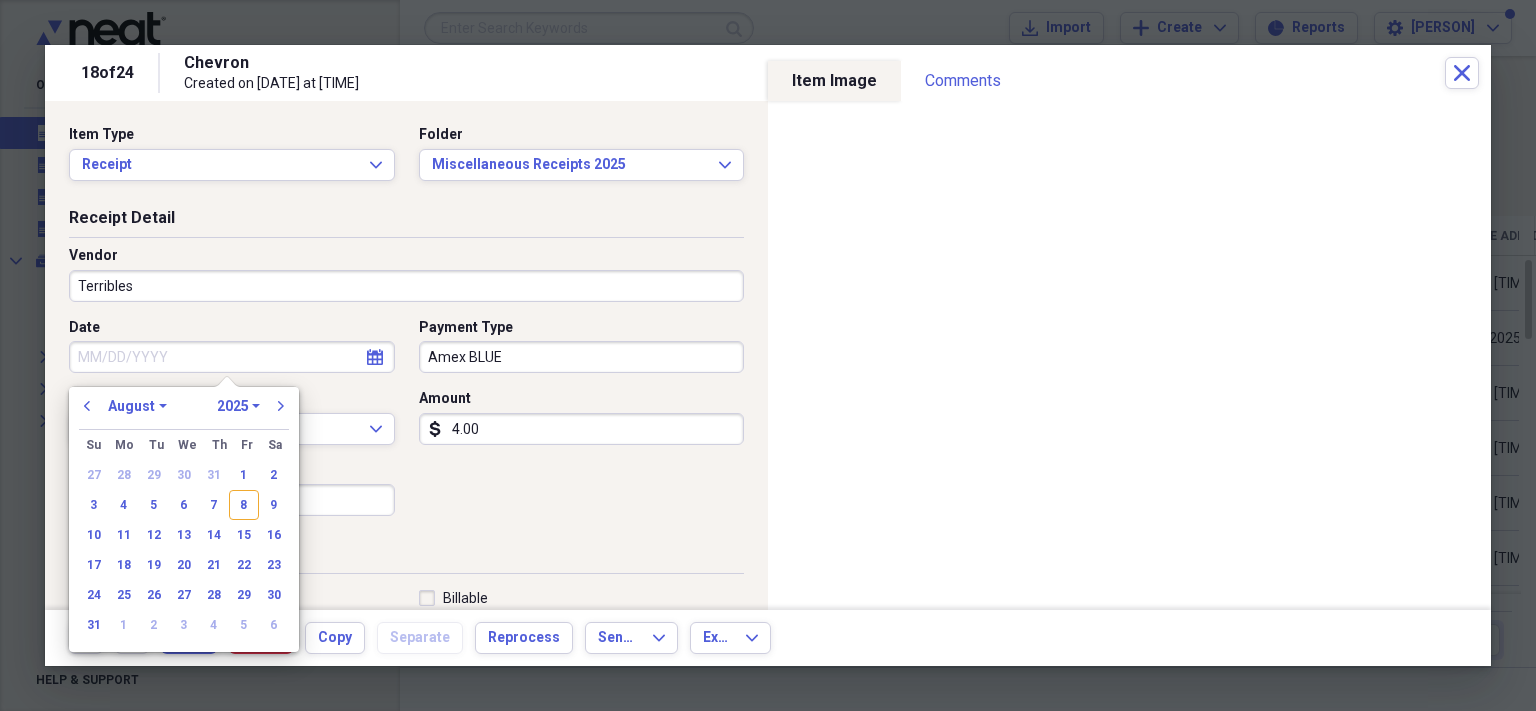 click on "Date" at bounding box center (232, 357) 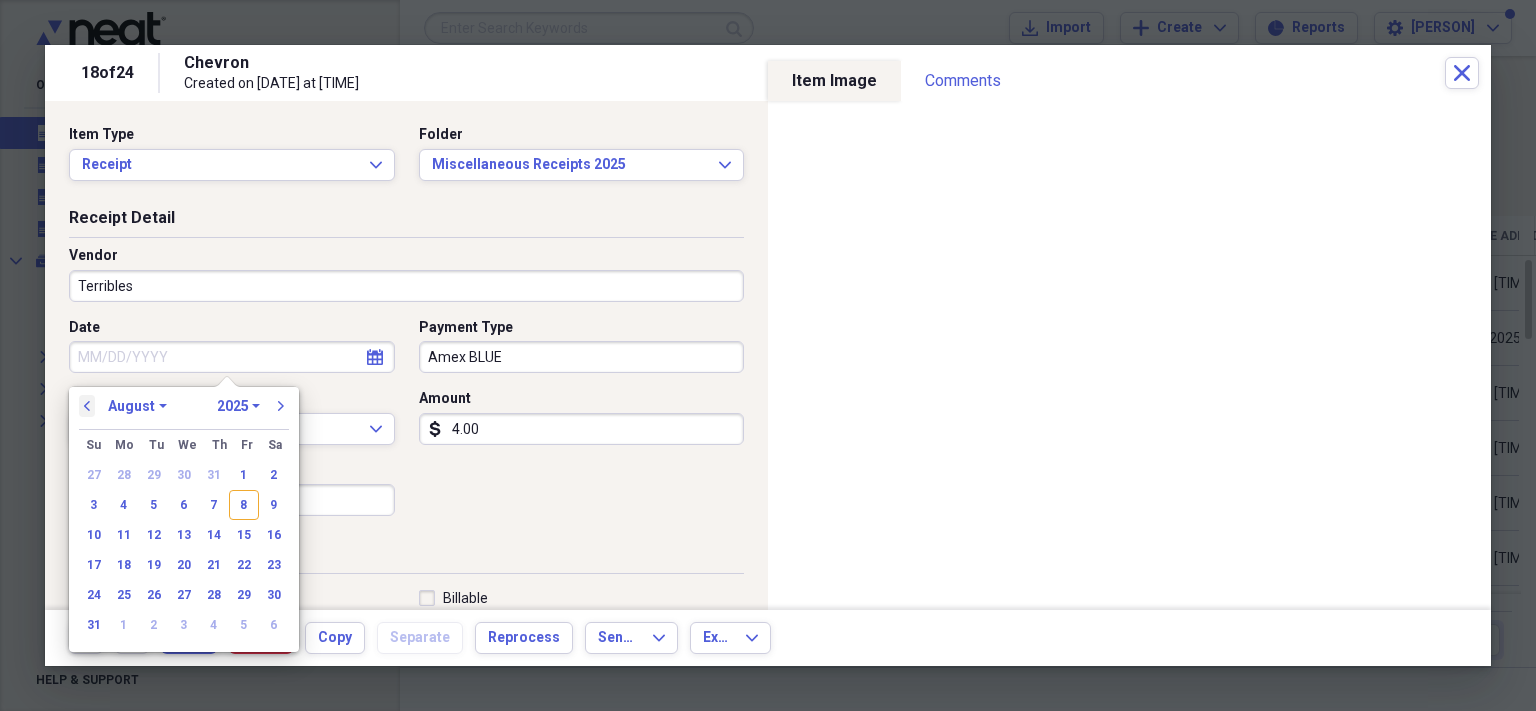 click on "previous" at bounding box center [87, 406] 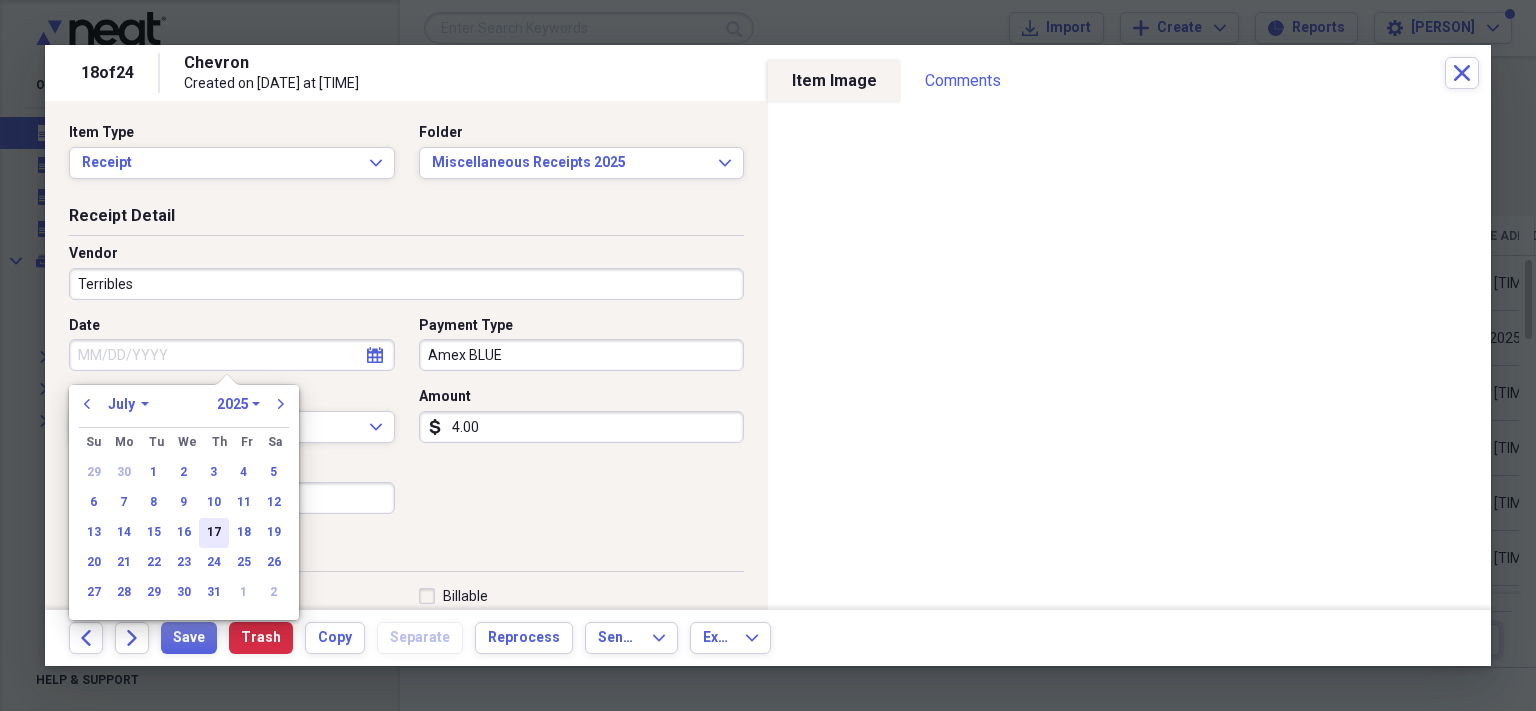 scroll, scrollTop: 3, scrollLeft: 0, axis: vertical 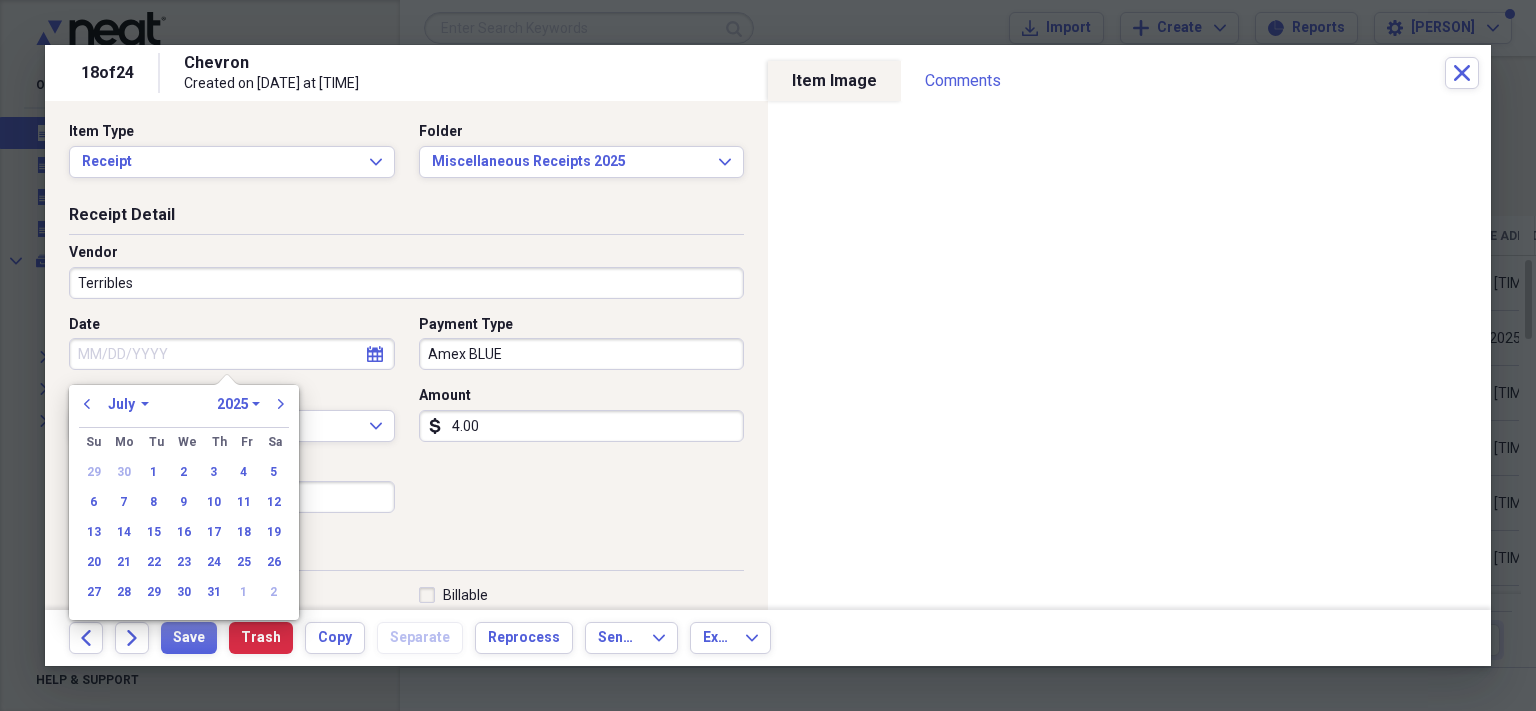 click on "Date calendar Calendar Payment Type Amex BLUE Currency USD Expand Amount dollar-sign [AMOUNT] Sales Tax dollar-sign" at bounding box center [406, 422] 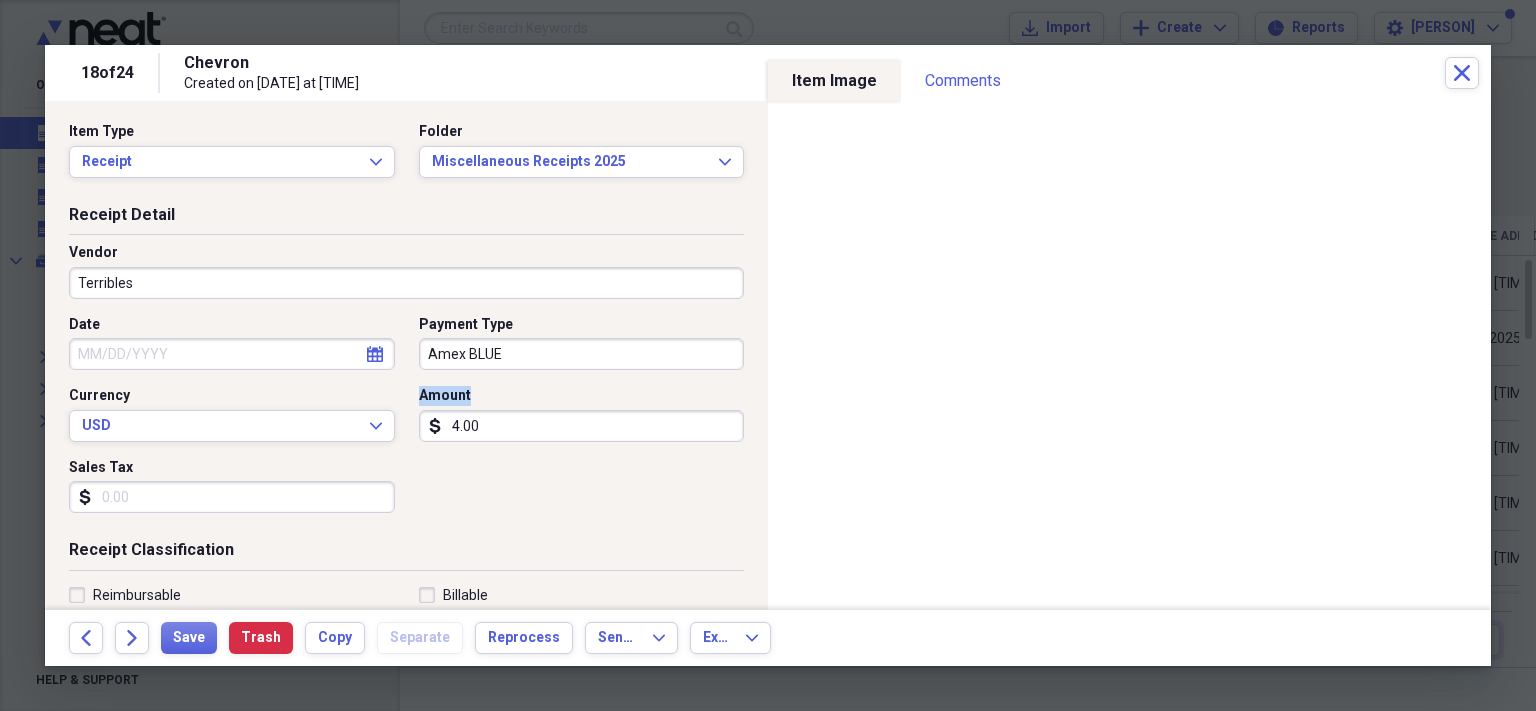 click on "Date calendar Calendar Payment Type Amex BLUE Currency USD Expand Amount dollar-sign [AMOUNT] Sales Tax dollar-sign" at bounding box center (406, 422) 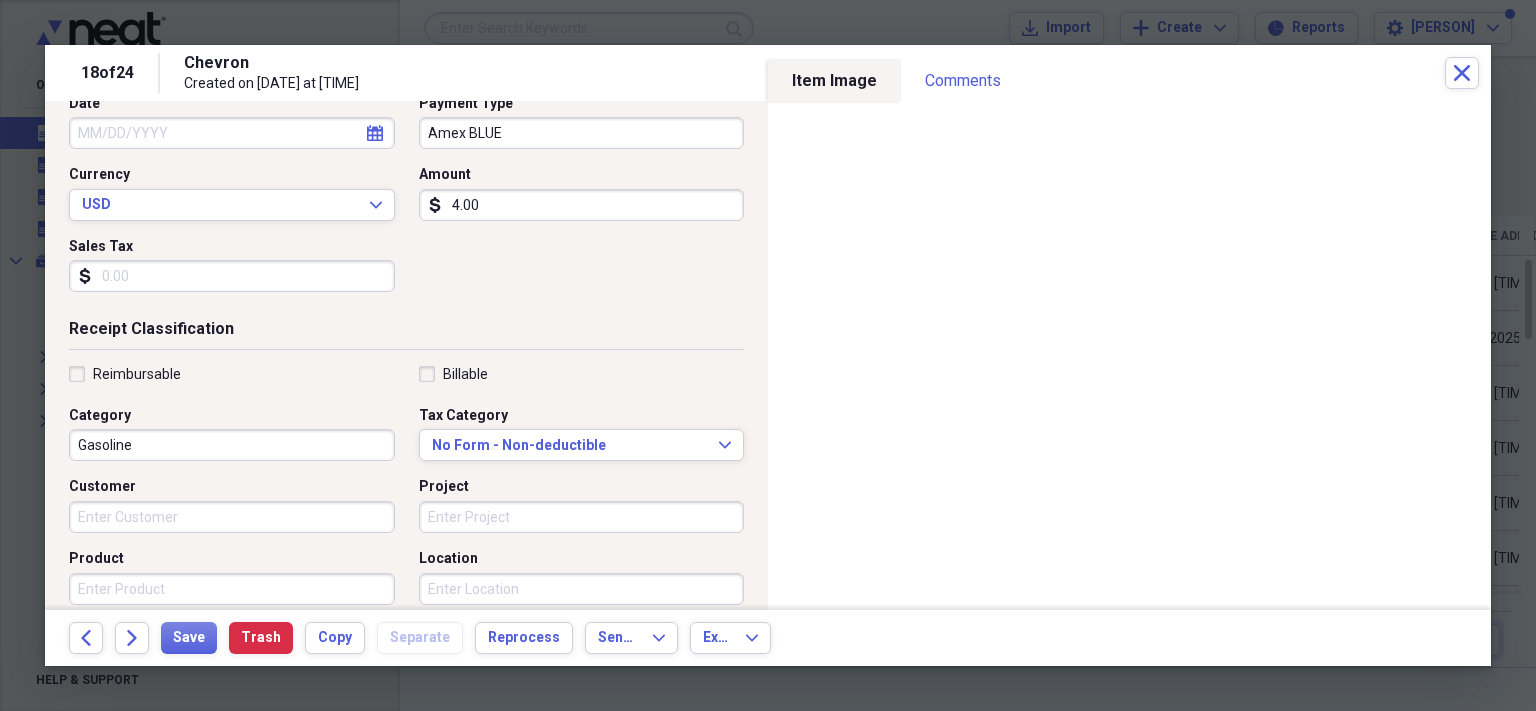 scroll, scrollTop: 224, scrollLeft: 0, axis: vertical 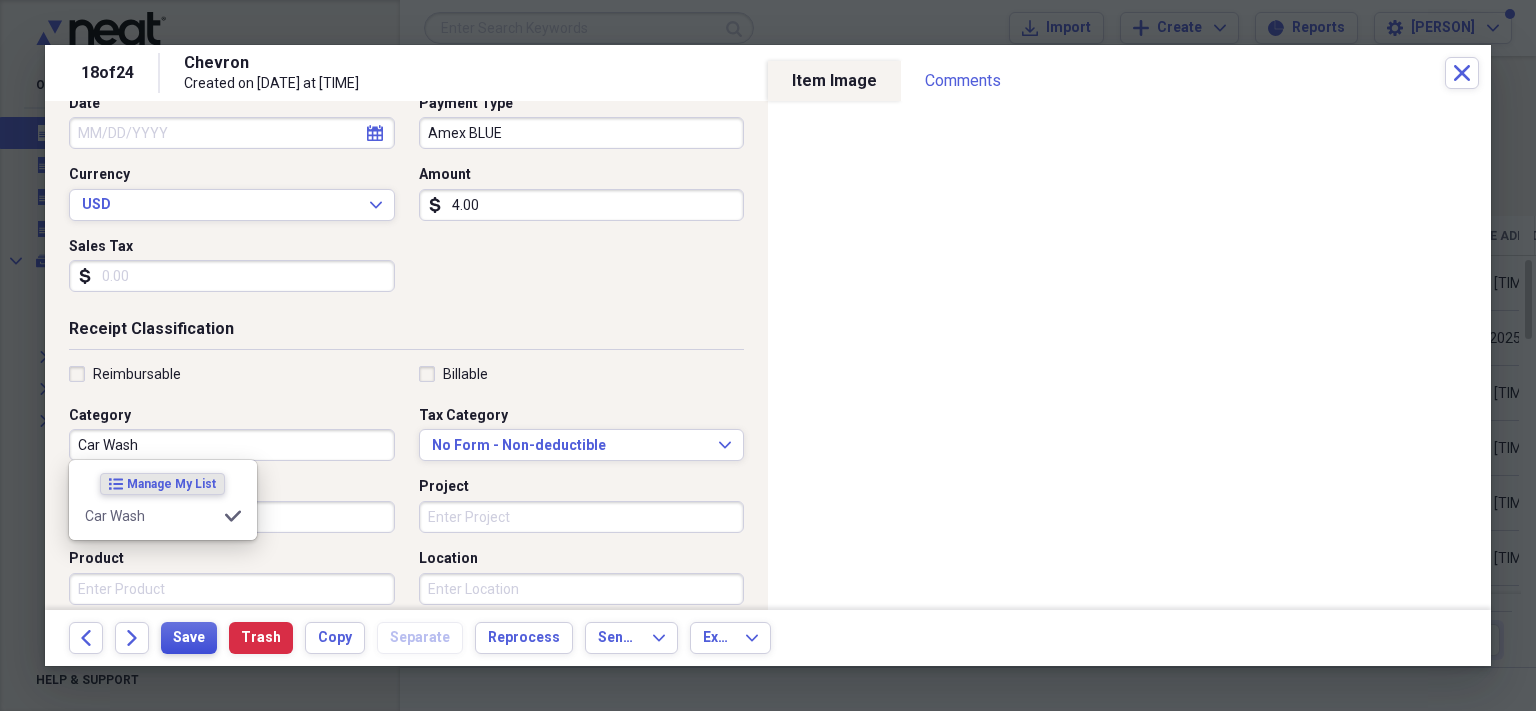 type on "Car Wash" 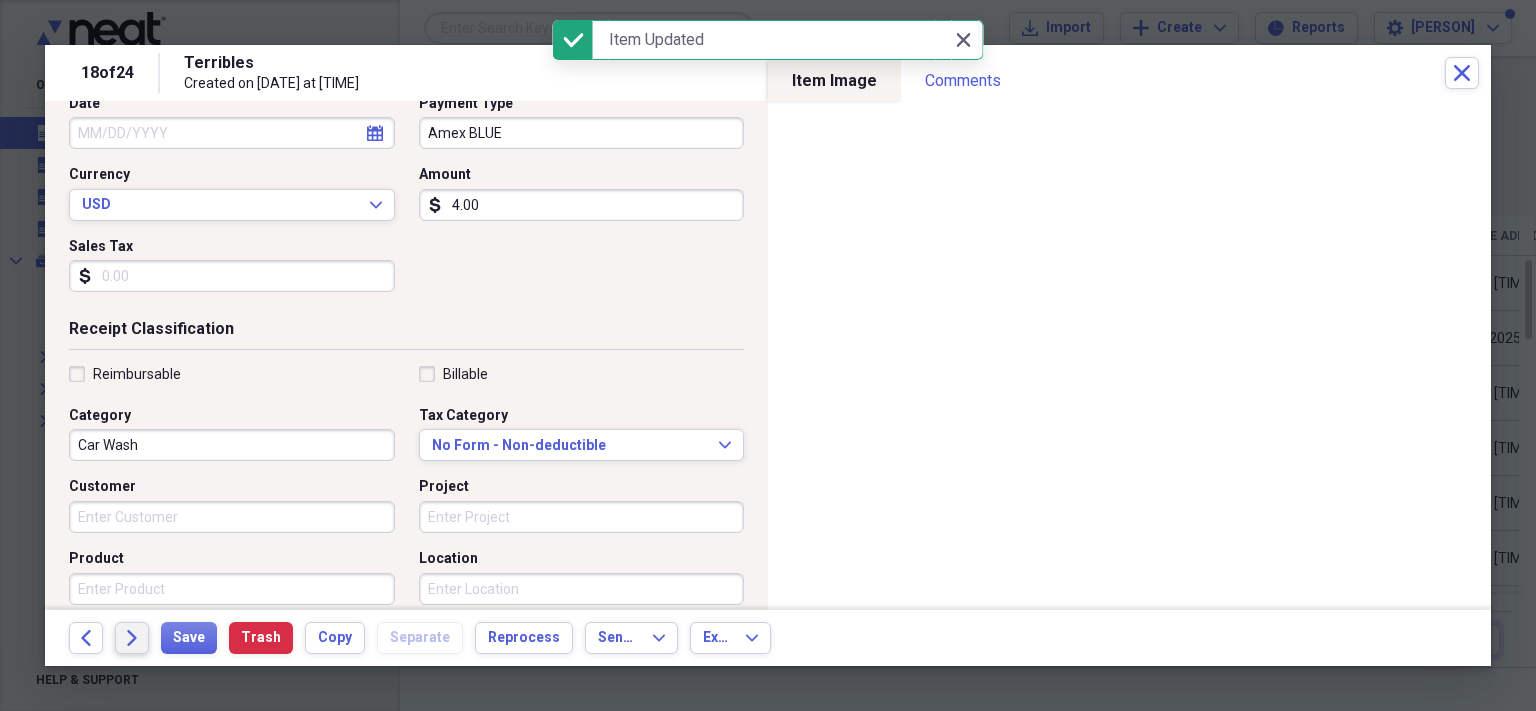 click on "Forward" 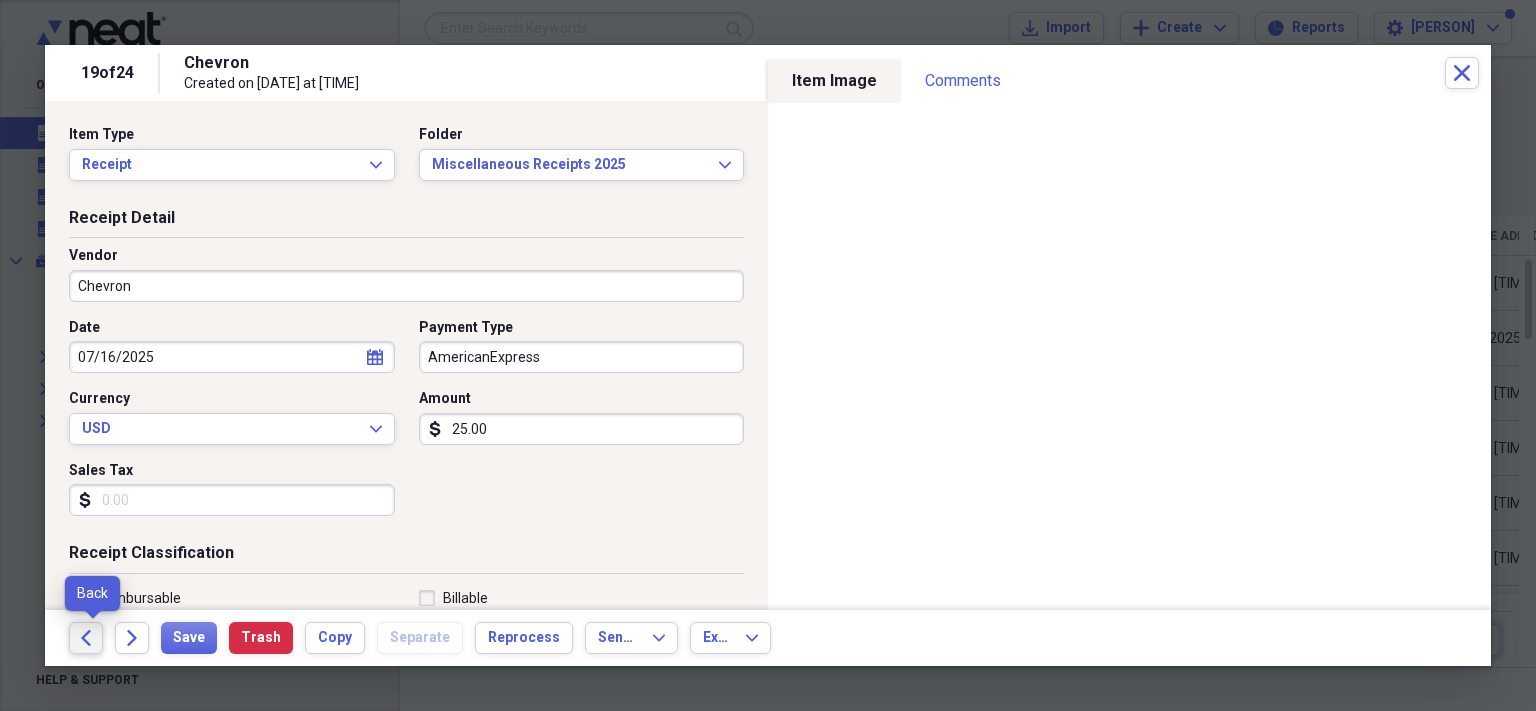 click on "Back" 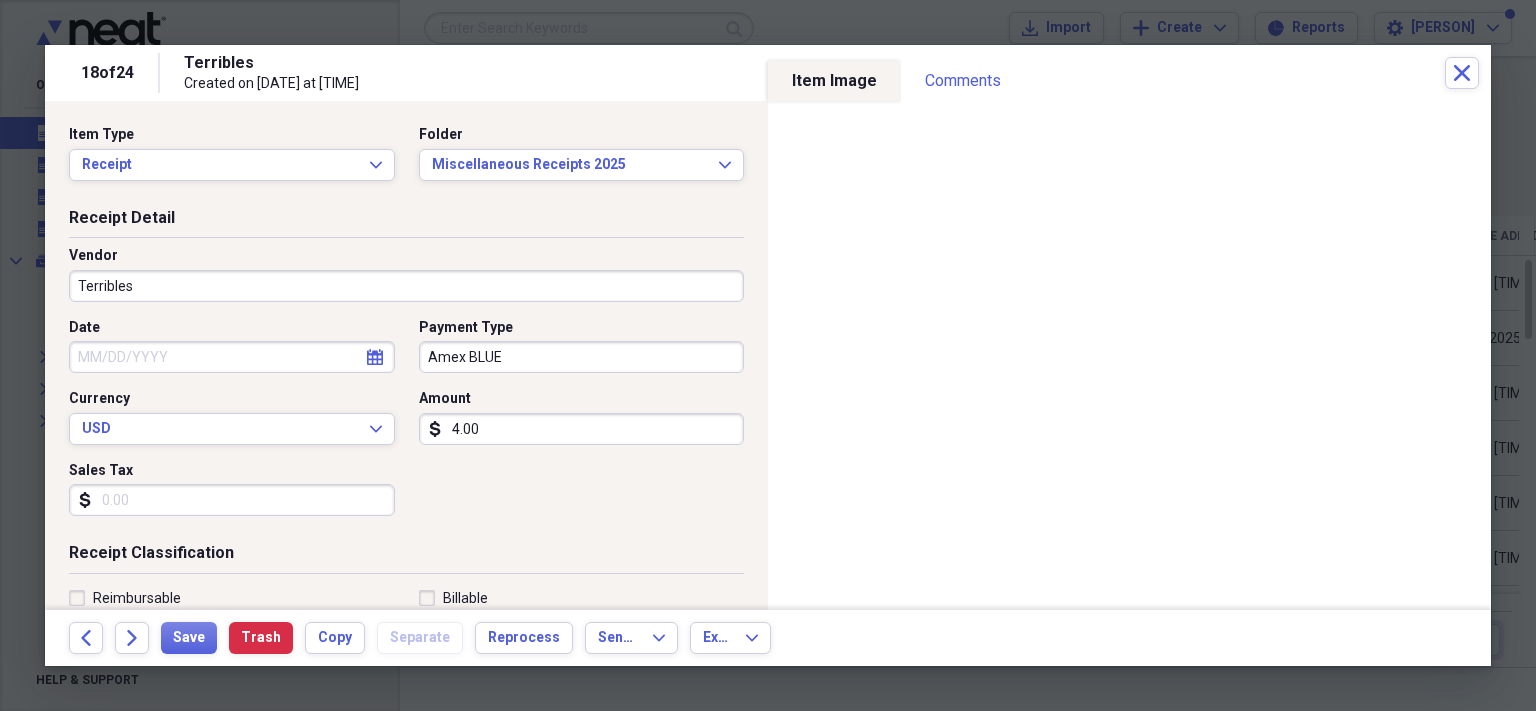 click on "Date" at bounding box center (232, 357) 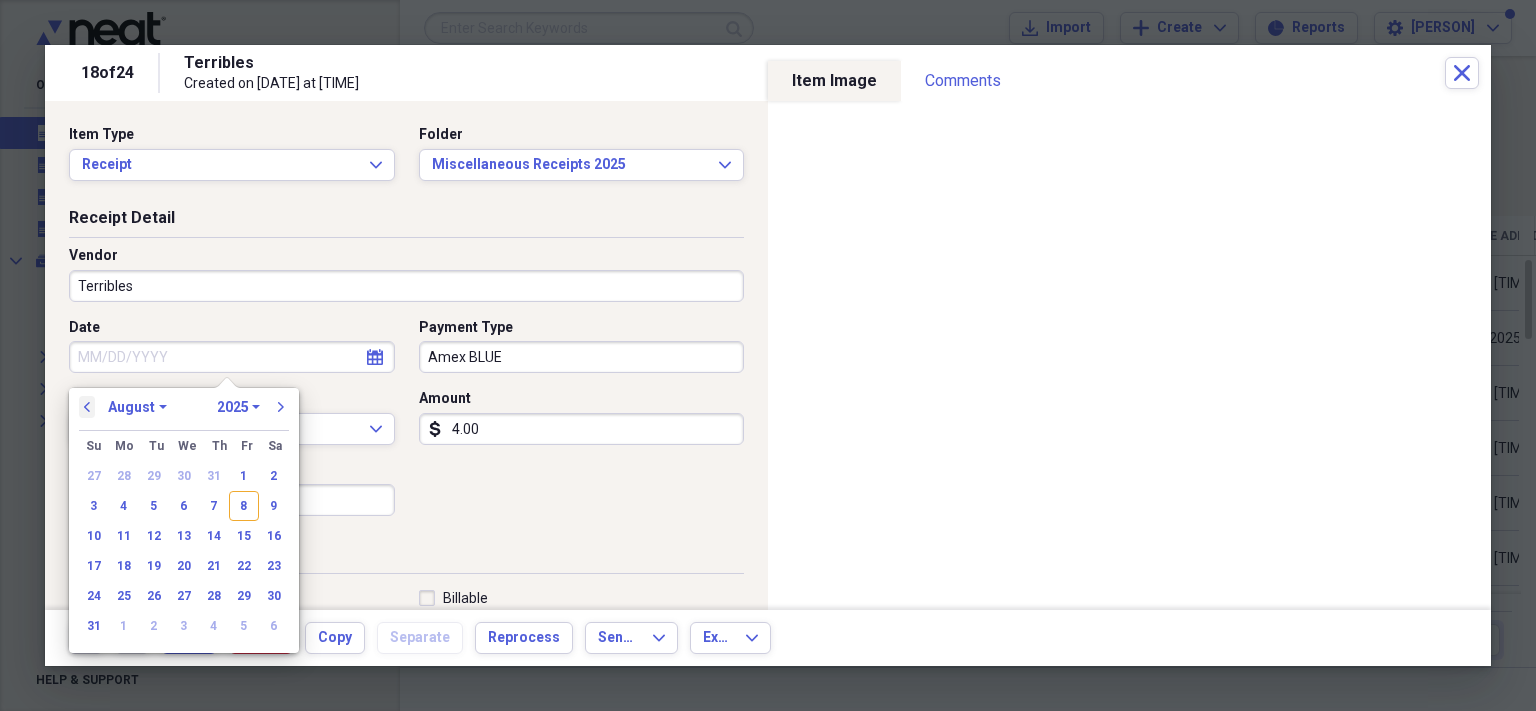 click on "previous" at bounding box center [87, 407] 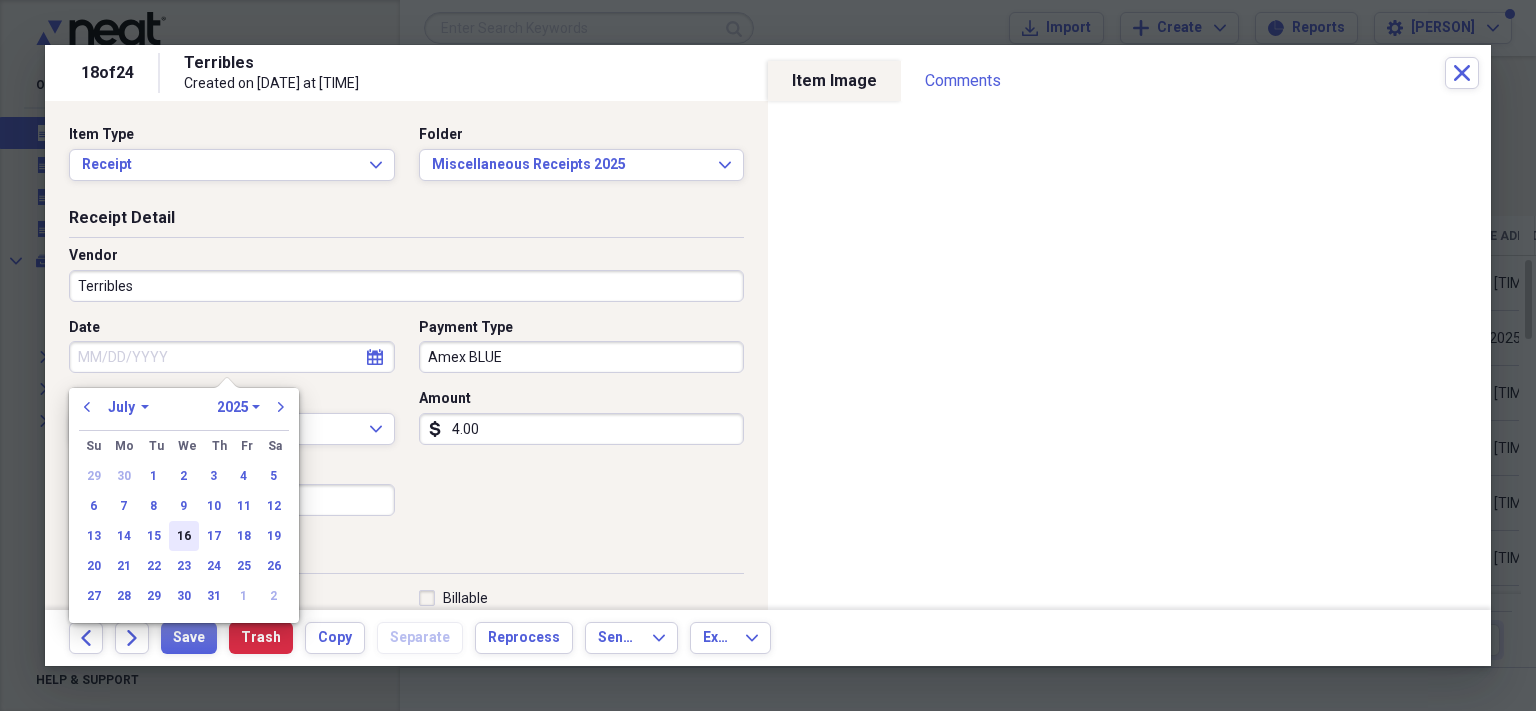 click on "16" at bounding box center [184, 536] 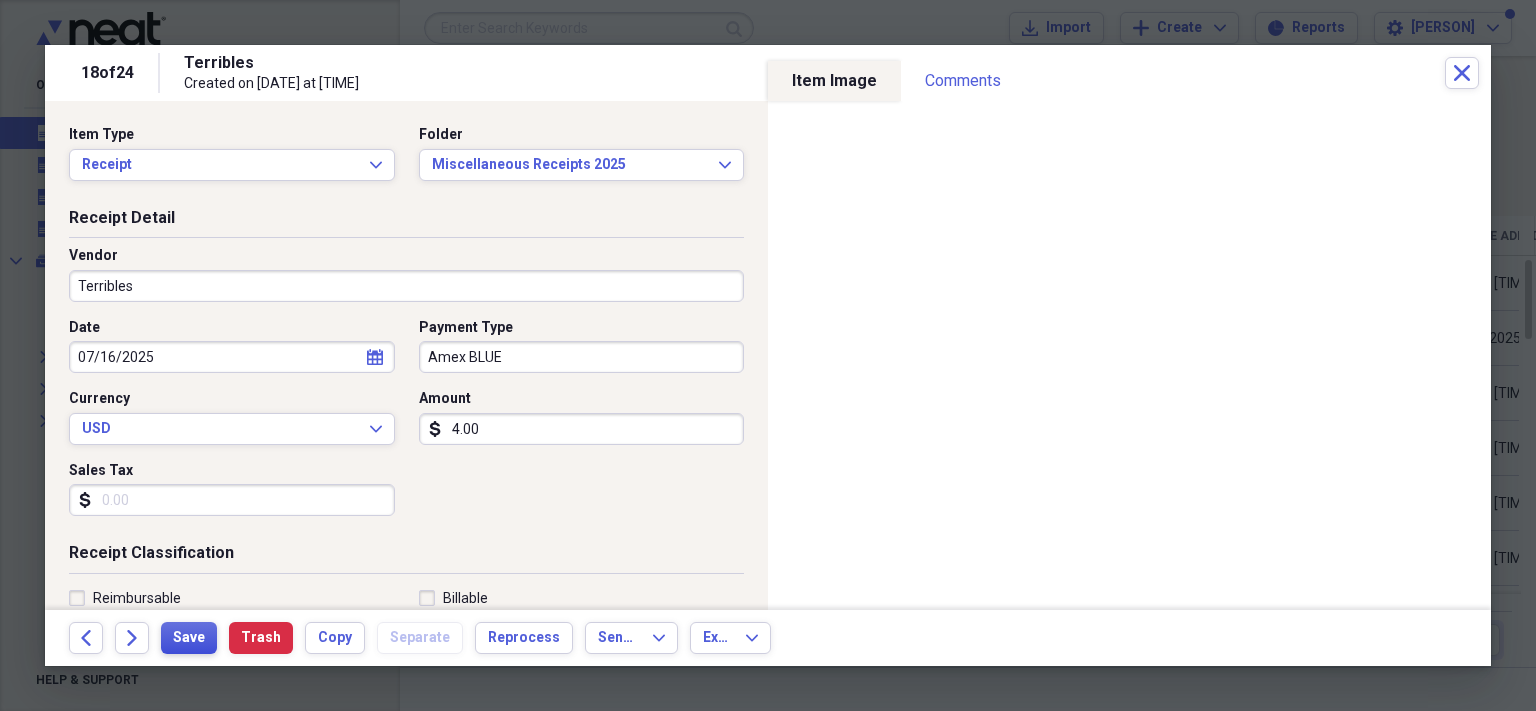 click on "Save" at bounding box center (189, 638) 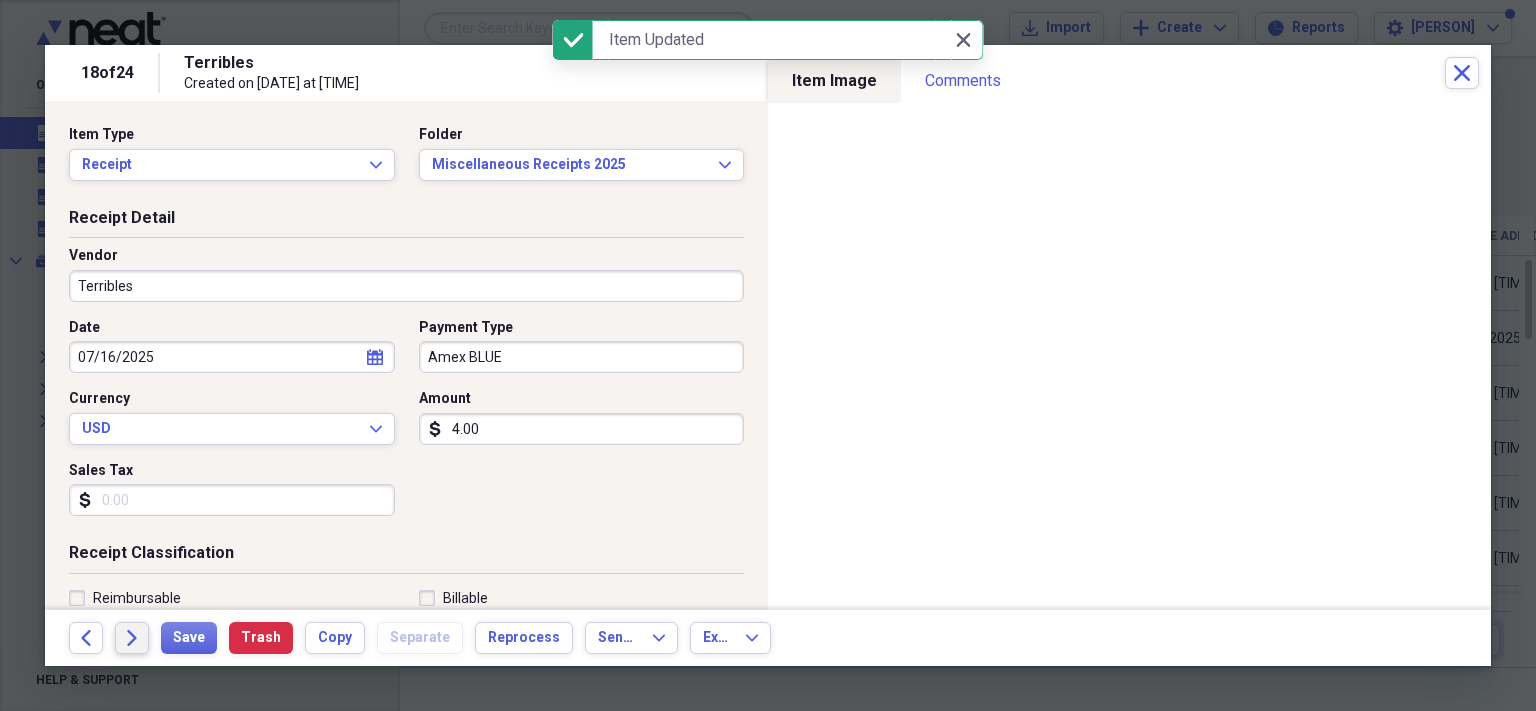 click on "Forward" 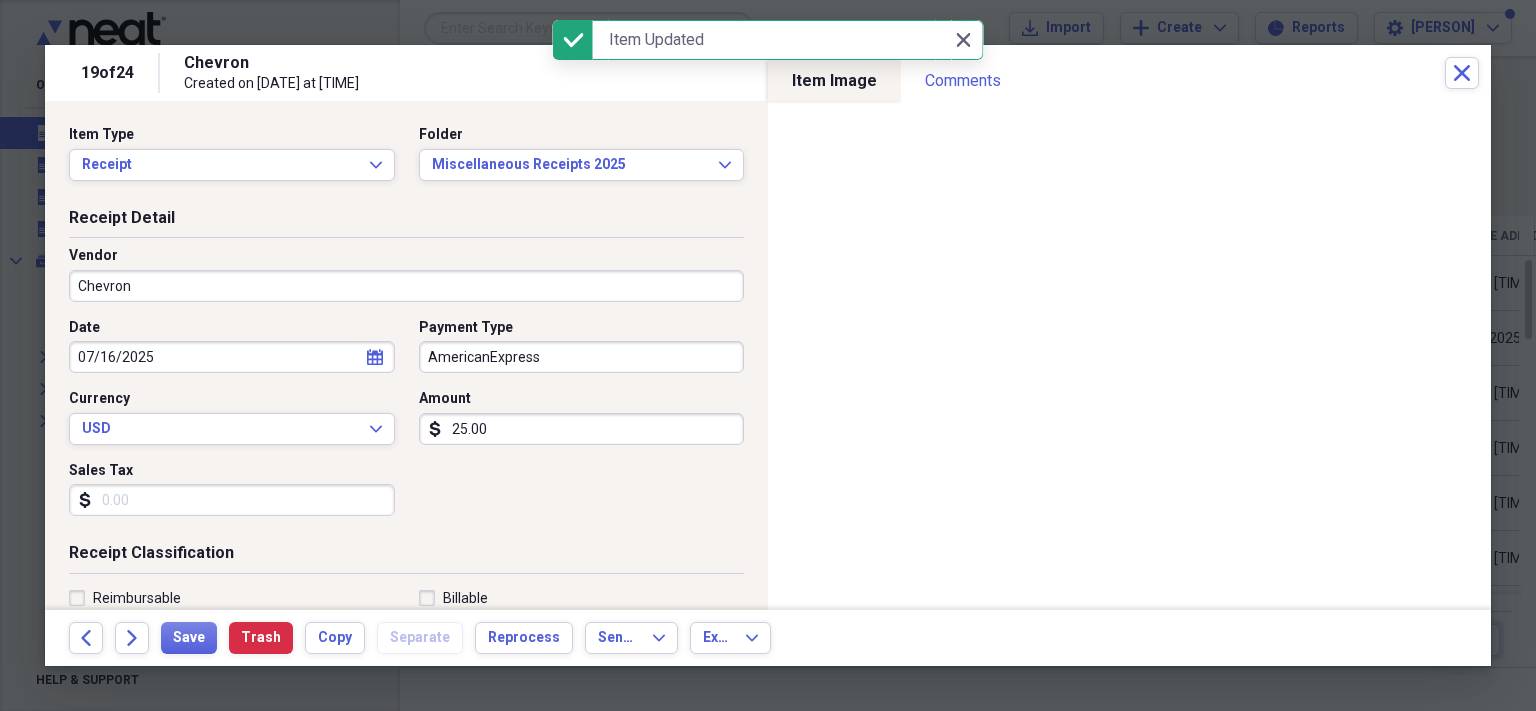 click on "Chevron" at bounding box center (406, 286) 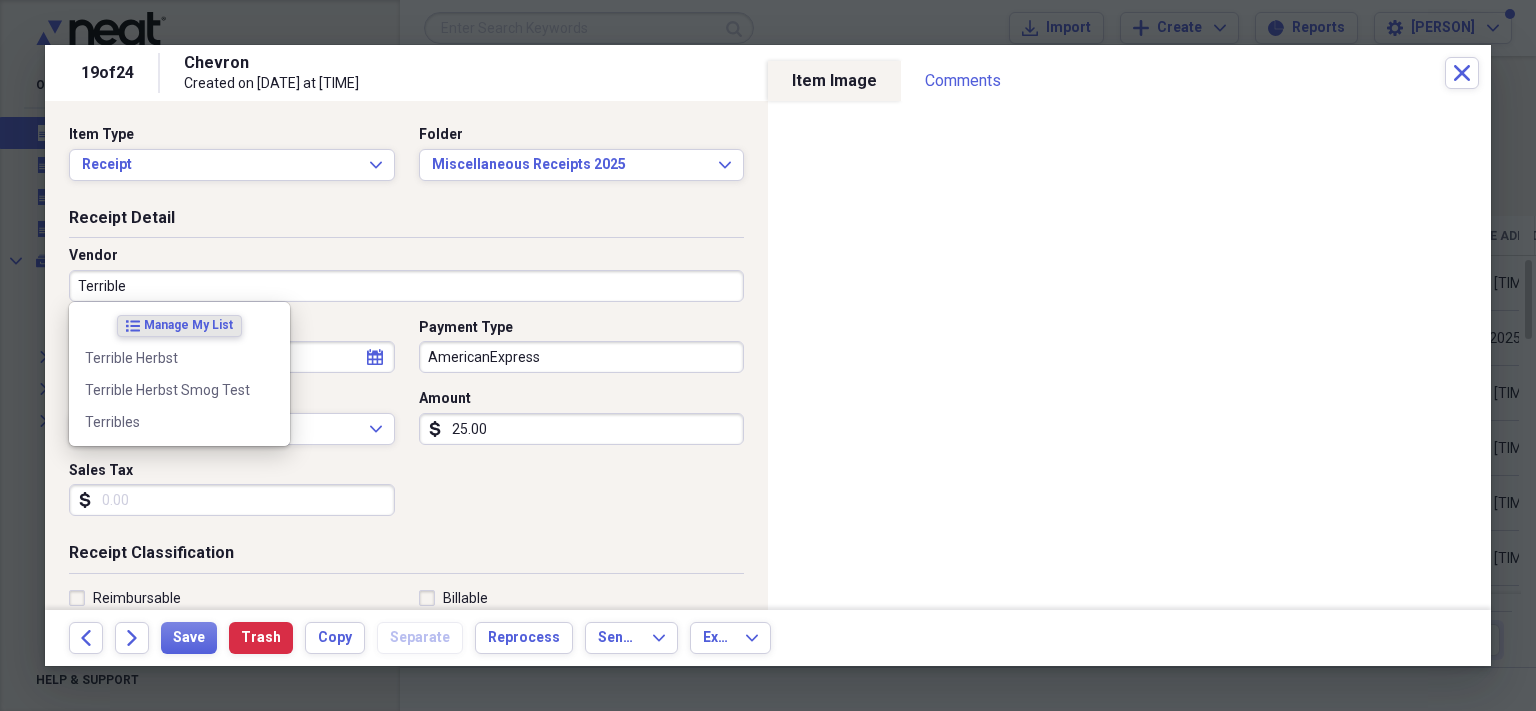 type on "Terribles" 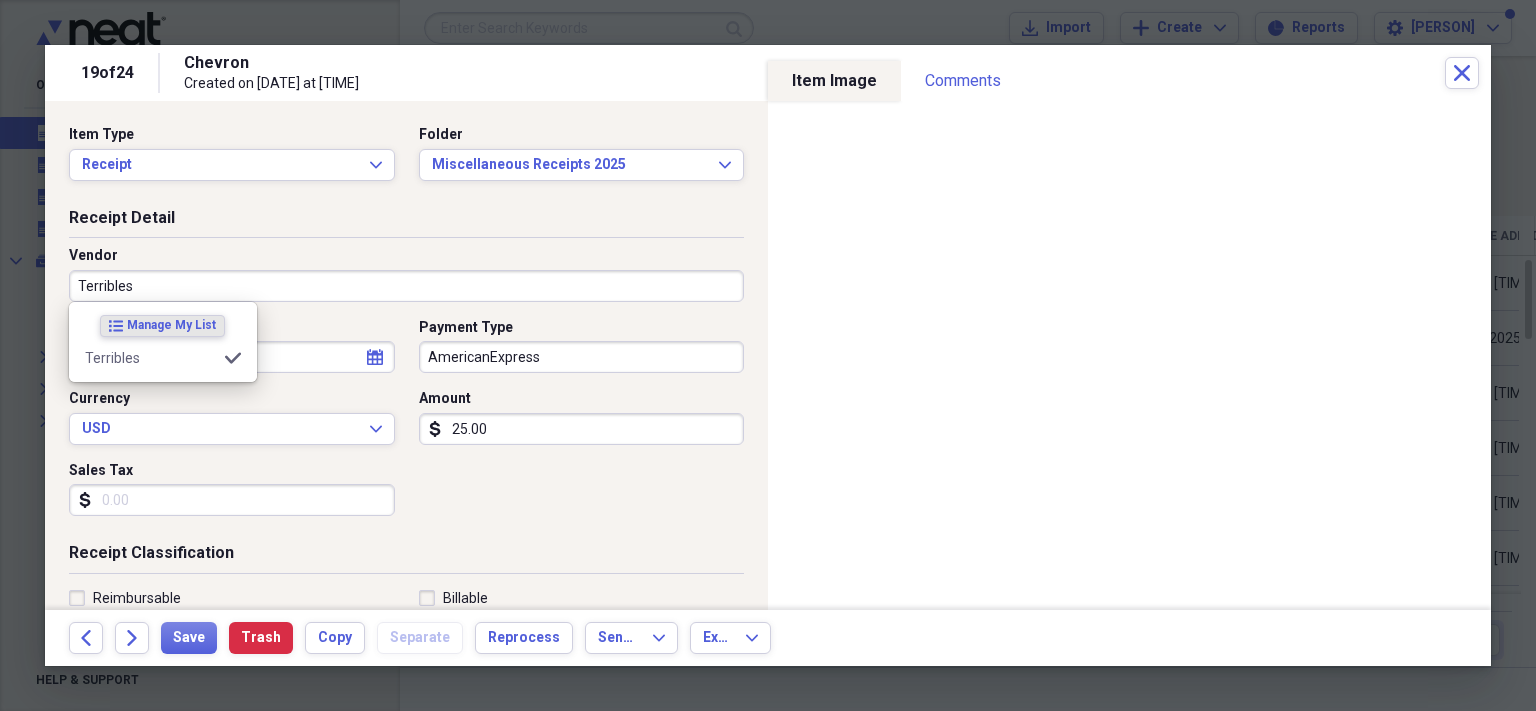type on "Car Wash" 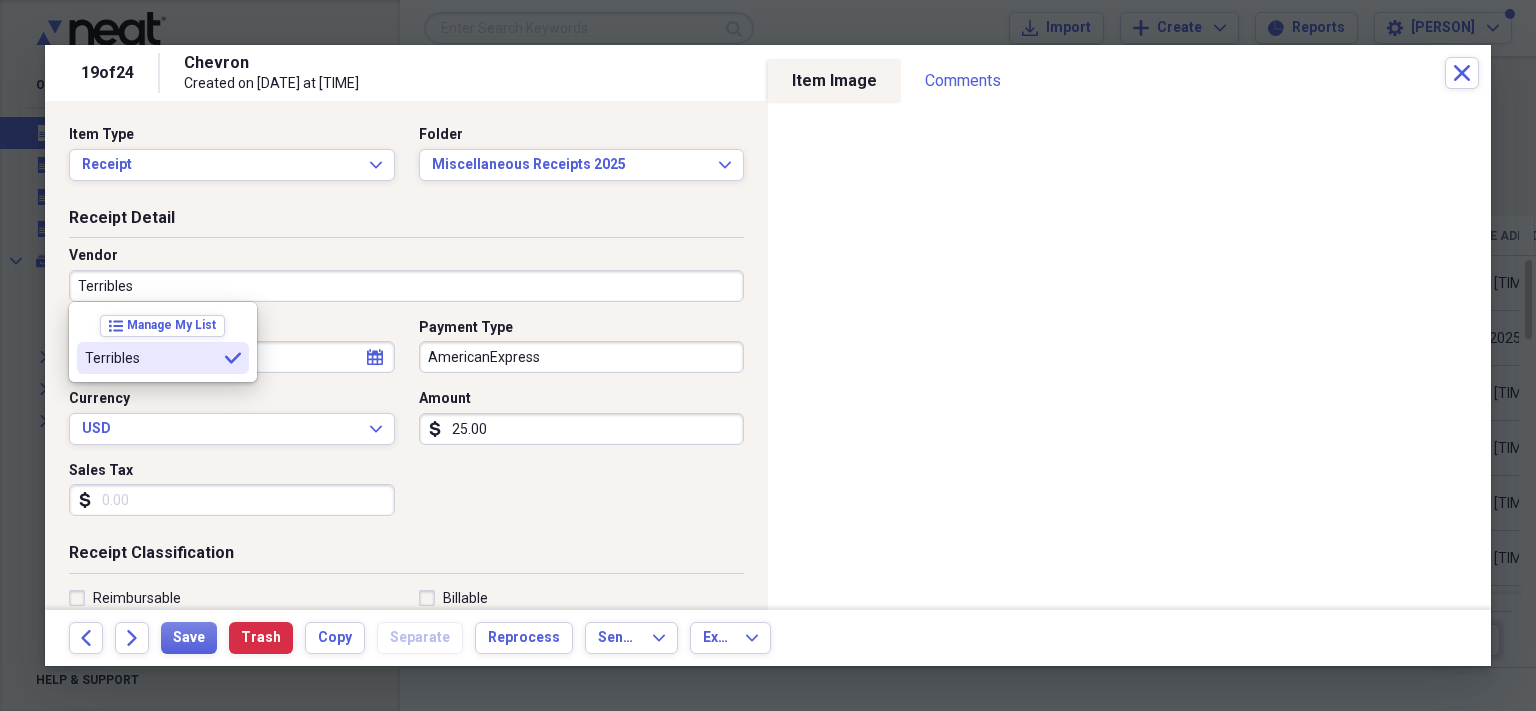 type on "Terribles" 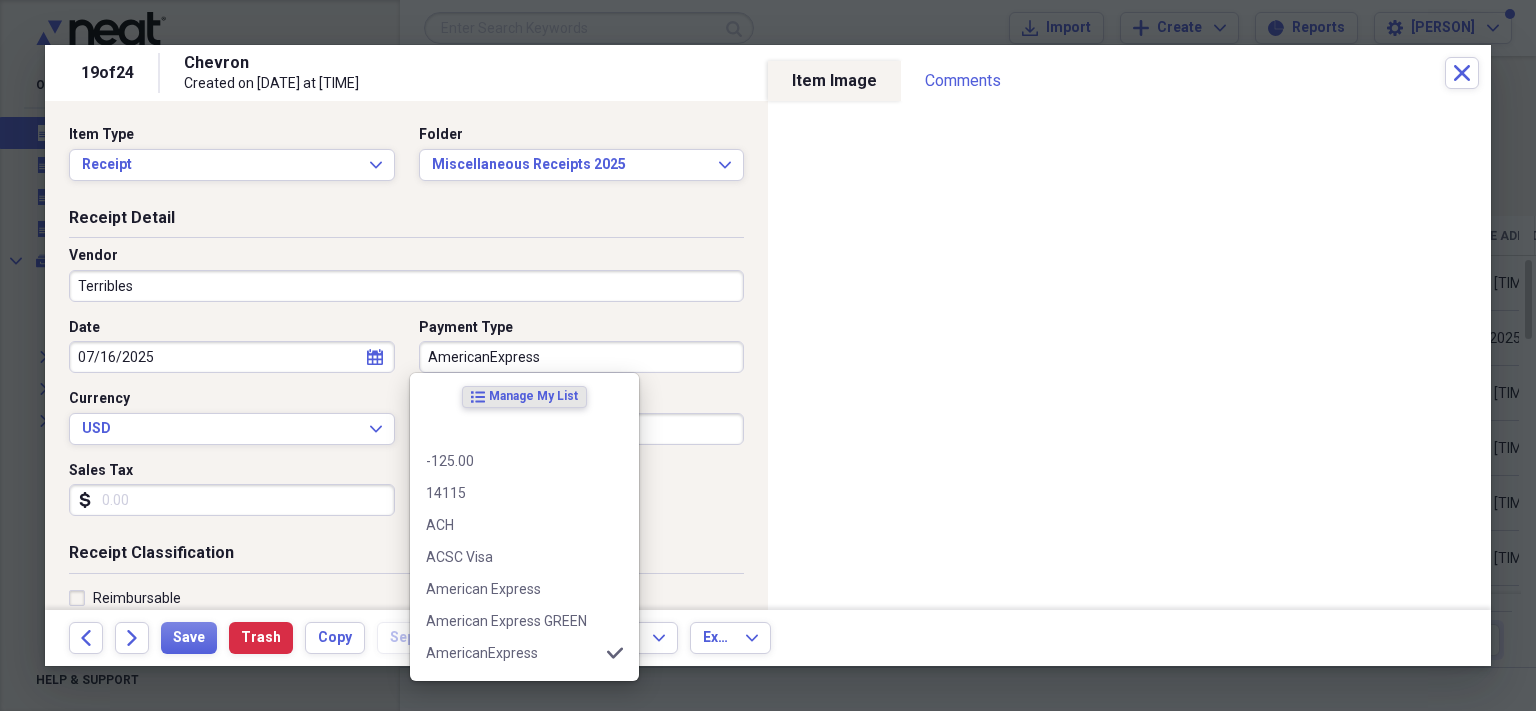 click on "AmericanExpress" at bounding box center (582, 357) 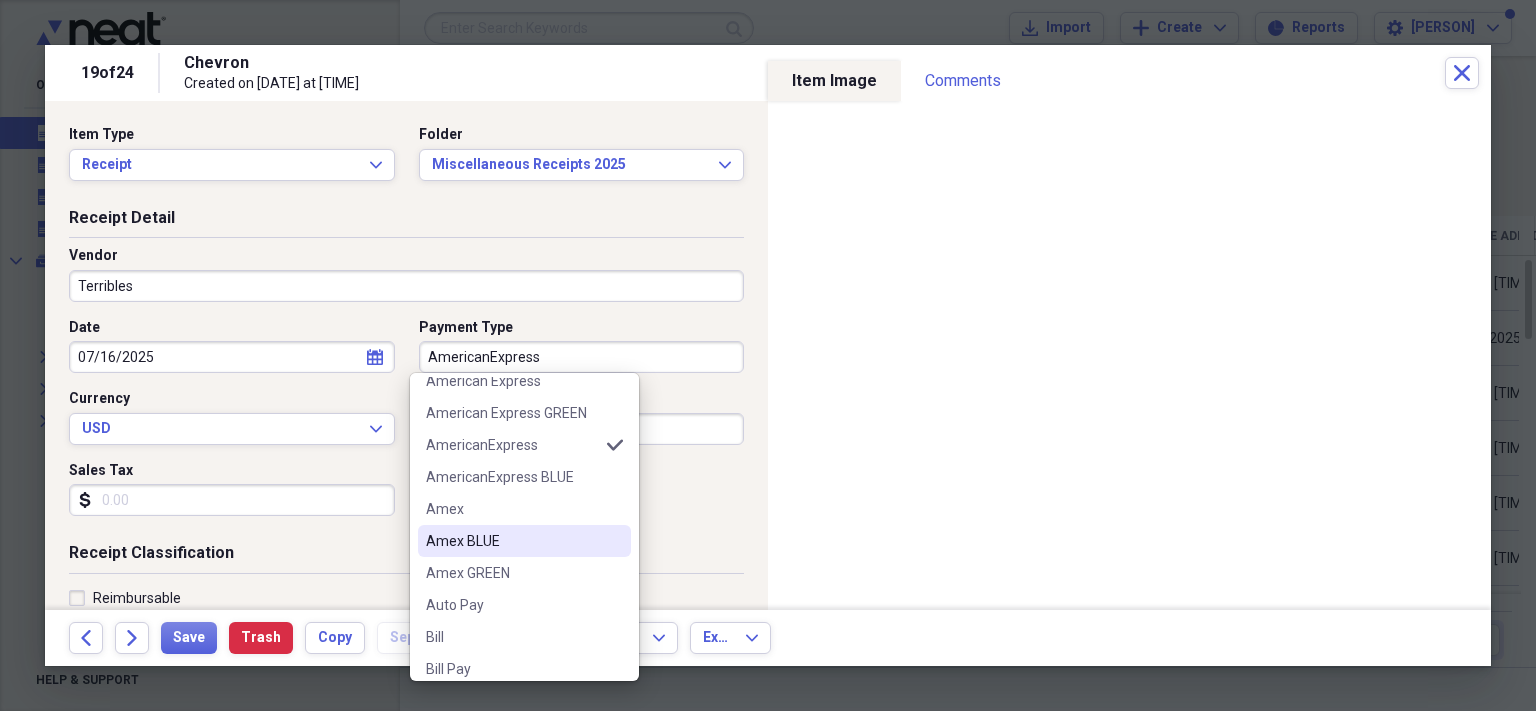 scroll, scrollTop: 209, scrollLeft: 0, axis: vertical 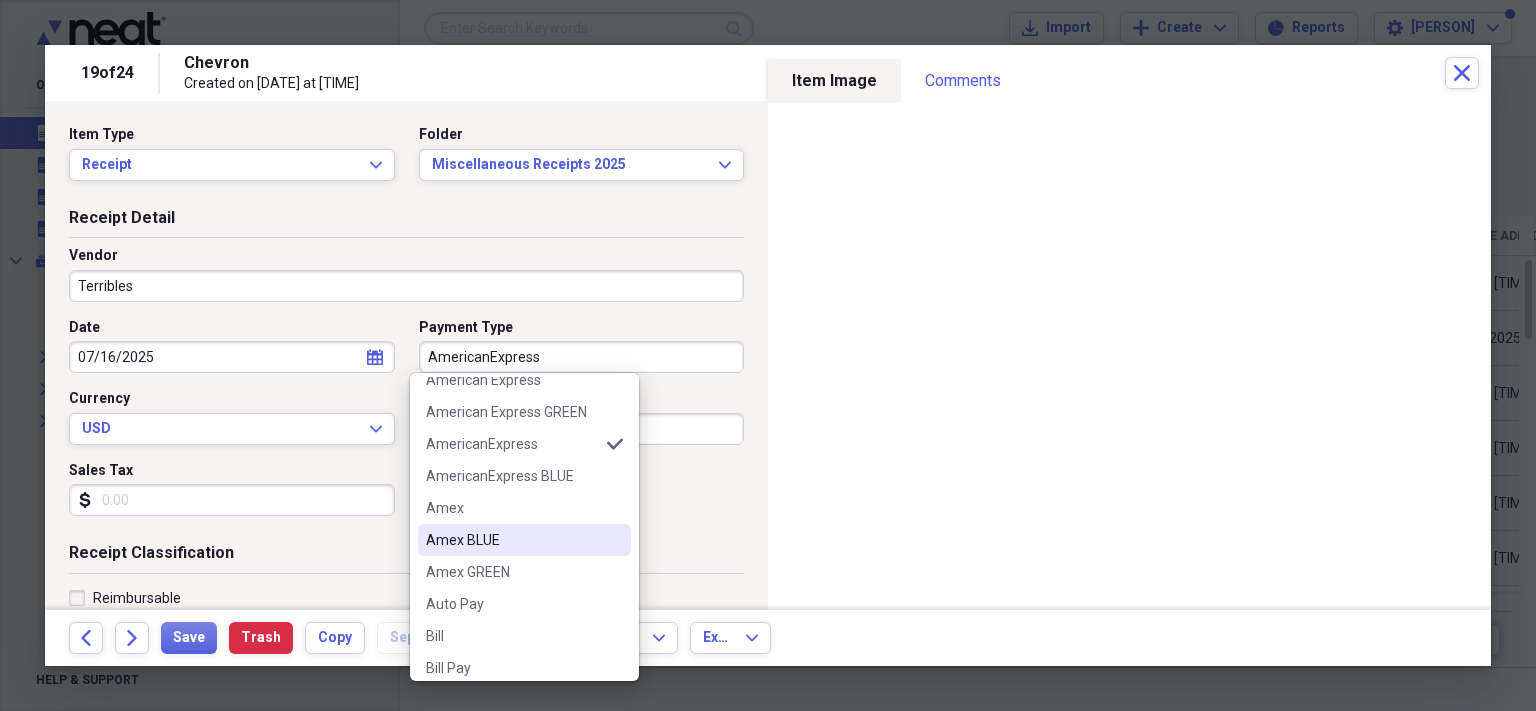 click on "Amex BLUE" at bounding box center [512, 540] 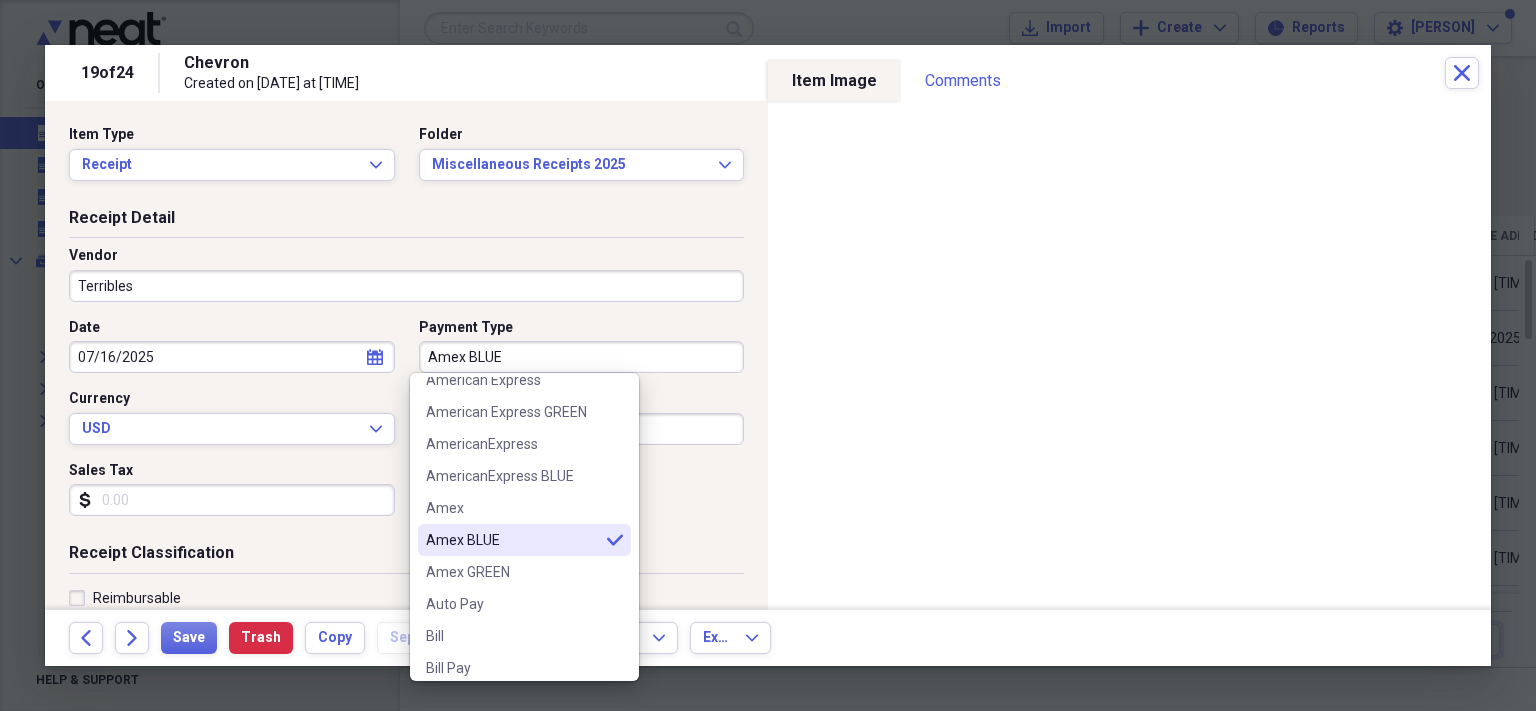 type on "Amex BLUE" 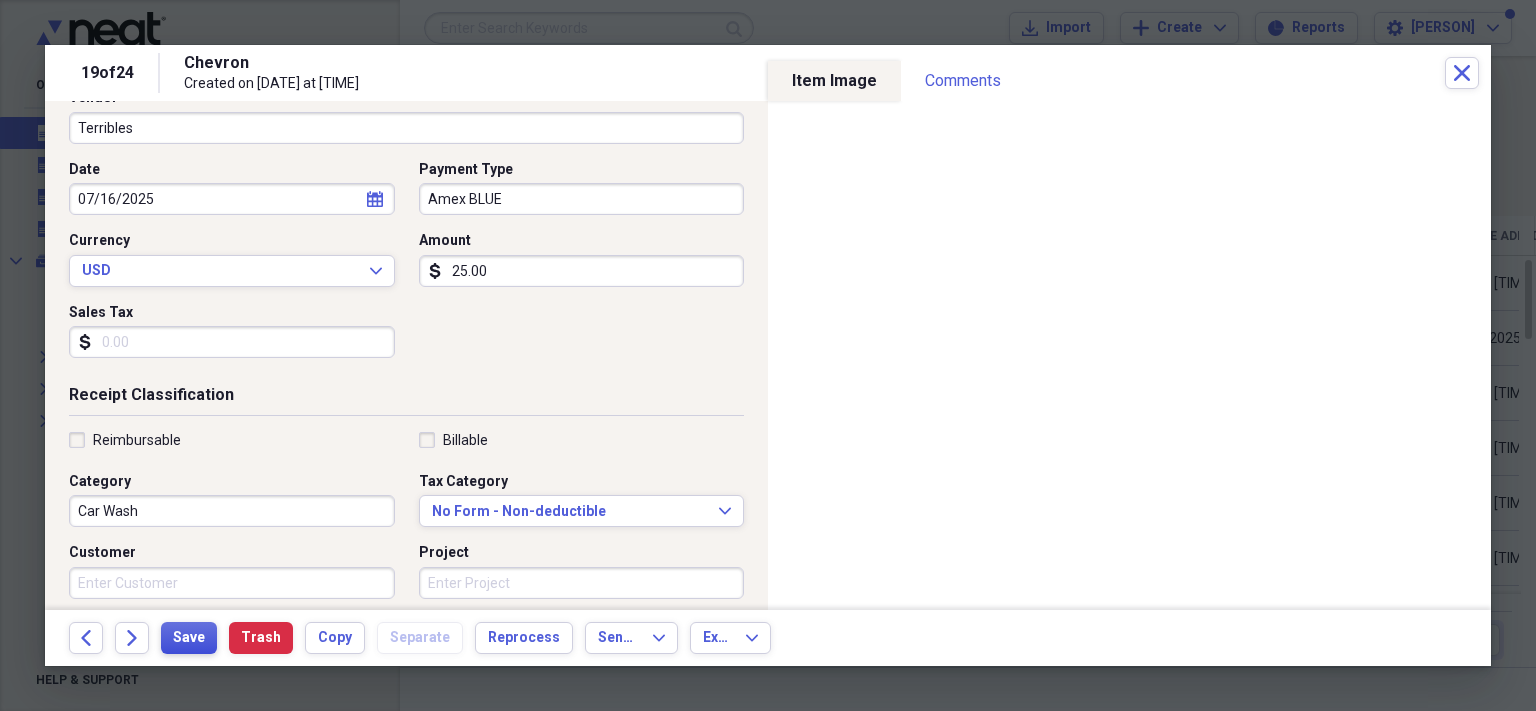 scroll, scrollTop: 159, scrollLeft: 0, axis: vertical 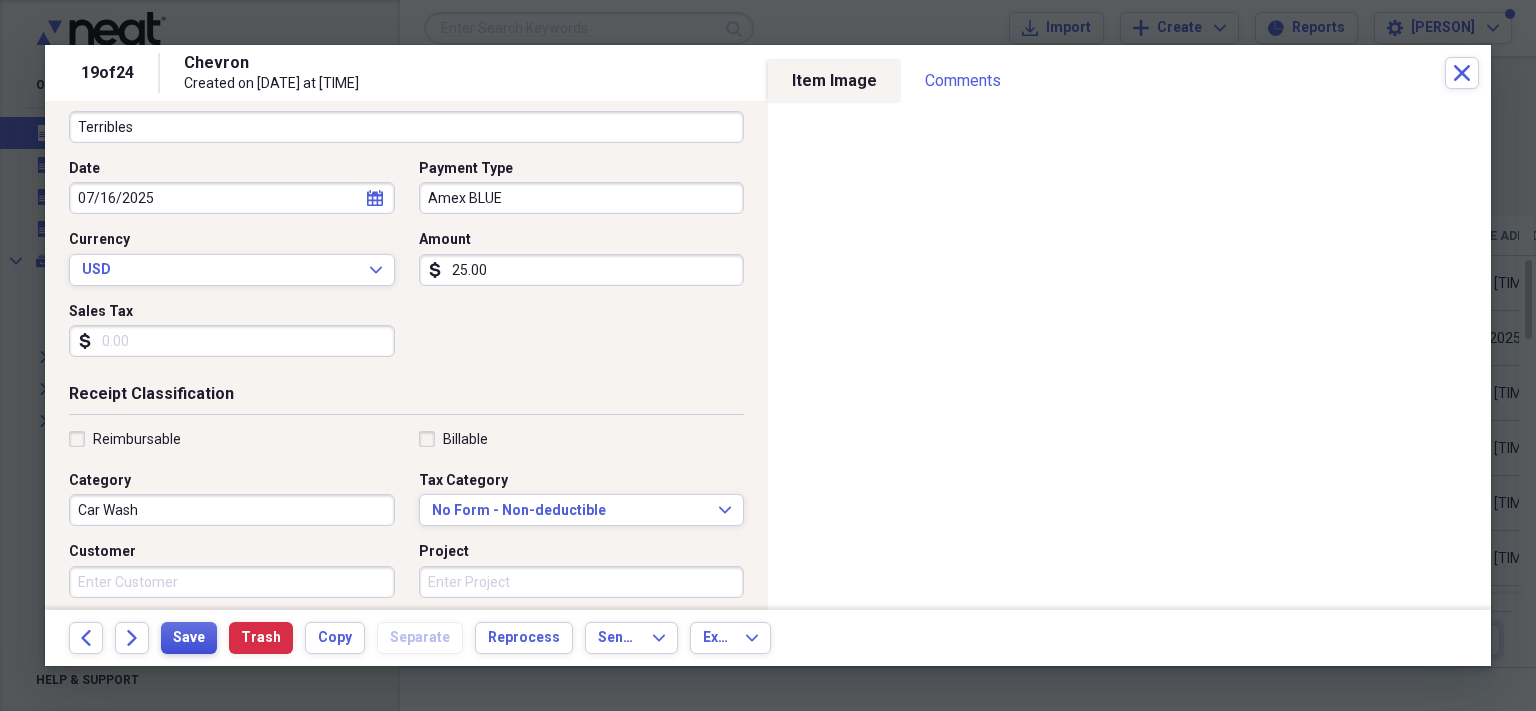 click on "Save" at bounding box center (189, 638) 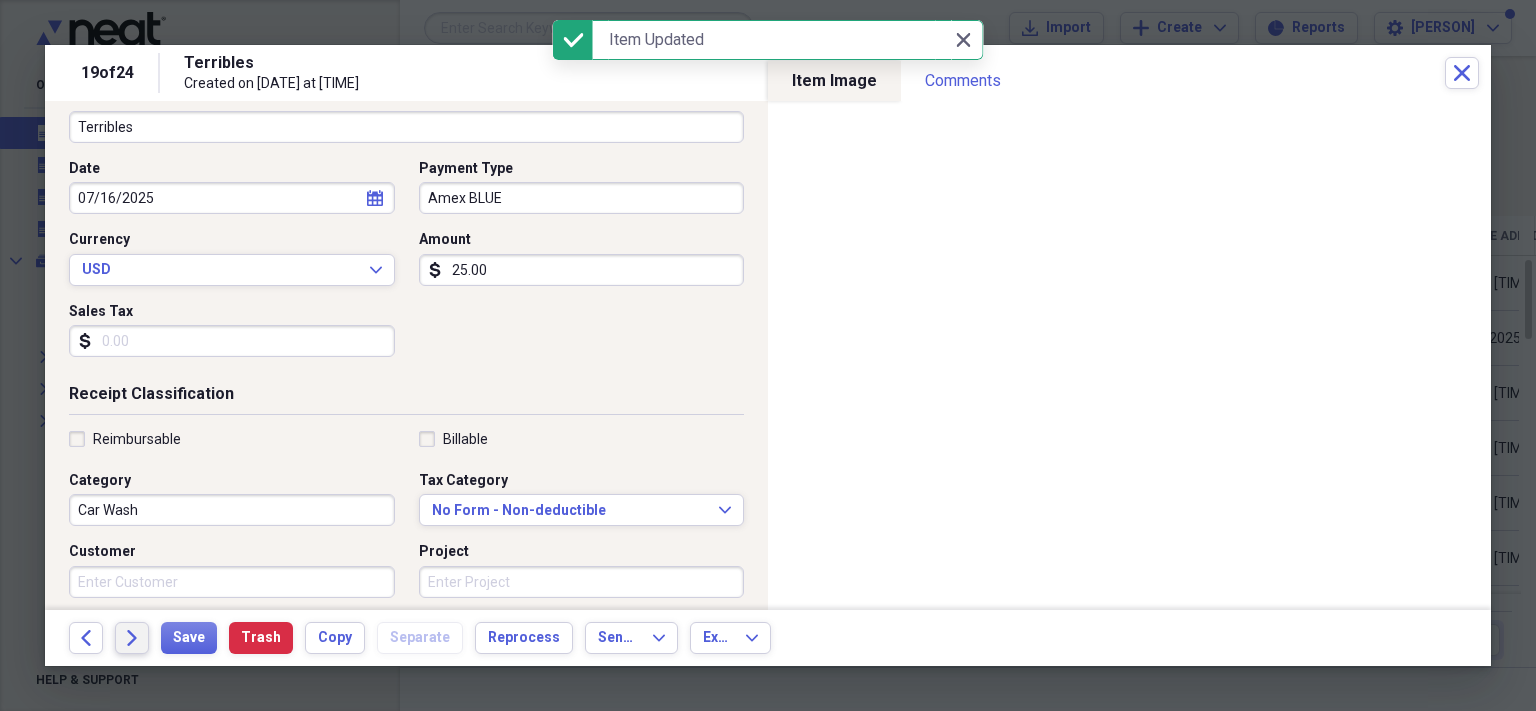 click on "Forward" 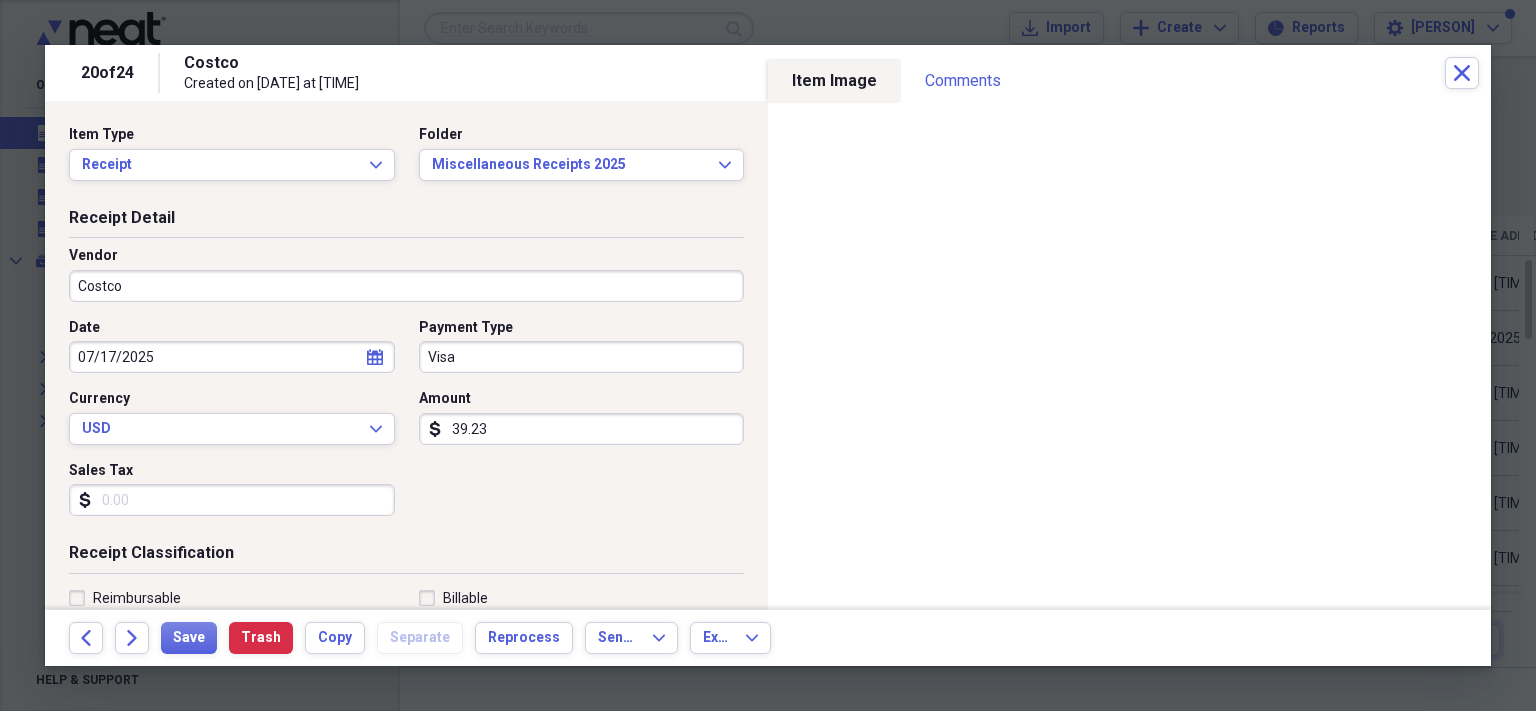 click on "Visa" at bounding box center [582, 357] 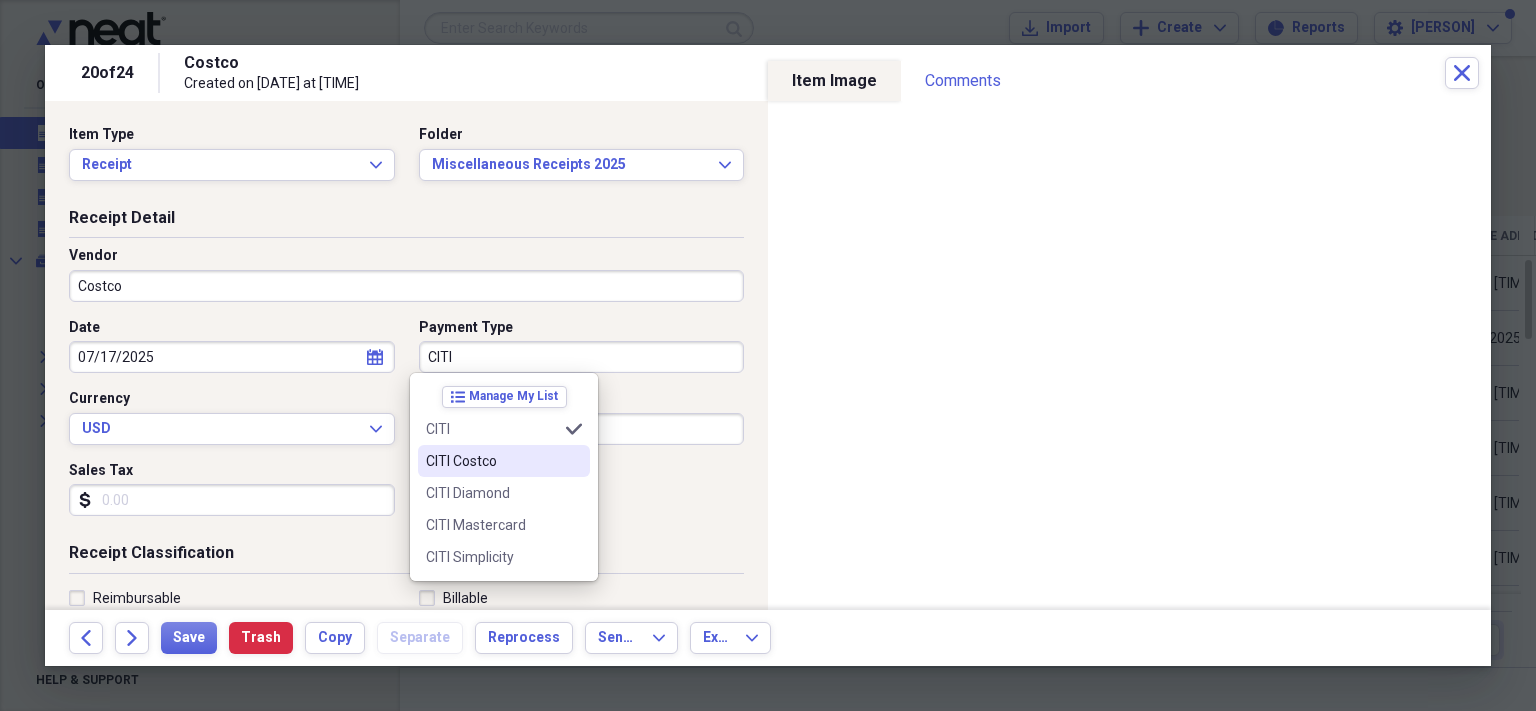 click on "CITI Costco" at bounding box center (504, 461) 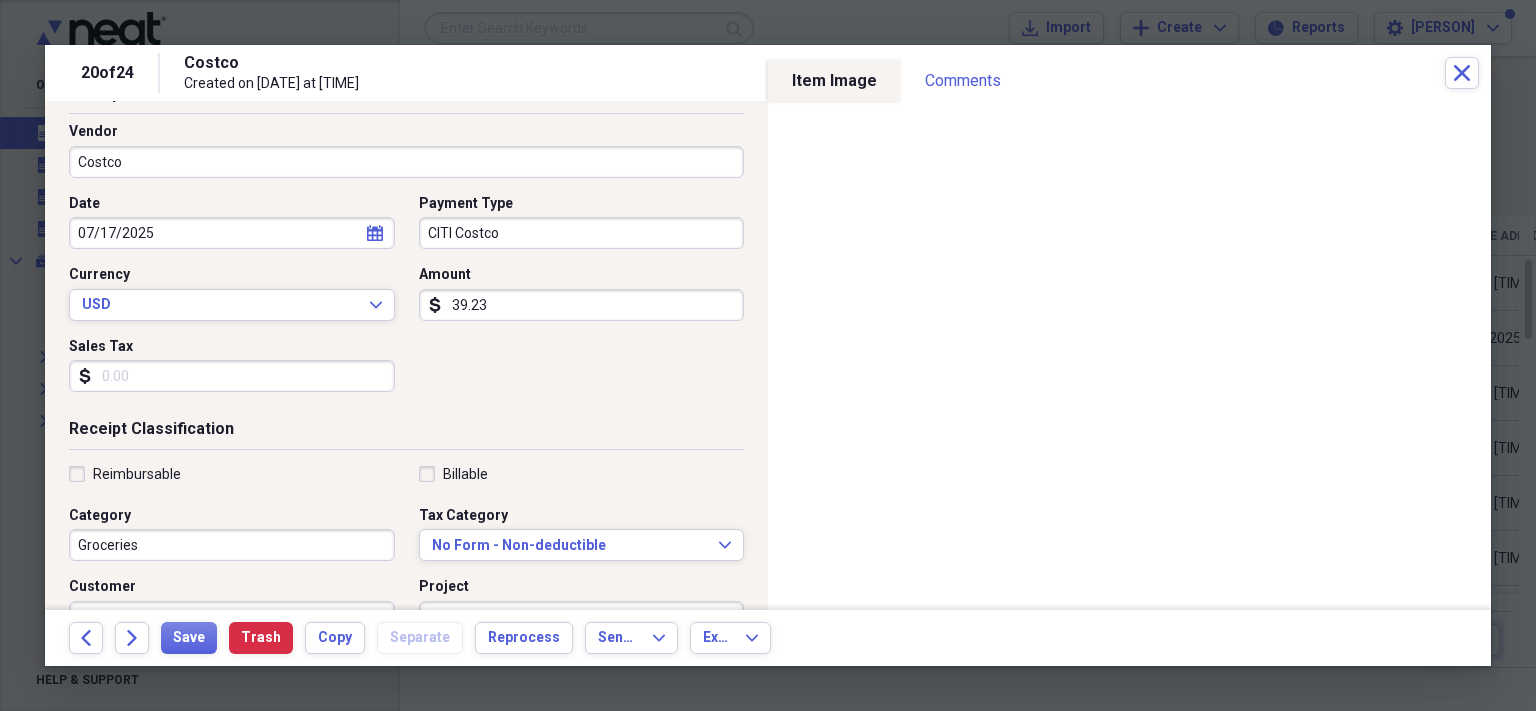 scroll, scrollTop: 125, scrollLeft: 0, axis: vertical 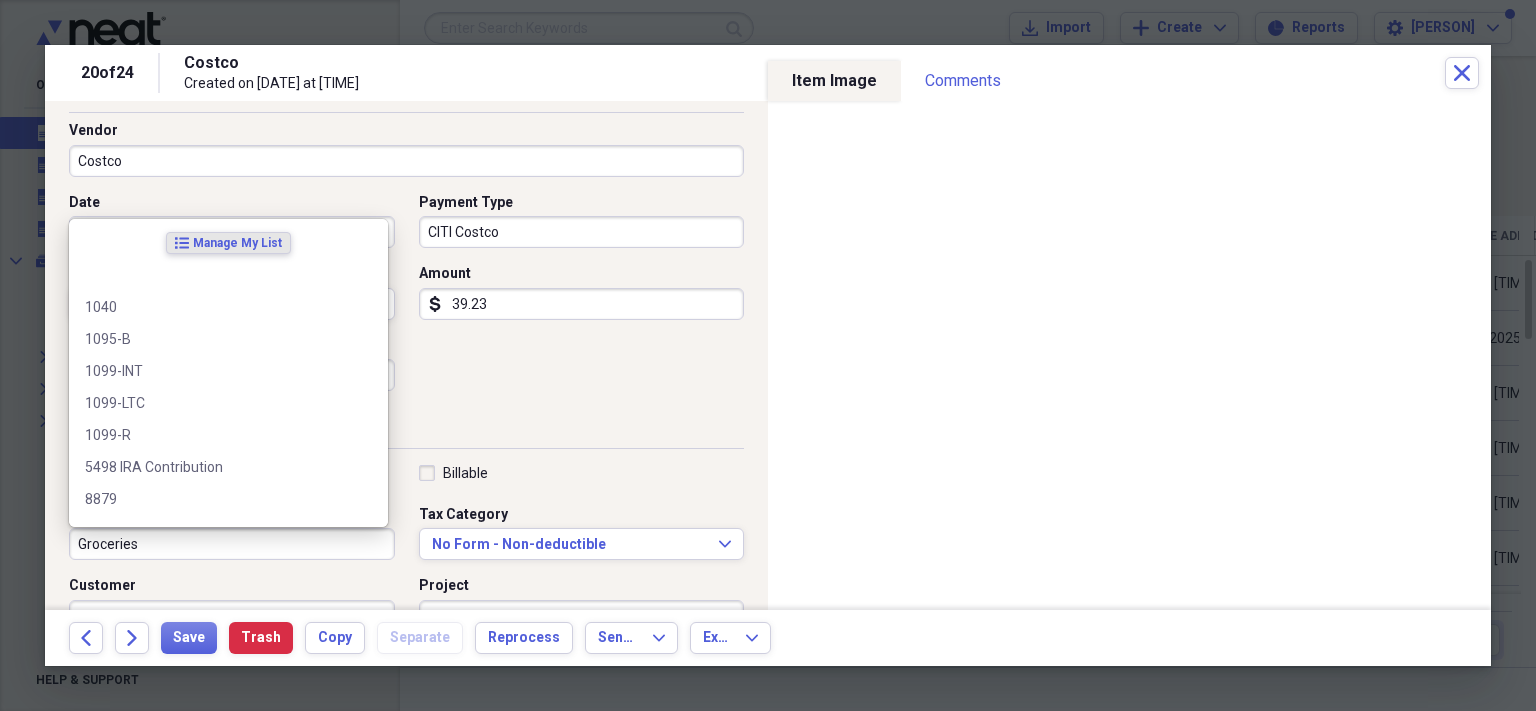 click on "Groceries" at bounding box center (232, 544) 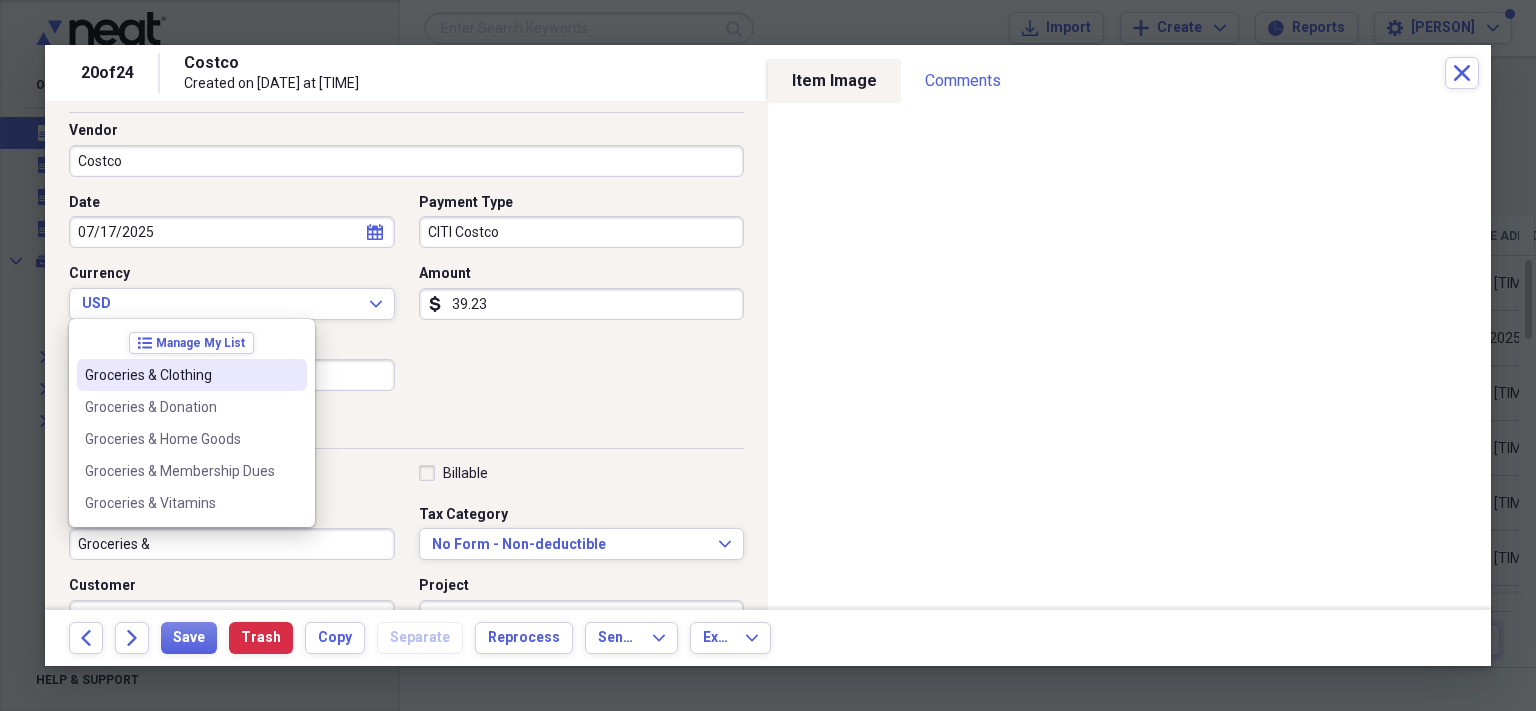click on "Groceries & Clothing" at bounding box center (180, 375) 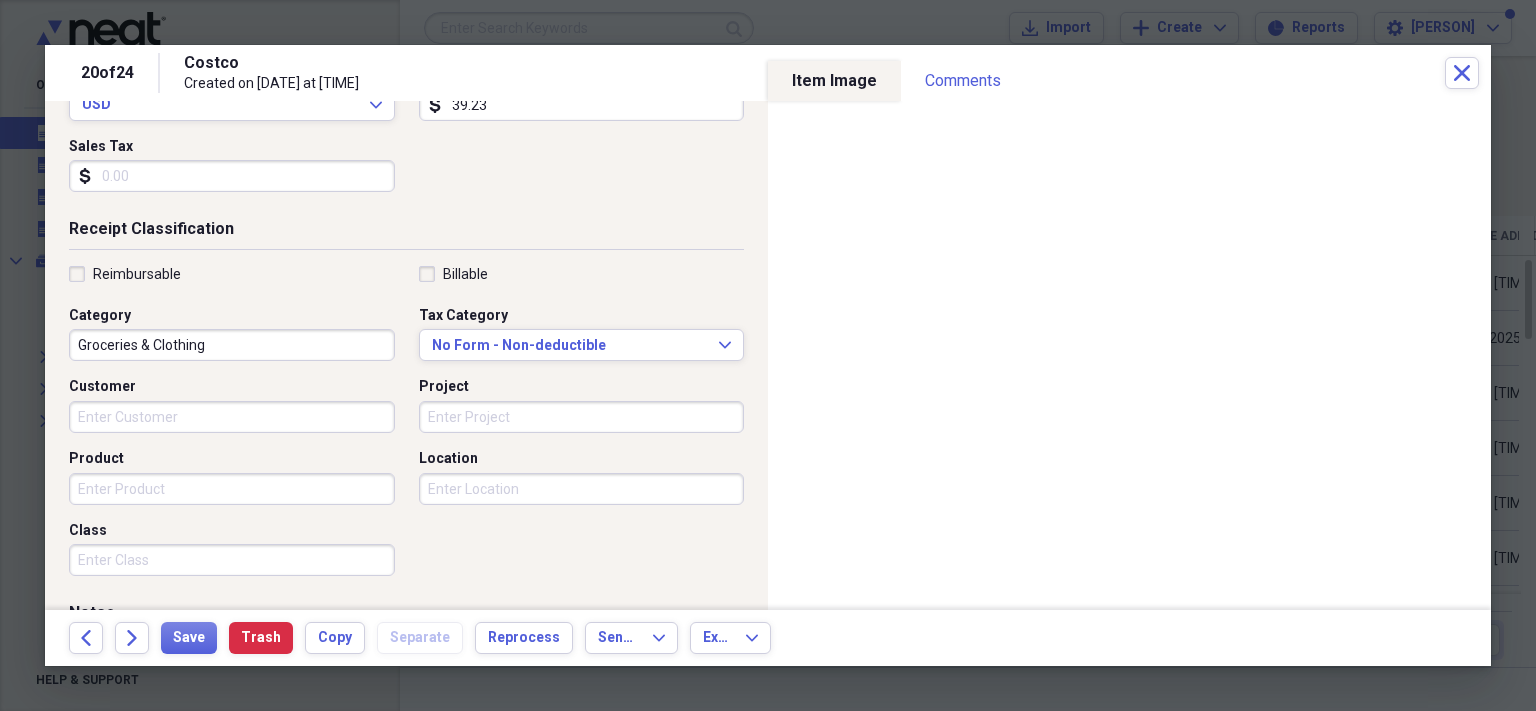 scroll, scrollTop: 324, scrollLeft: 0, axis: vertical 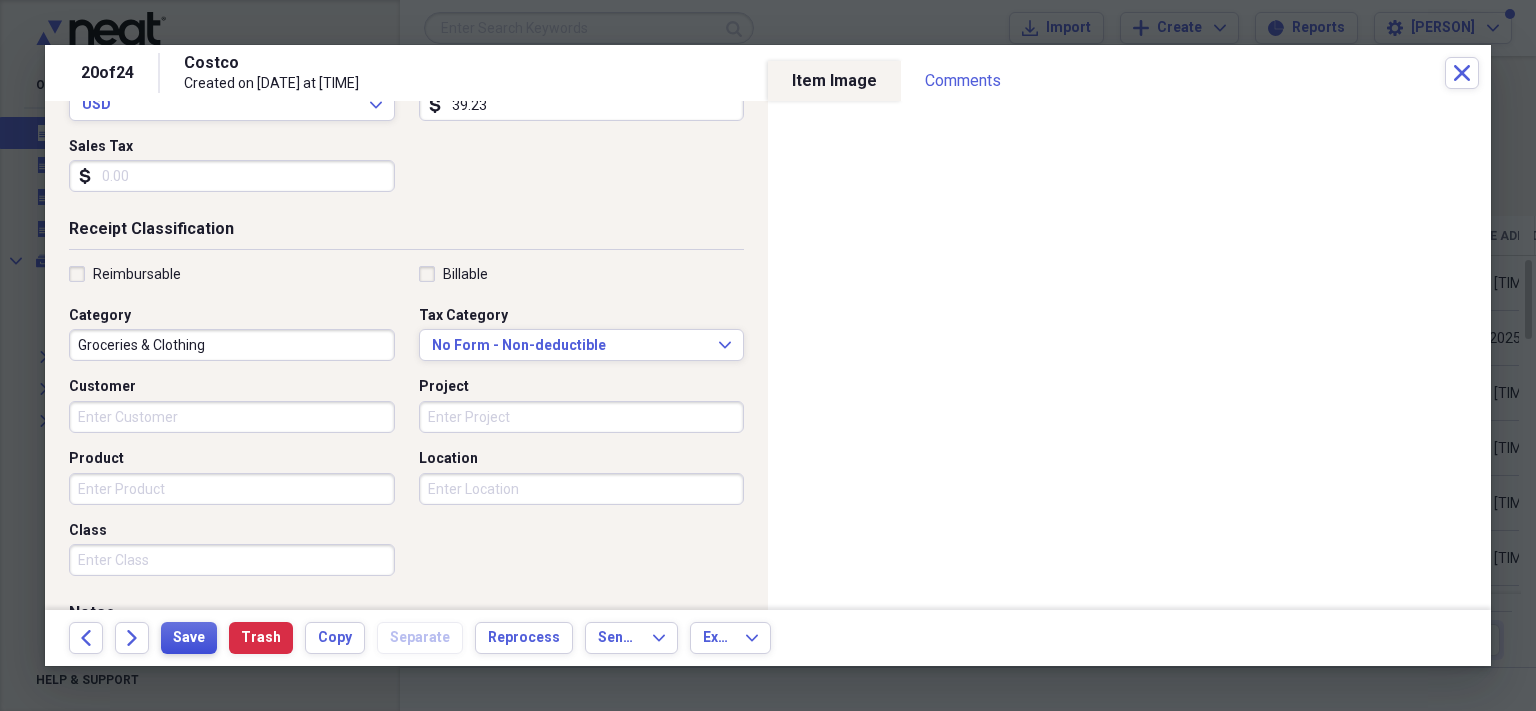 click on "Save" at bounding box center [189, 638] 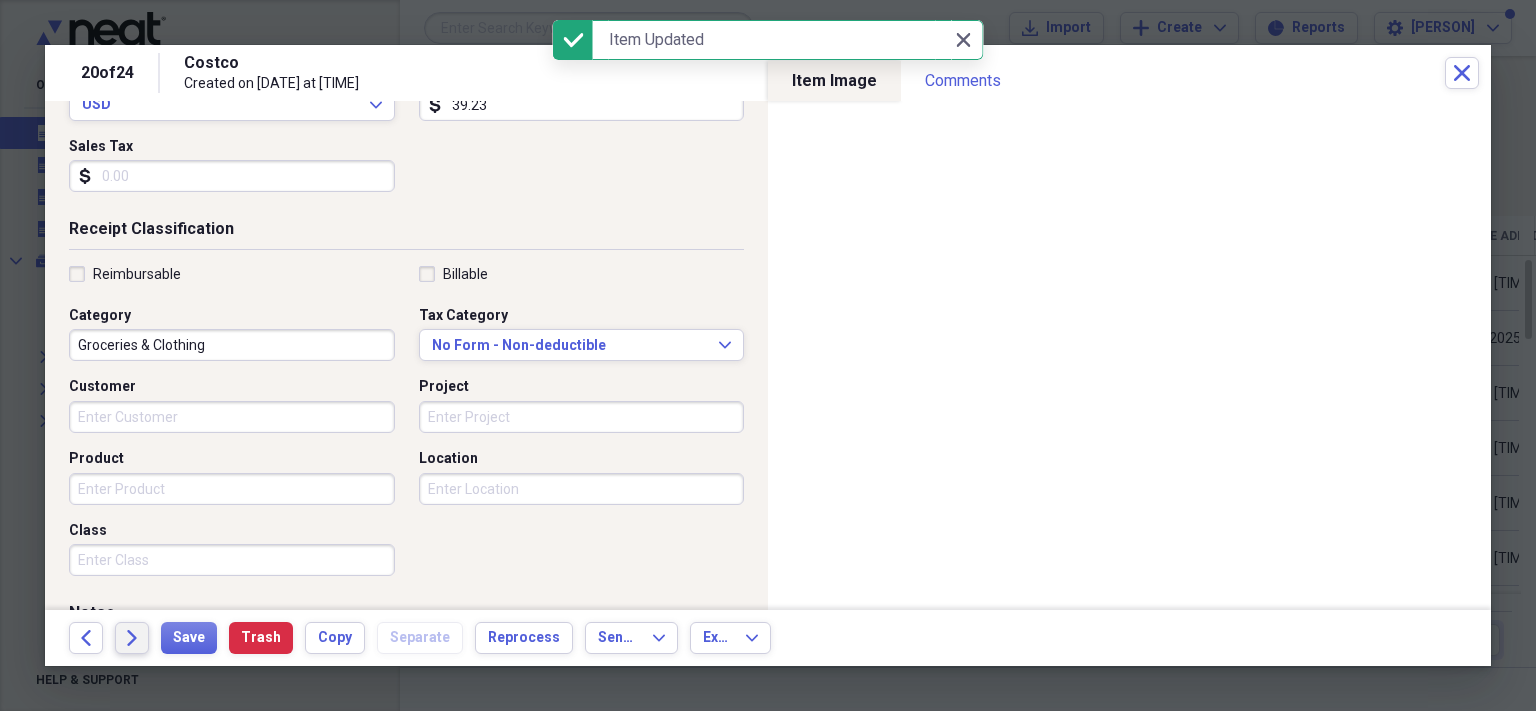 click 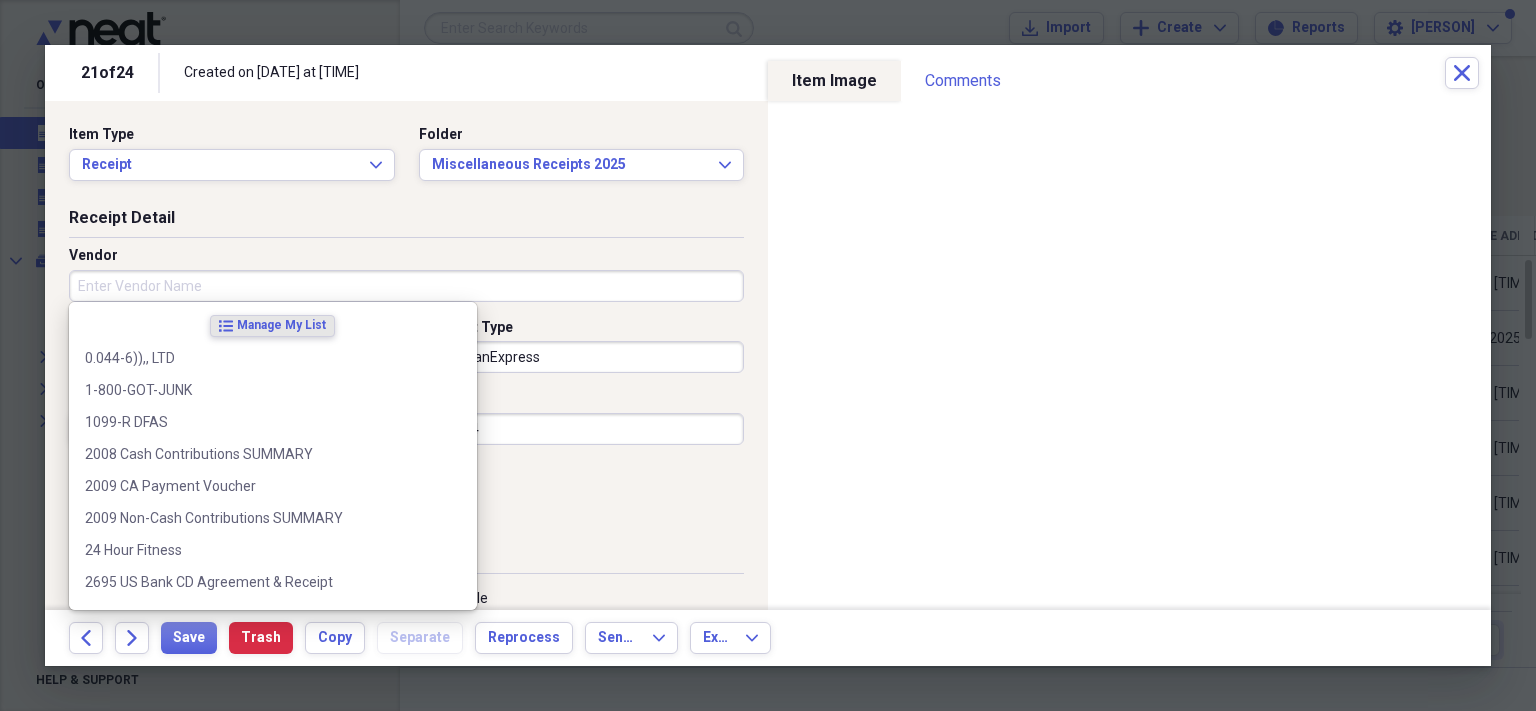 click on "Vendor" at bounding box center (406, 286) 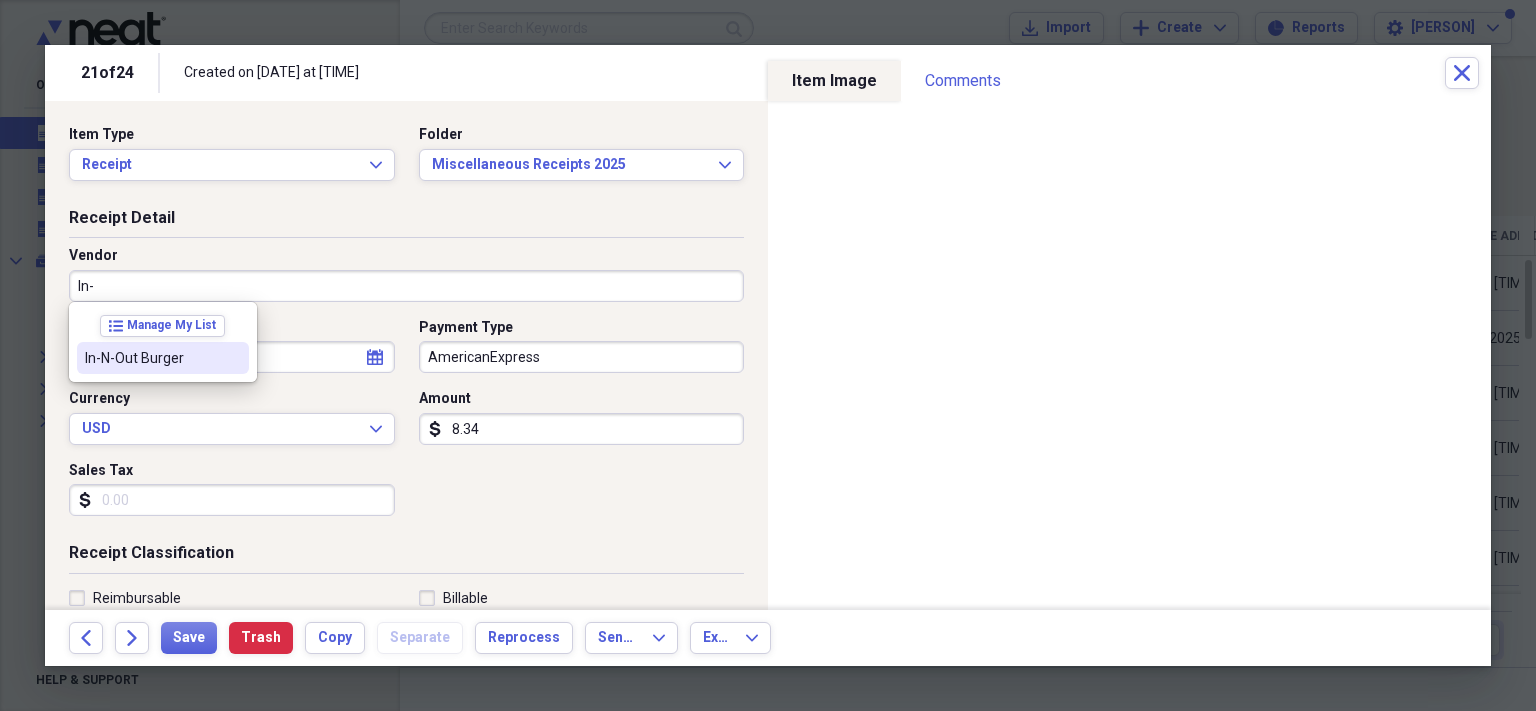 click on "In-N-Out Burger" at bounding box center (151, 358) 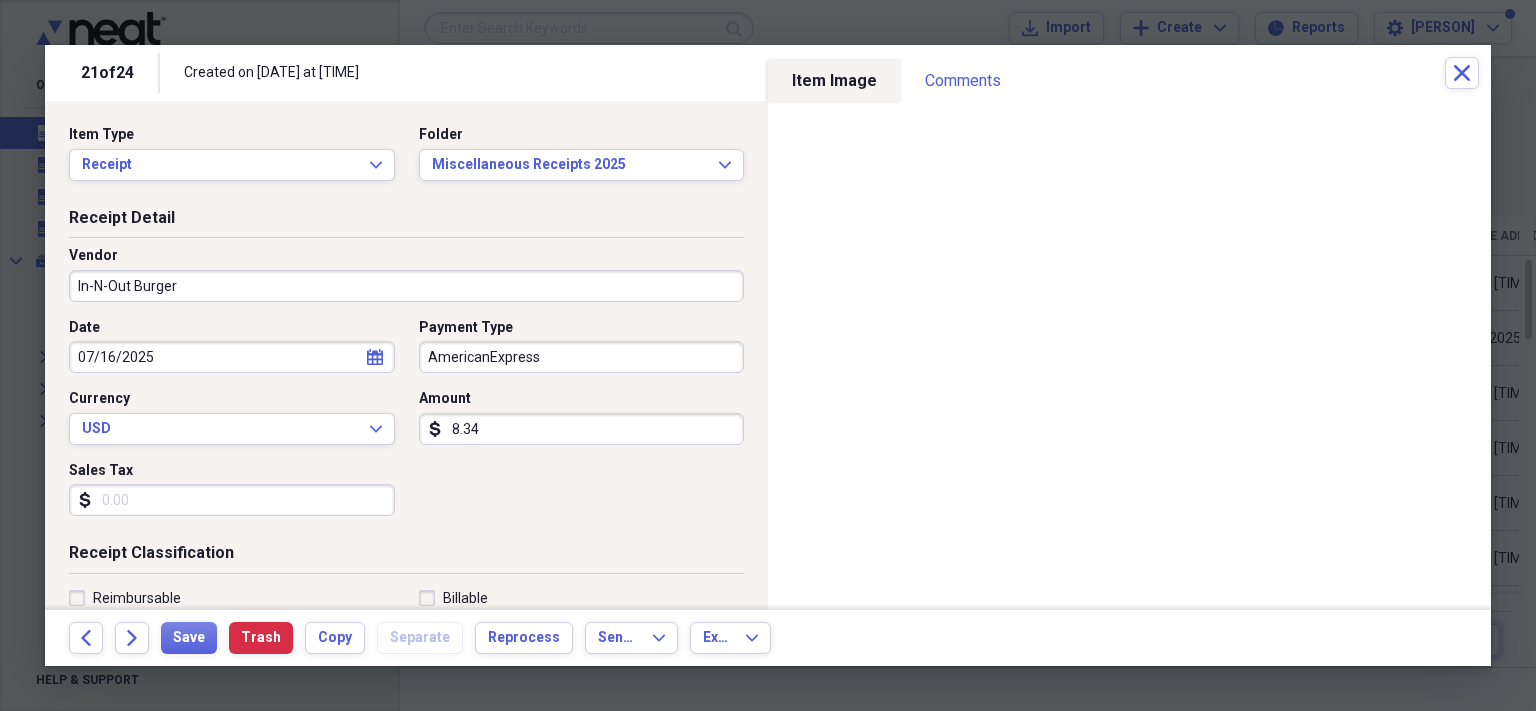 click on "AmericanExpress" at bounding box center [582, 357] 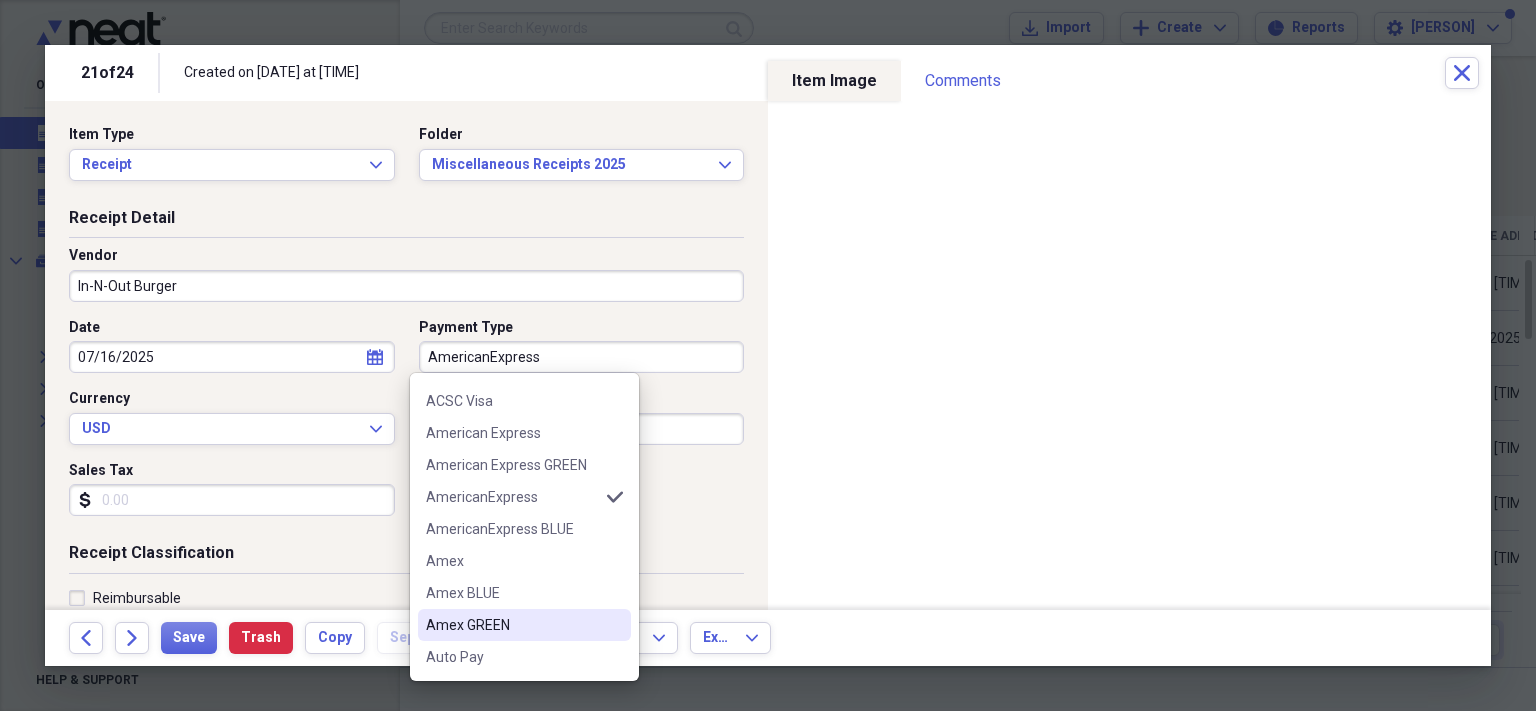scroll, scrollTop: 157, scrollLeft: 0, axis: vertical 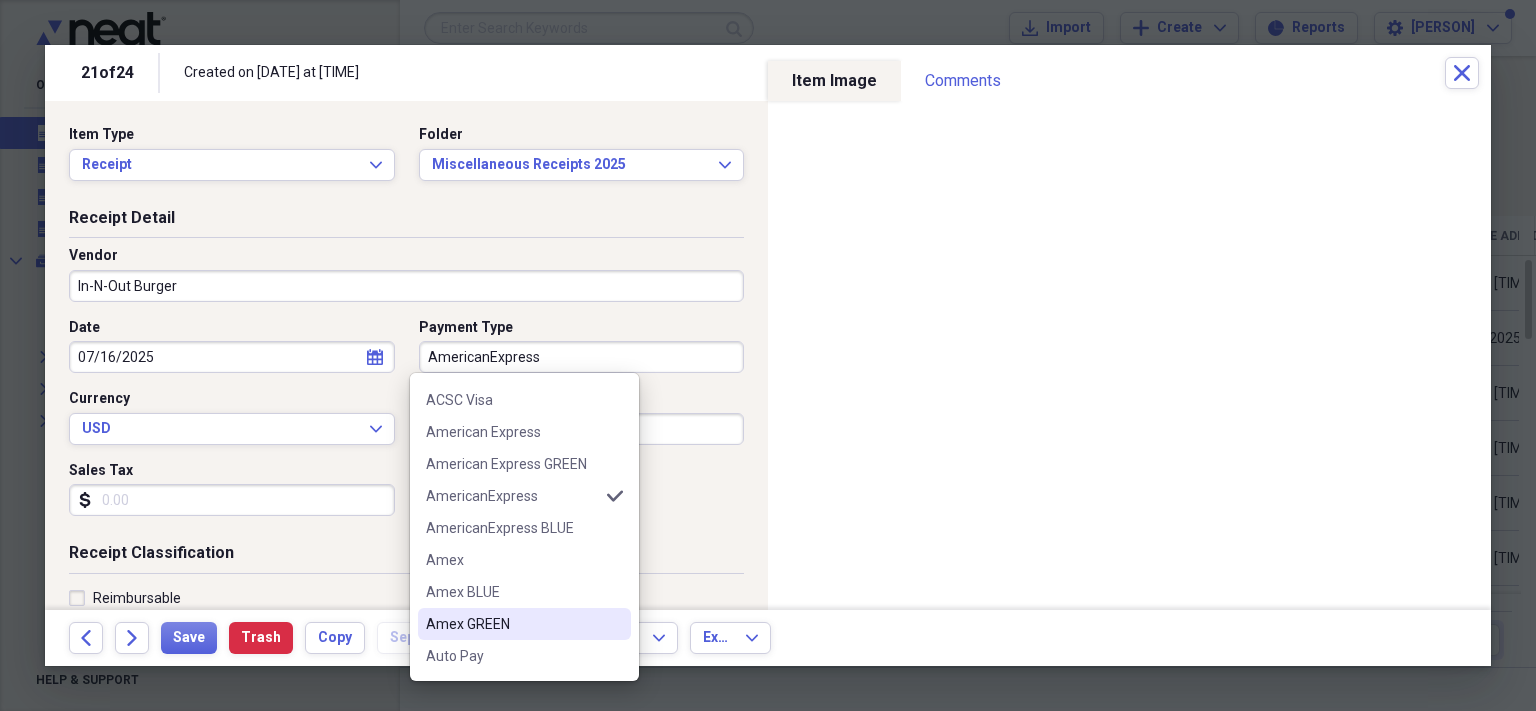 click on "Amex GREEN" at bounding box center (512, 624) 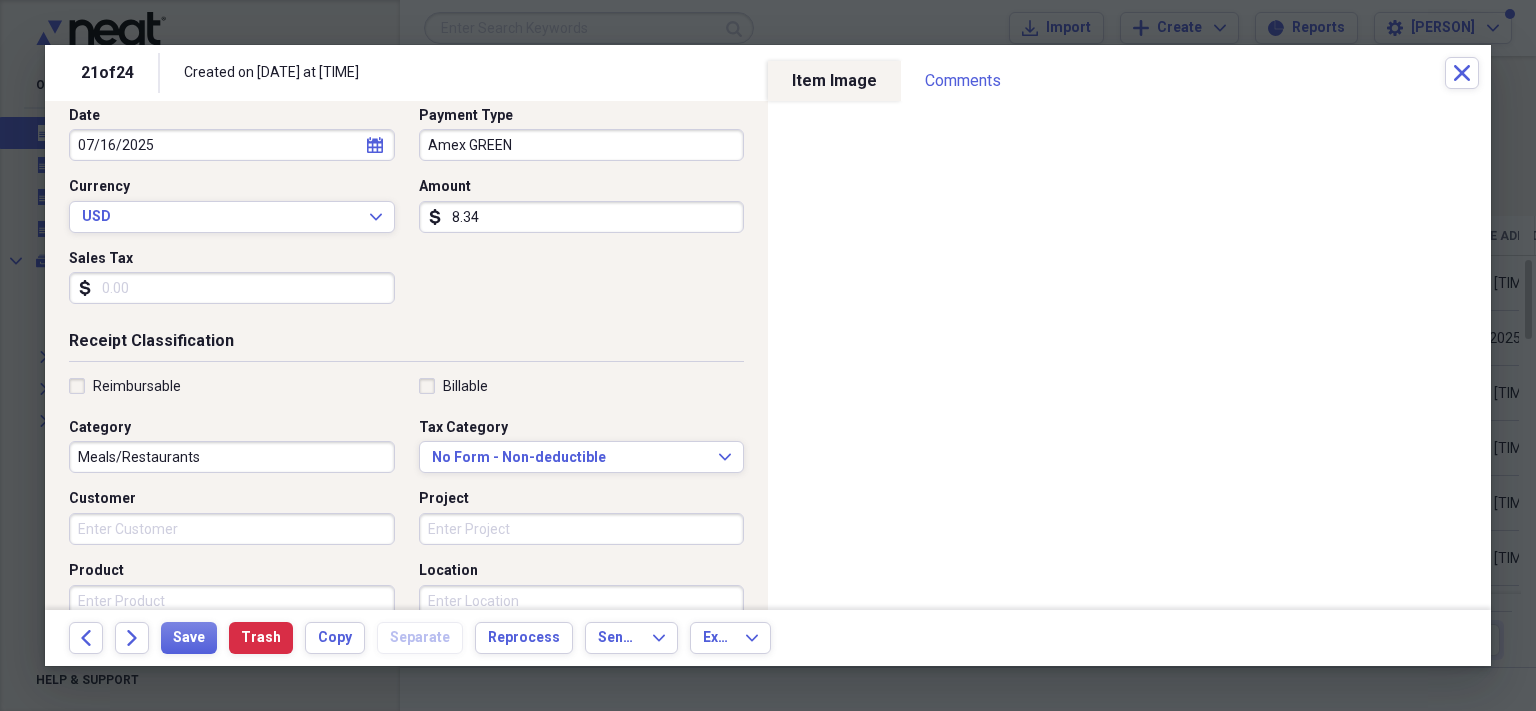 scroll, scrollTop: 212, scrollLeft: 0, axis: vertical 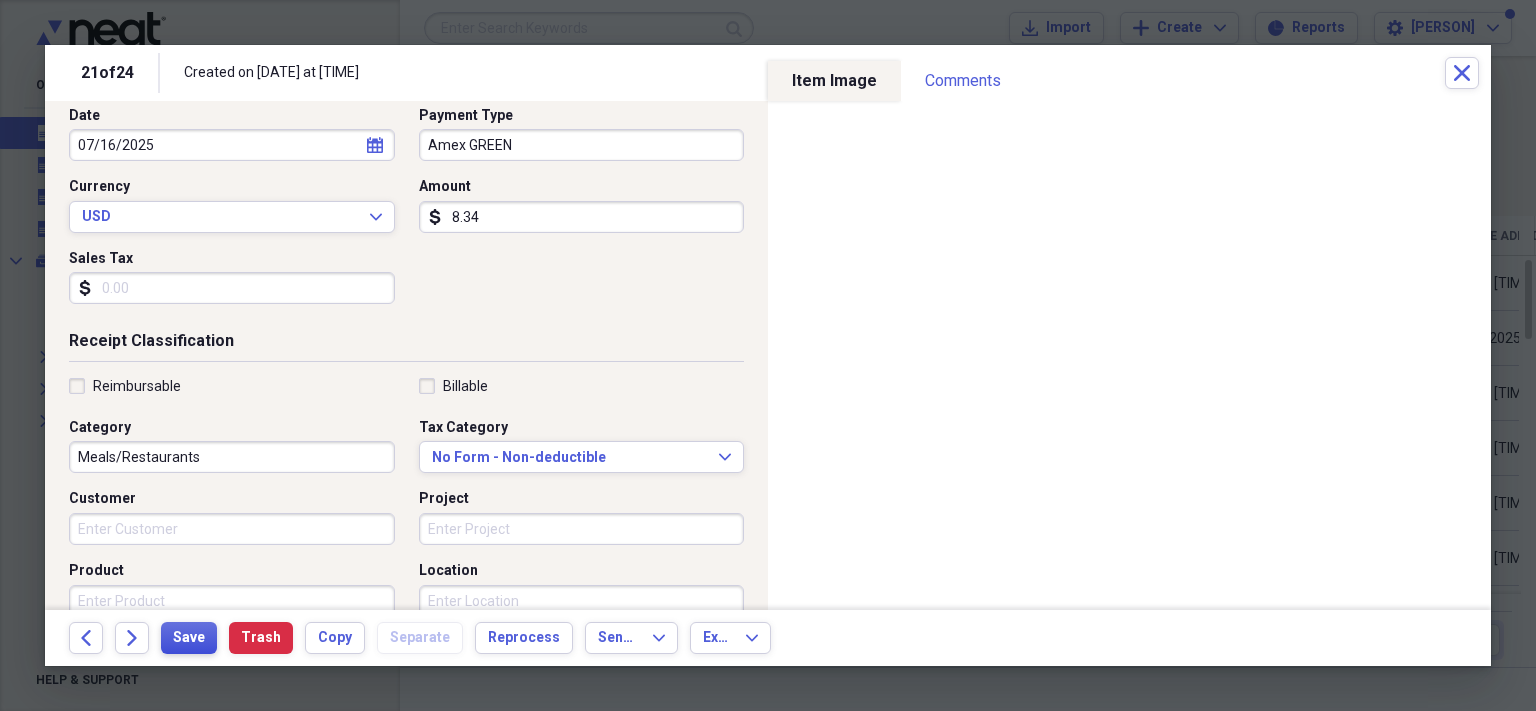 click on "Save" at bounding box center [189, 638] 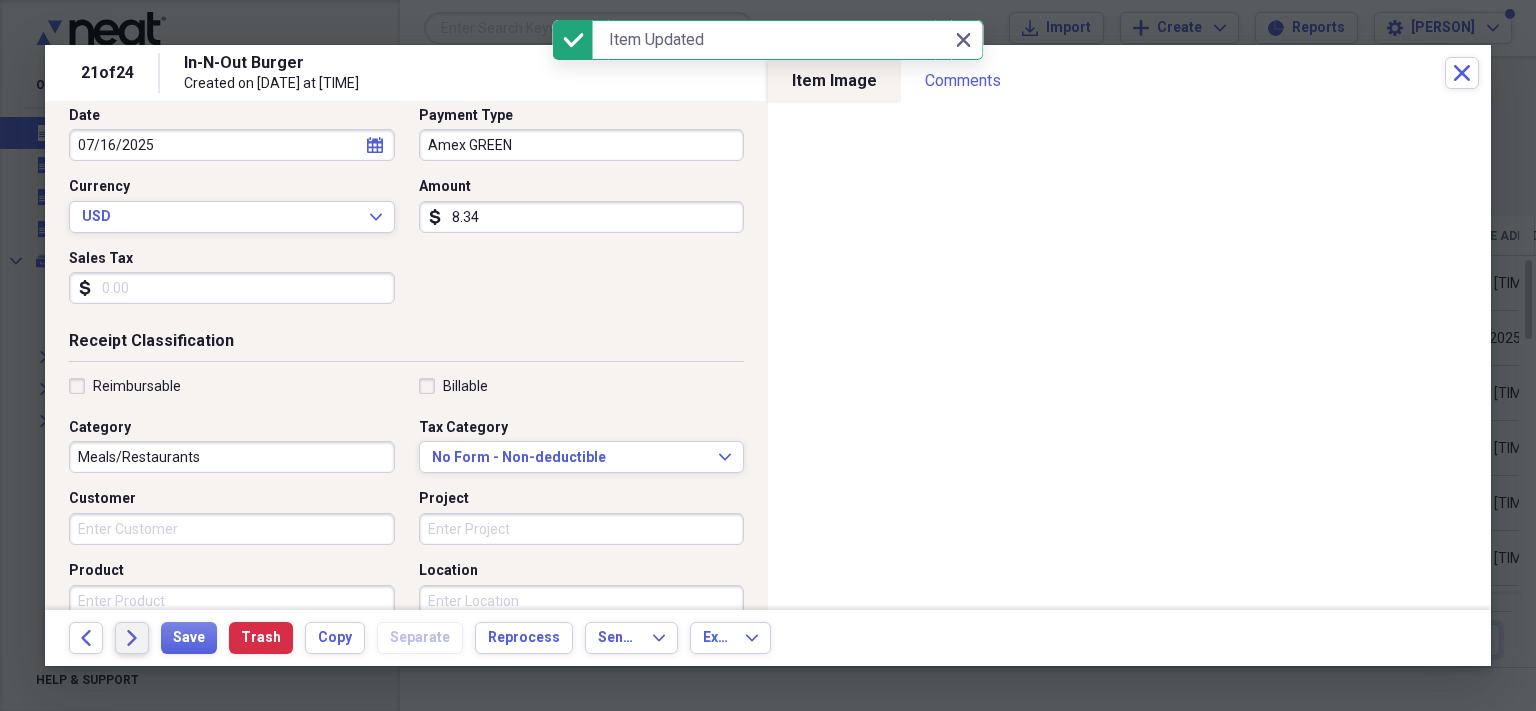 click on "Forward" 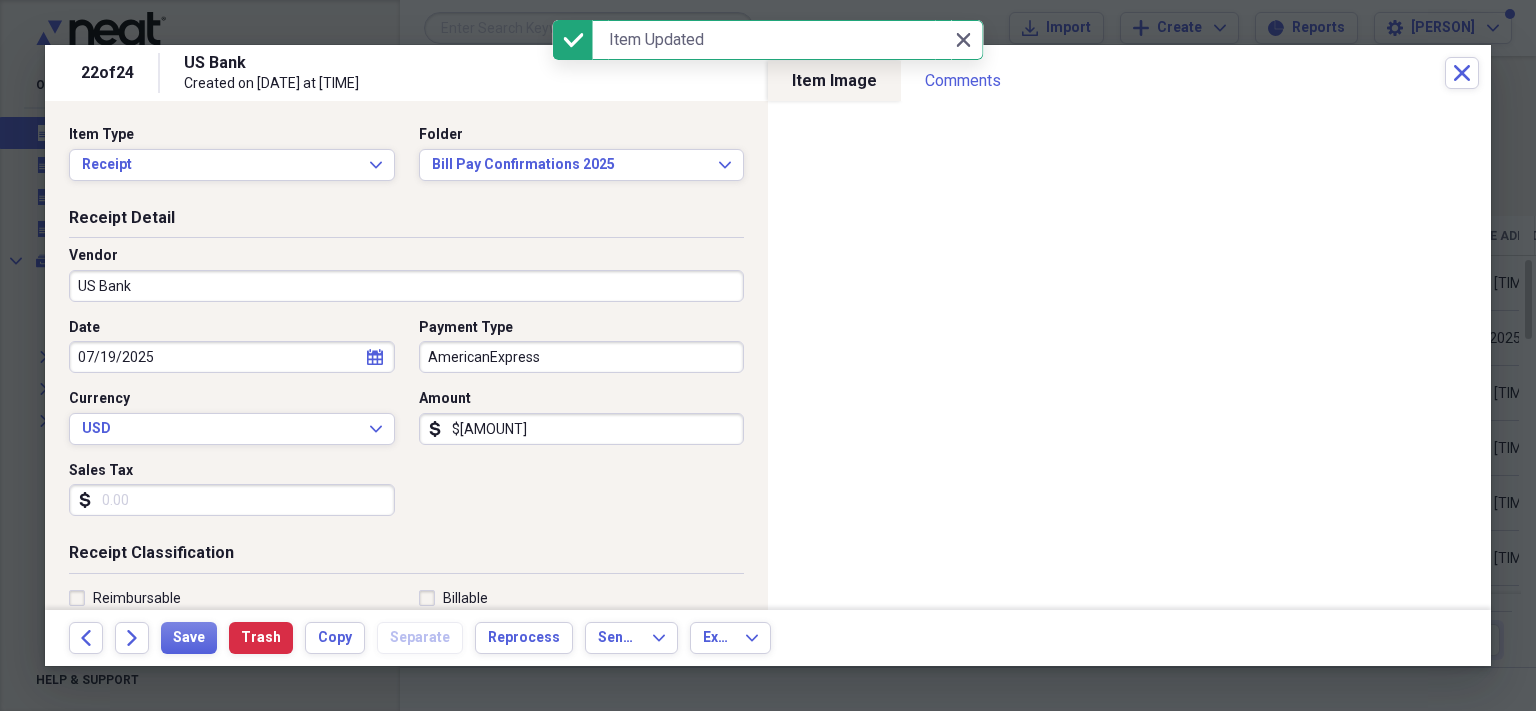 click on "US Bank" at bounding box center (406, 286) 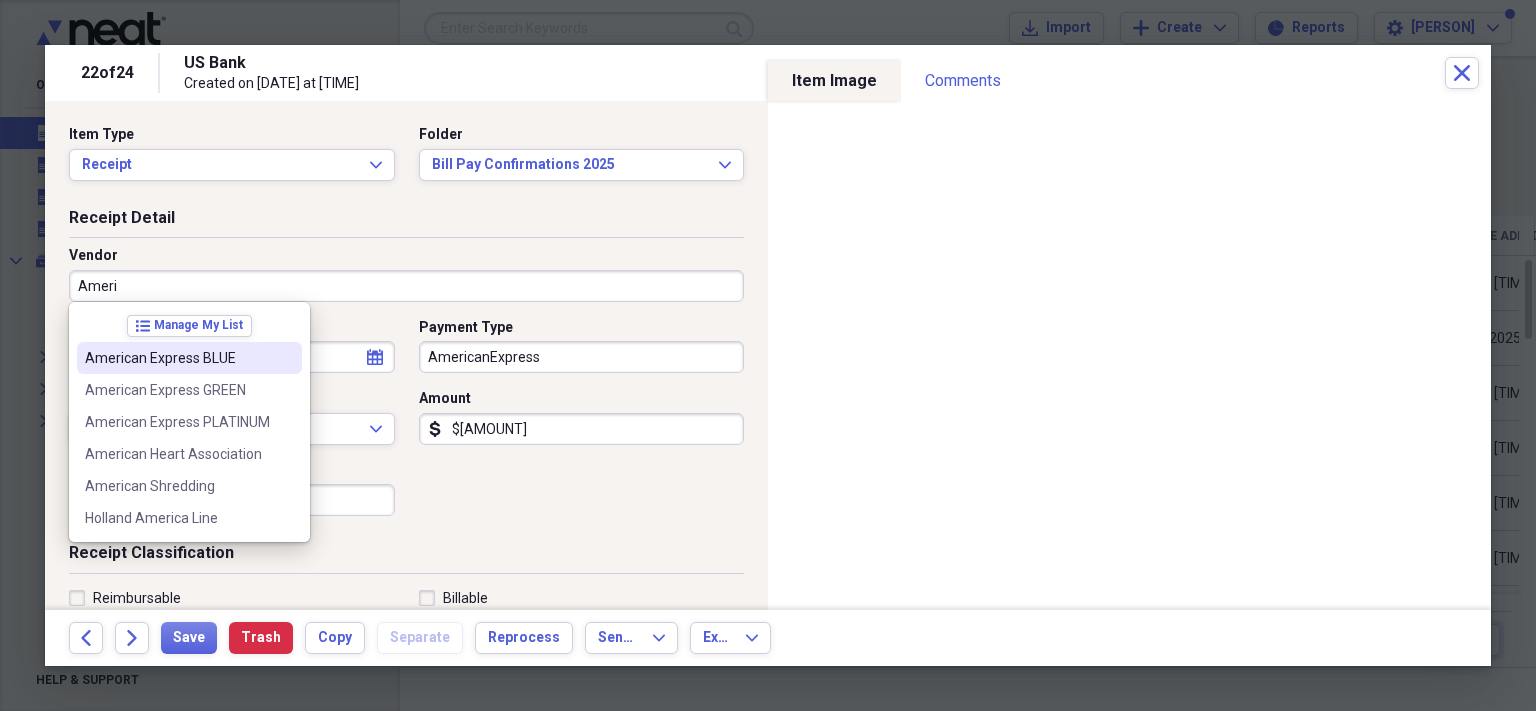 click on "American Express BLUE" at bounding box center (177, 358) 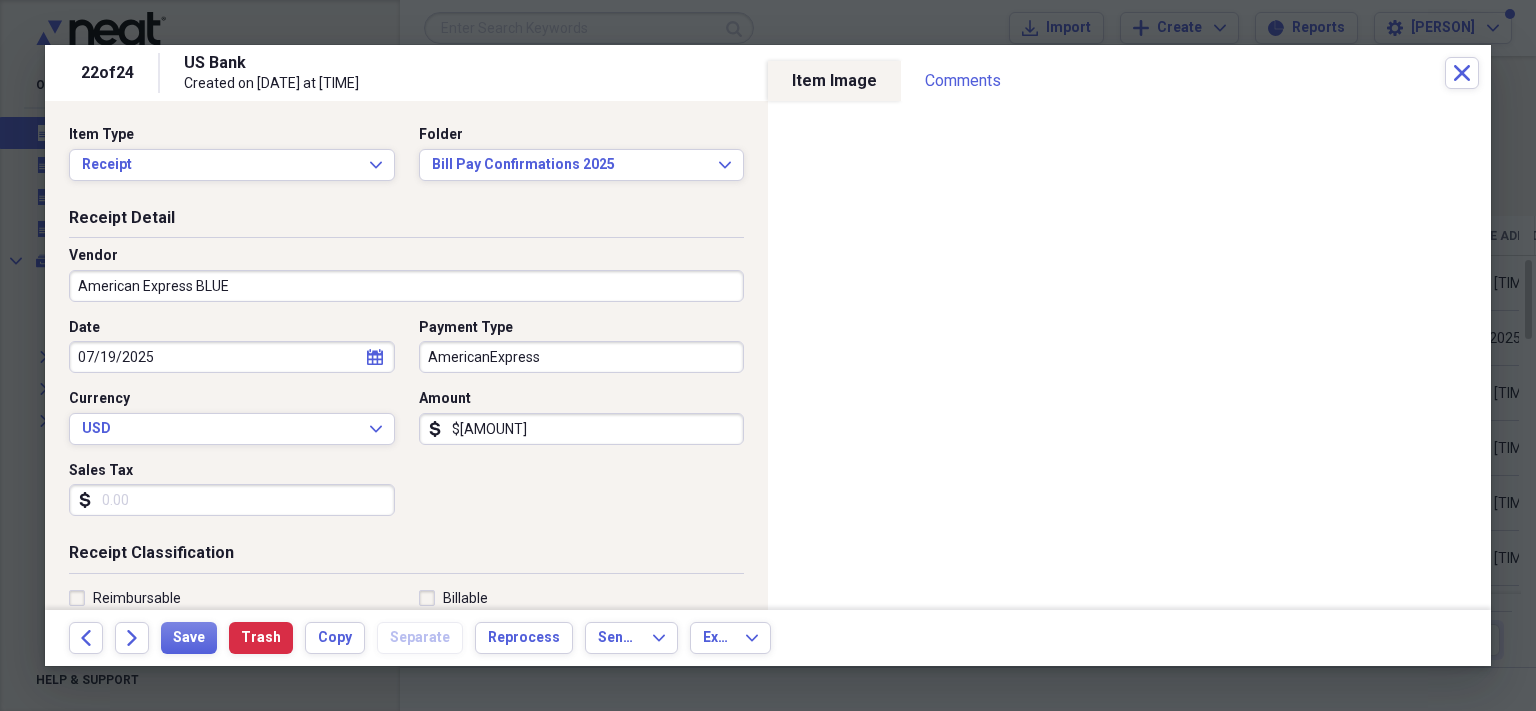 type on "Statement Pmt" 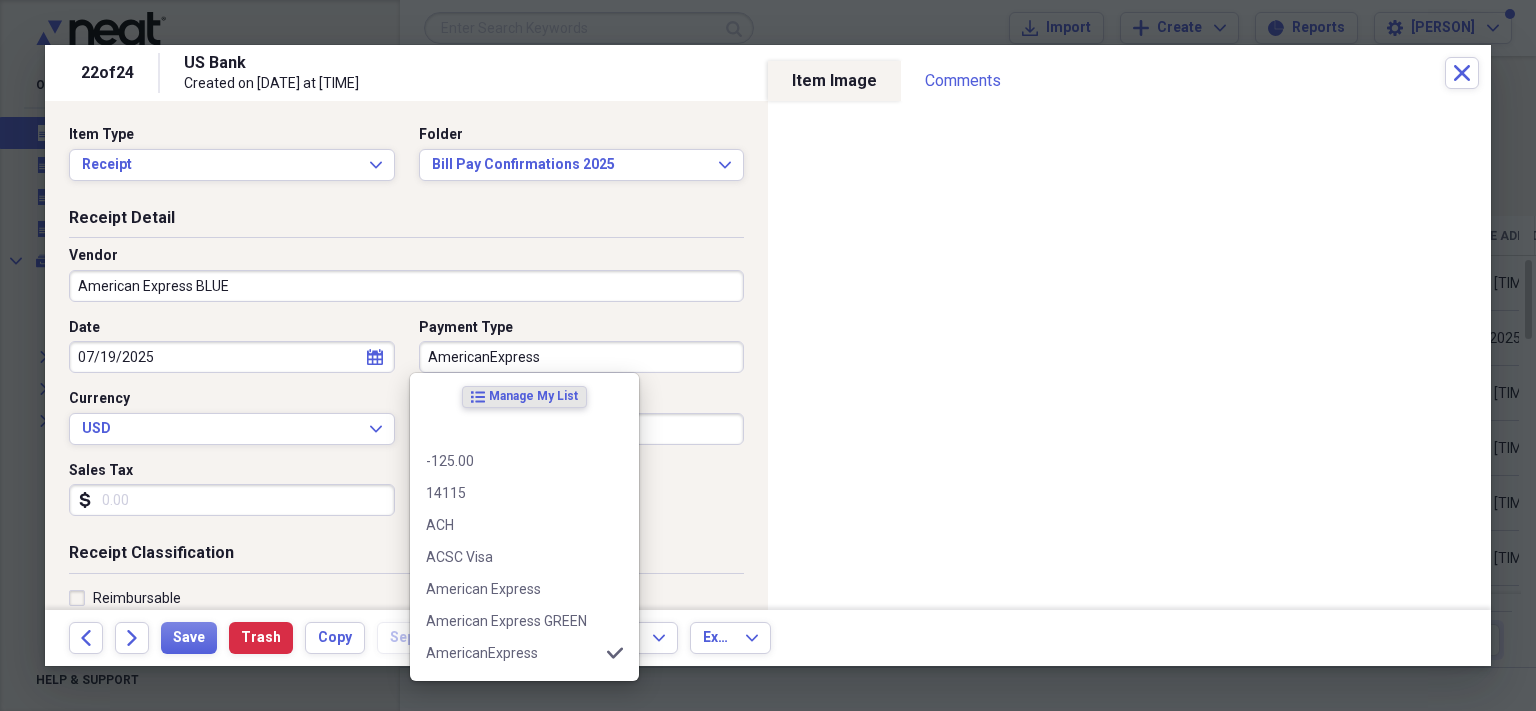 click on "AmericanExpress" at bounding box center [582, 357] 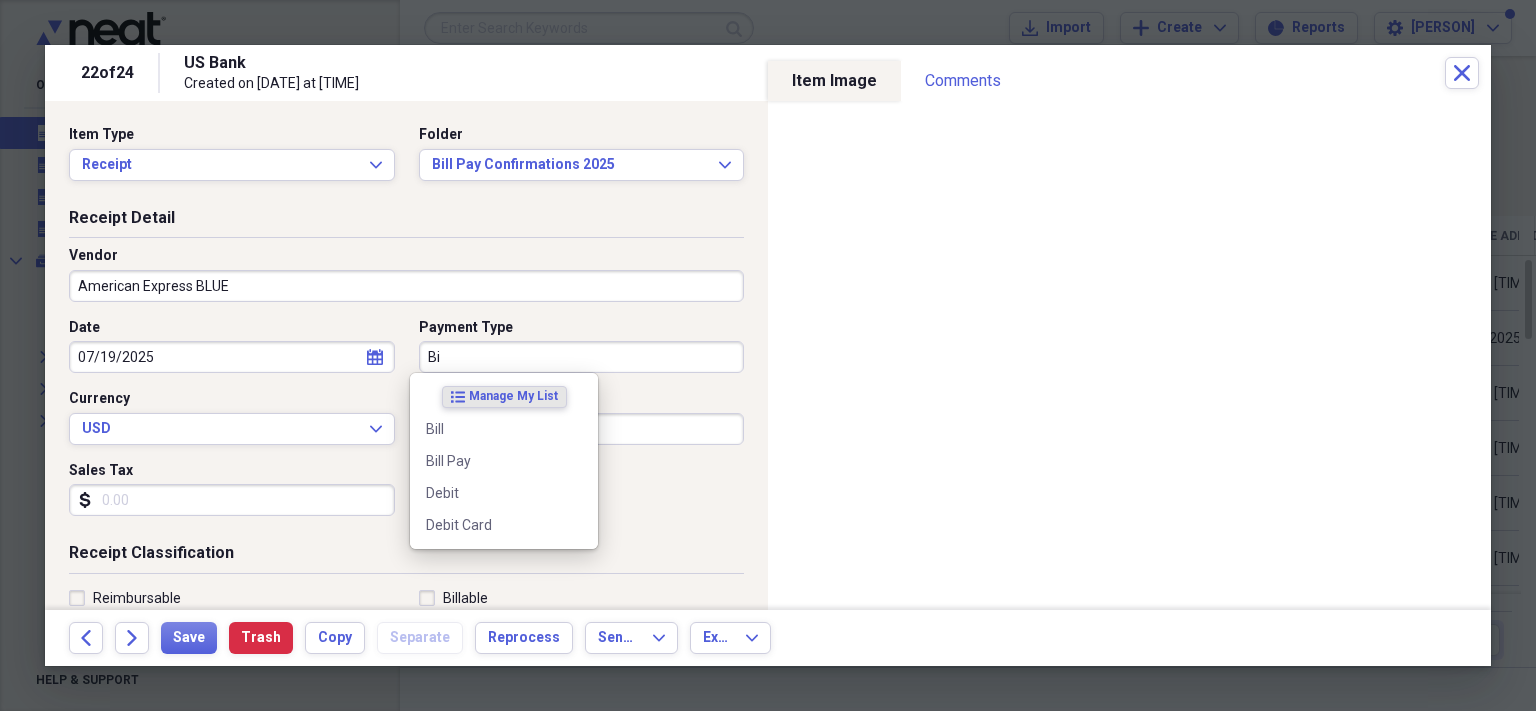 type on "B" 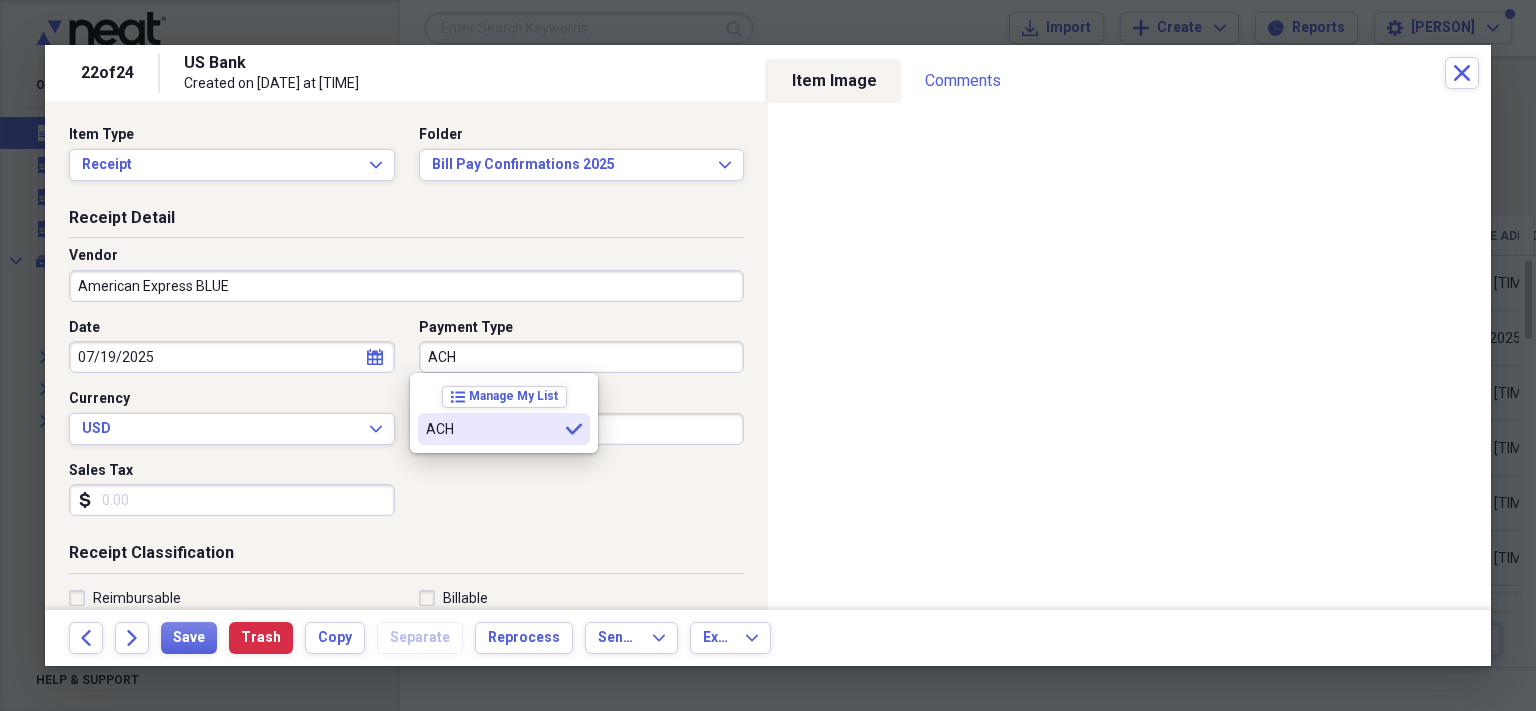 type on "ACH" 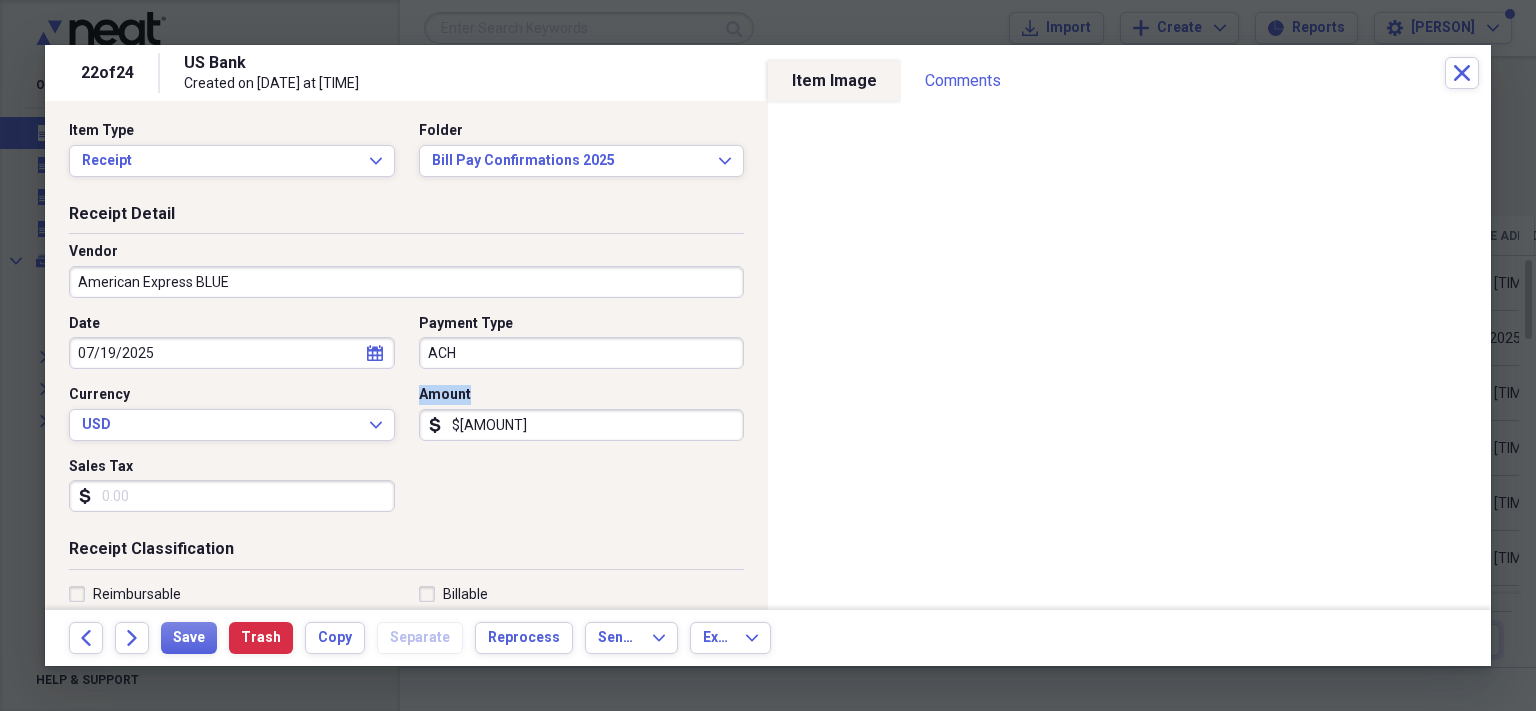 click on "Date [DATE] calendar Calendar Payment Type ACH Currency USD Expand Amount dollar-sign [AMOUNT] Sales Tax dollar-sign" at bounding box center [406, 421] 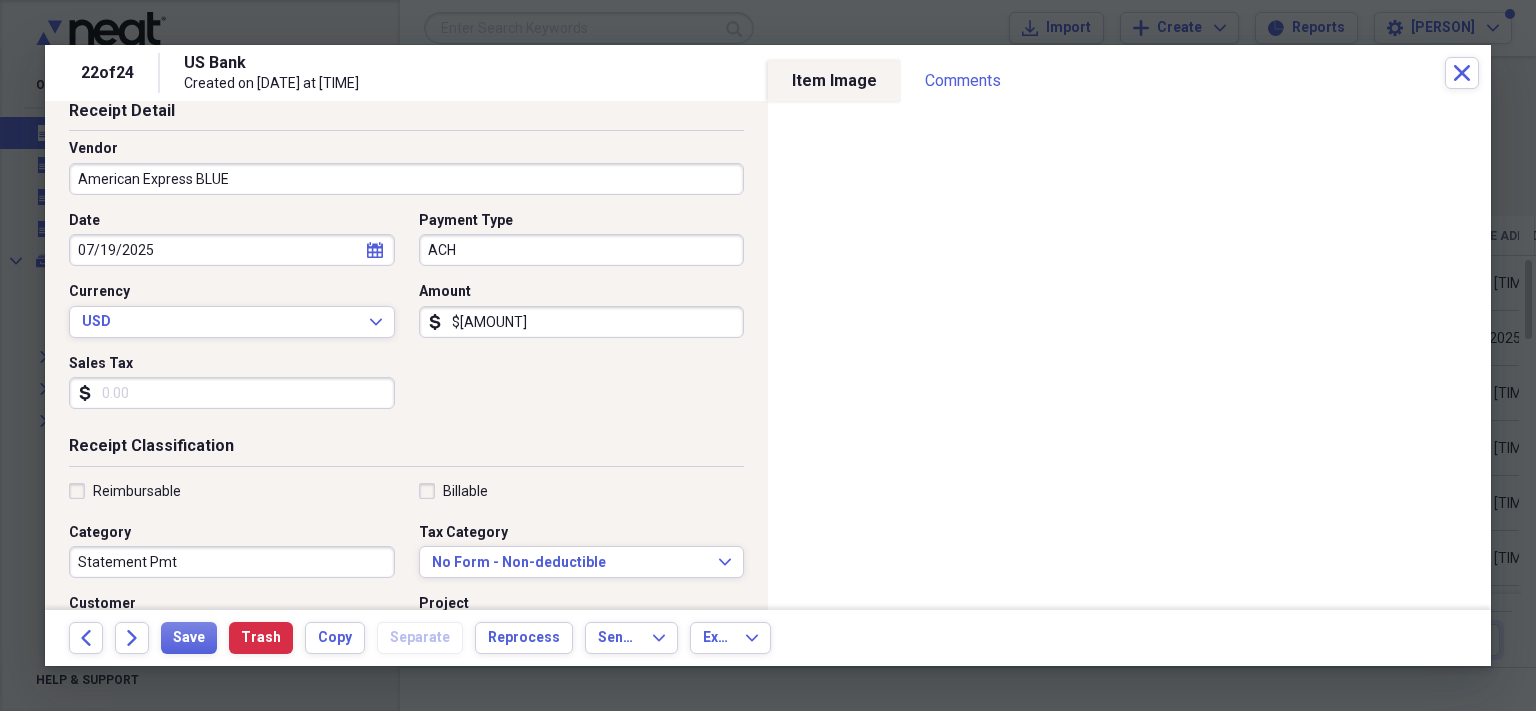 scroll, scrollTop: 110, scrollLeft: 0, axis: vertical 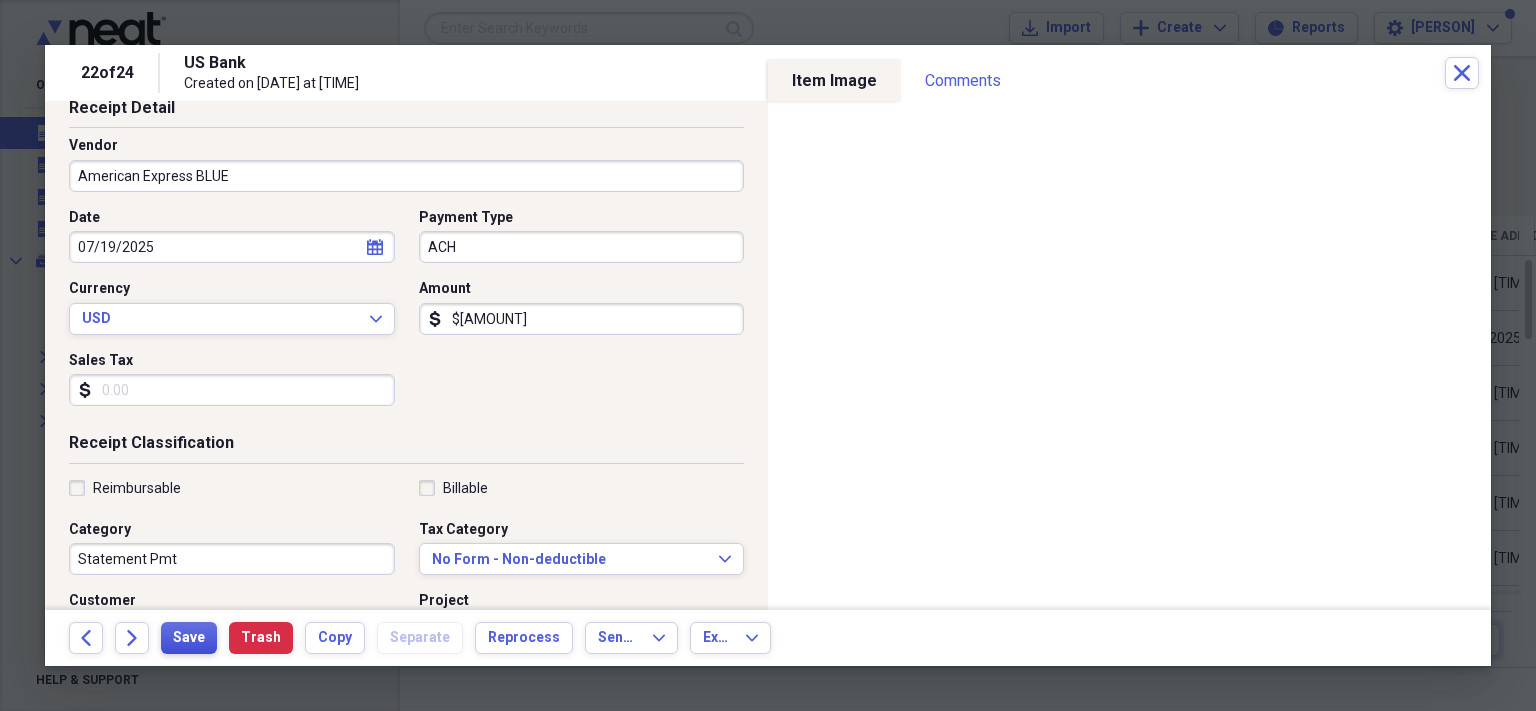 click on "Save" at bounding box center (189, 638) 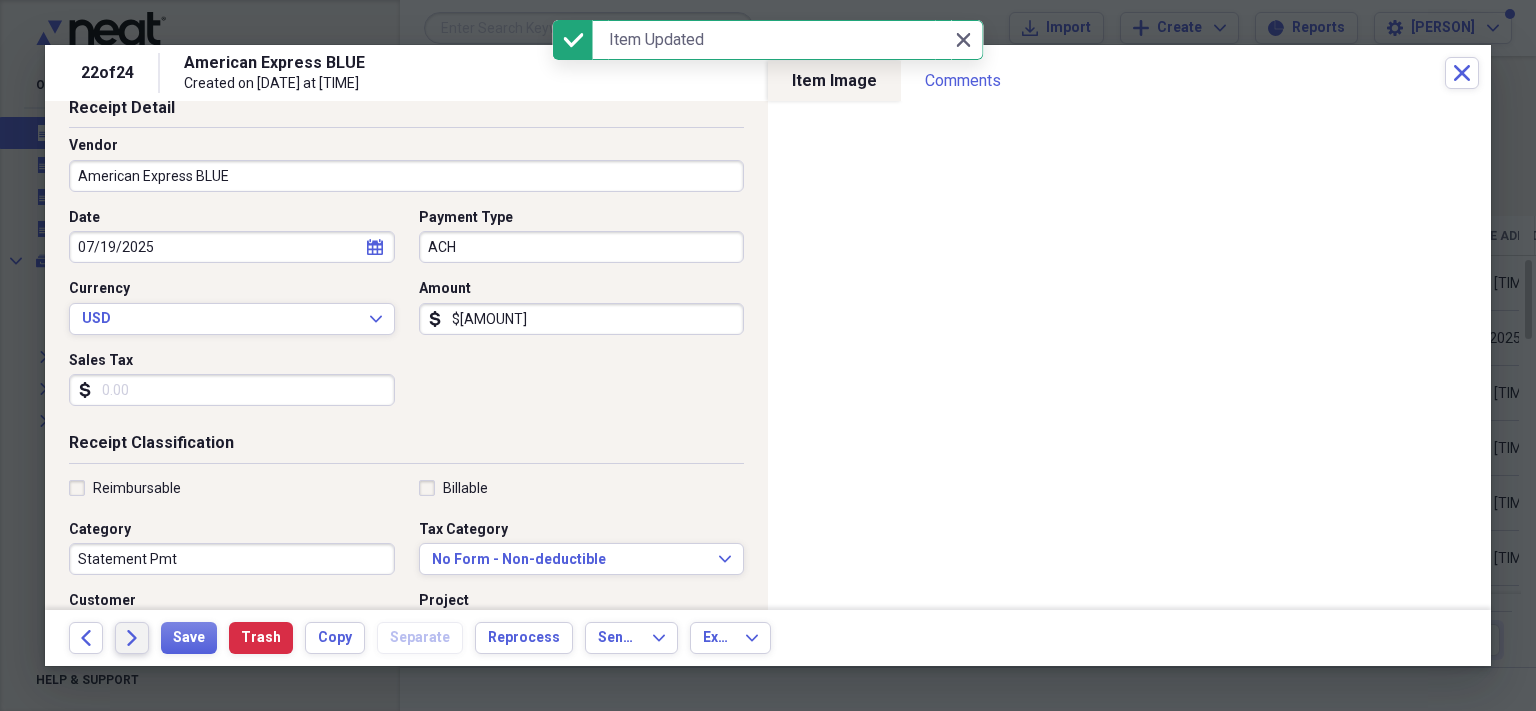 click on "Forward" 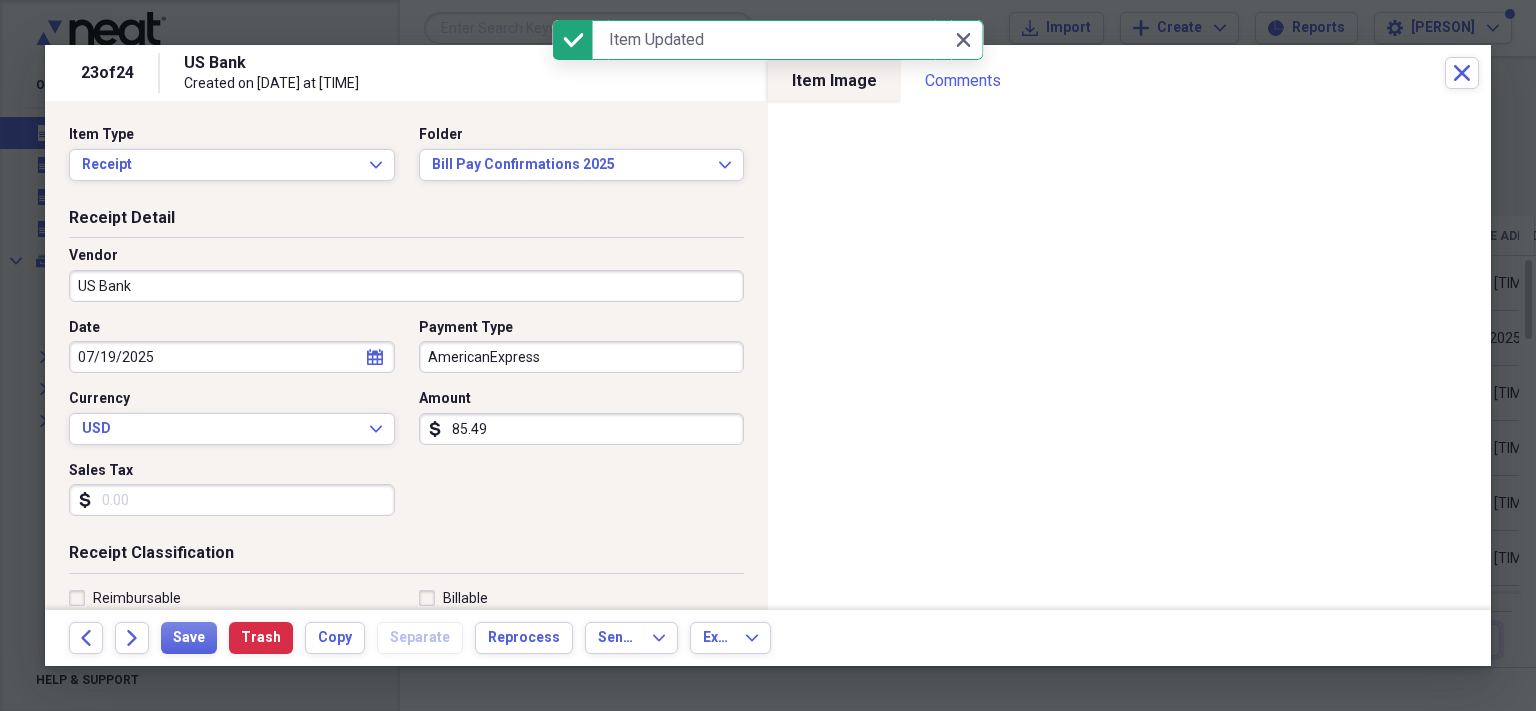 click on "US Bank" at bounding box center (406, 286) 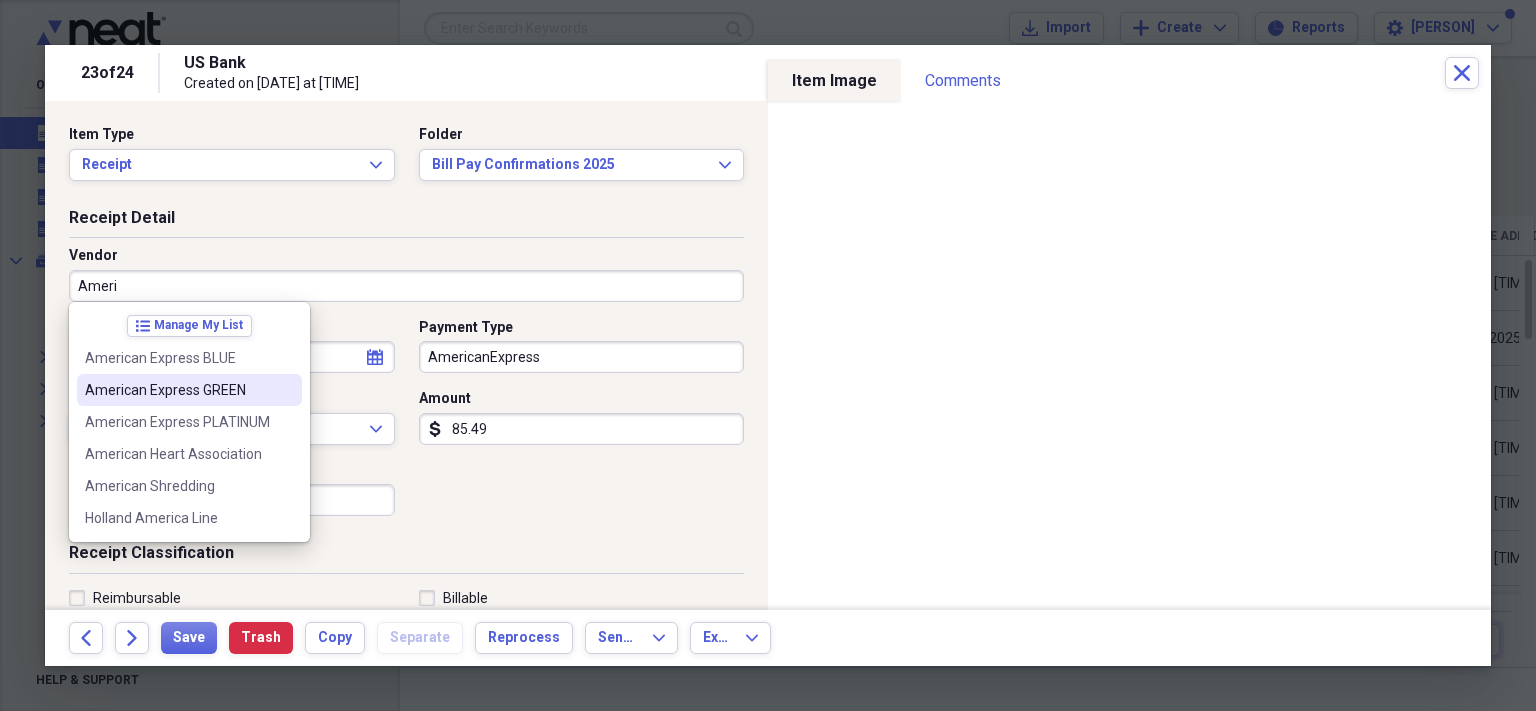 click on "American Express GREEN" at bounding box center [177, 390] 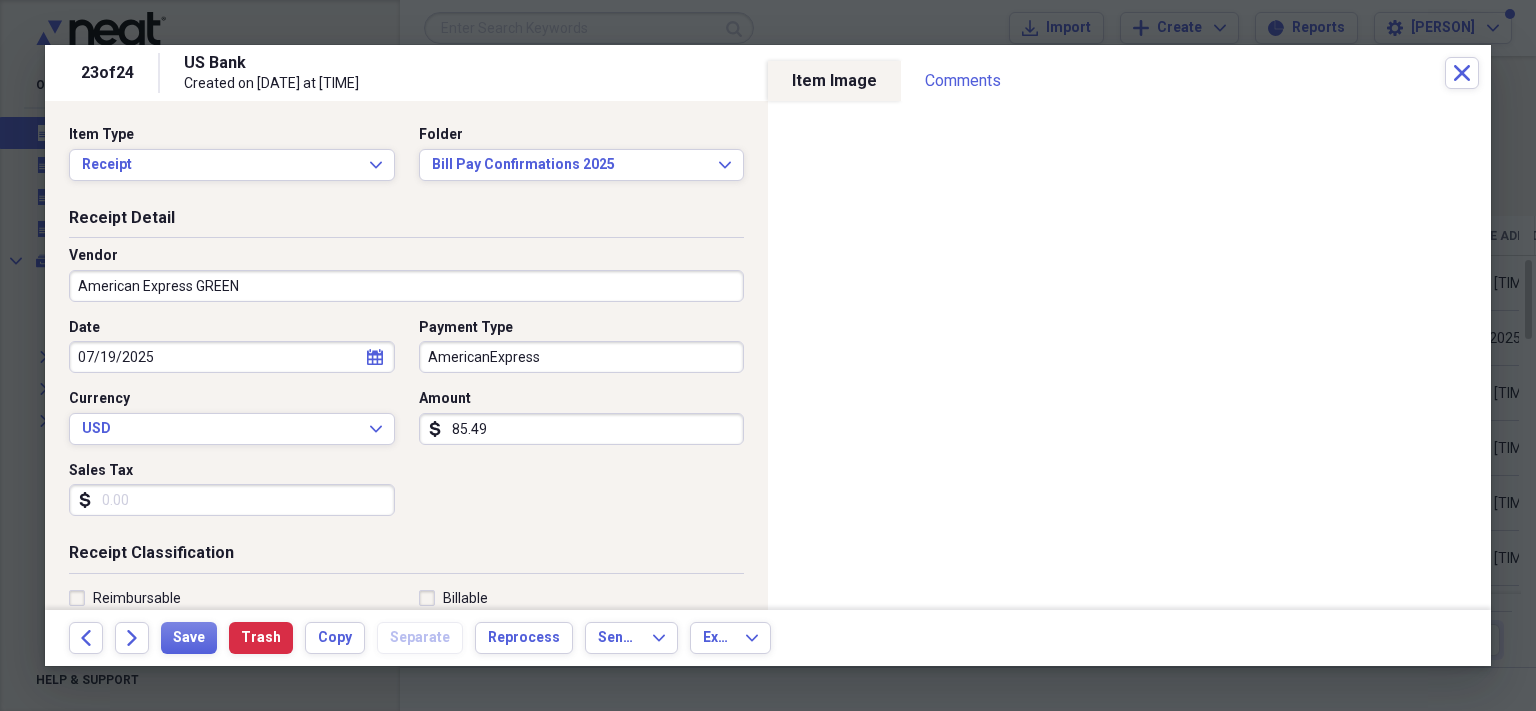 type on "Statement Pmt" 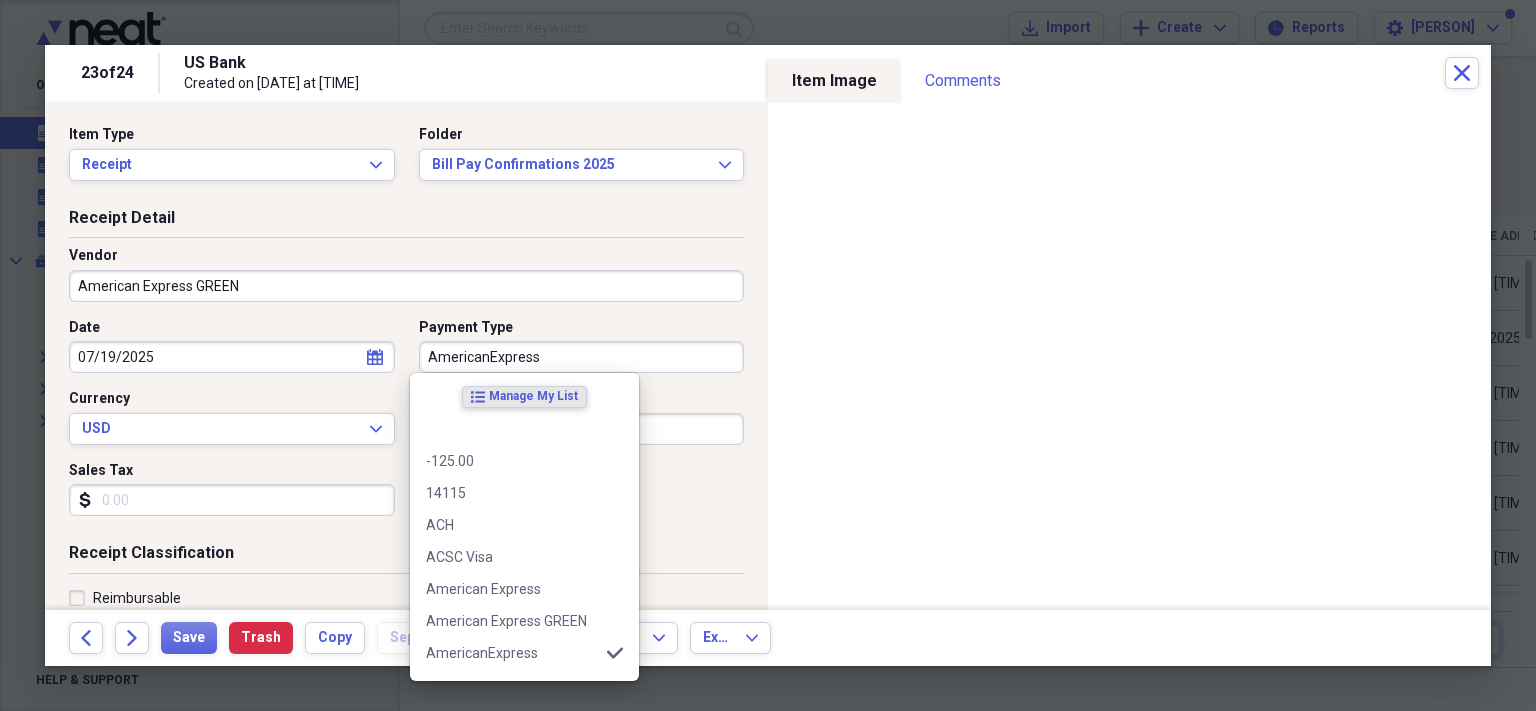 click on "AmericanExpress" at bounding box center [582, 357] 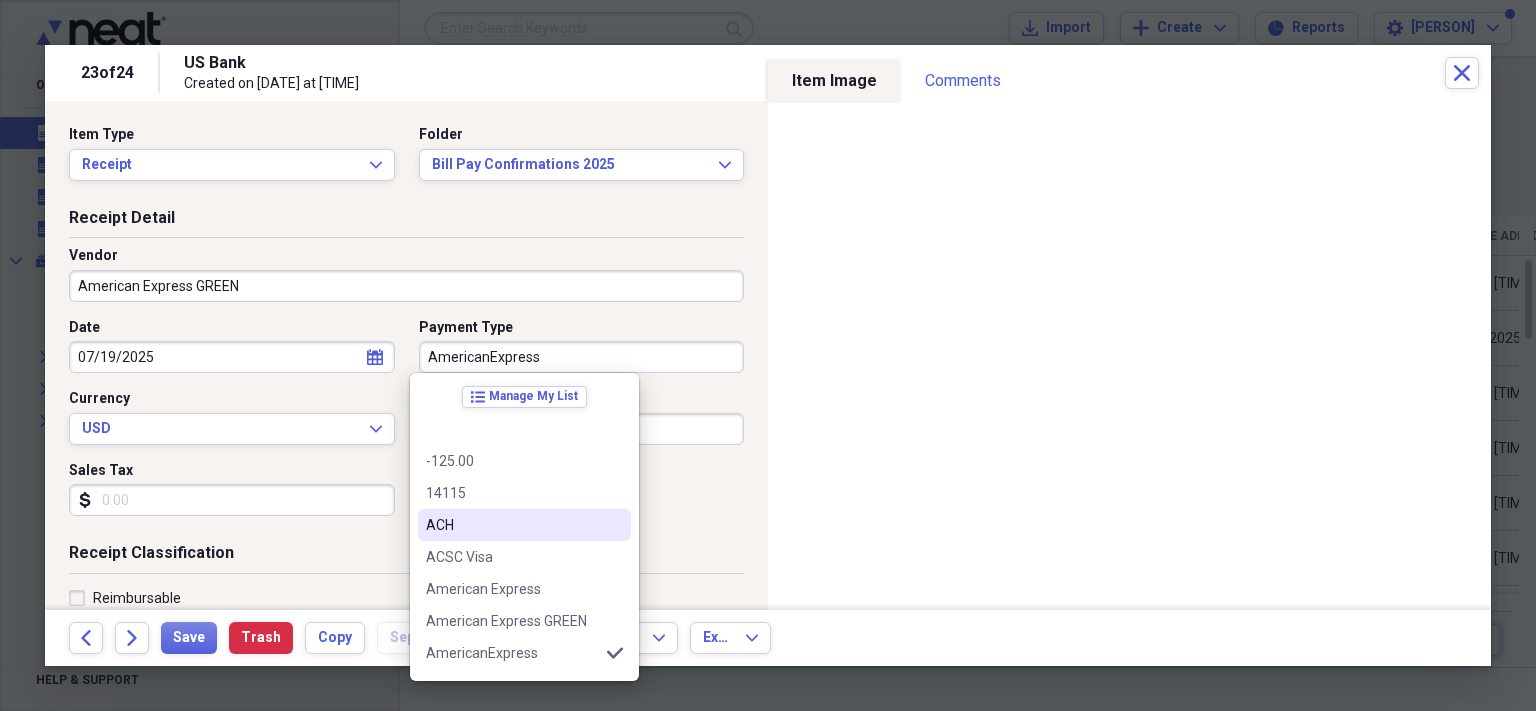 click on "ACH" at bounding box center [512, 525] 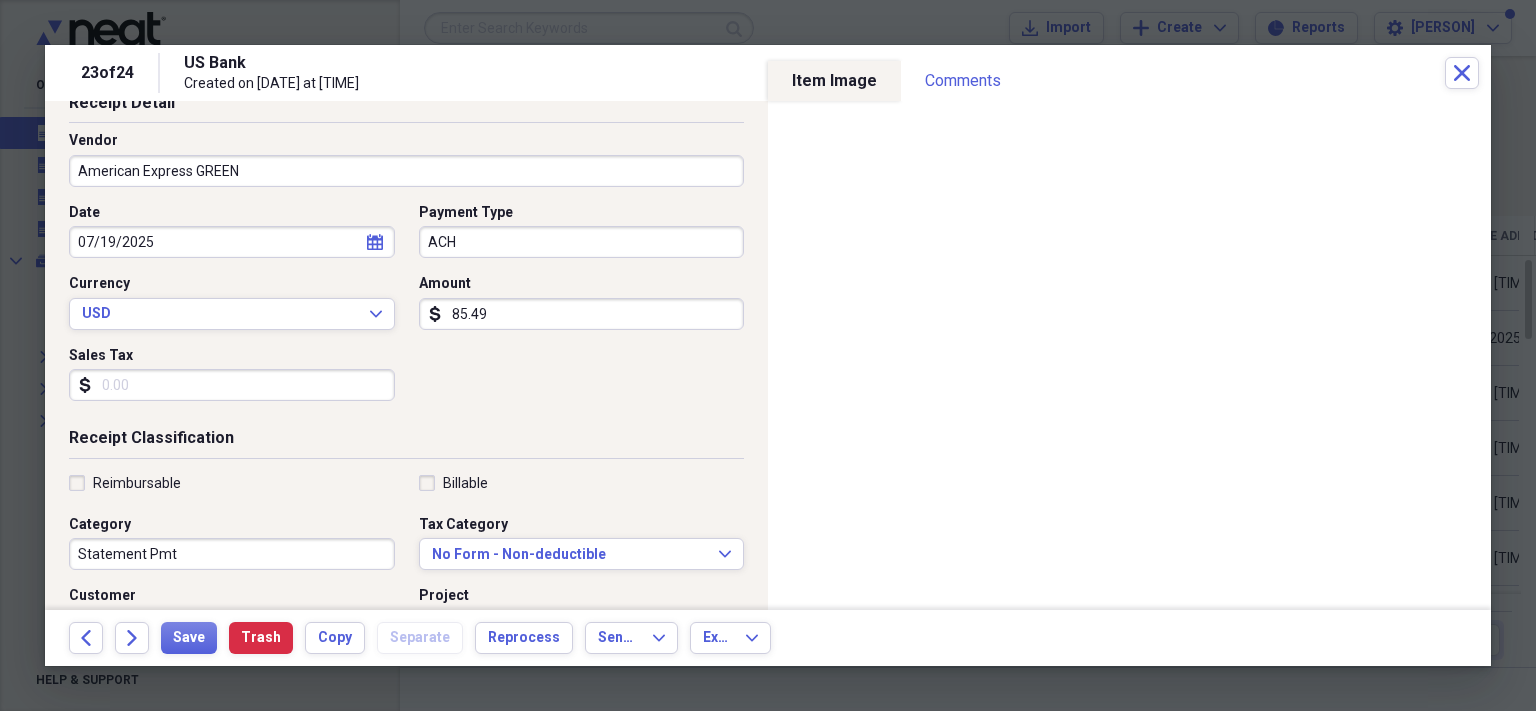 scroll, scrollTop: 116, scrollLeft: 0, axis: vertical 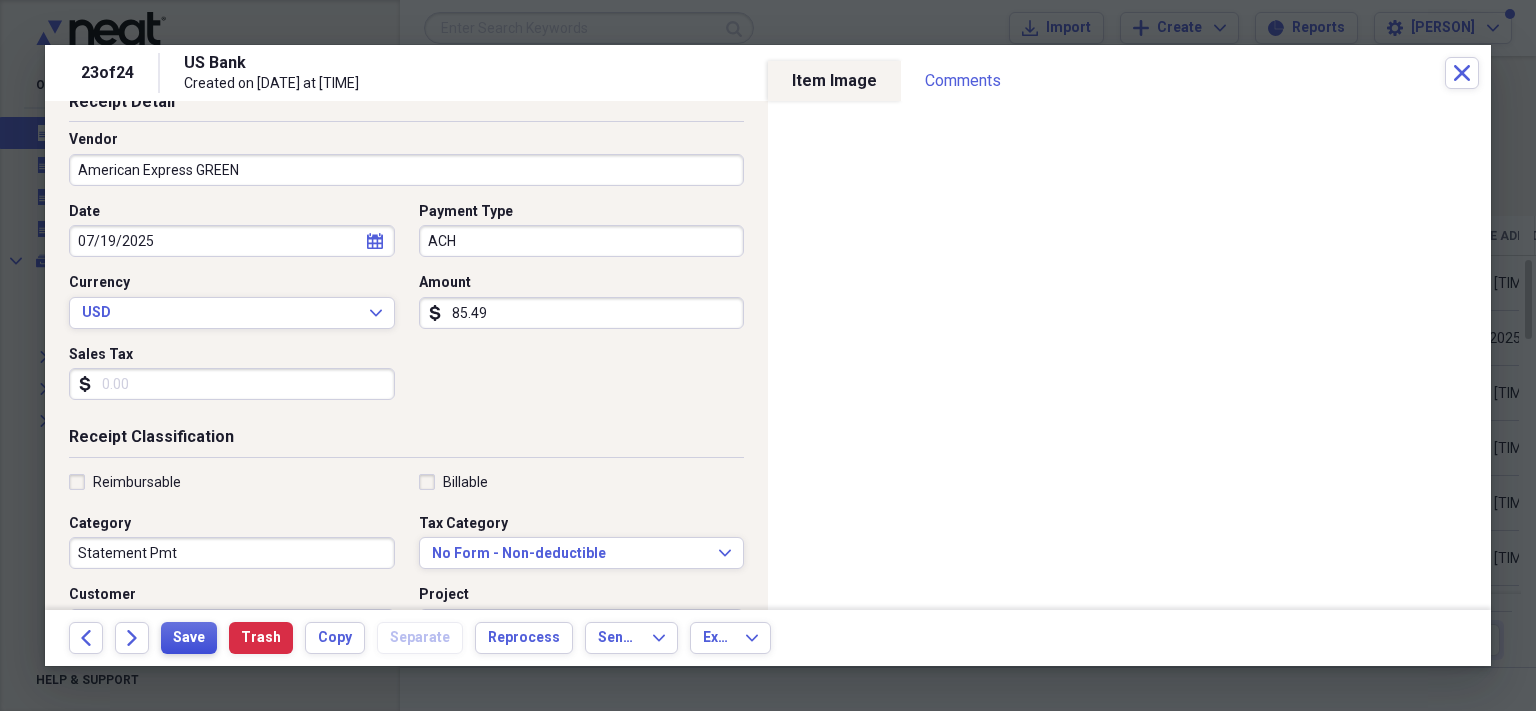 click on "Save" at bounding box center (189, 638) 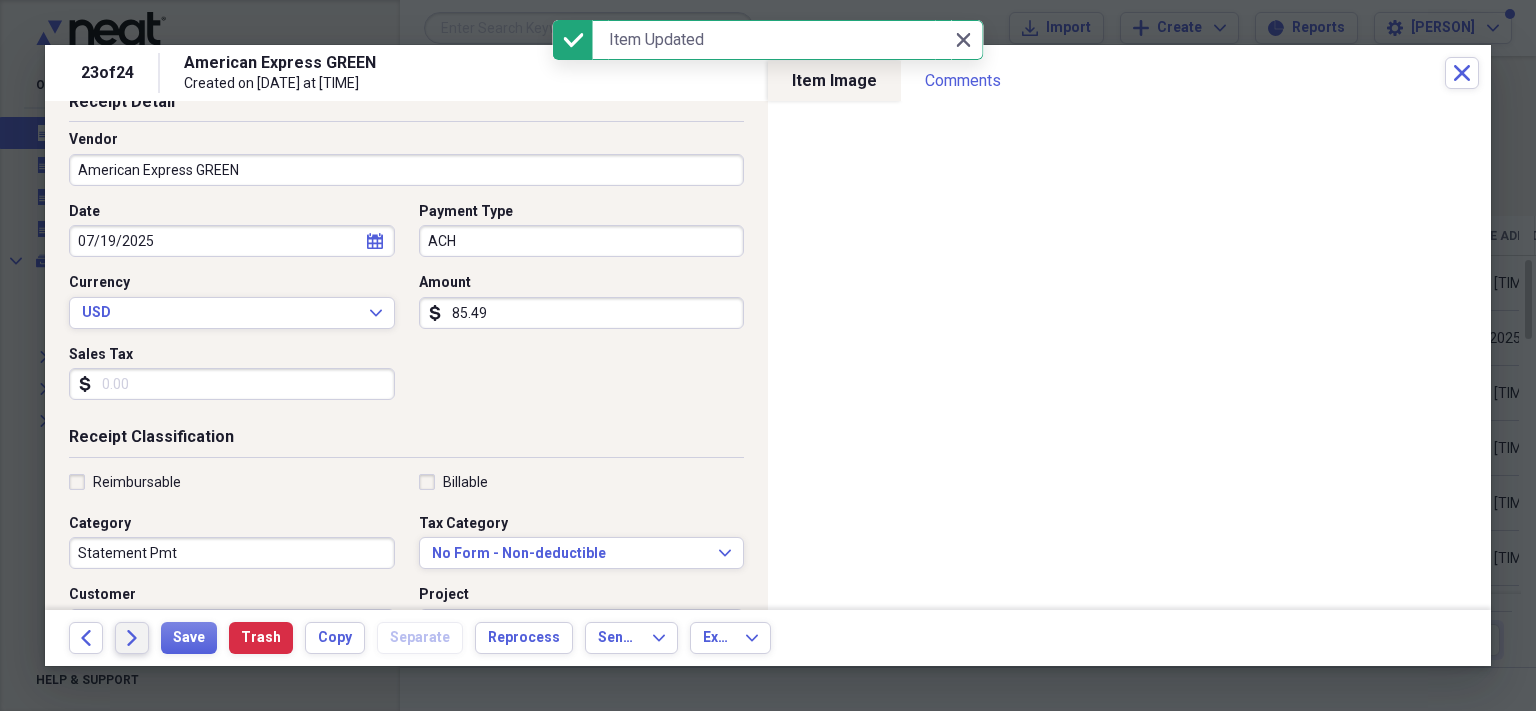 click on "Forward" 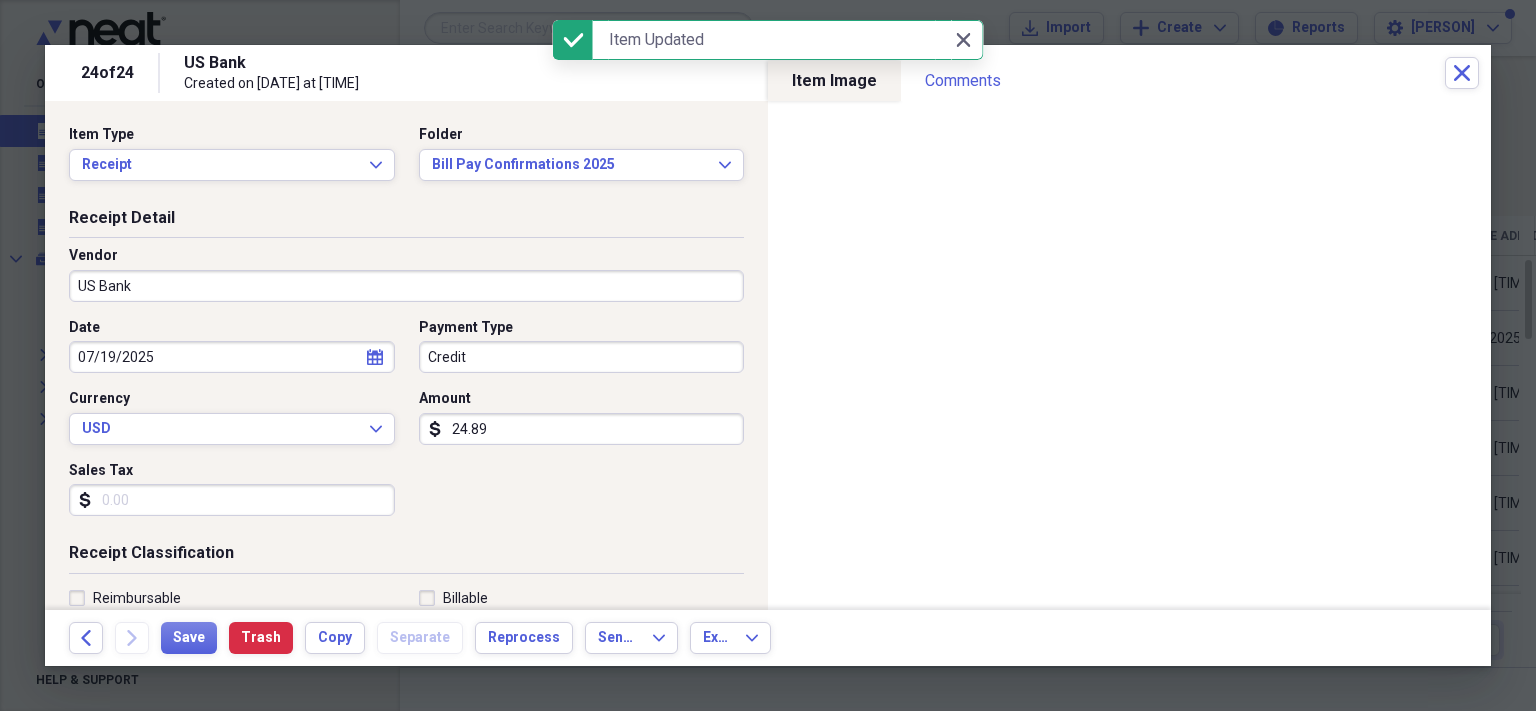 click on "US Bank" at bounding box center (406, 286) 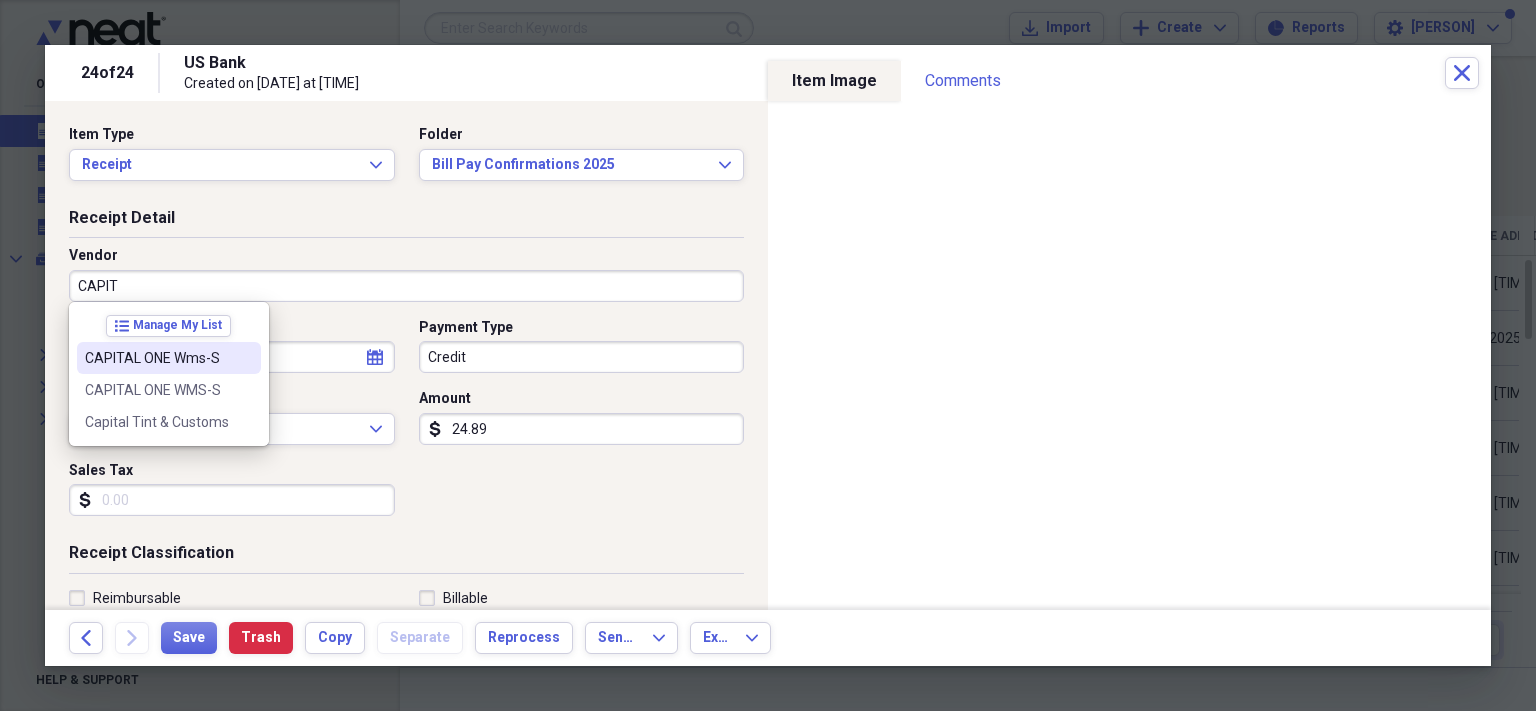 click on "CAPITAL ONE Wms-S" at bounding box center (157, 358) 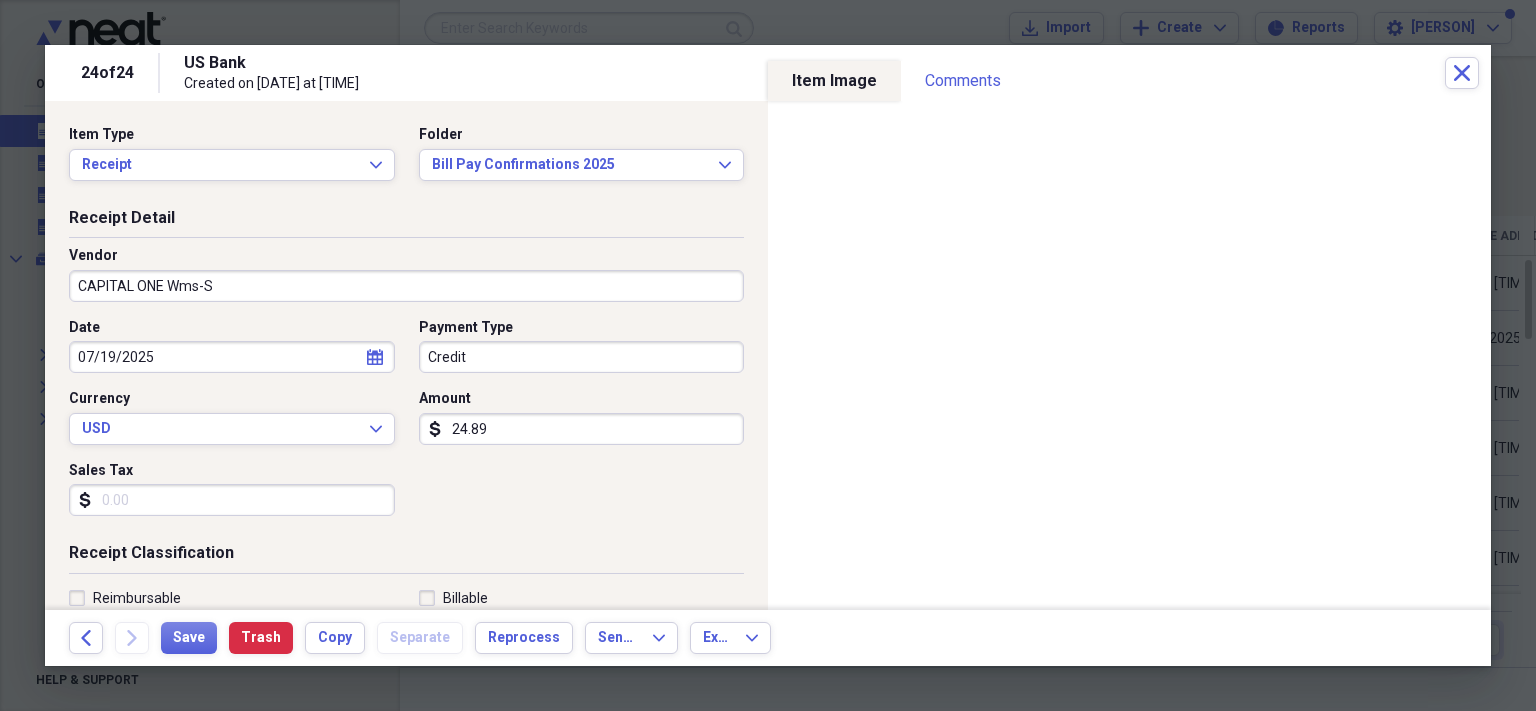 type on "Statement Pmt" 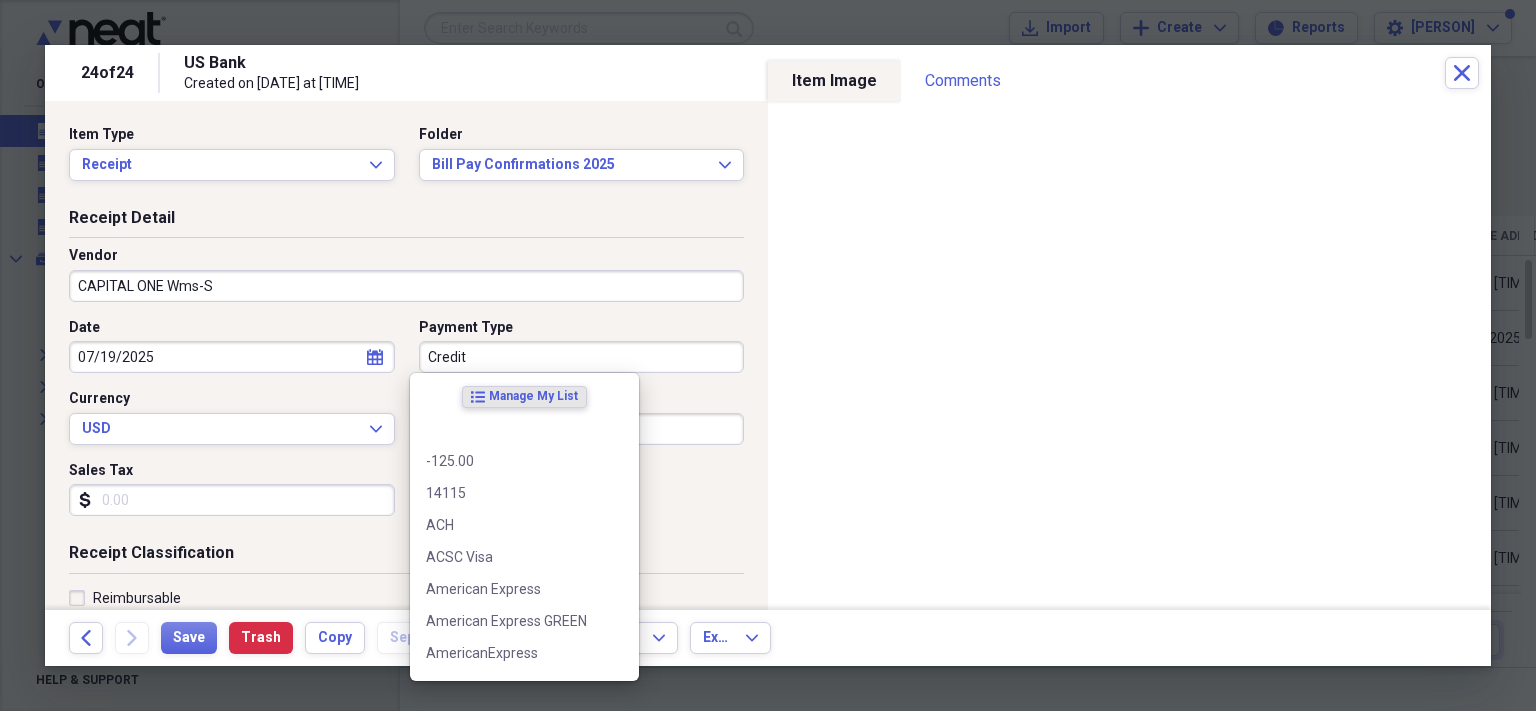 click on "Credit" at bounding box center [582, 357] 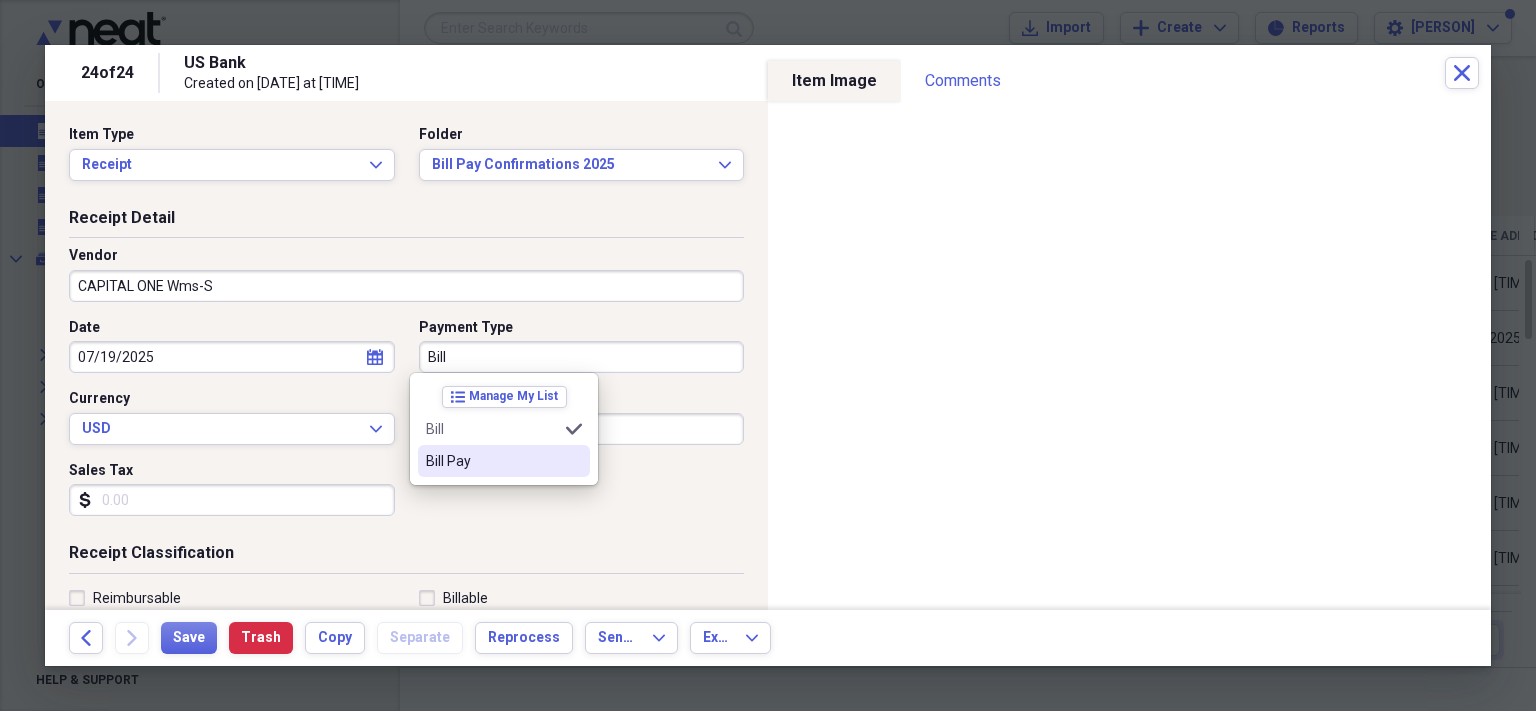 click on "Bill Pay" at bounding box center [492, 461] 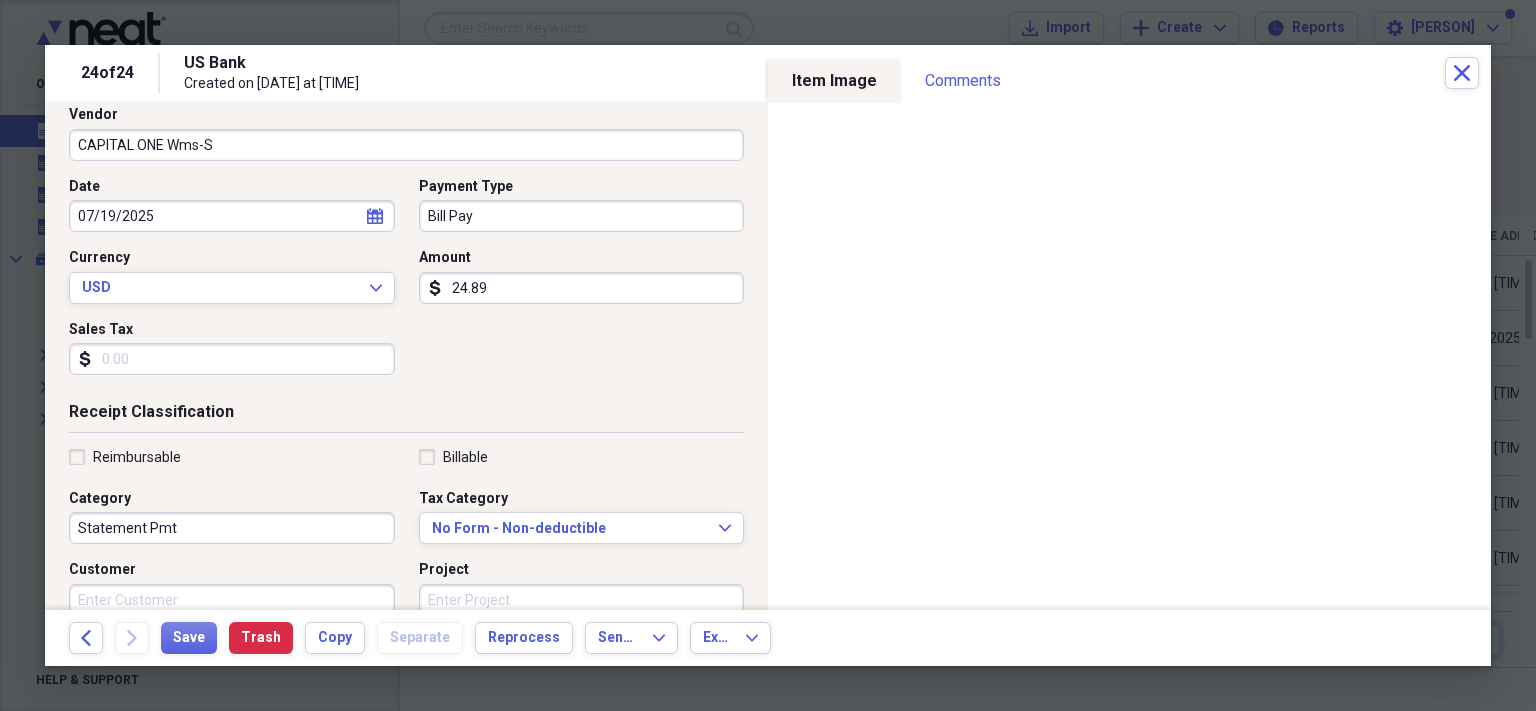 scroll, scrollTop: 142, scrollLeft: 0, axis: vertical 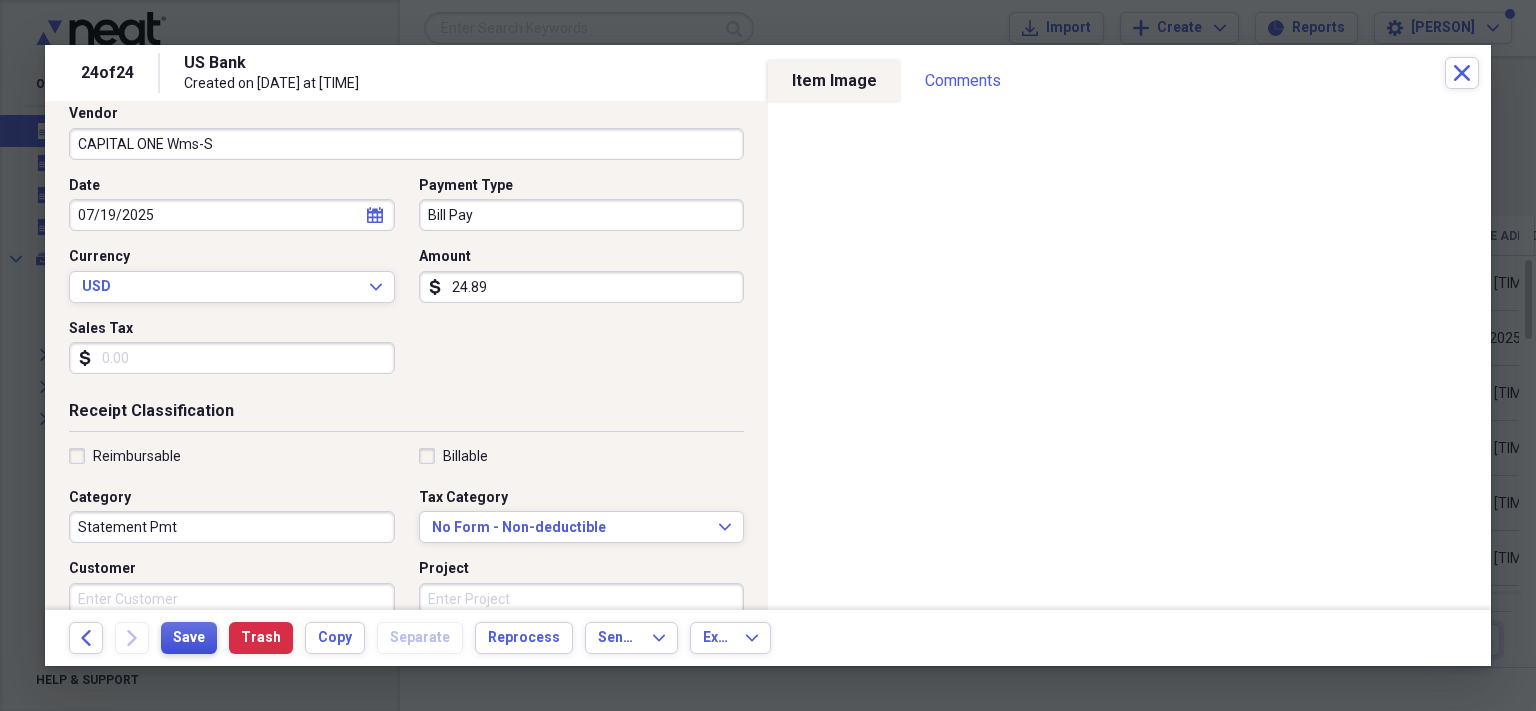 click on "Save" at bounding box center [189, 638] 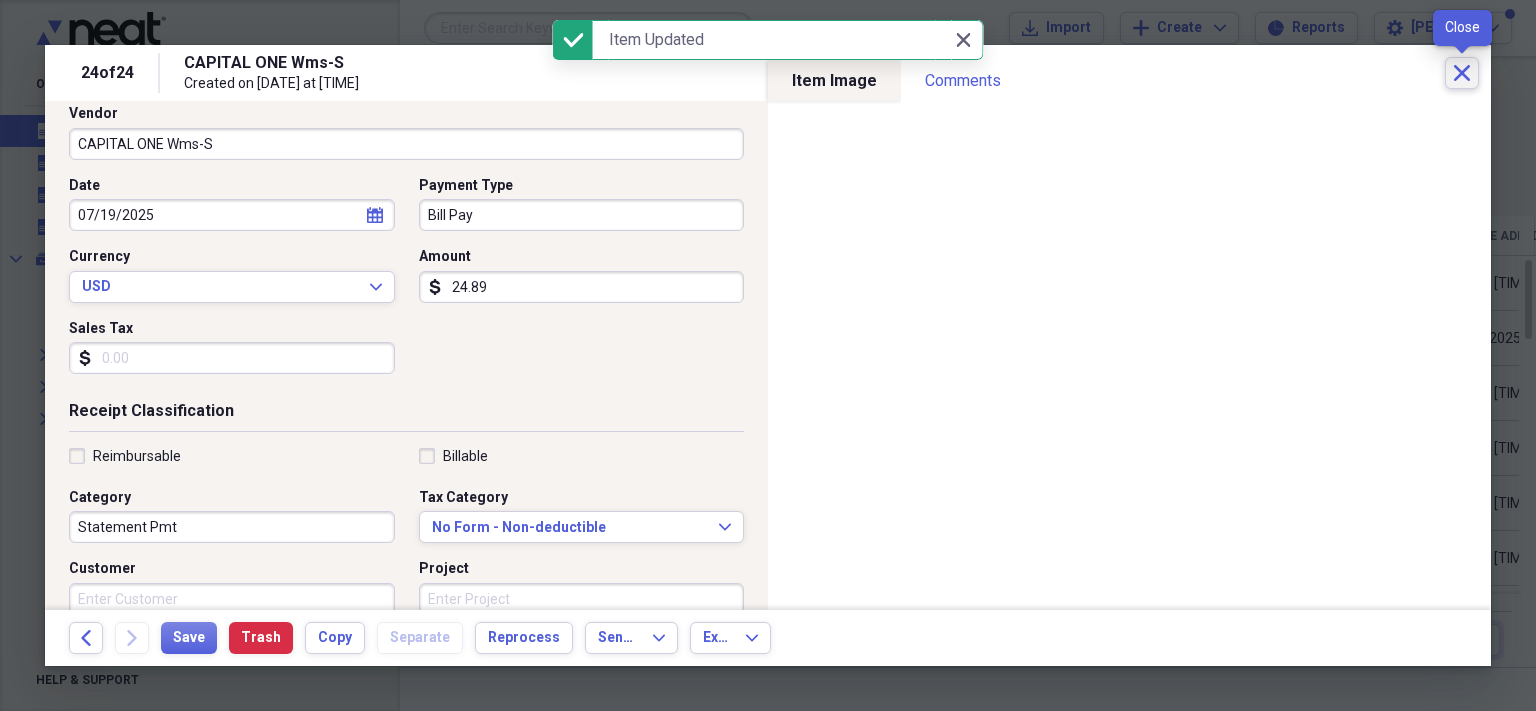 click on "Close" 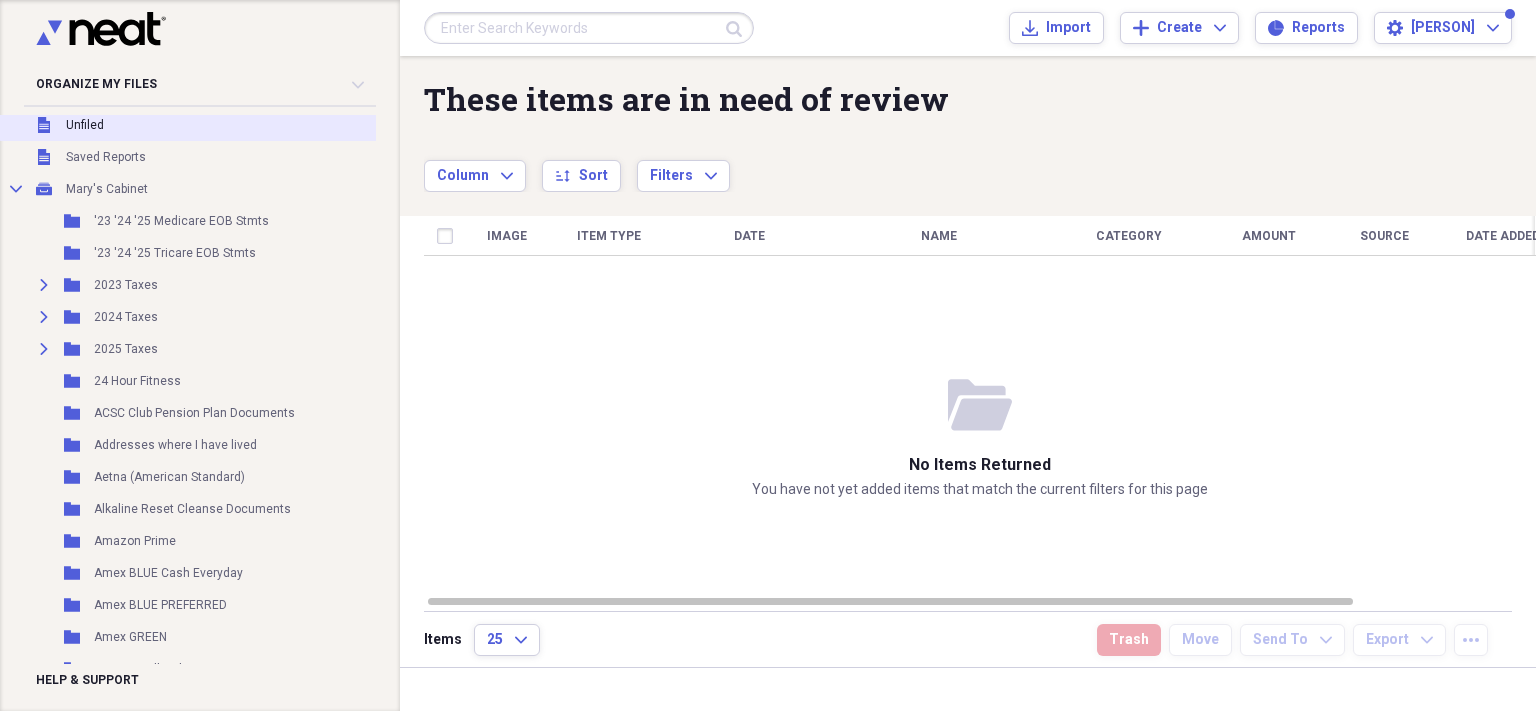 scroll, scrollTop: 0, scrollLeft: 0, axis: both 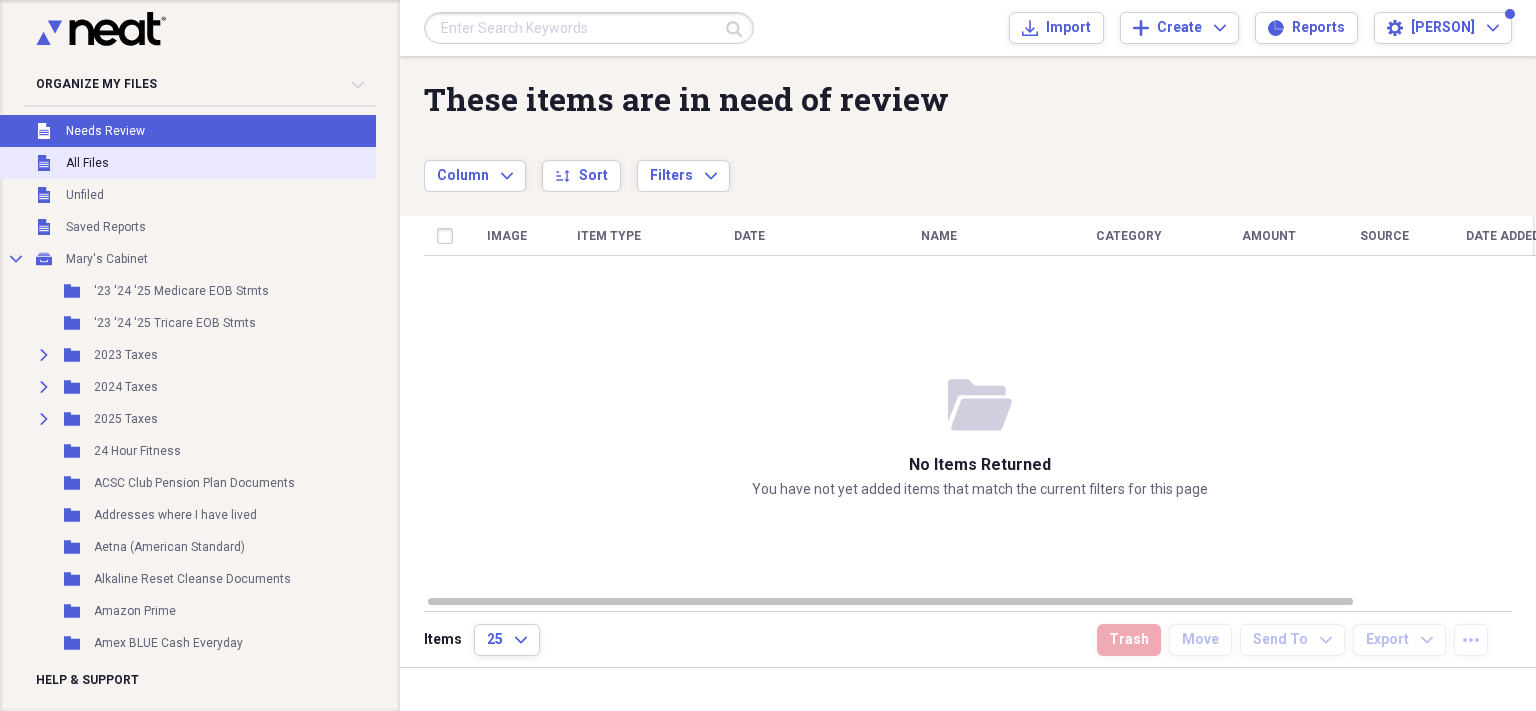 click on "All Files" at bounding box center (87, 163) 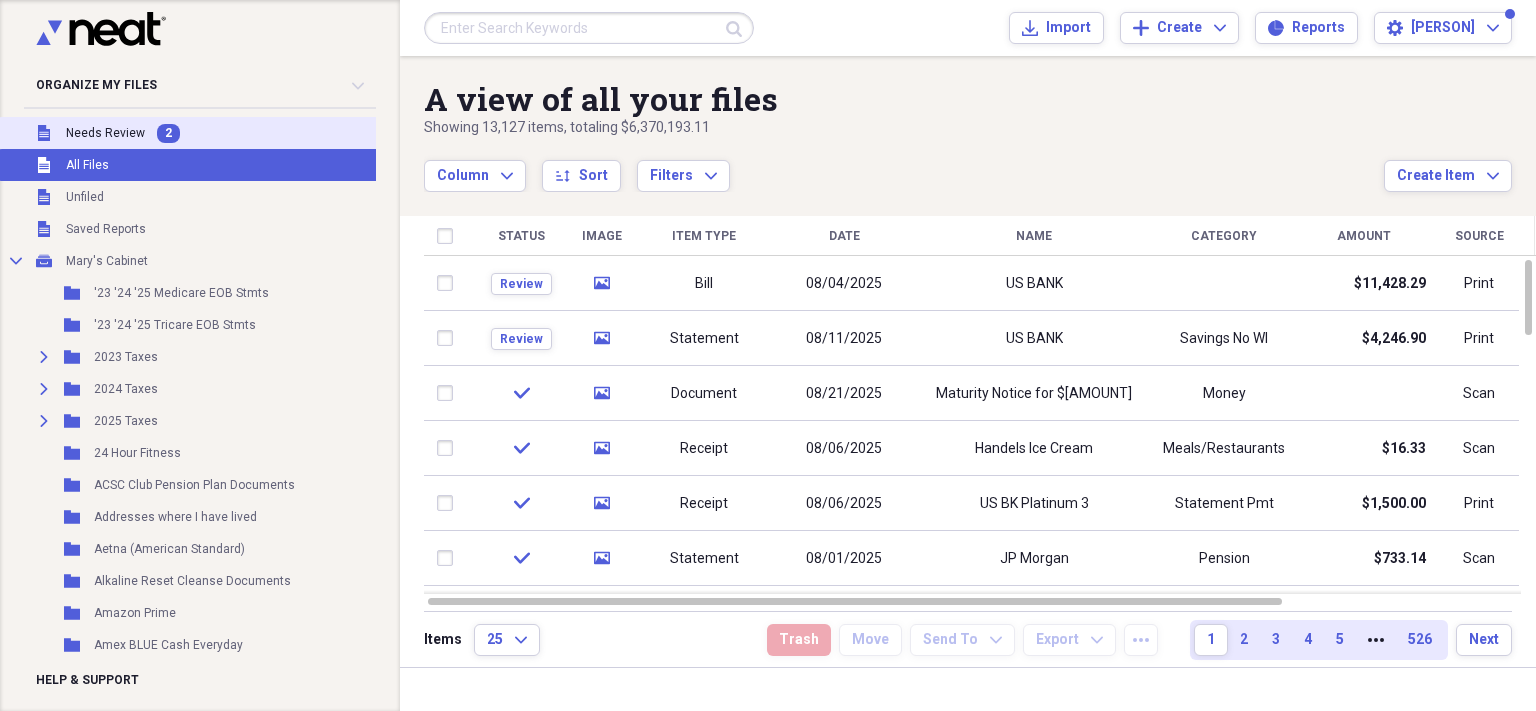 drag, startPoint x: 85, startPoint y: 131, endPoint x: 128, endPoint y: 134, distance: 43.104523 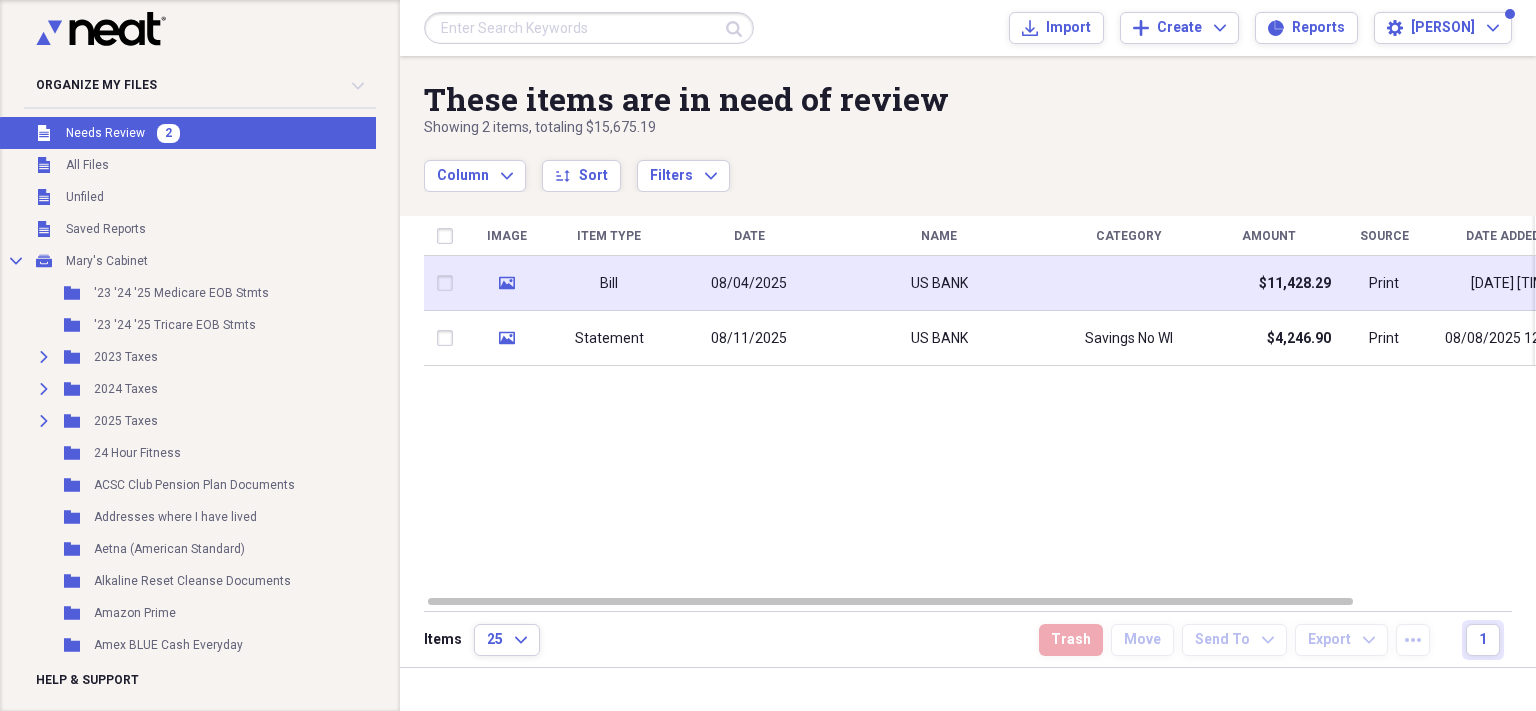 click on "08/04/2025" at bounding box center [749, 283] 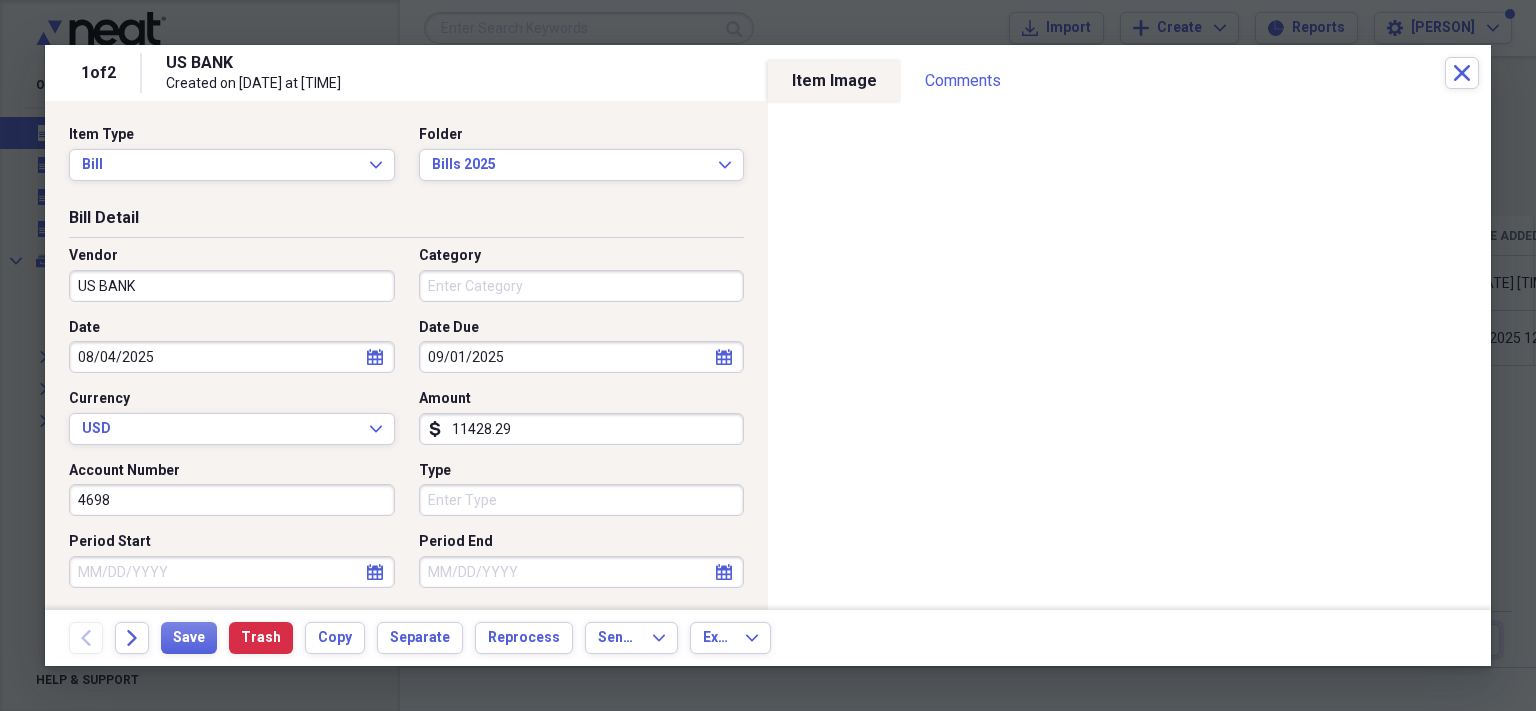 click on "US BANK" at bounding box center [232, 286] 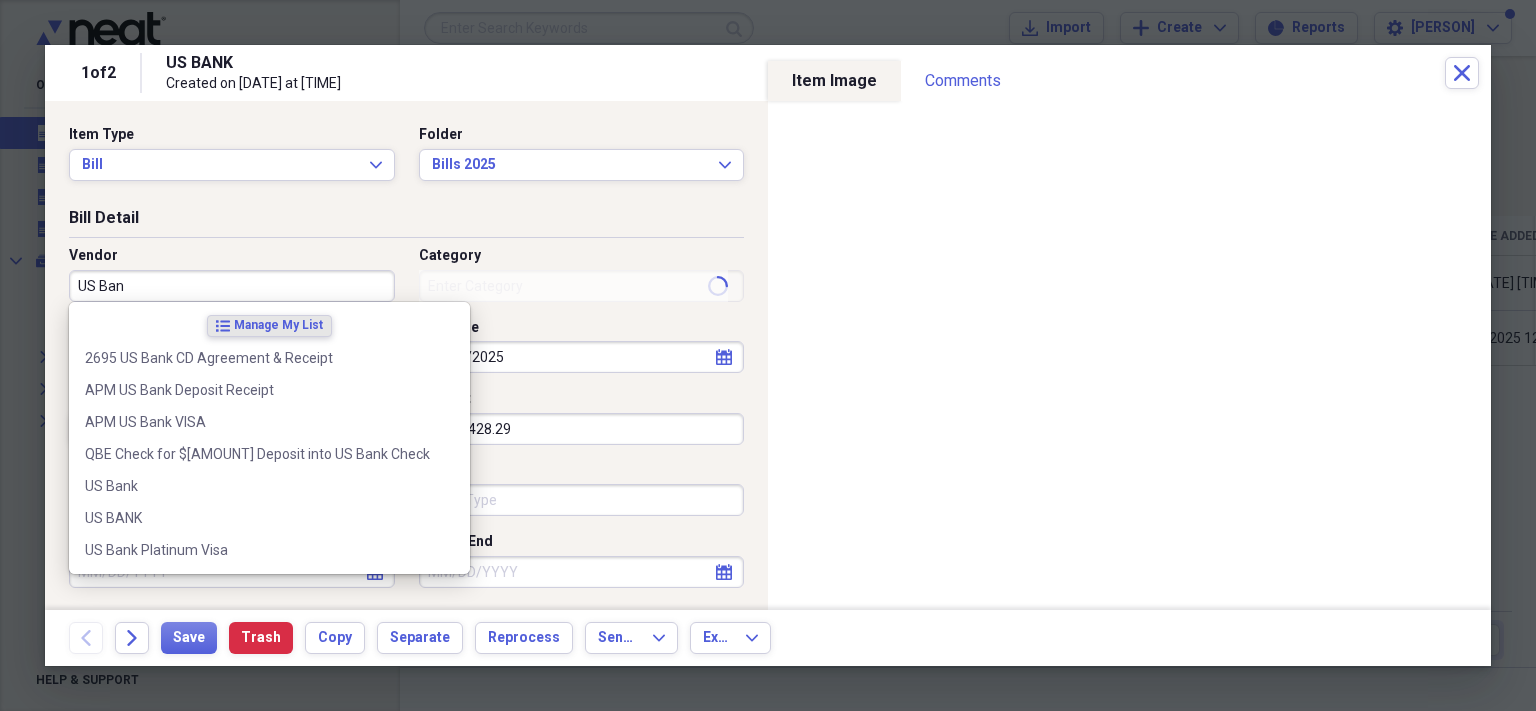 type on "US Bank" 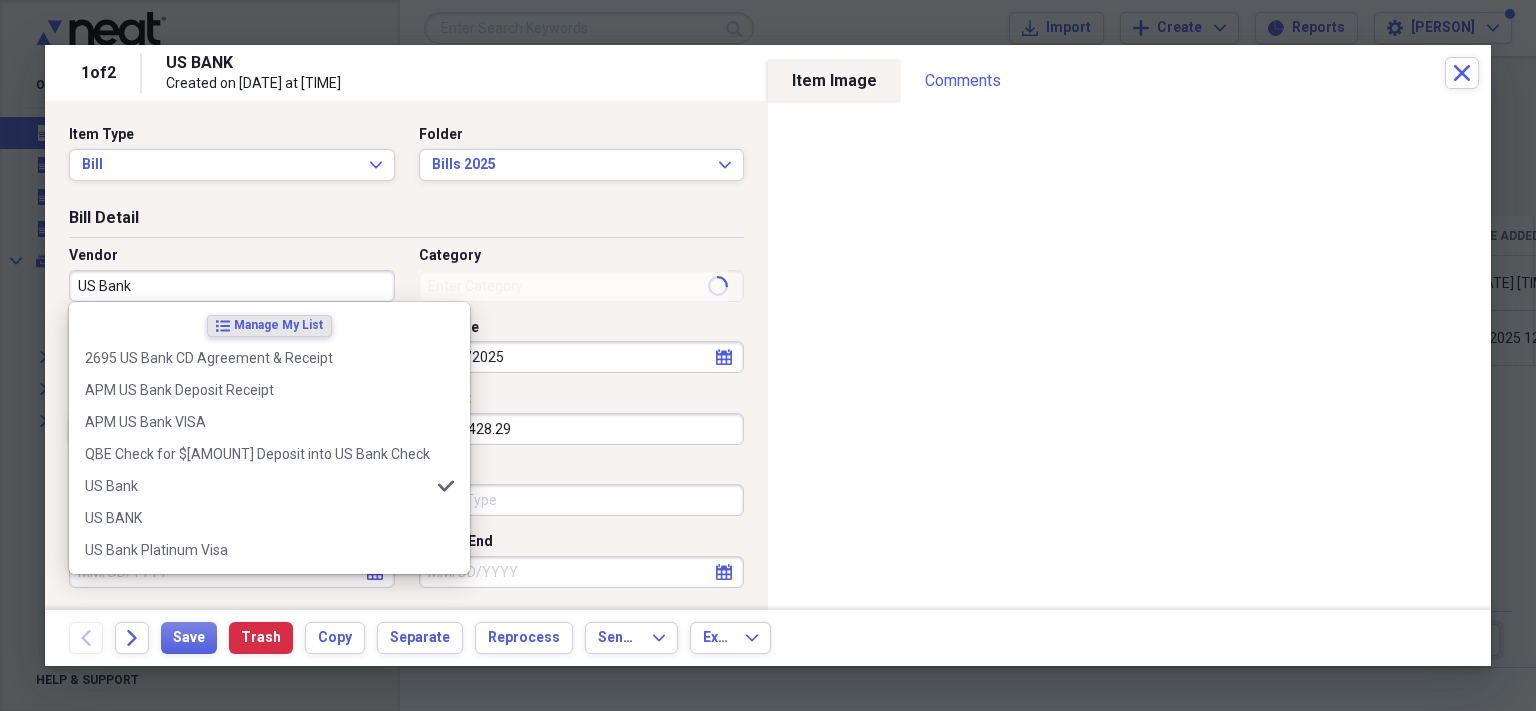 type on "Check to Sav" 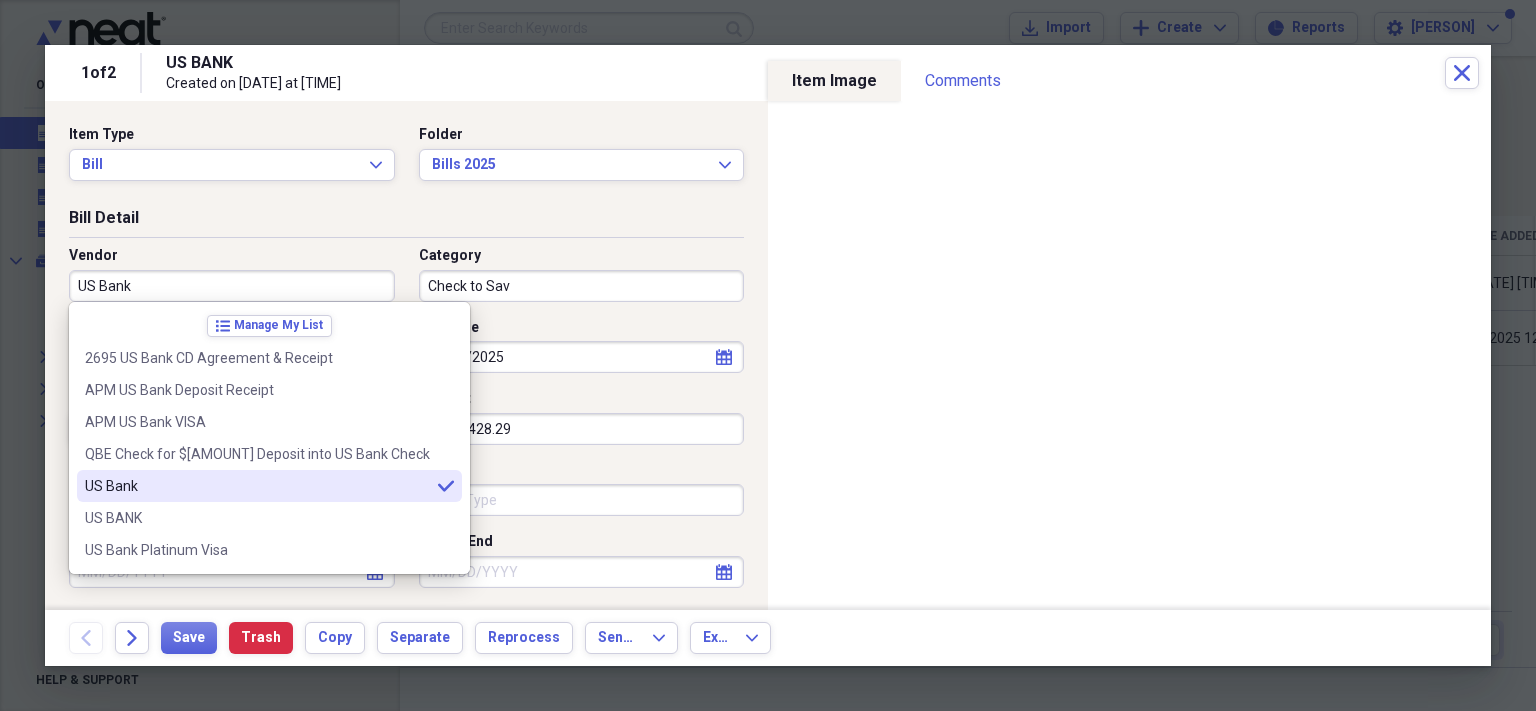 click on "US Bank" at bounding box center [257, 486] 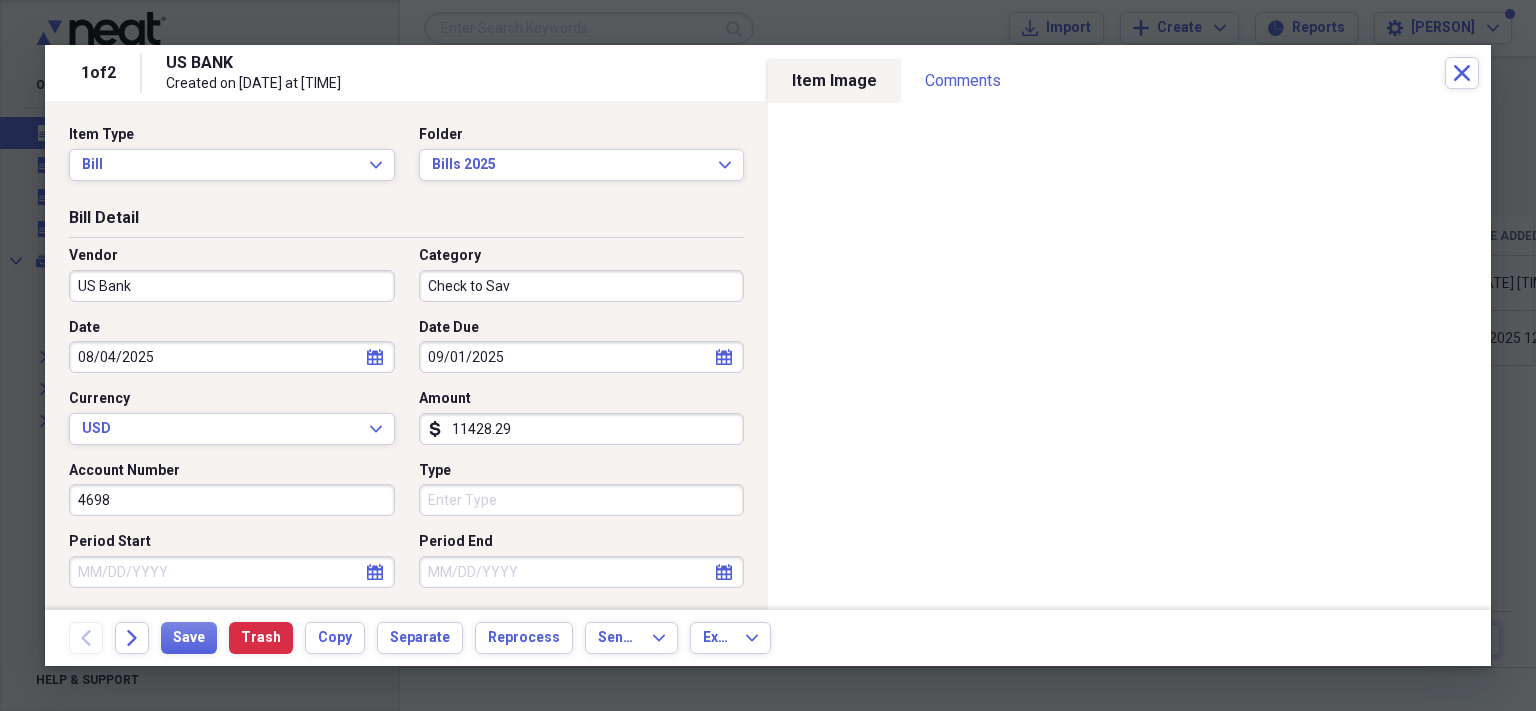 click on "US Bank" at bounding box center [232, 286] 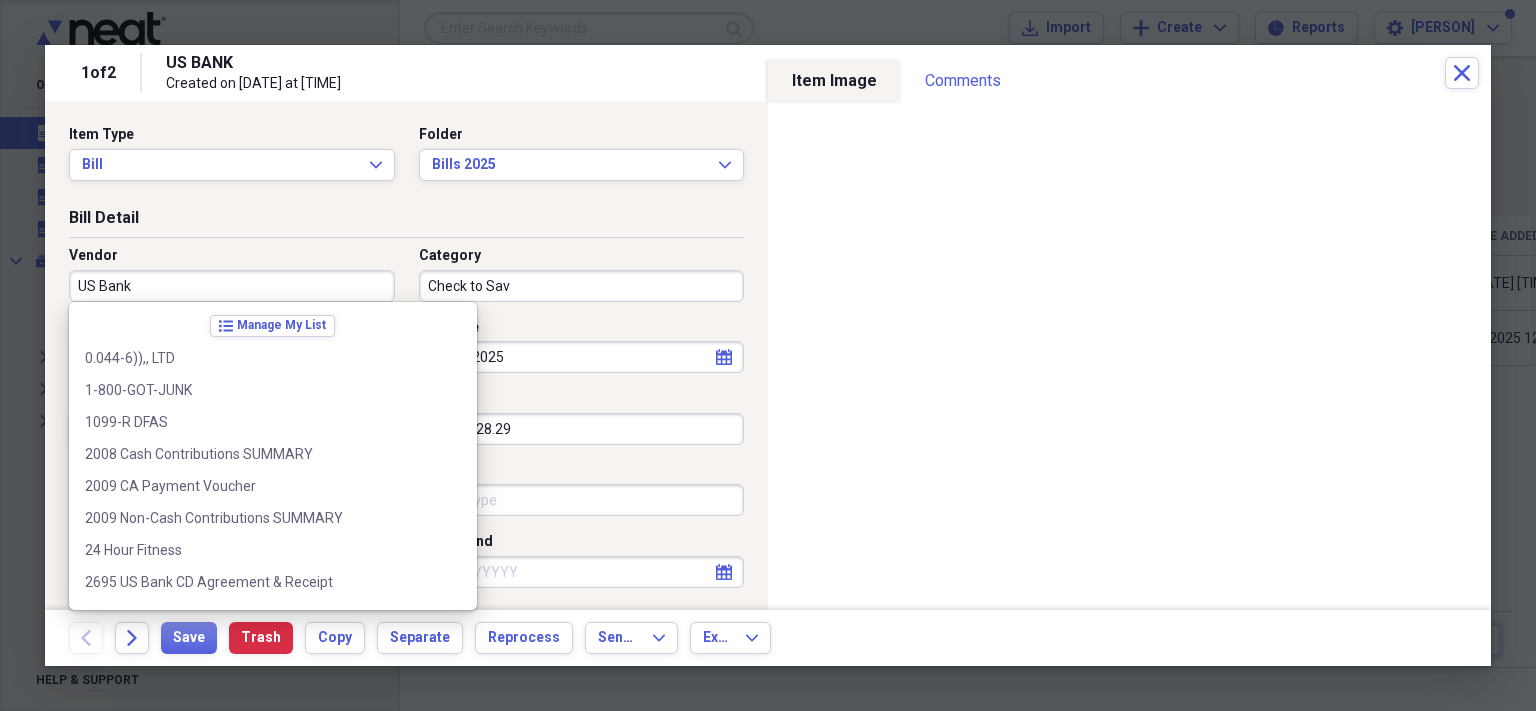 scroll, scrollTop: 16828, scrollLeft: 0, axis: vertical 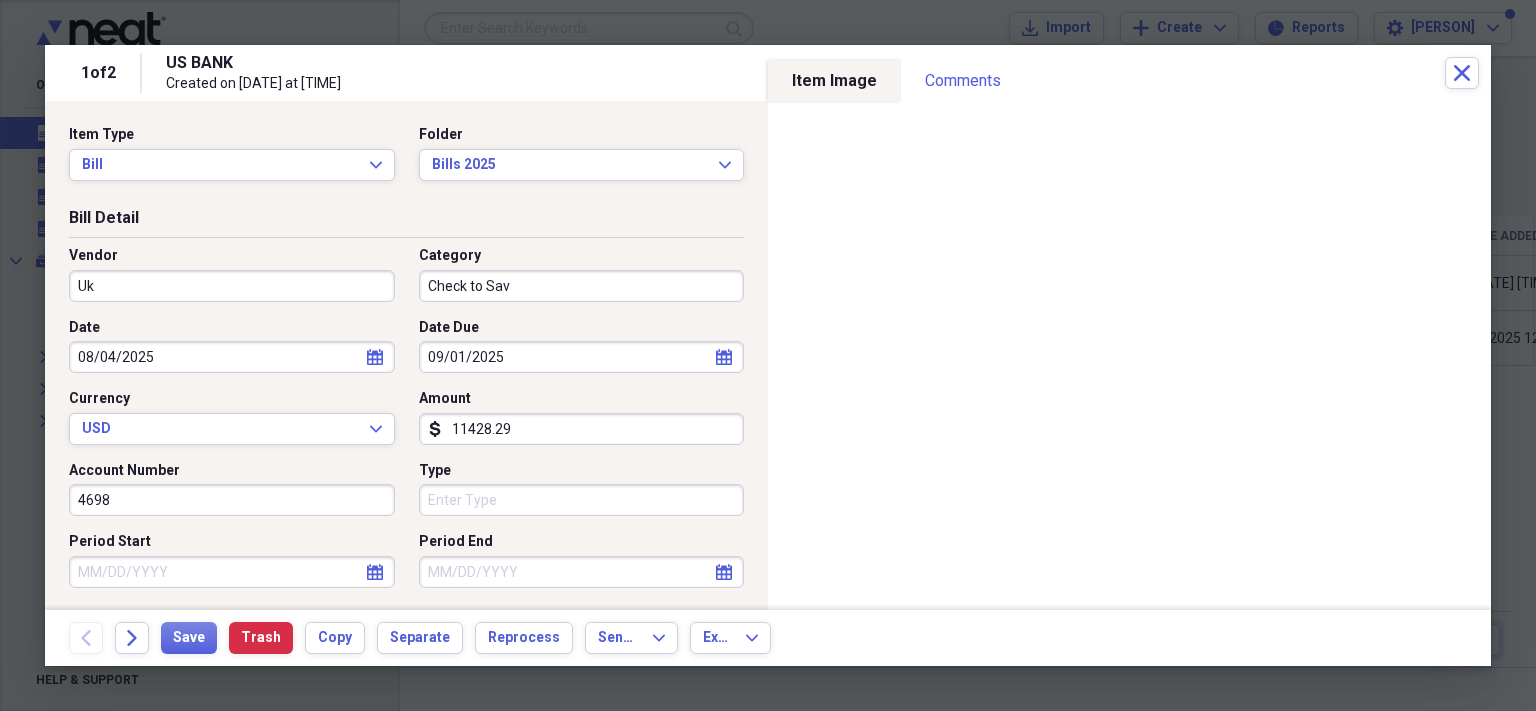type on "k" 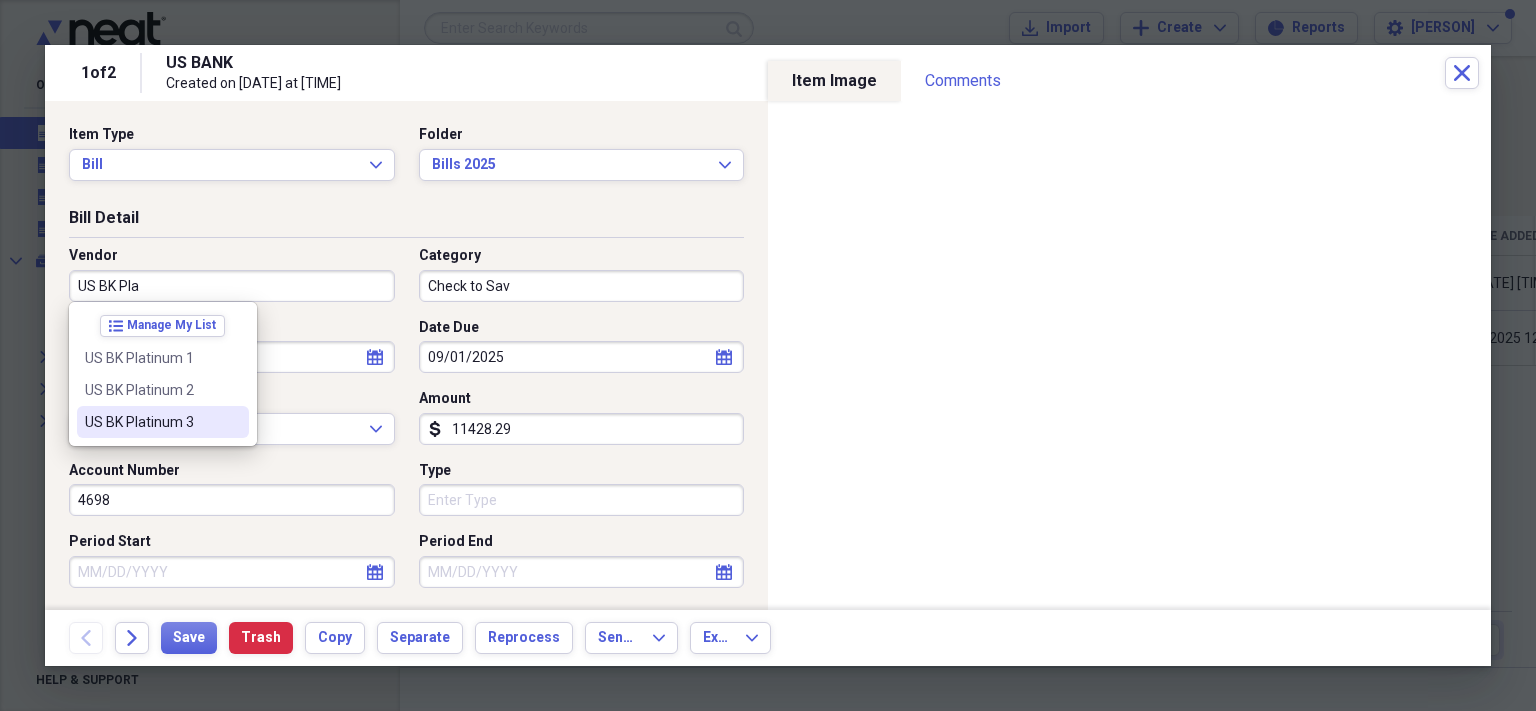 click on "US BK Platinum 3" at bounding box center [163, 422] 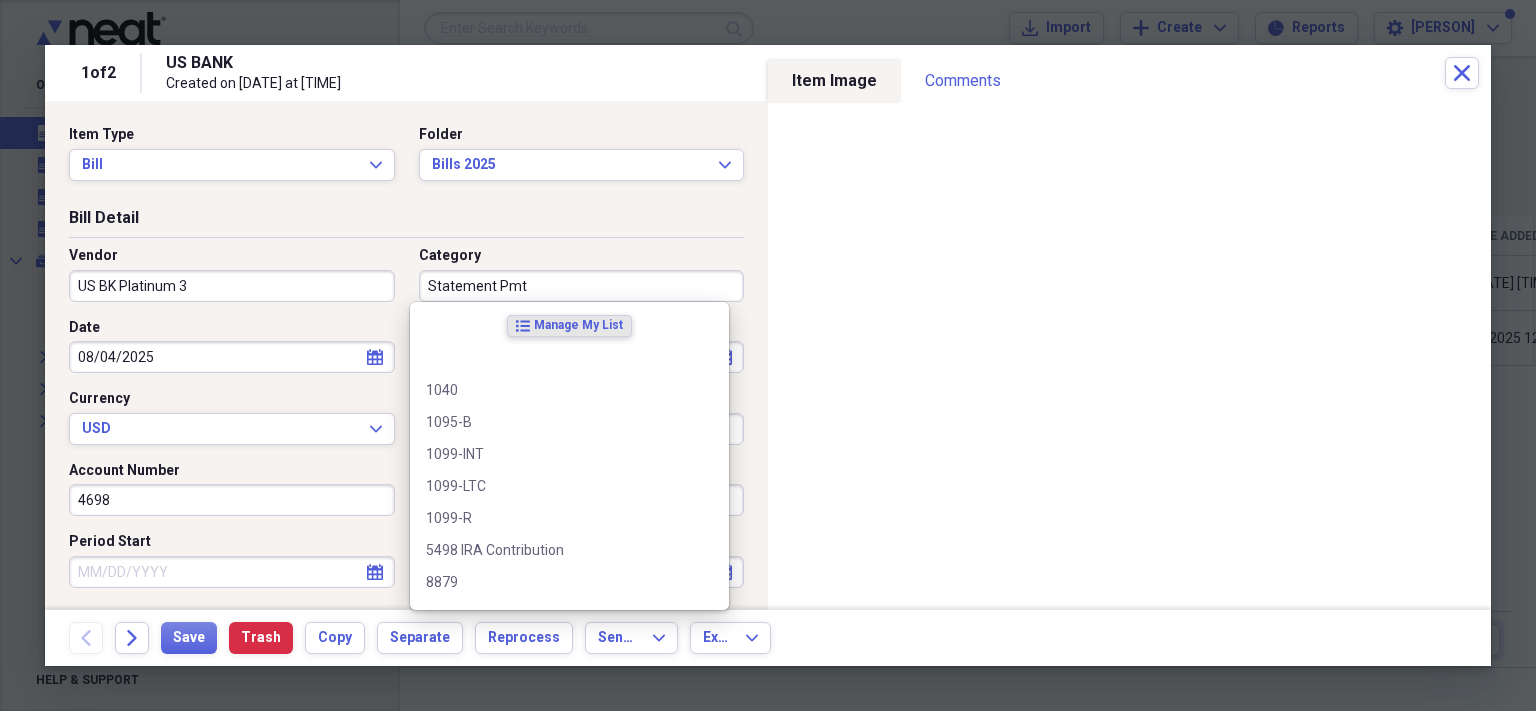 click on "Statement Pmt" at bounding box center (582, 286) 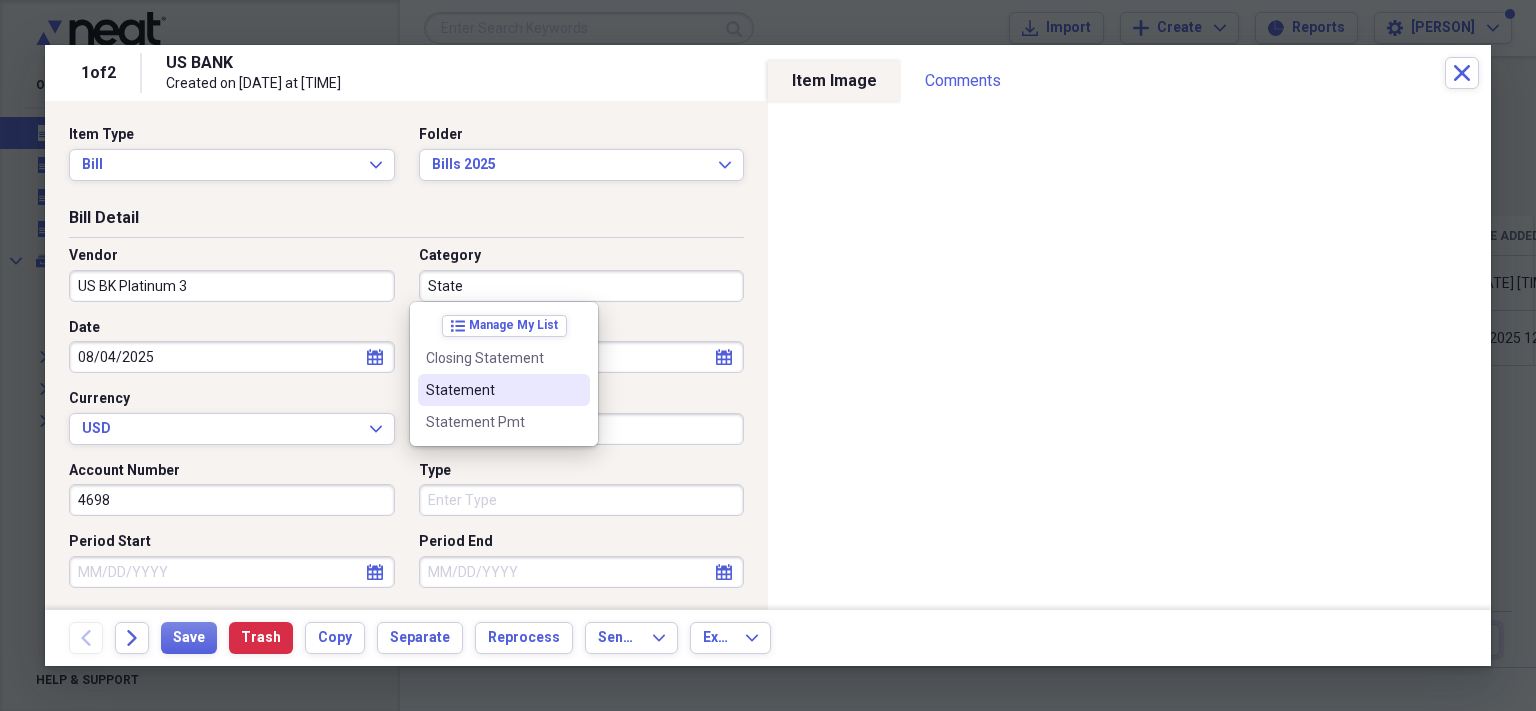 click on "Statement" at bounding box center [492, 390] 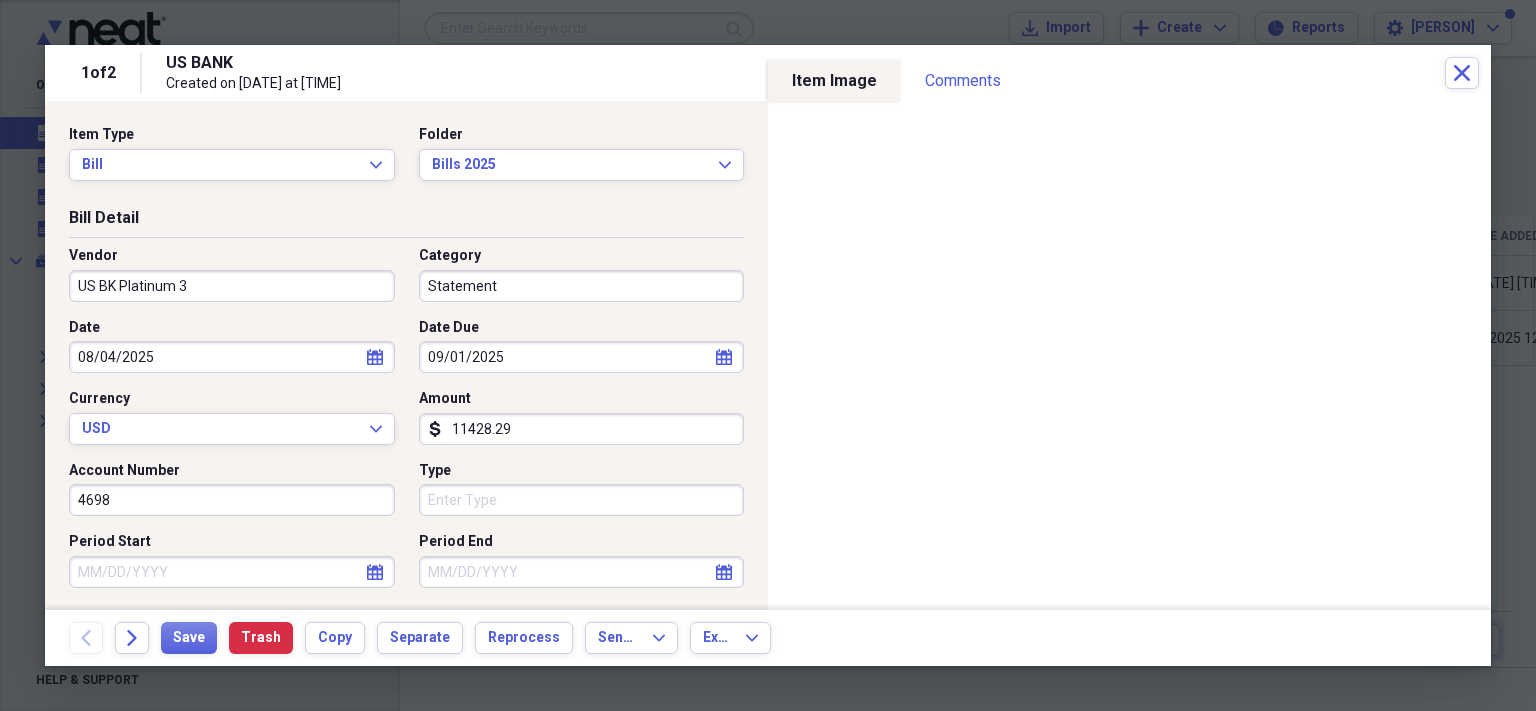 click on "Type" at bounding box center (582, 500) 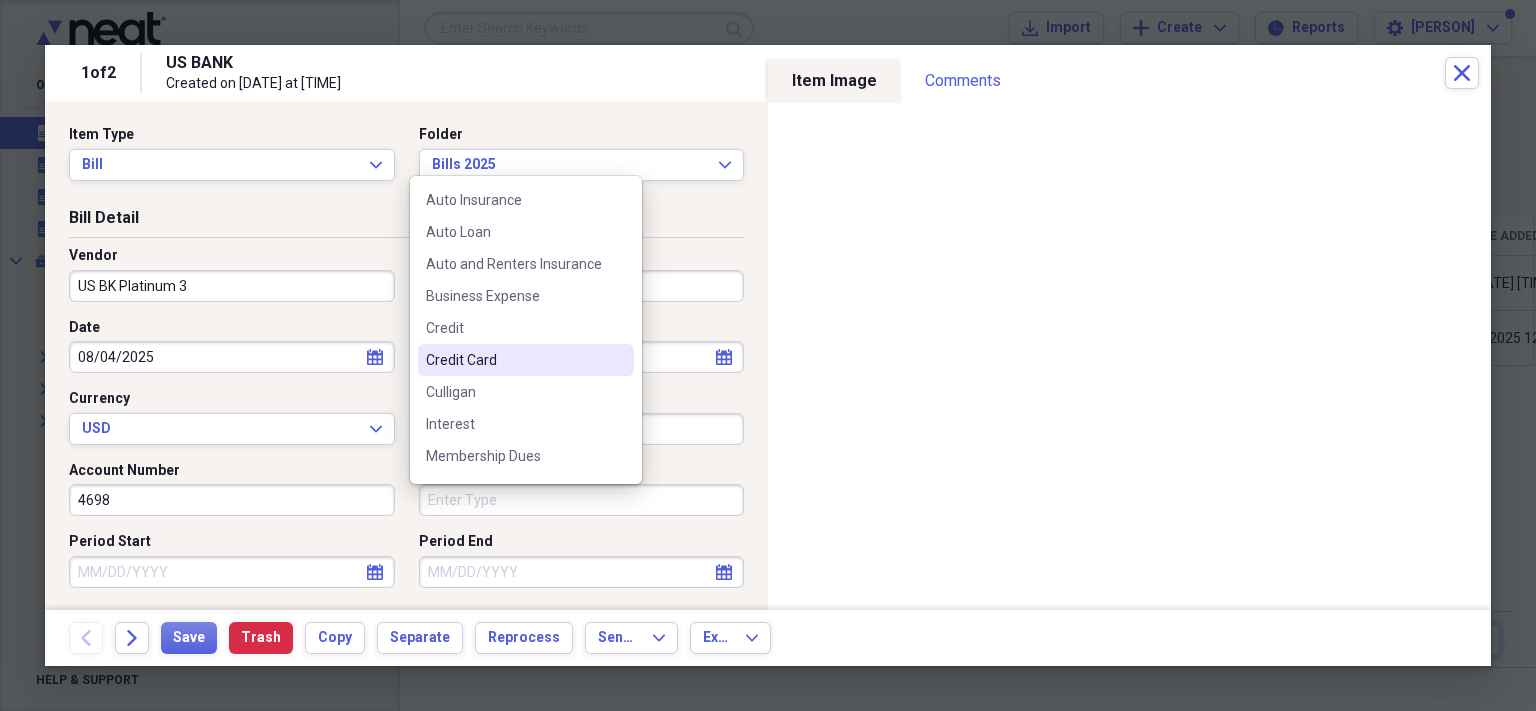 click on "Credit Card" at bounding box center [526, 360] 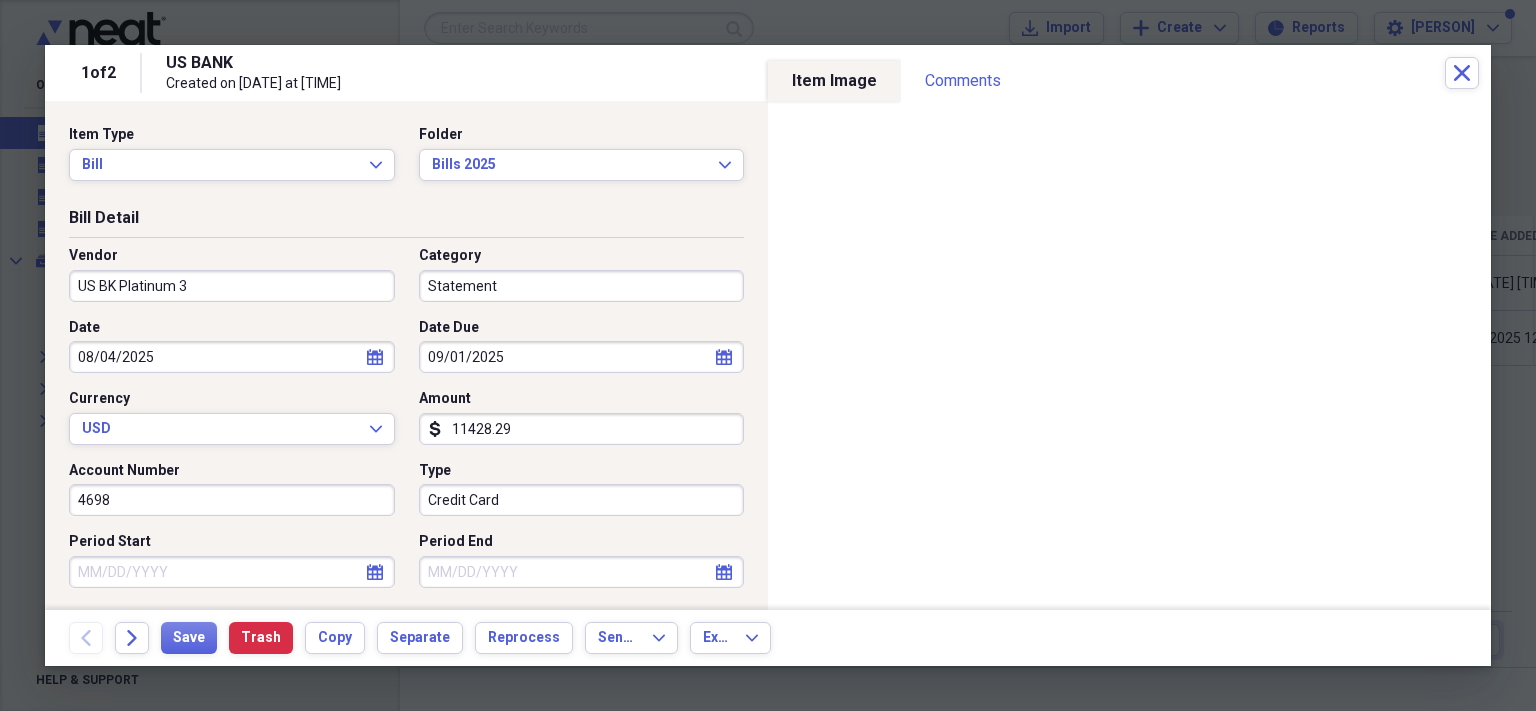 click on "11428.29" at bounding box center [582, 429] 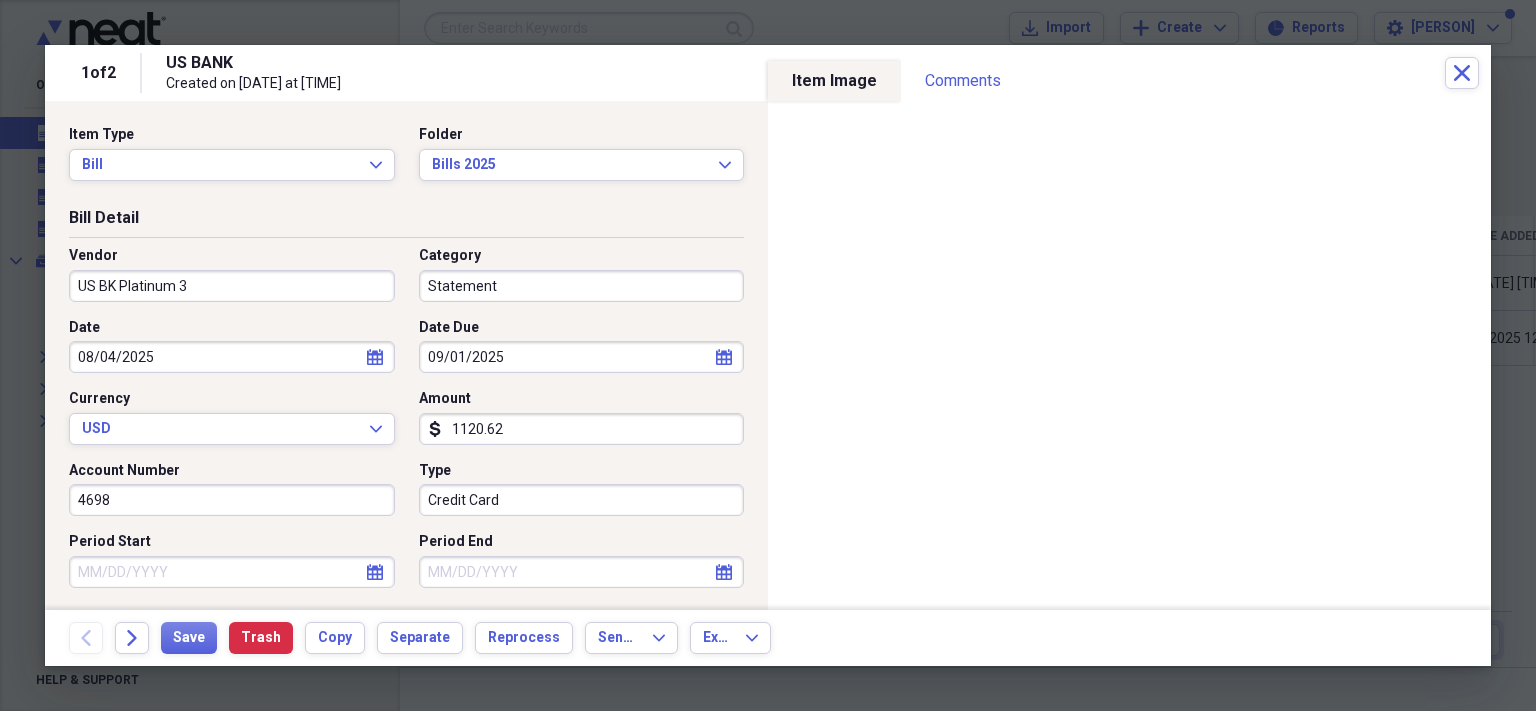 type on "11206.23" 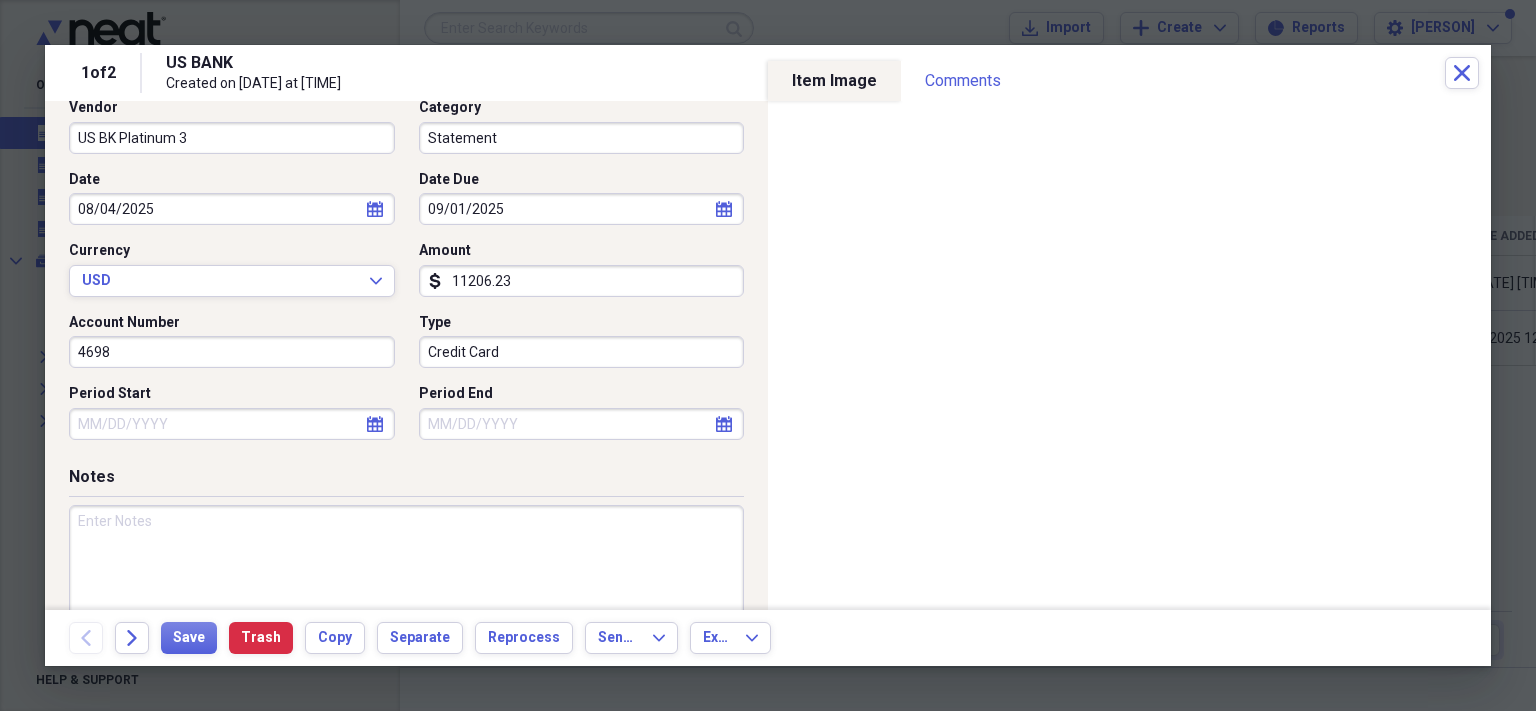 scroll, scrollTop: 149, scrollLeft: 0, axis: vertical 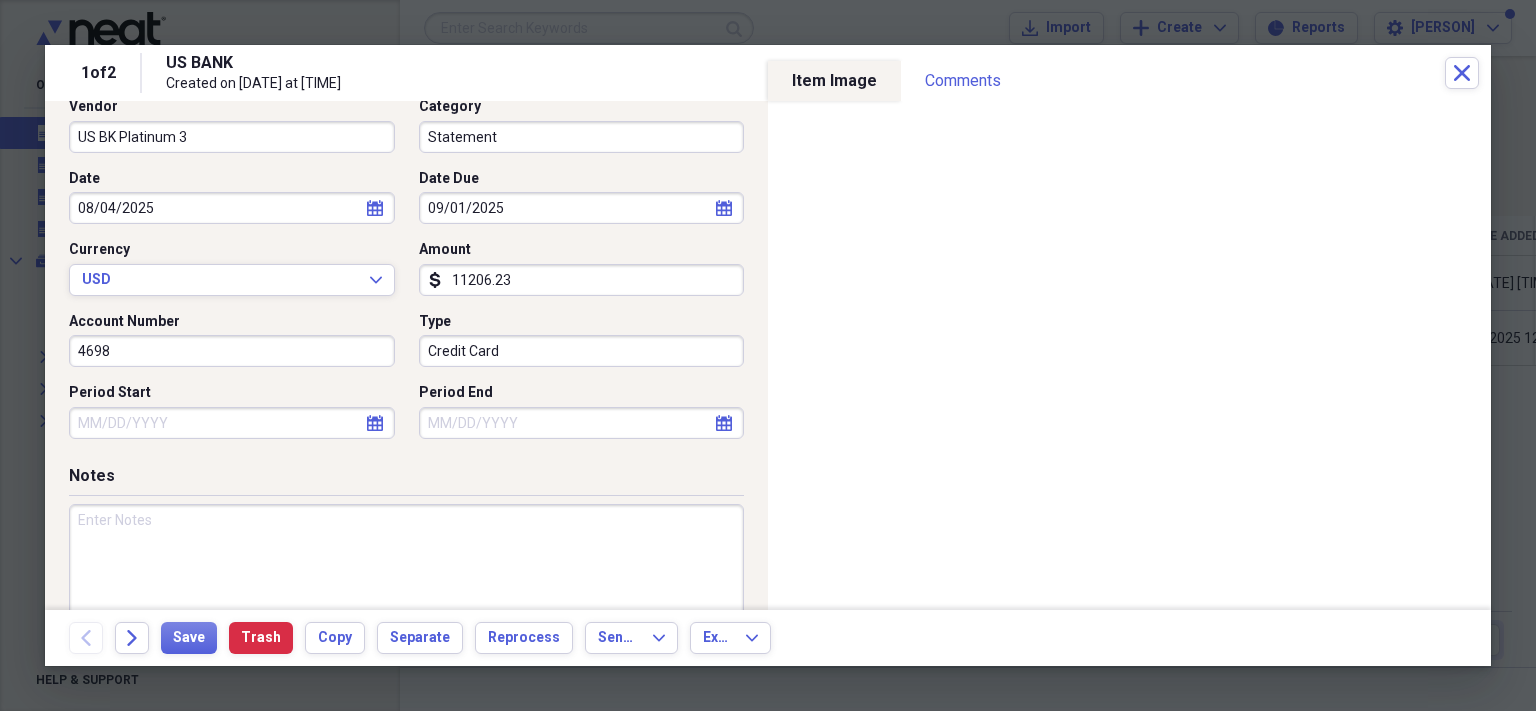 click 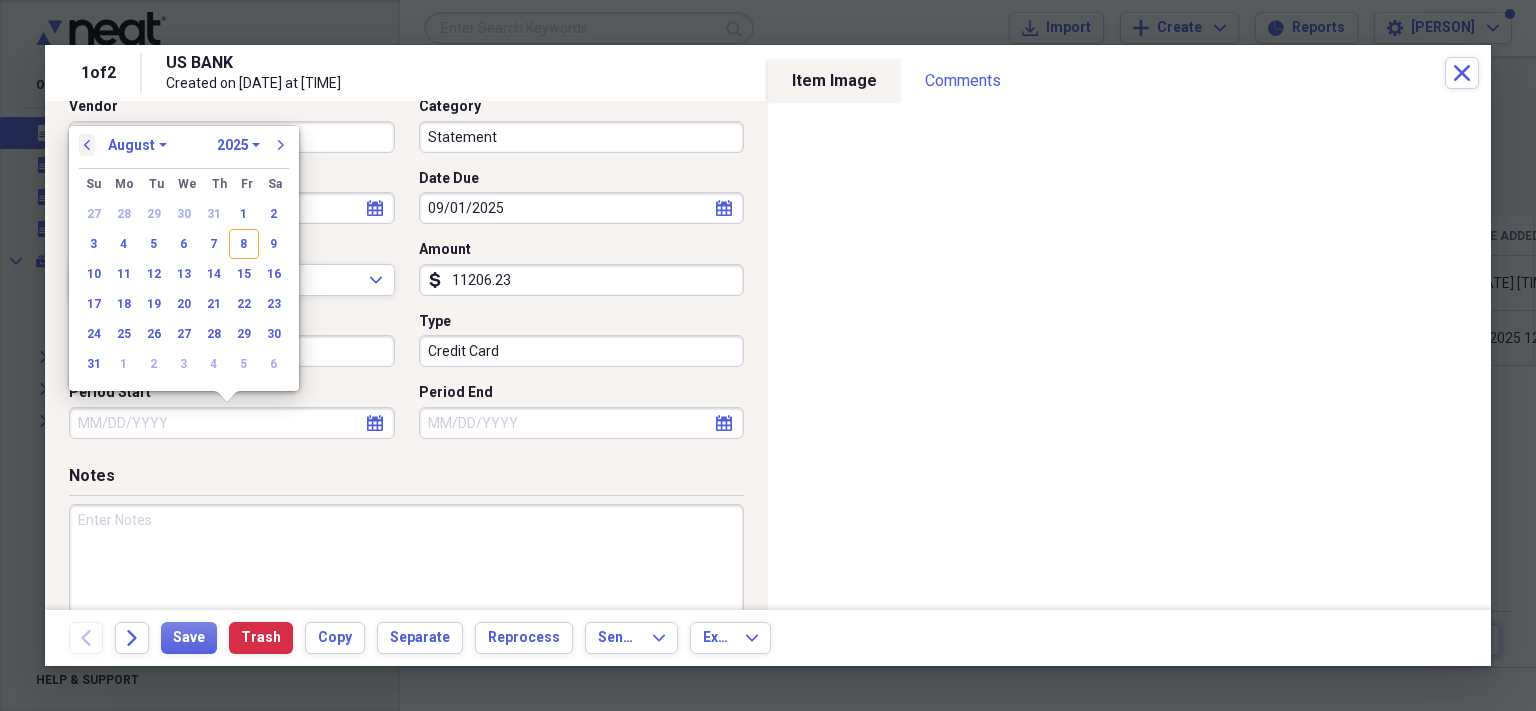 click on "previous" at bounding box center (87, 145) 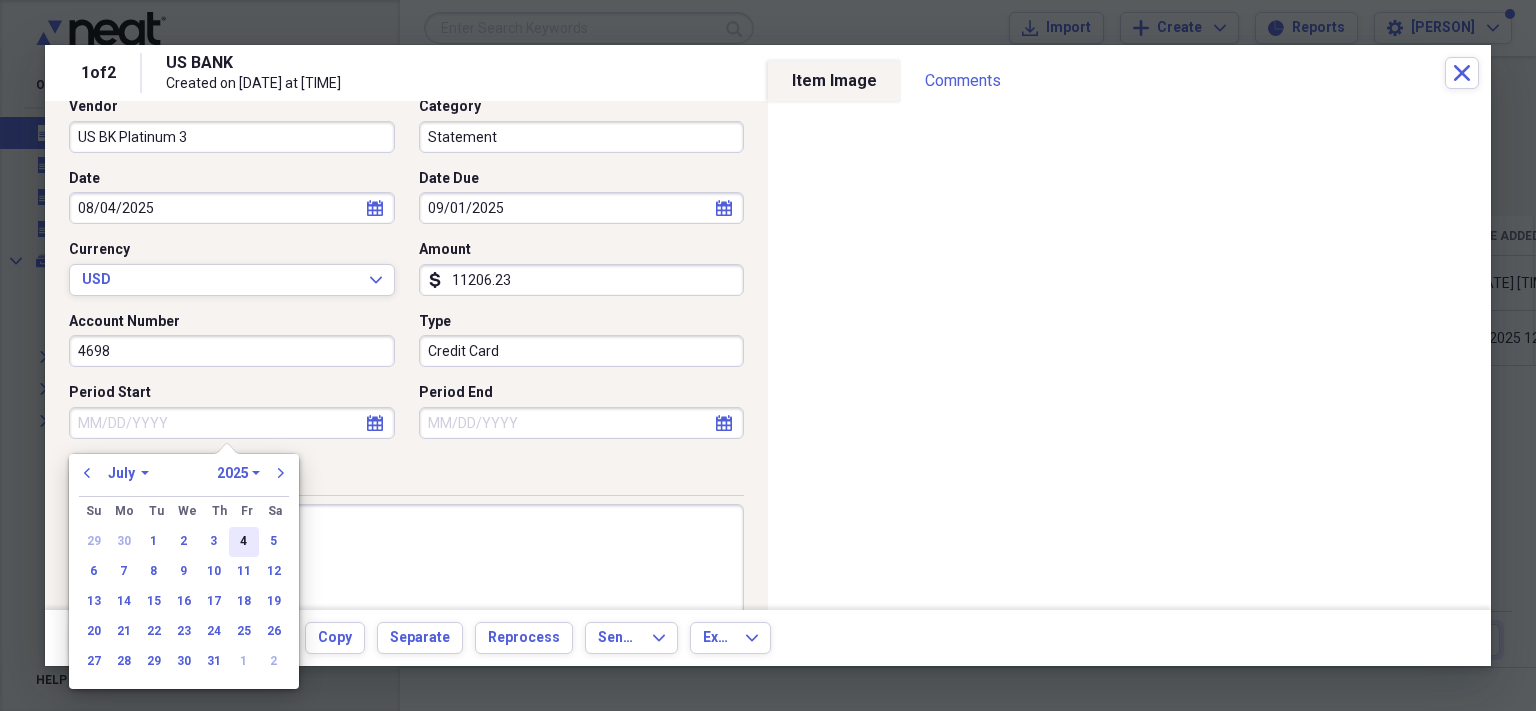 click on "4" at bounding box center (244, 542) 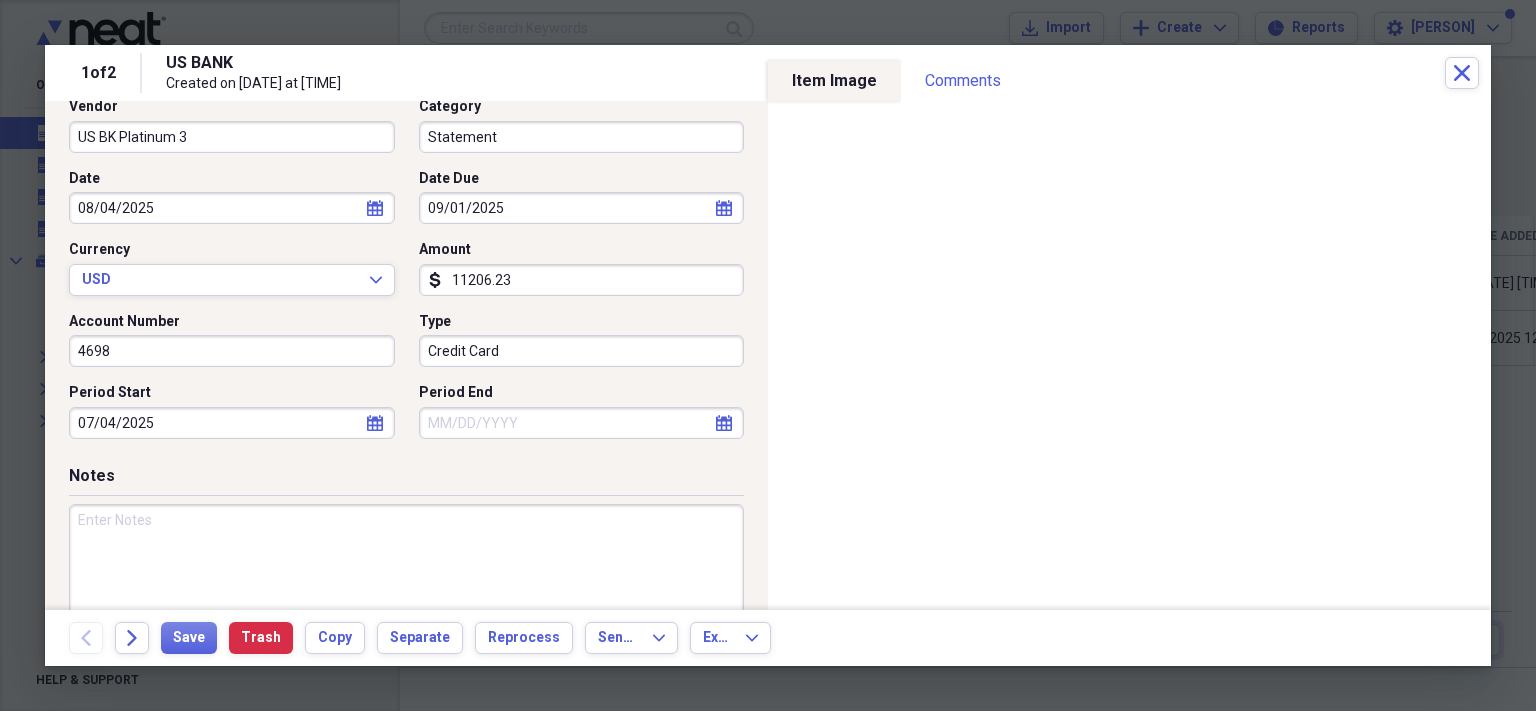 click on "calendar" 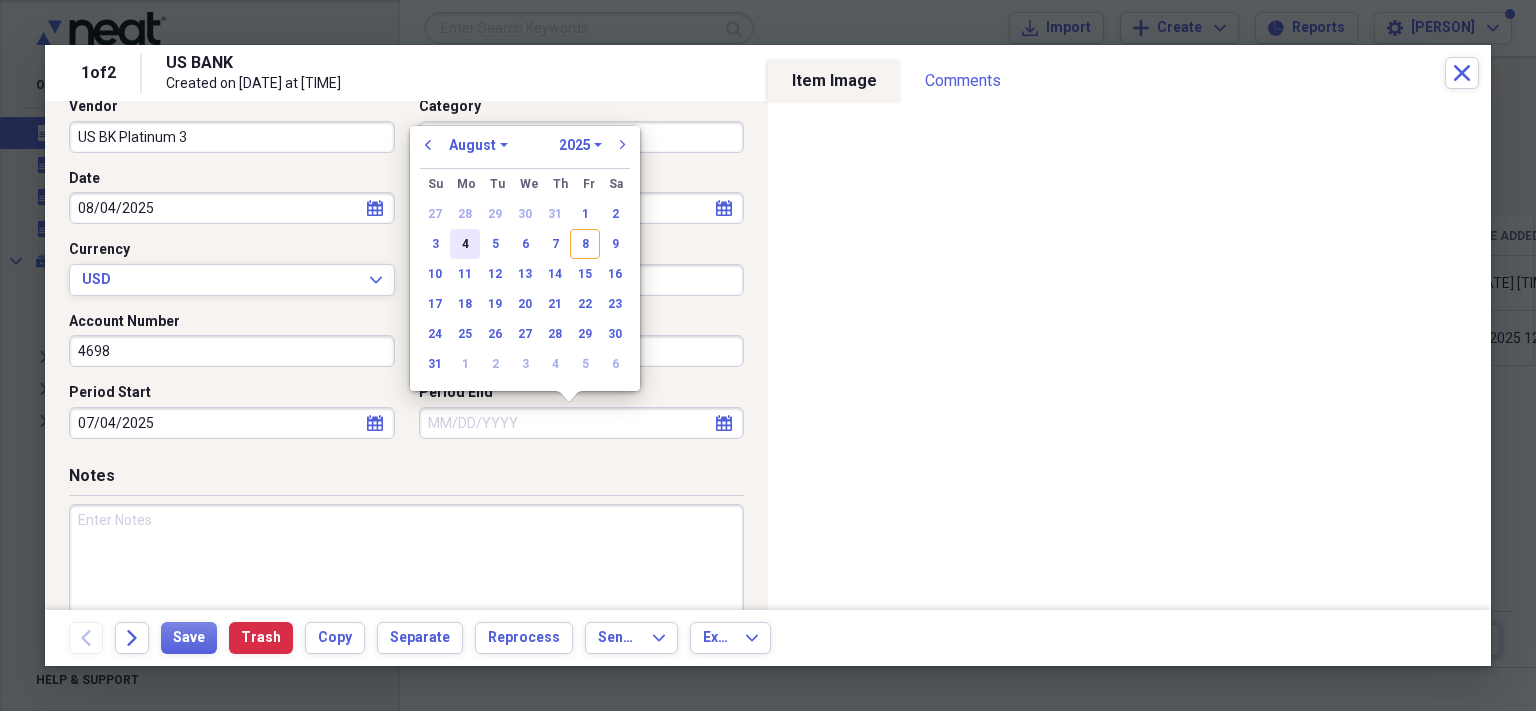 click on "4" at bounding box center [465, 244] 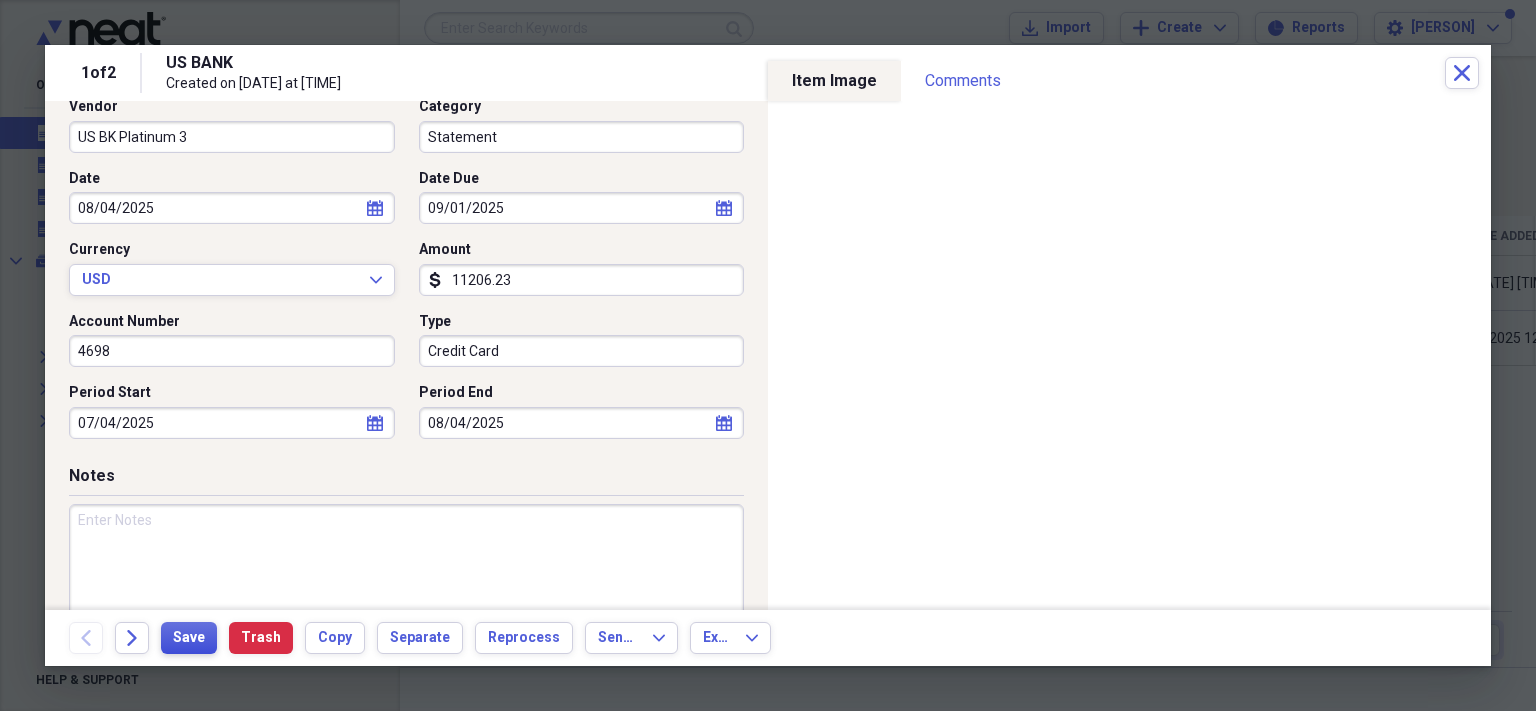 click on "Save" at bounding box center [189, 638] 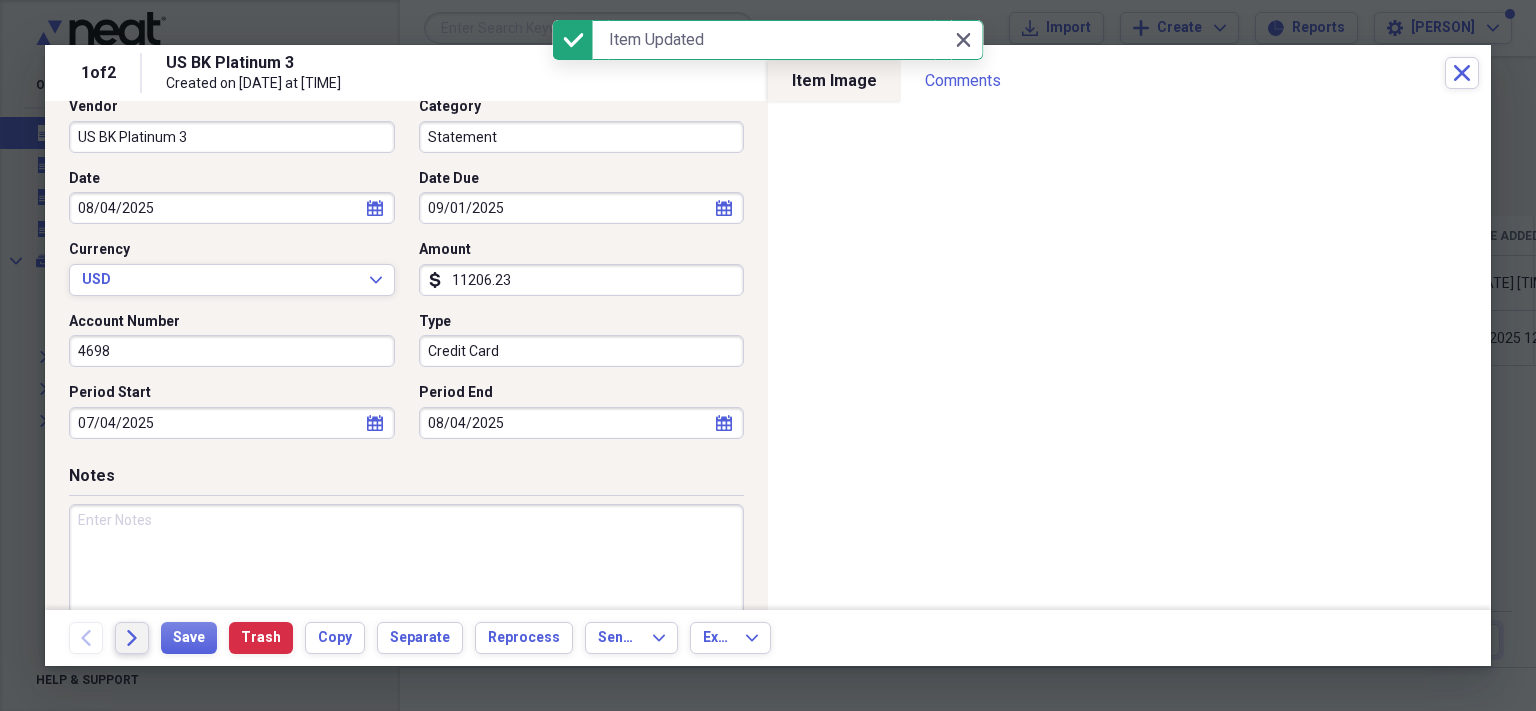 click 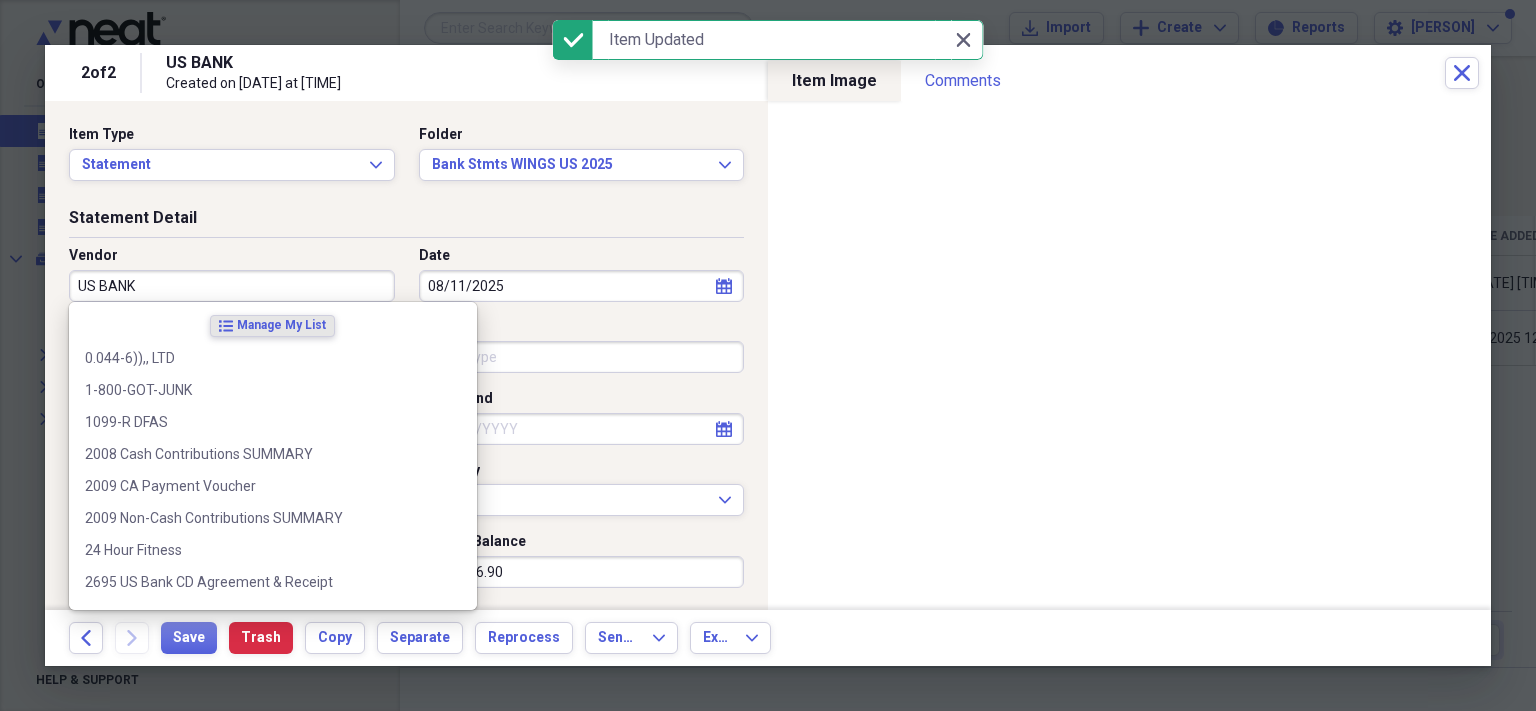 click on "US BANK" at bounding box center (232, 286) 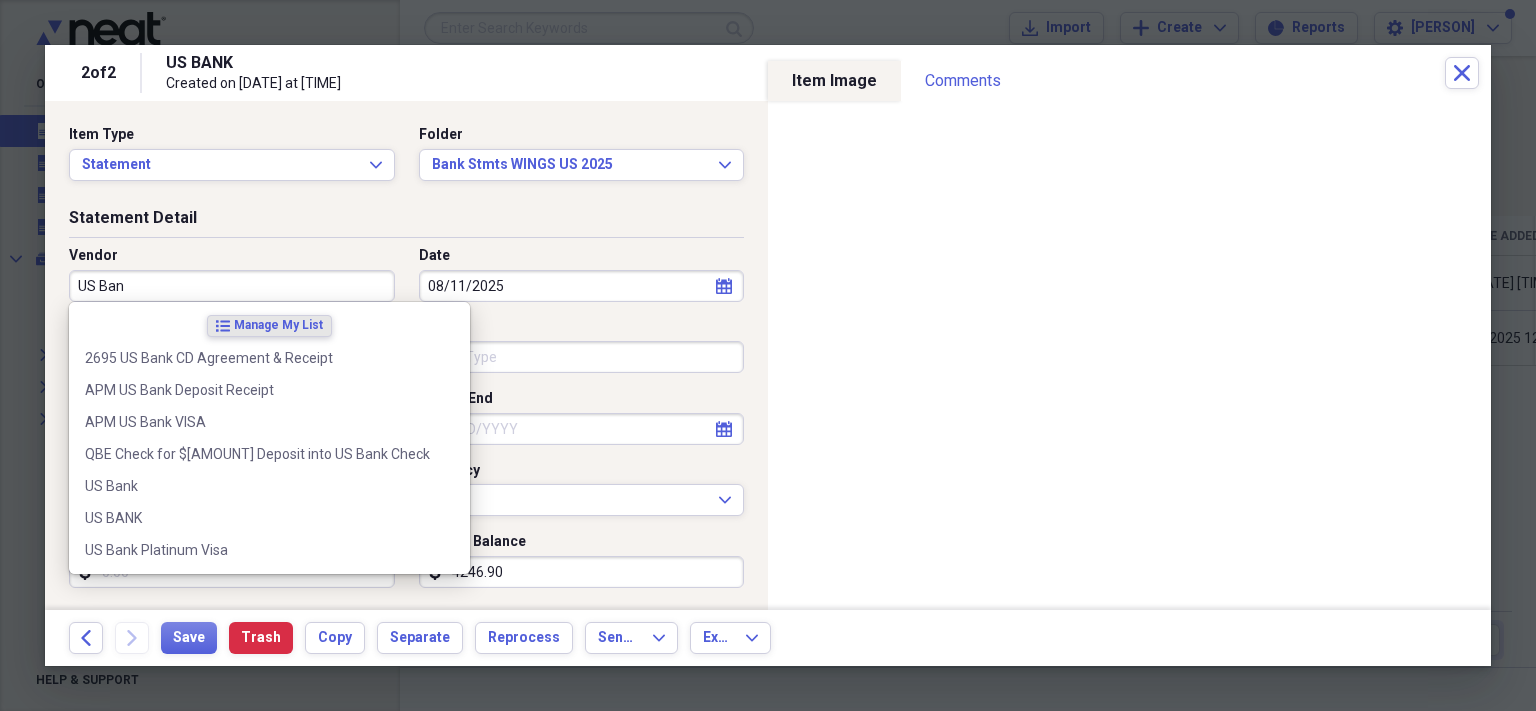 type on "US Bank" 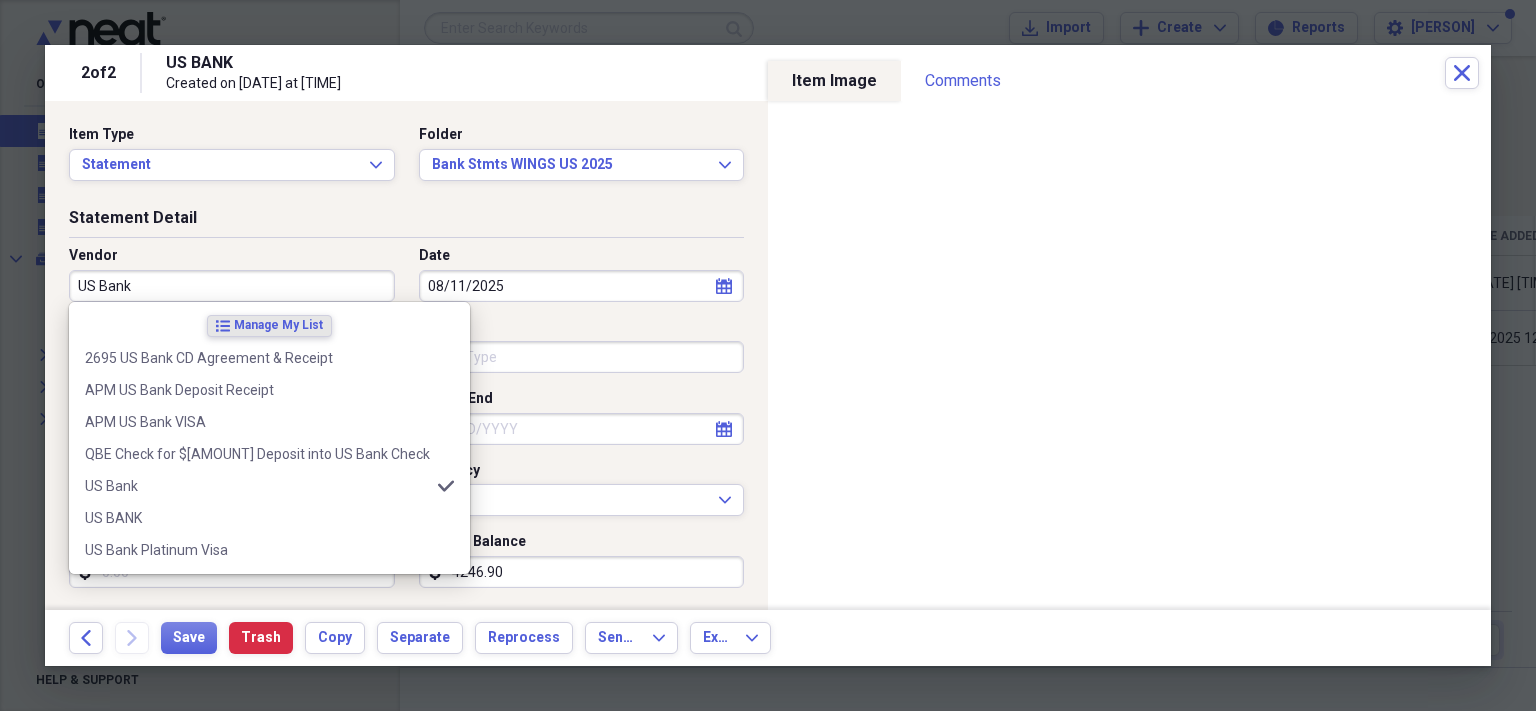 type on "Checking" 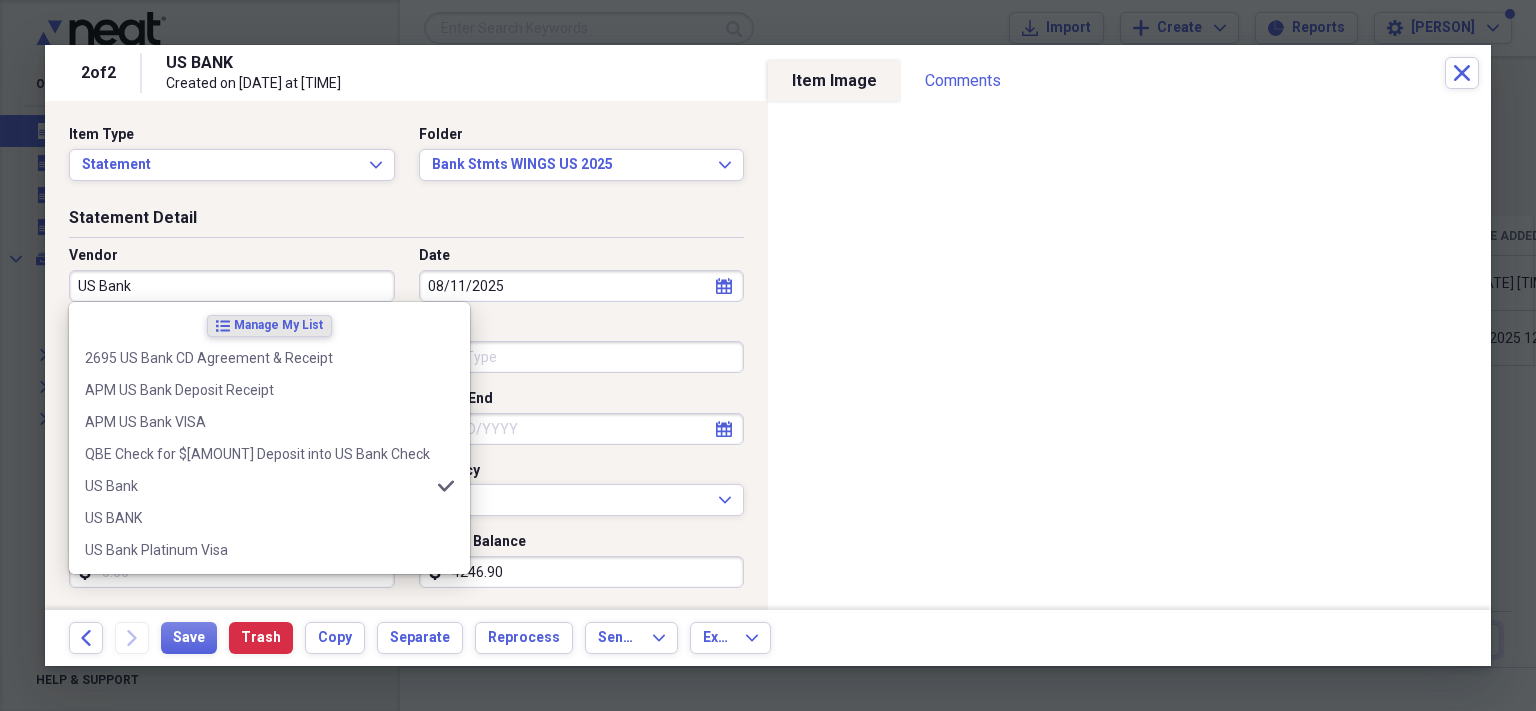 type on "US Bank" 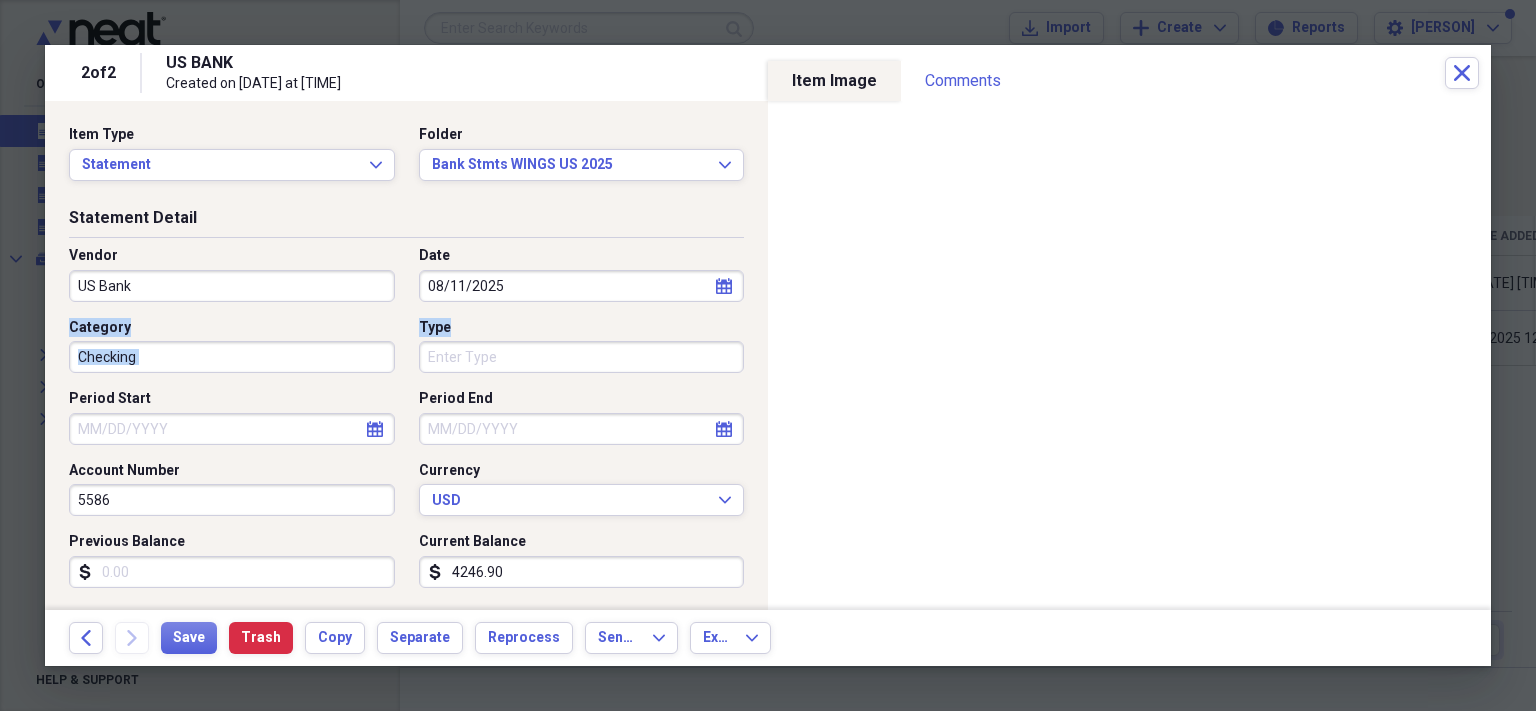 click on "Vendor US Bank Date [DATE] calendar Calendar Category Checking Type Period Start calendar Calendar Period End calendar Calendar Account Number [NUMBER] Currency USD Expand Previous Balance dollar-sign Current Balance dollar-sign [AMOUNT]" at bounding box center (406, 425) 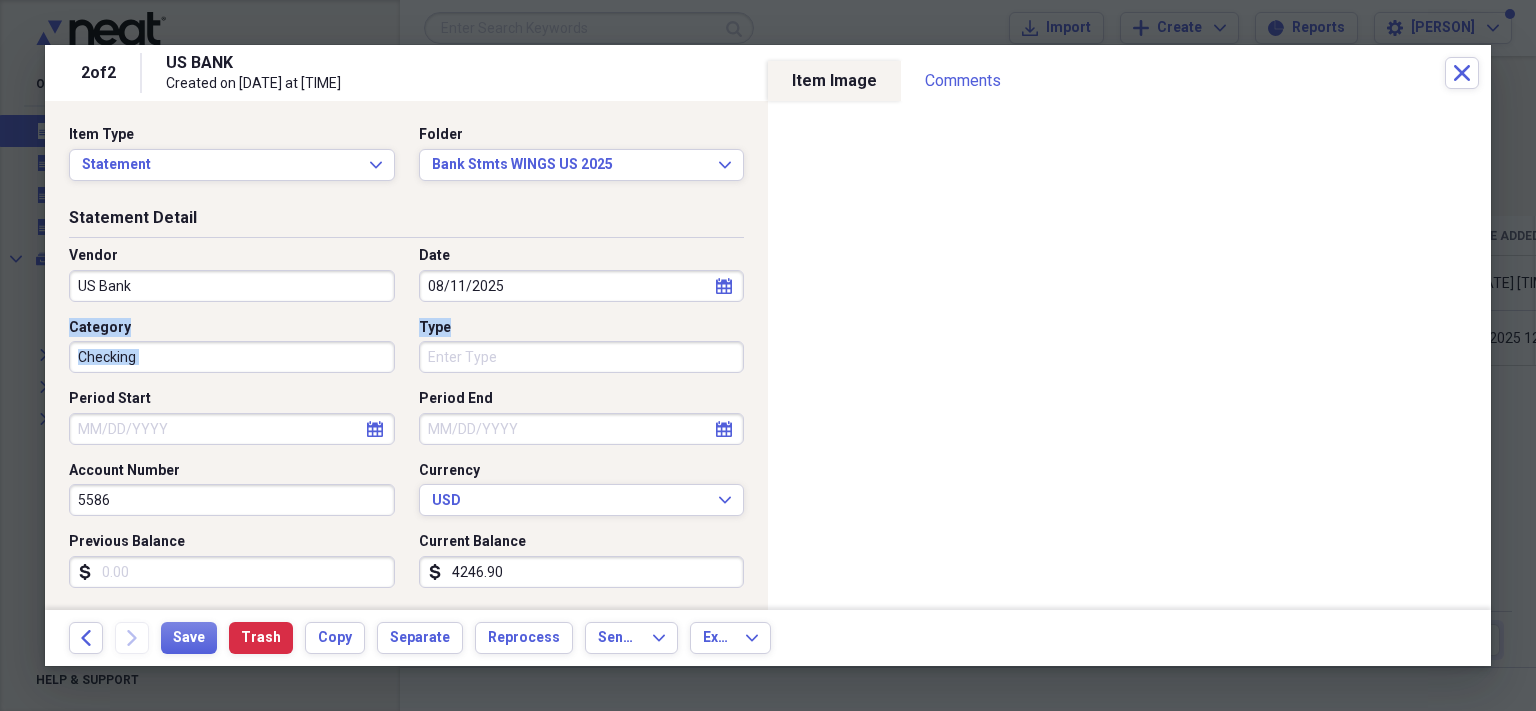 click on "calendar" 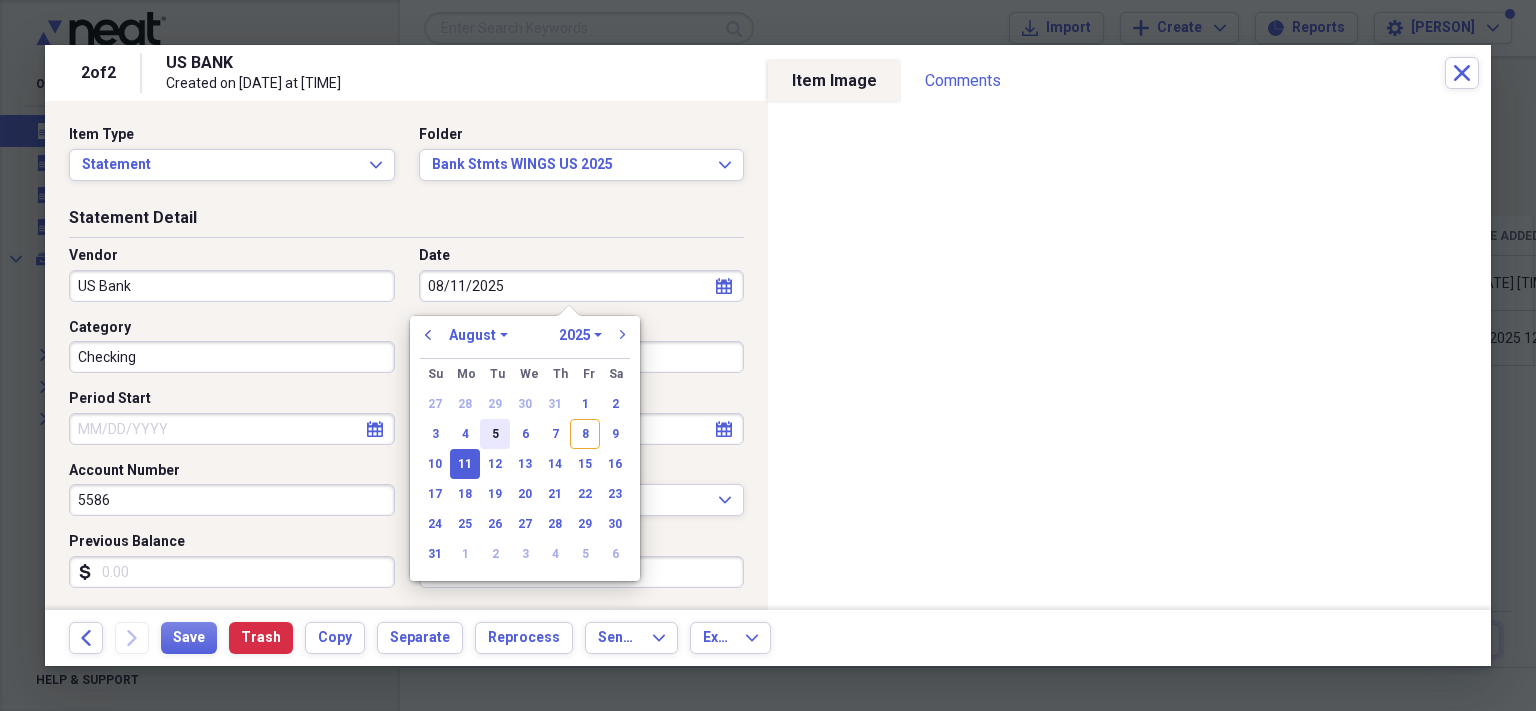 click on "5" at bounding box center (495, 434) 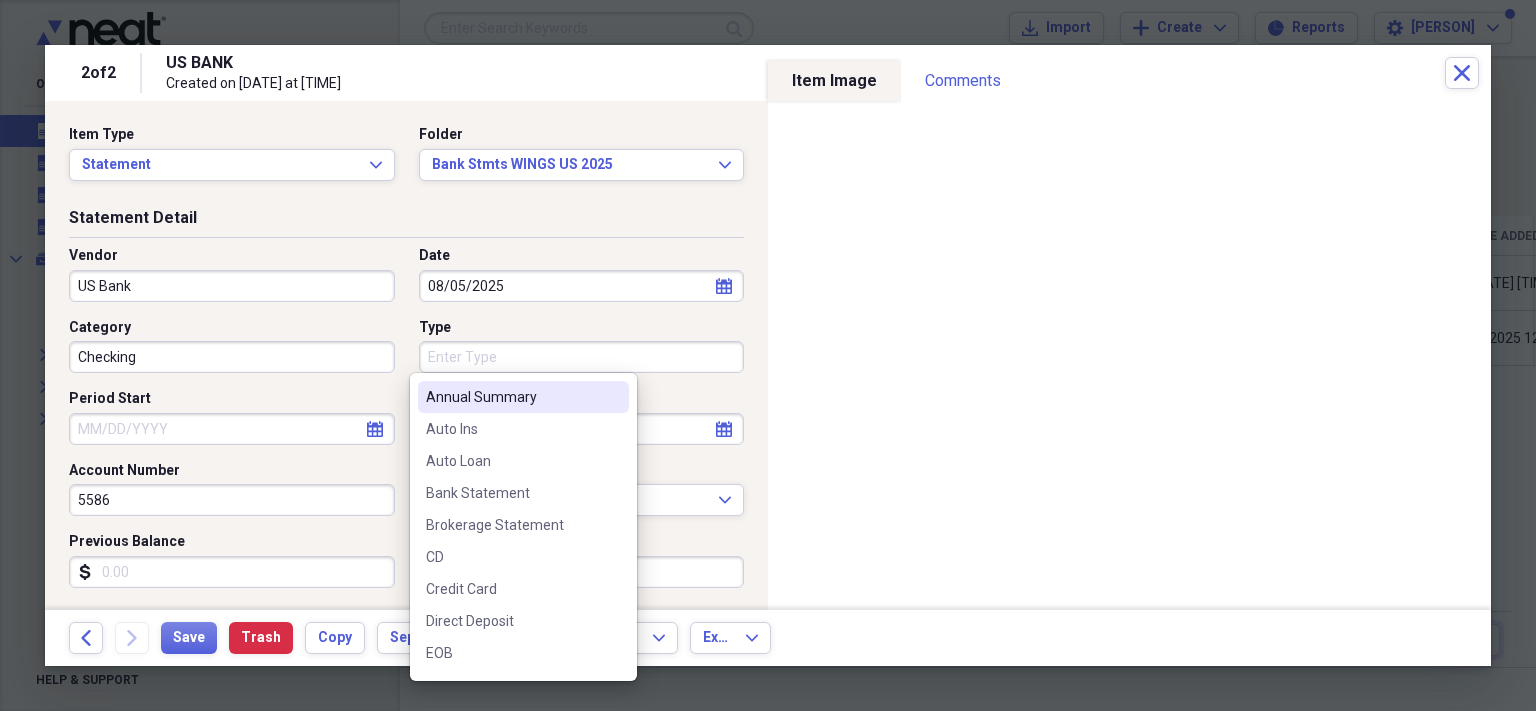 click on "Type" at bounding box center [582, 357] 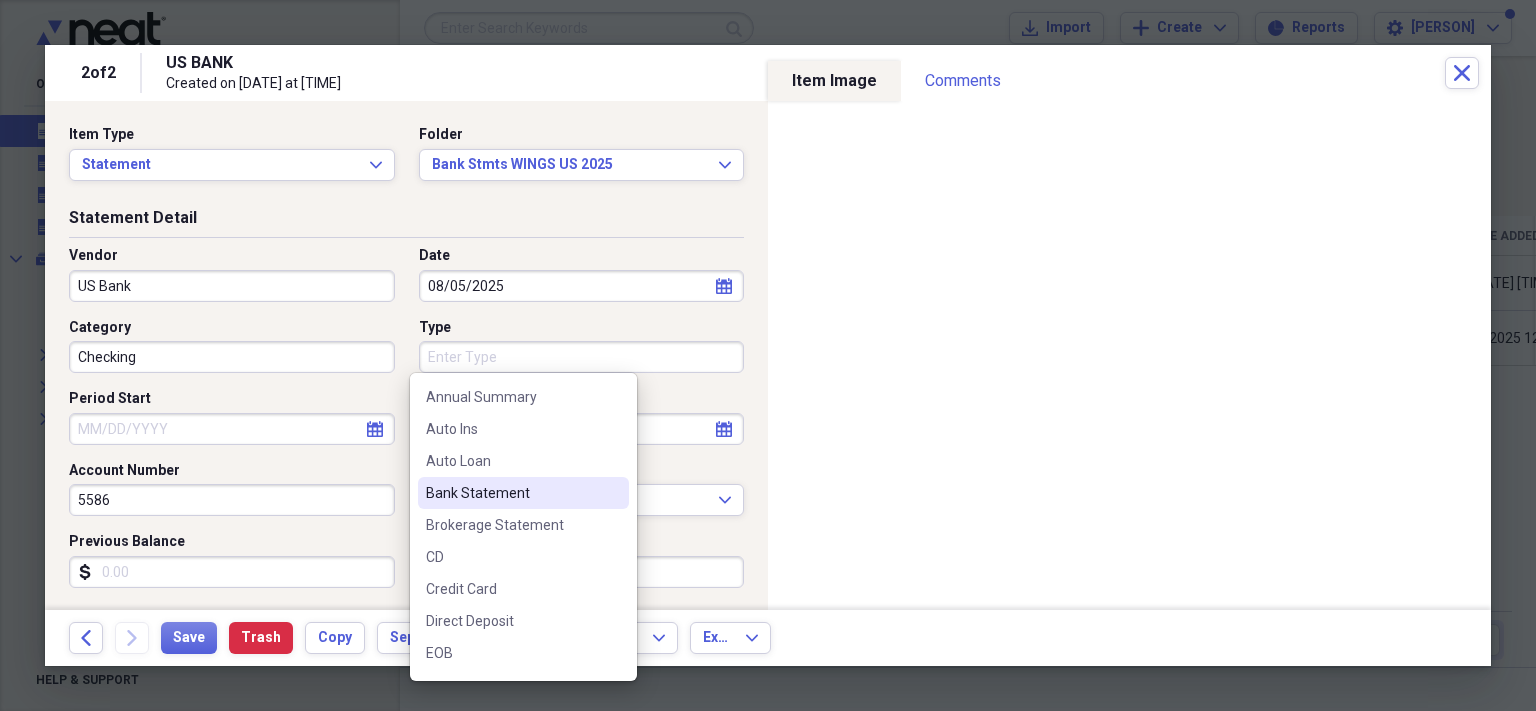 click on "Bank Statement" at bounding box center [511, 493] 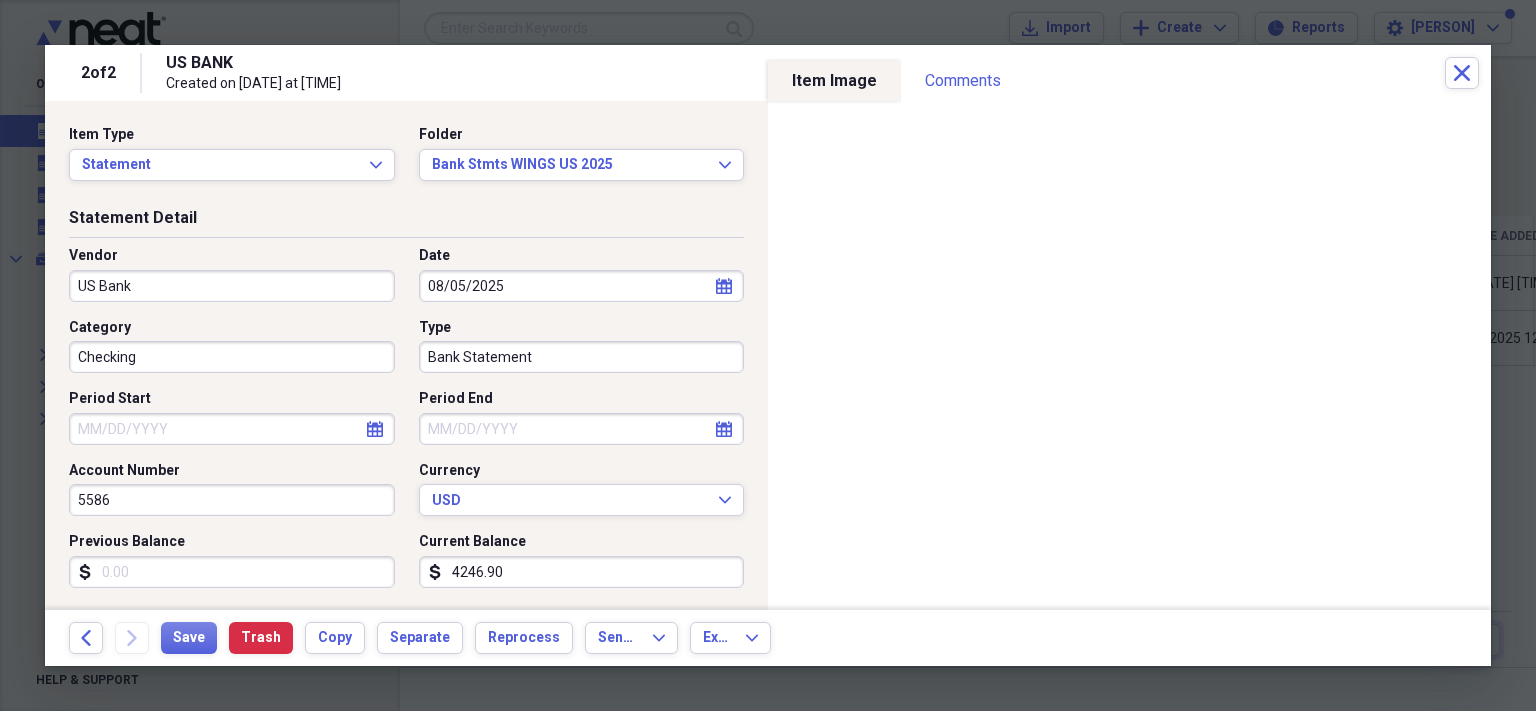 click on "Period Start" at bounding box center (232, 429) 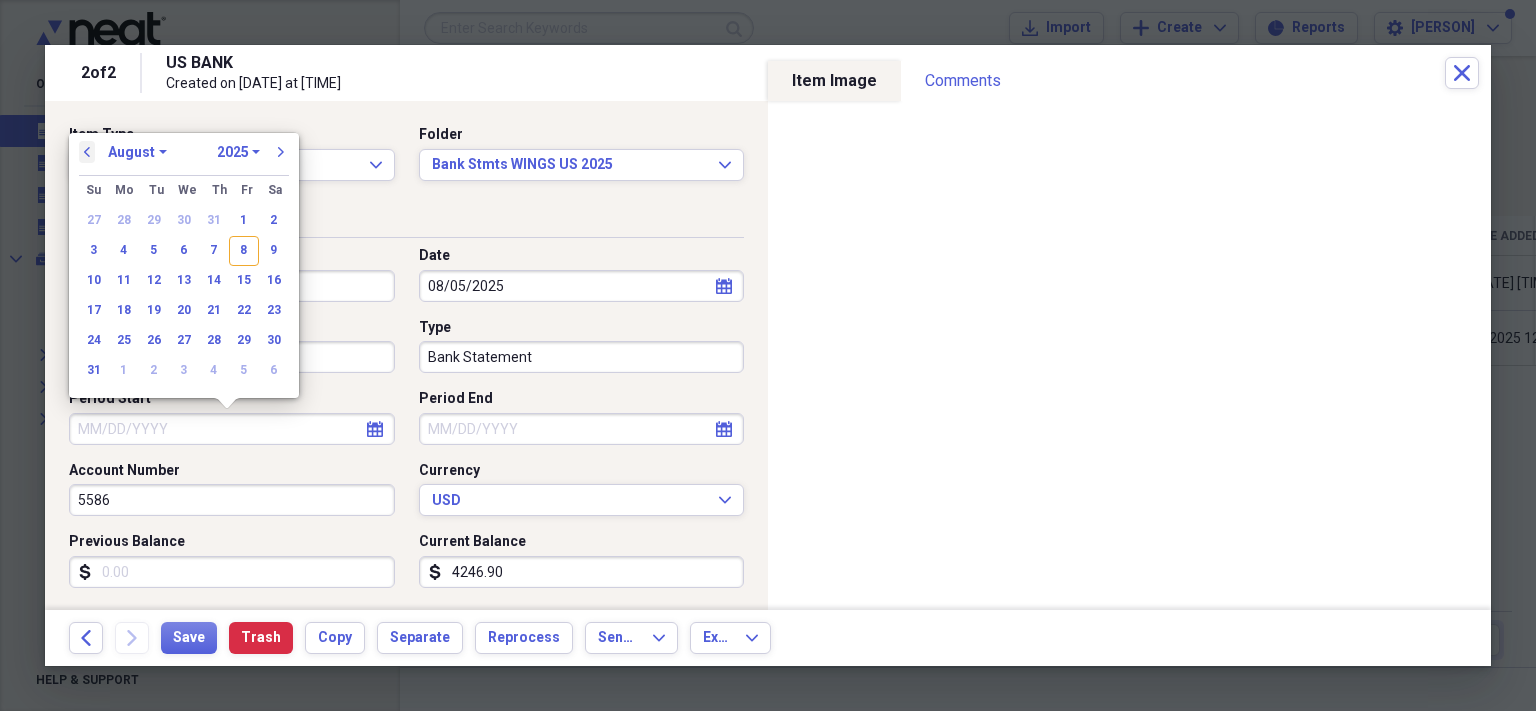 click on "previous" at bounding box center [87, 152] 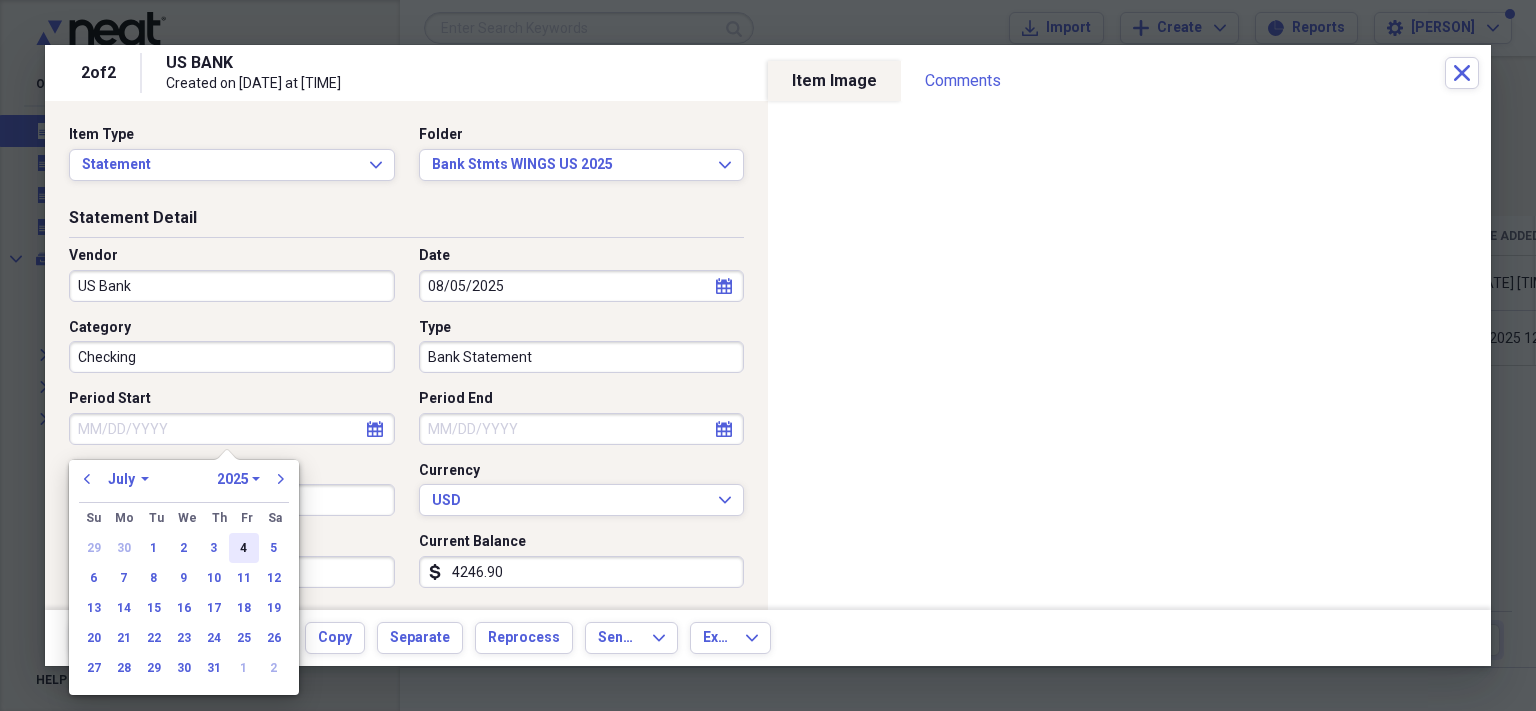 click on "4" at bounding box center (244, 548) 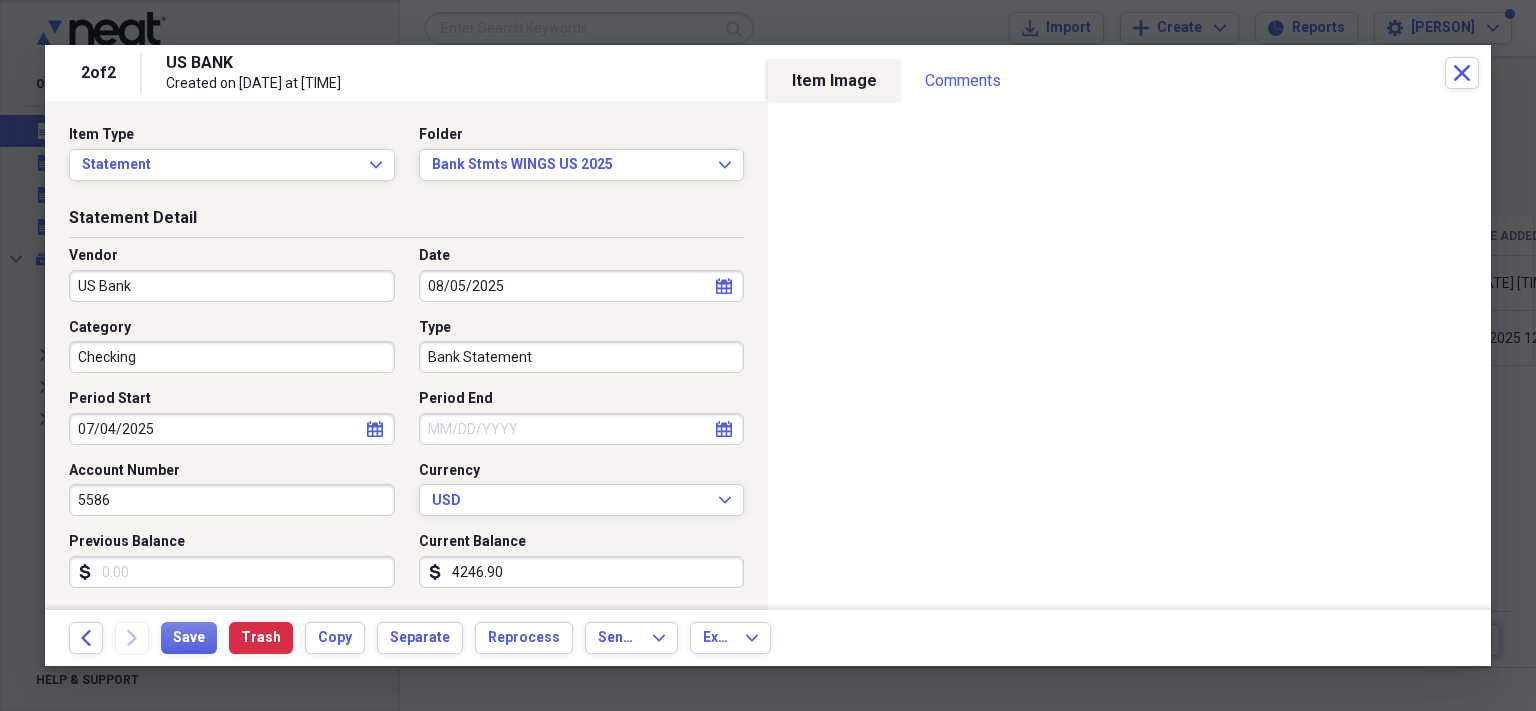 scroll, scrollTop: 0, scrollLeft: 0, axis: both 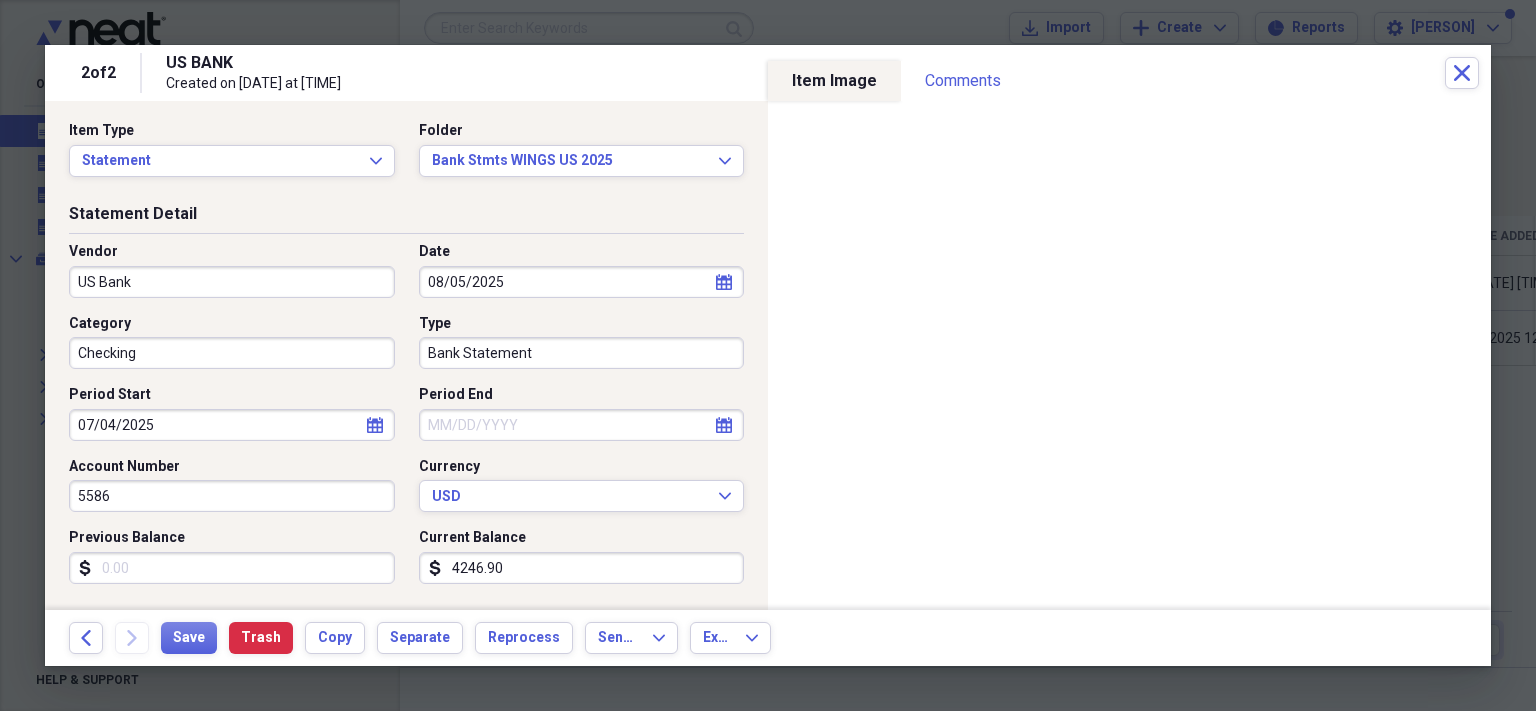 click 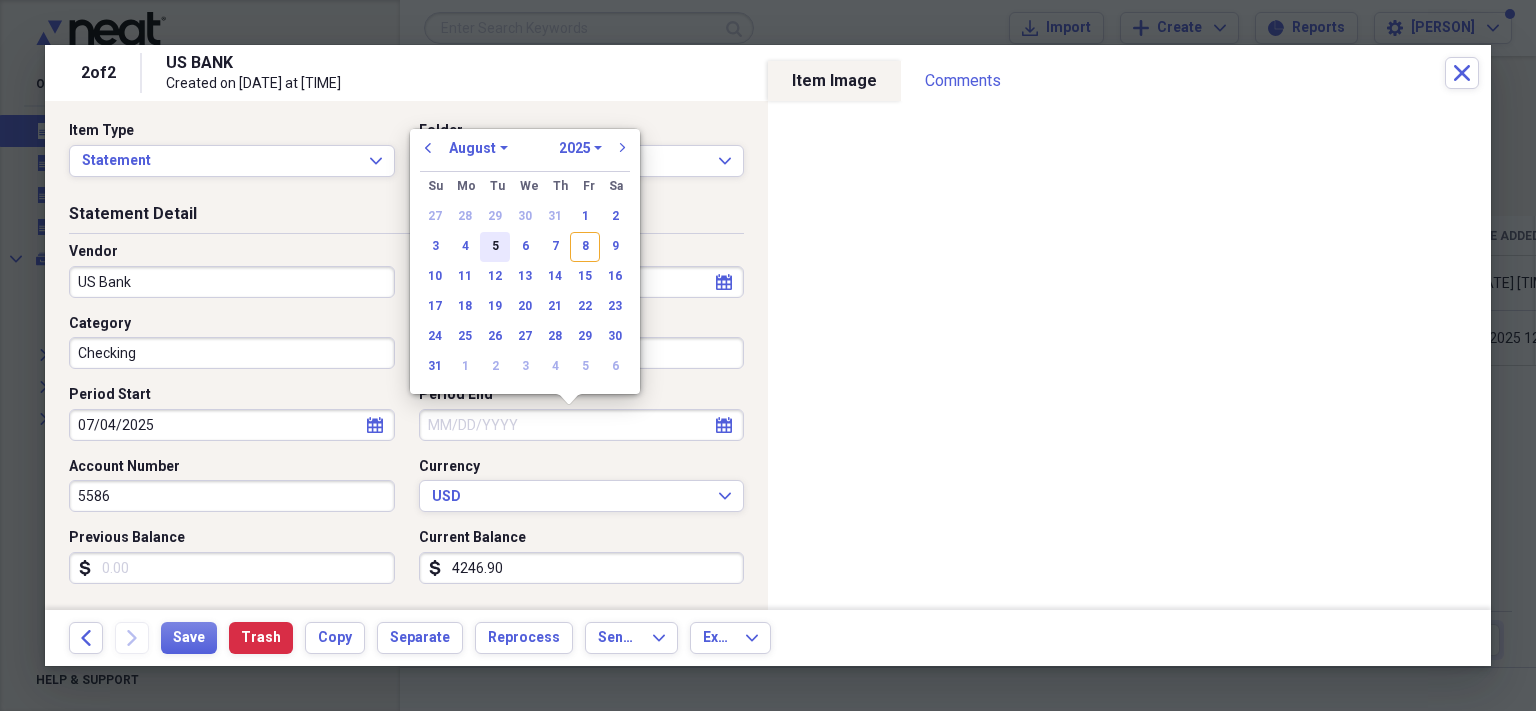 click on "5" at bounding box center [495, 247] 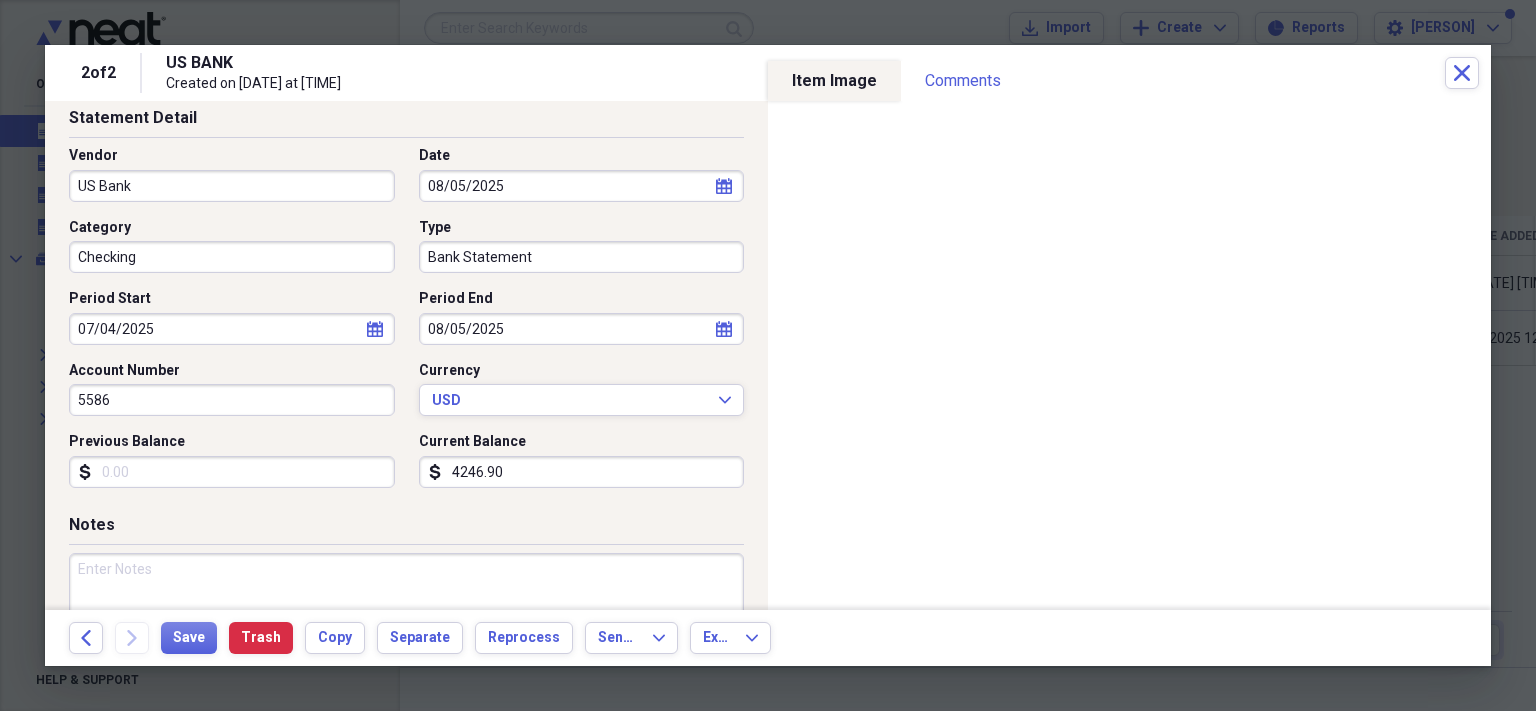 scroll, scrollTop: 114, scrollLeft: 0, axis: vertical 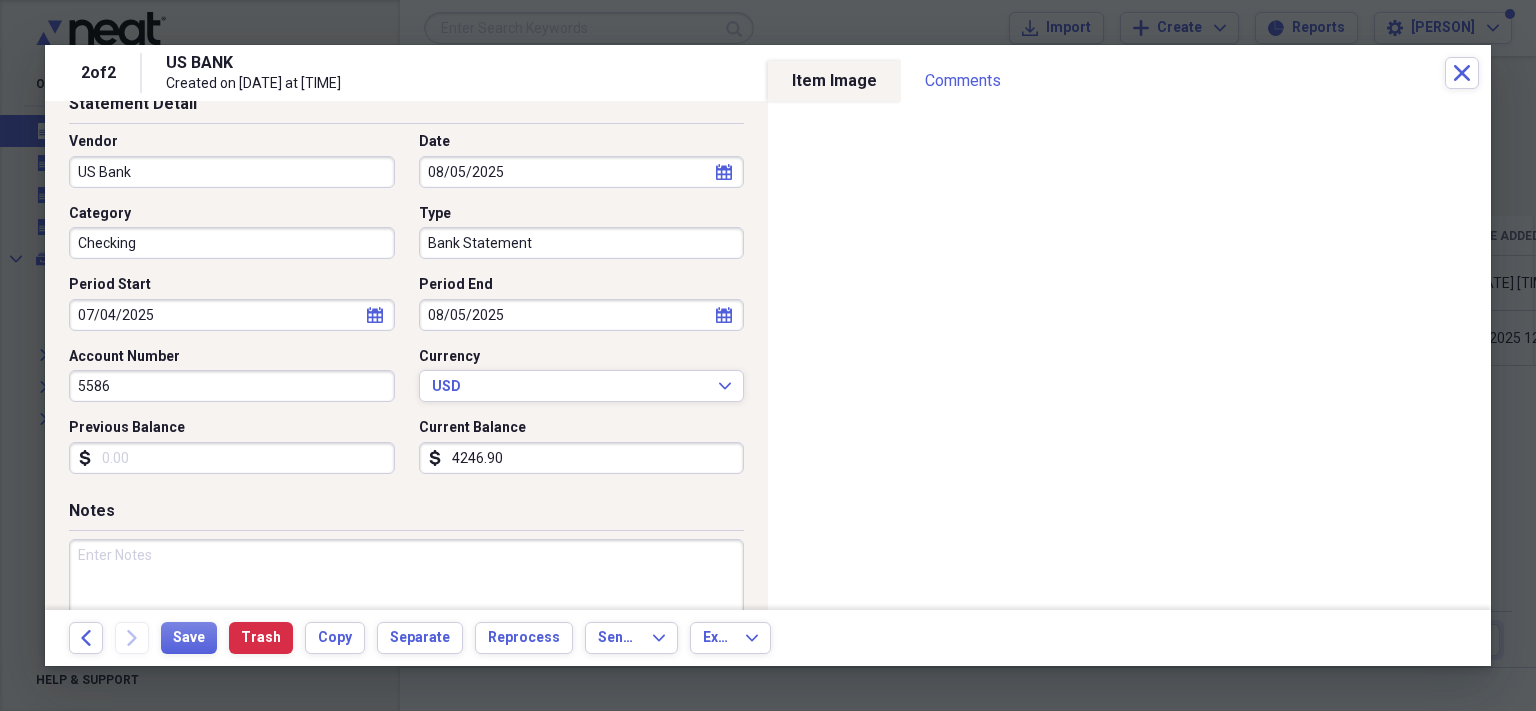 click on "Previous Balance" at bounding box center (232, 458) 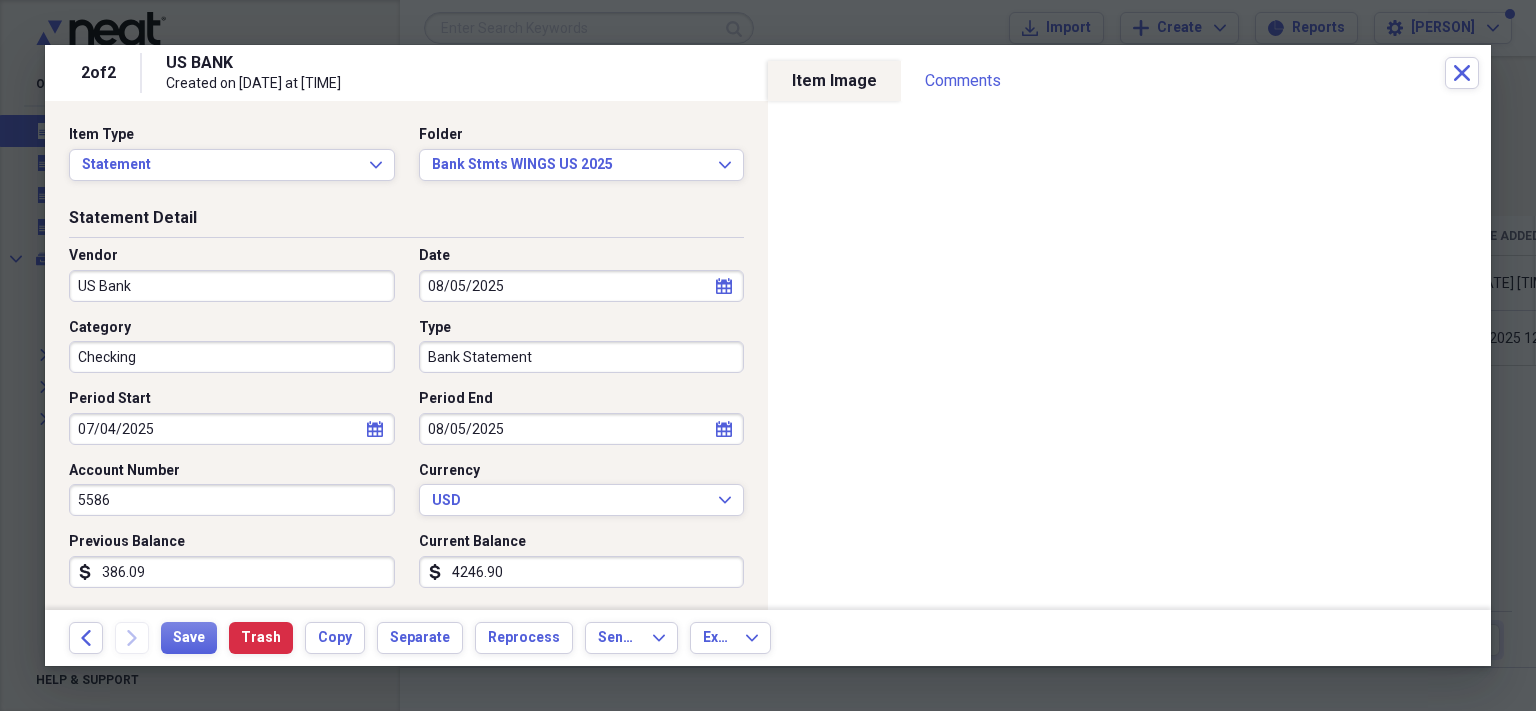 type on "3860.95" 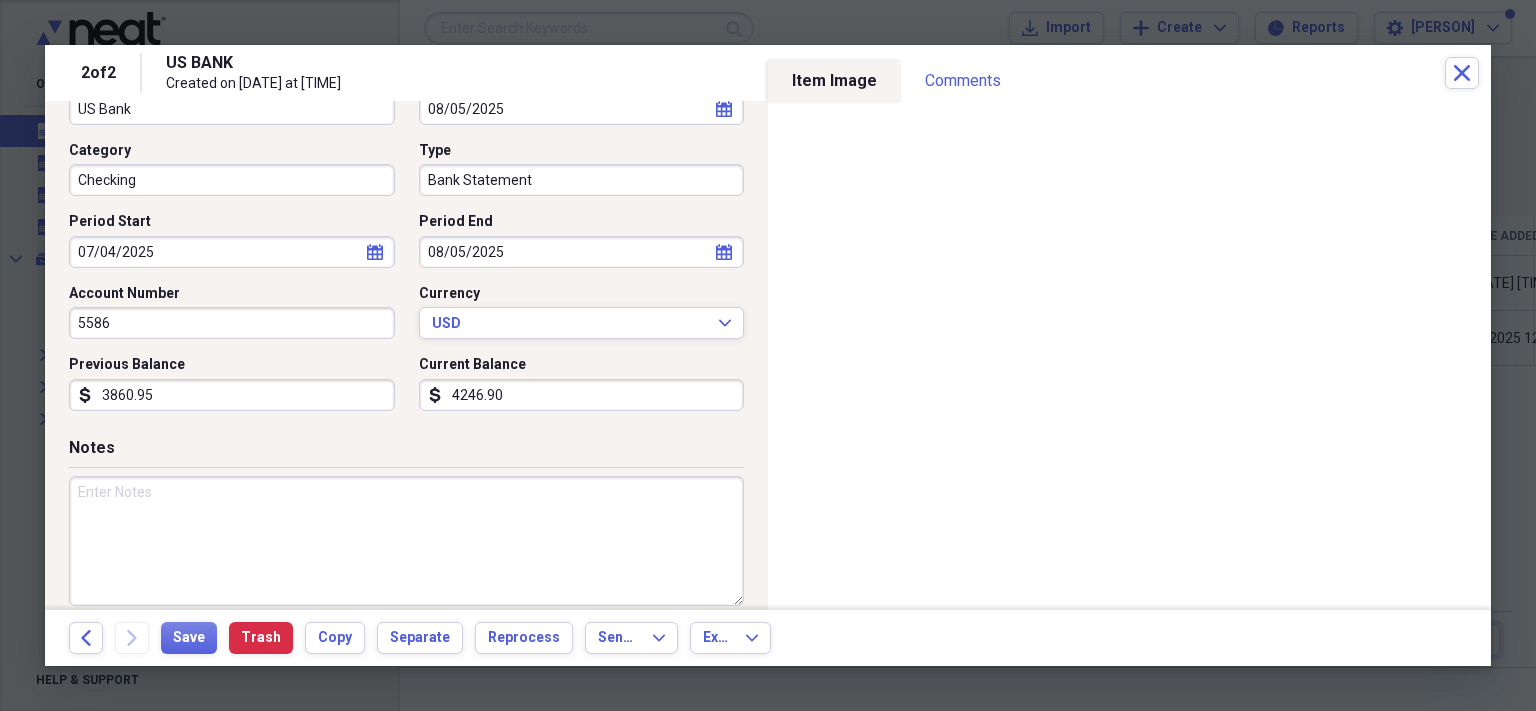 scroll, scrollTop: 198, scrollLeft: 0, axis: vertical 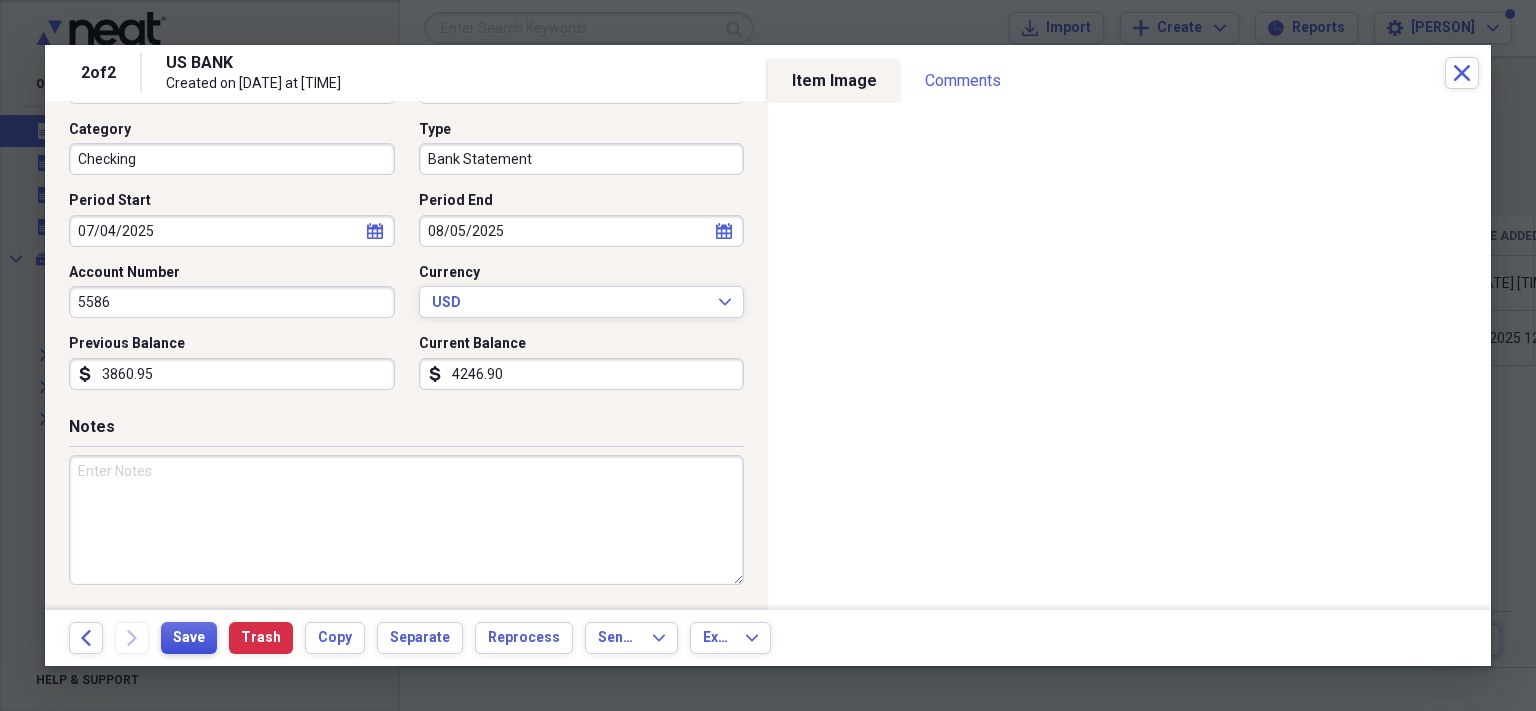 click on "Save" at bounding box center [189, 638] 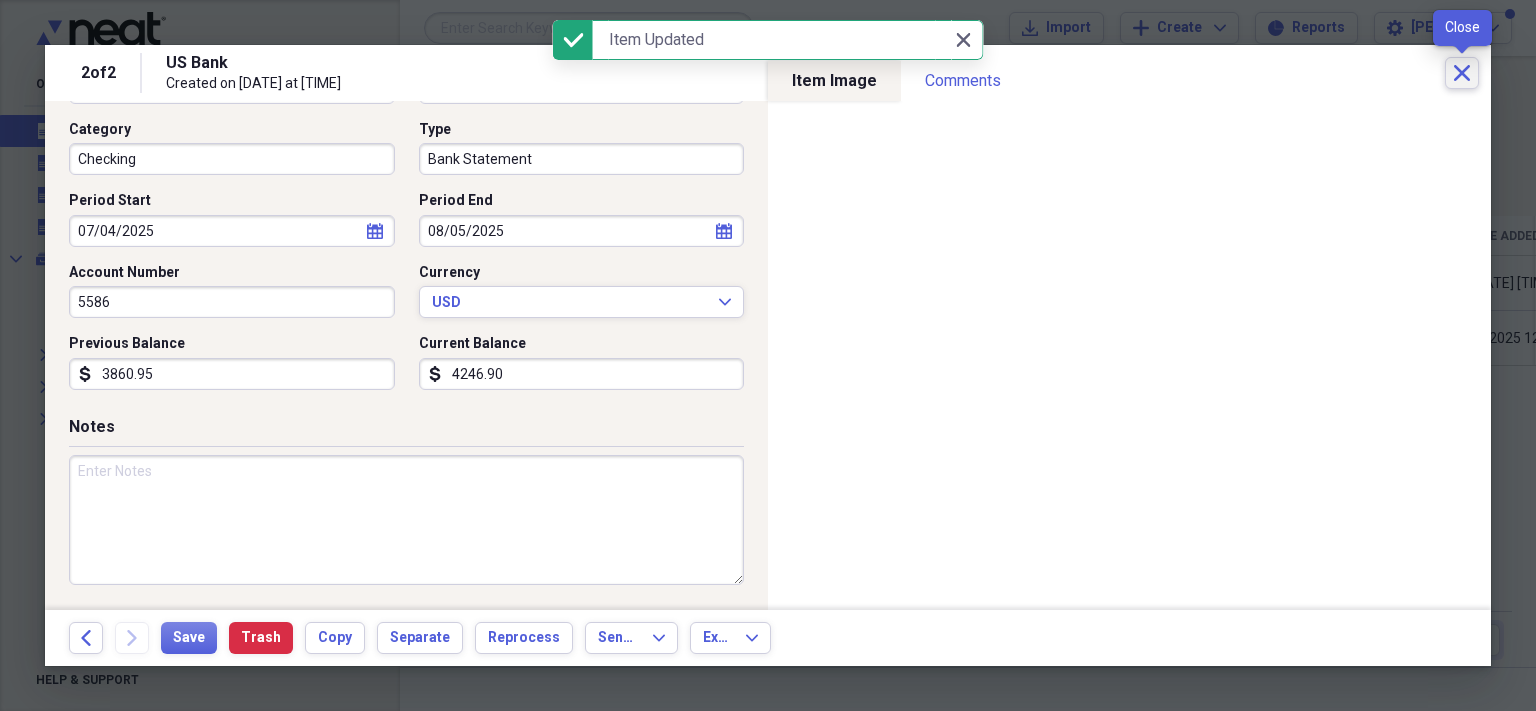 click on "Close" 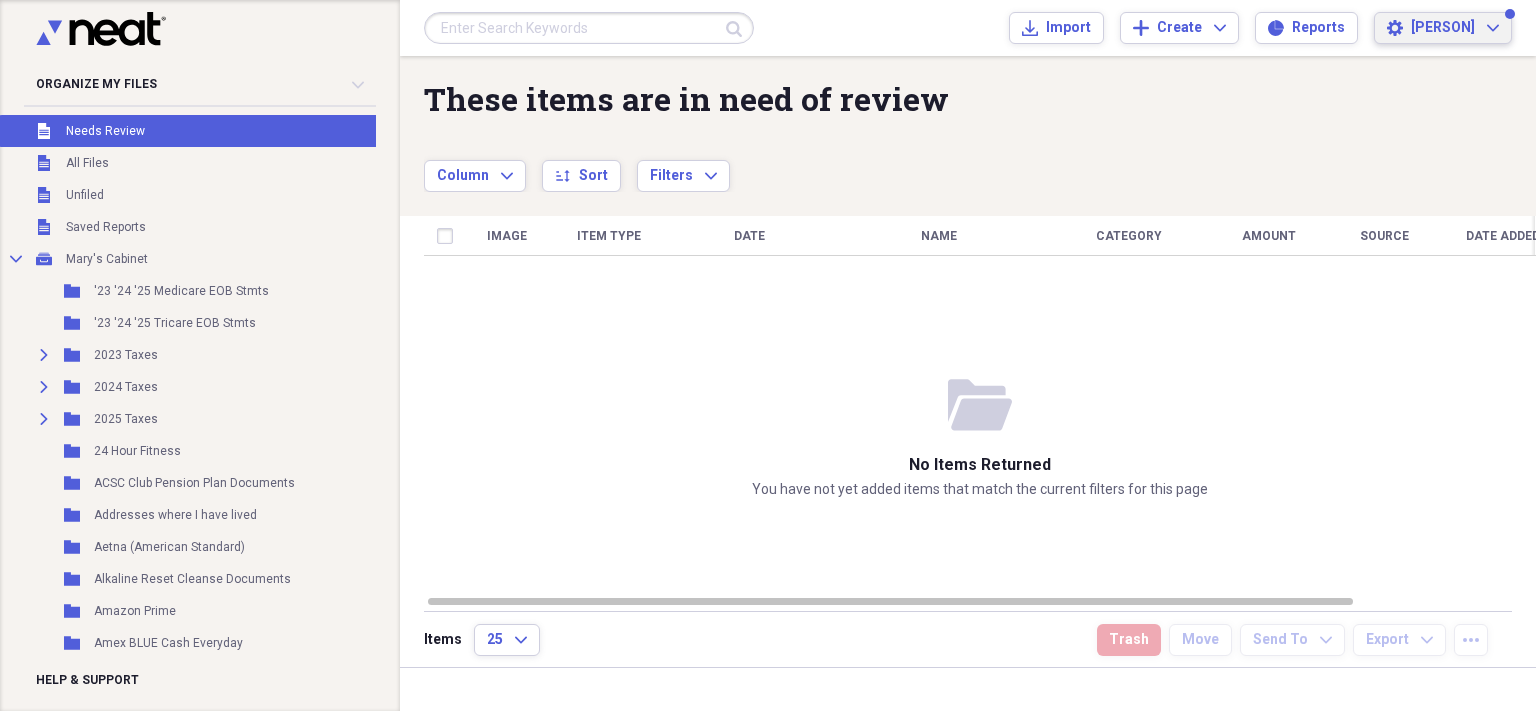 click on "Expand" 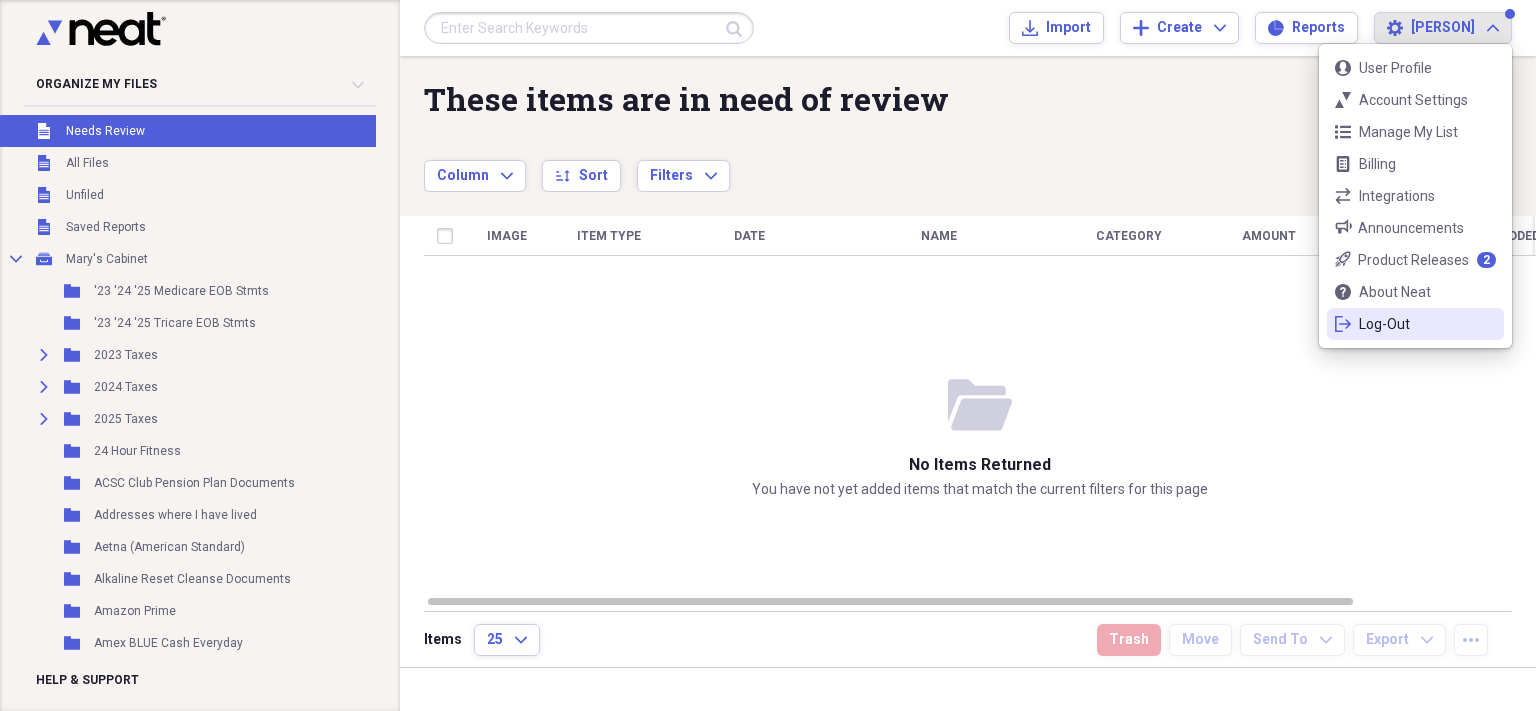 click on "Log-Out" at bounding box center [1415, 324] 